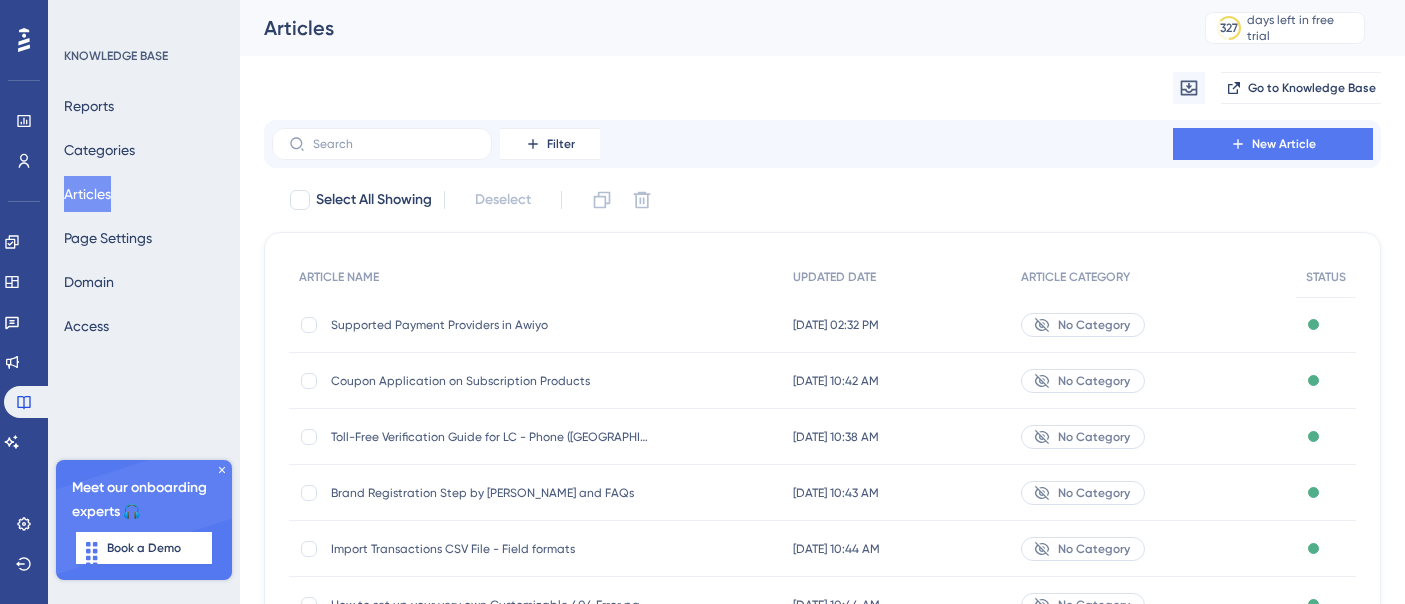 scroll, scrollTop: 0, scrollLeft: 0, axis: both 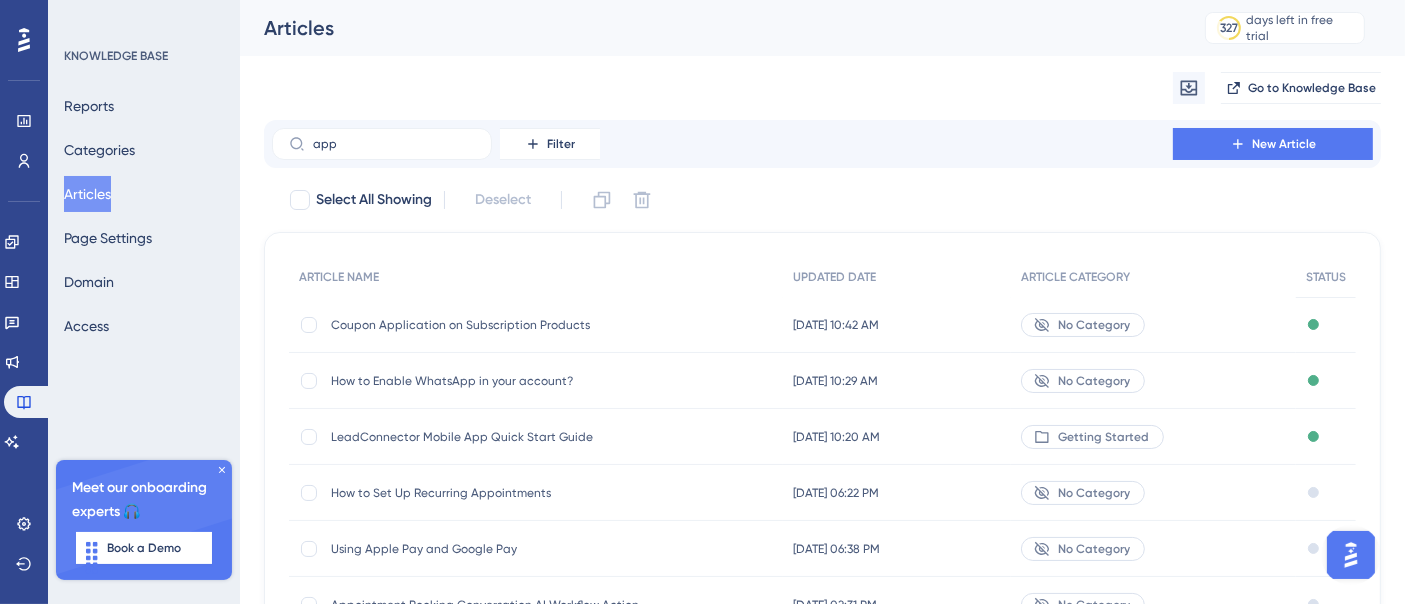type on "appr" 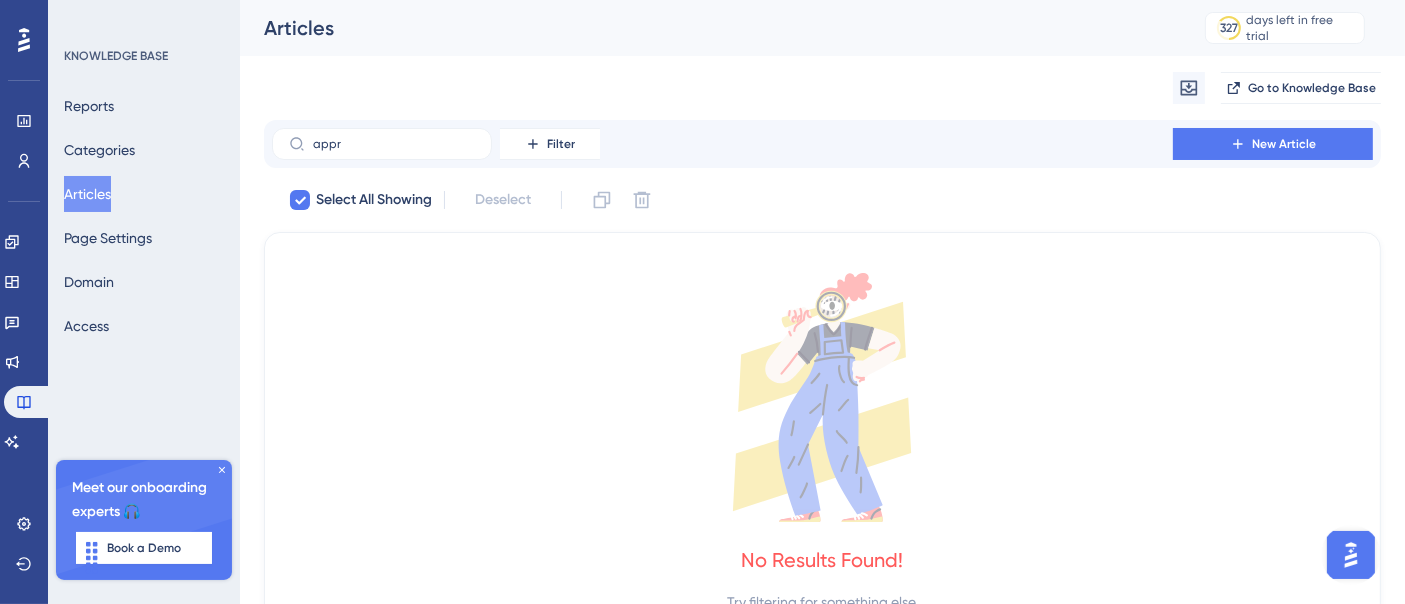 type on "app" 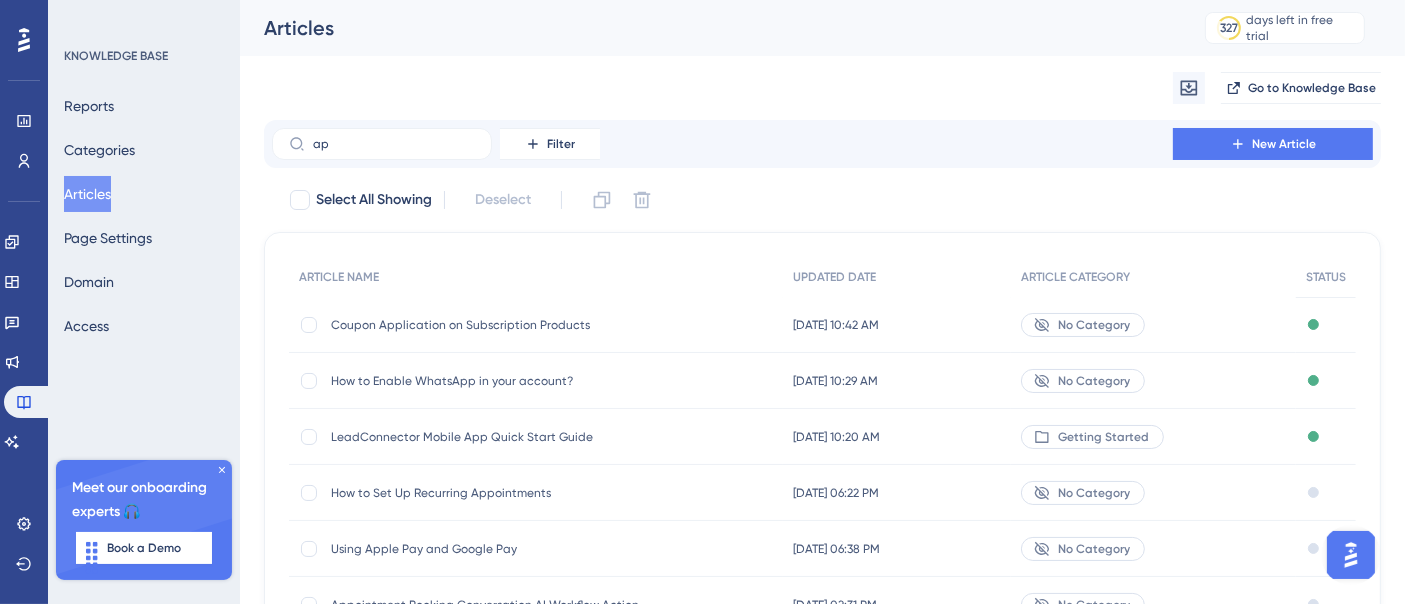 type on "a" 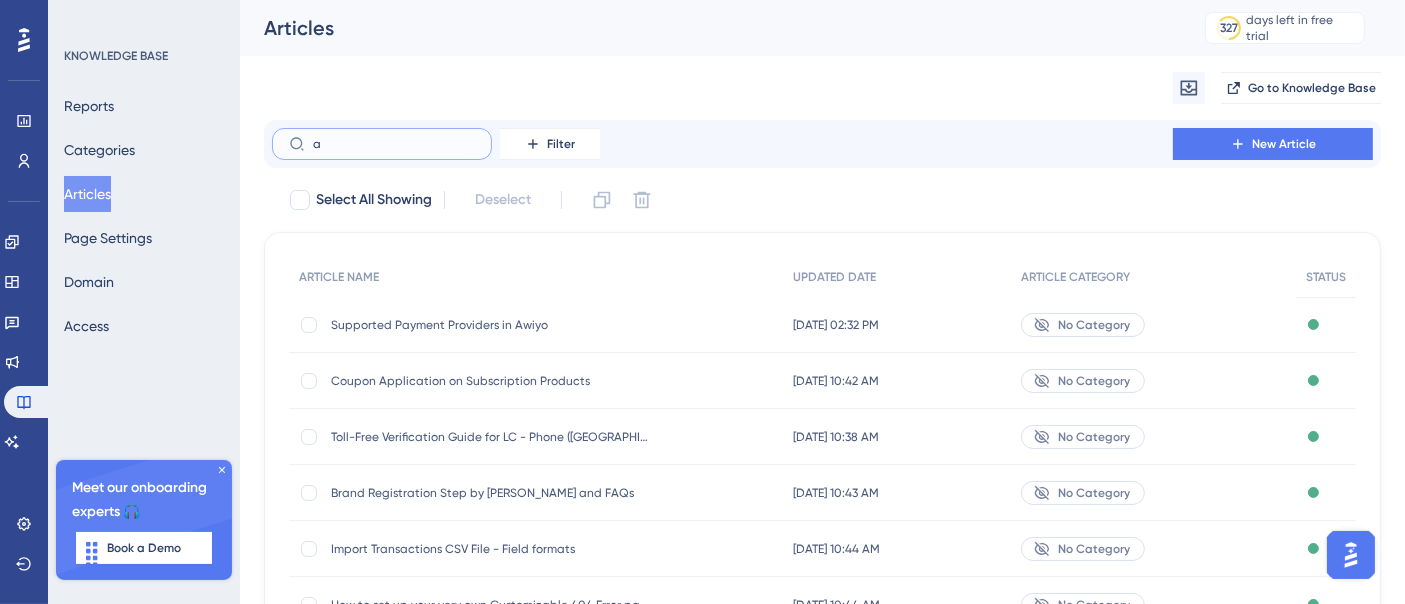 type on "a2" 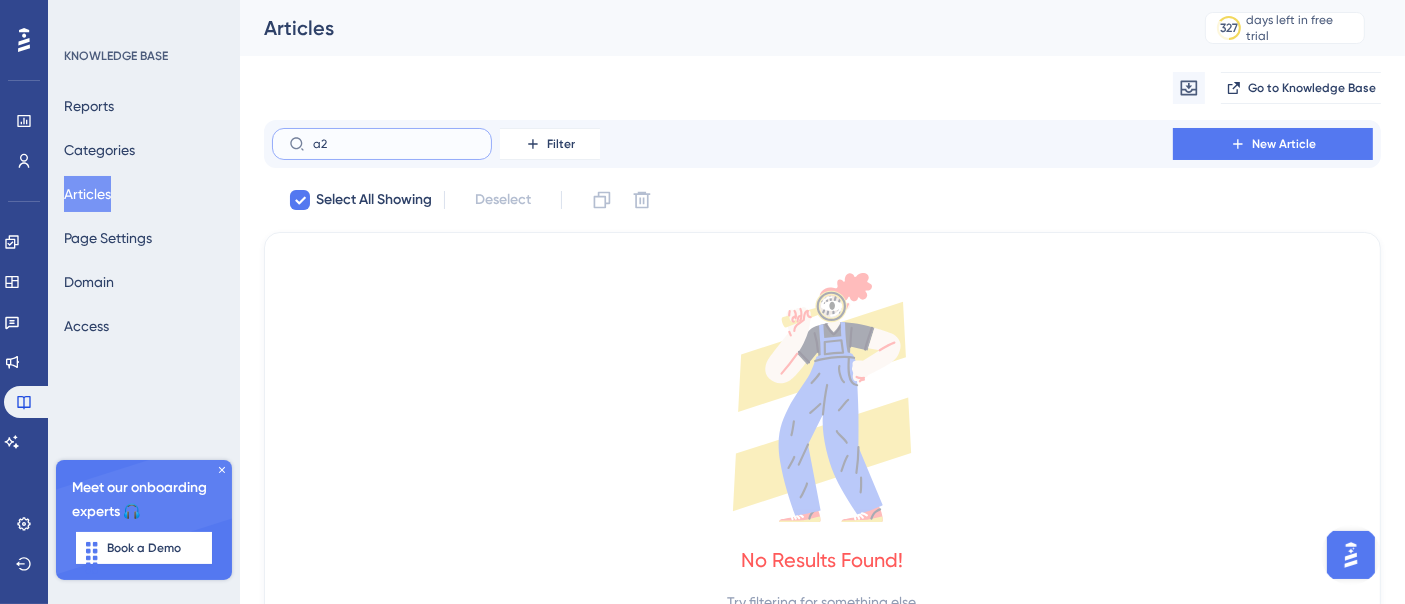 type on "a" 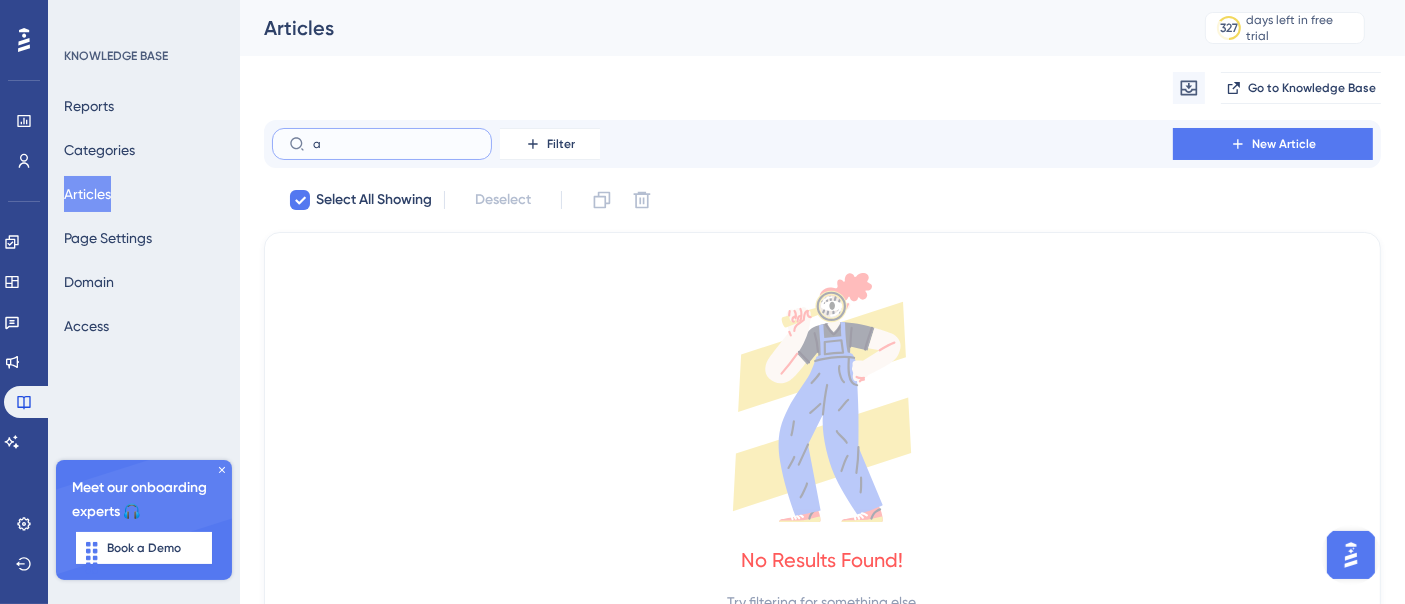 checkbox on "false" 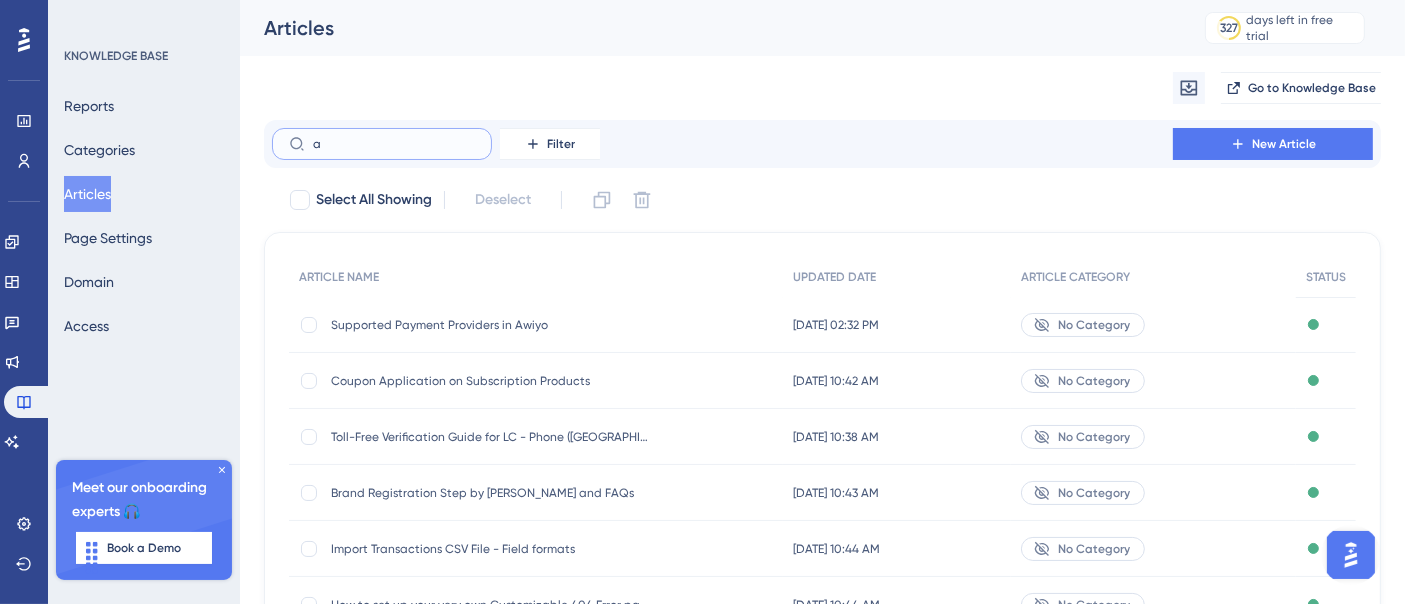 type on "a2" 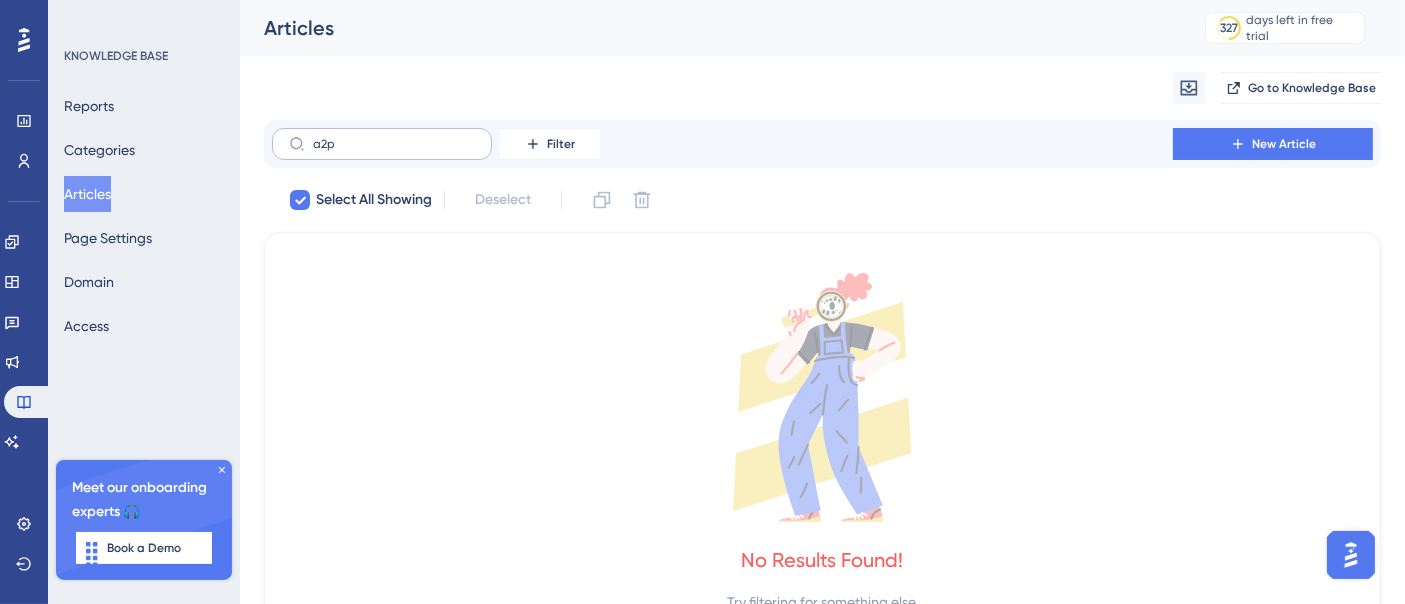 click on "a2p" at bounding box center (382, 144) 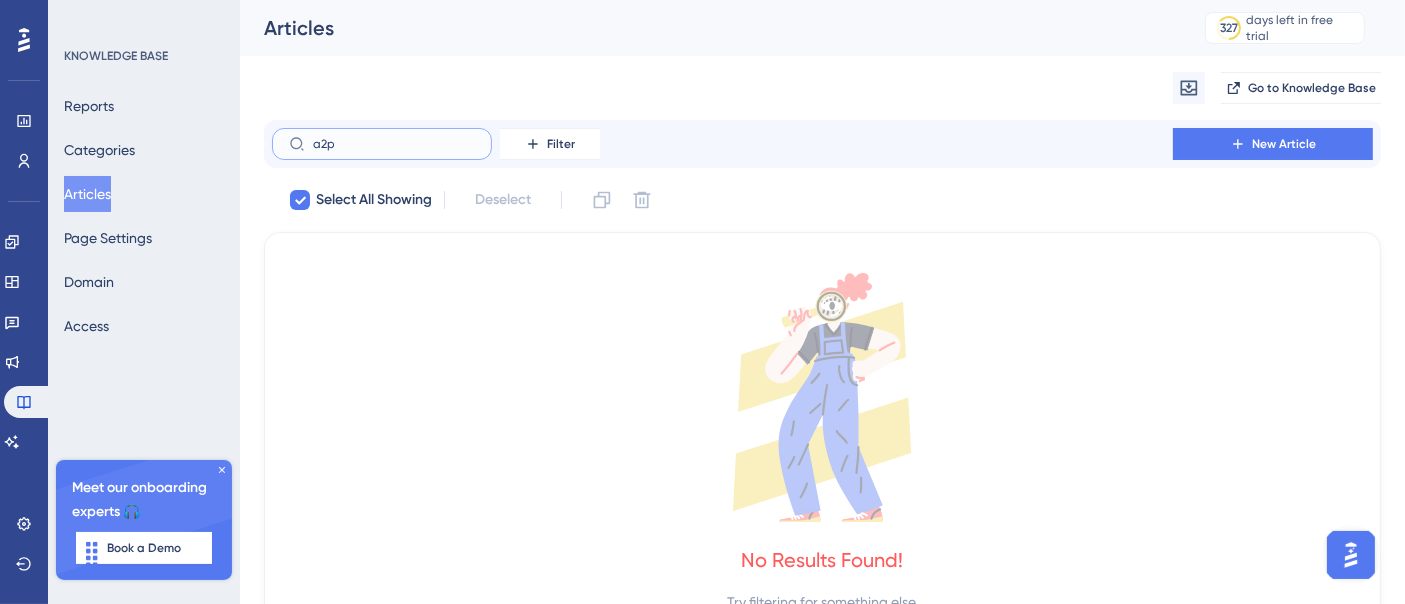 click on "a2p" at bounding box center [394, 144] 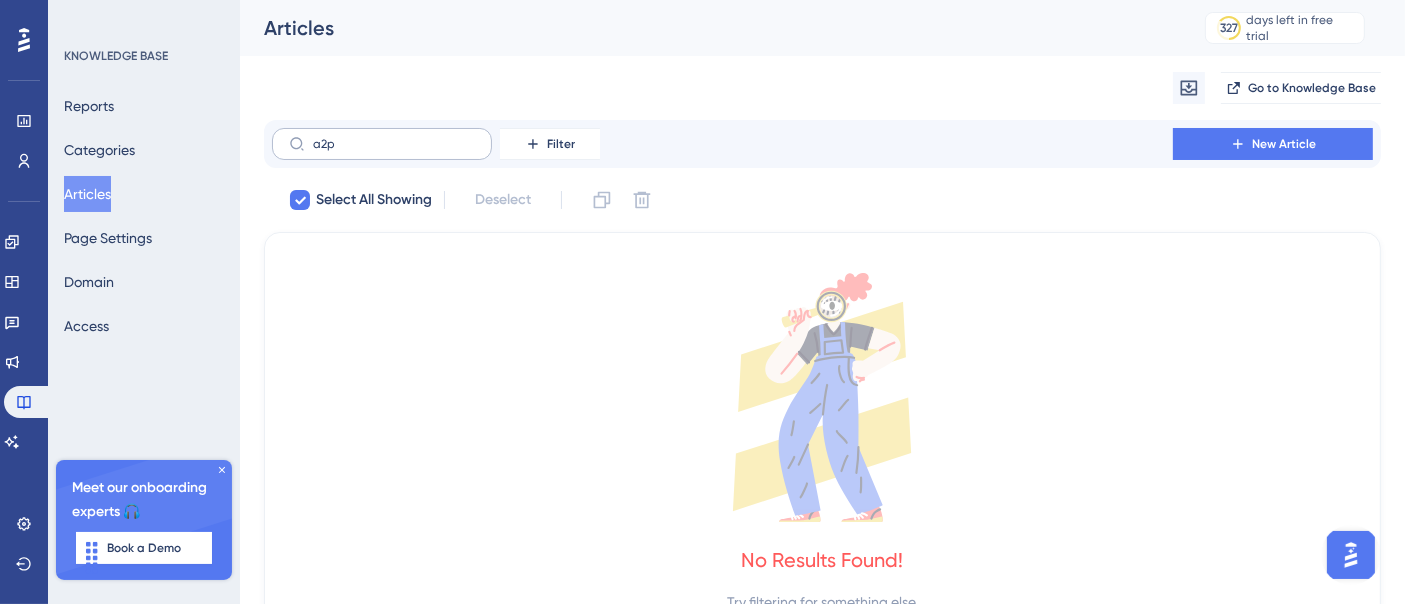 click on "a2p" at bounding box center (382, 144) 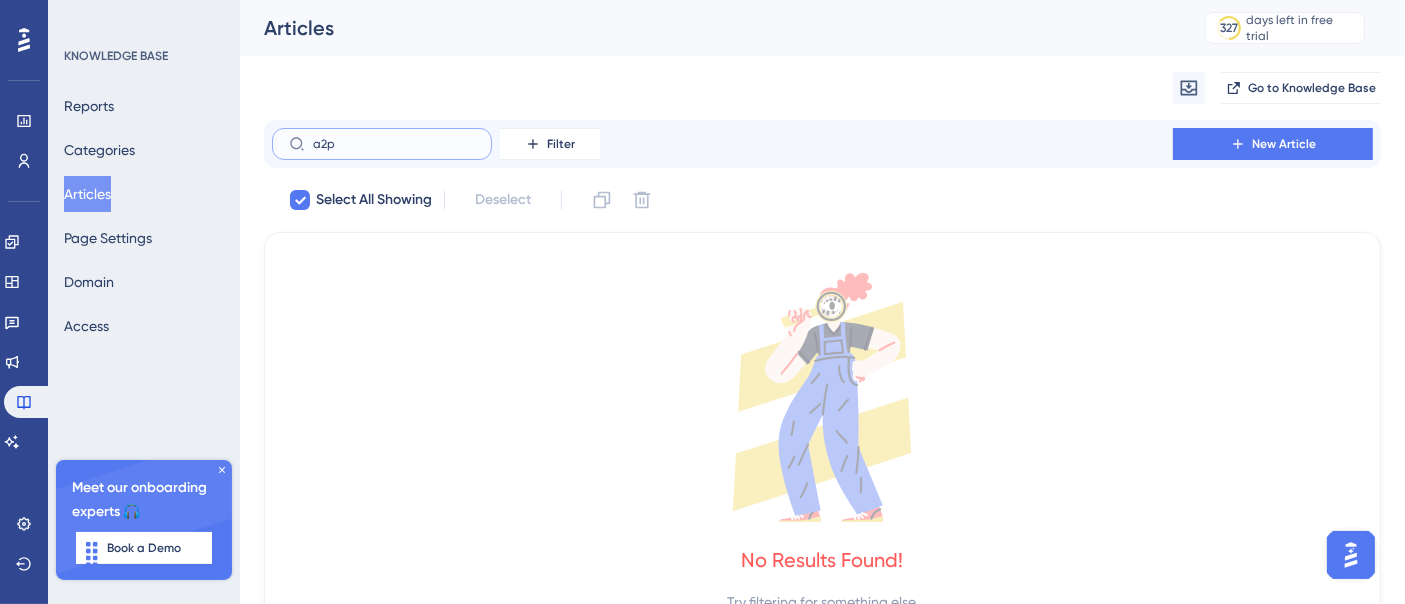click on "a2p" at bounding box center [394, 144] 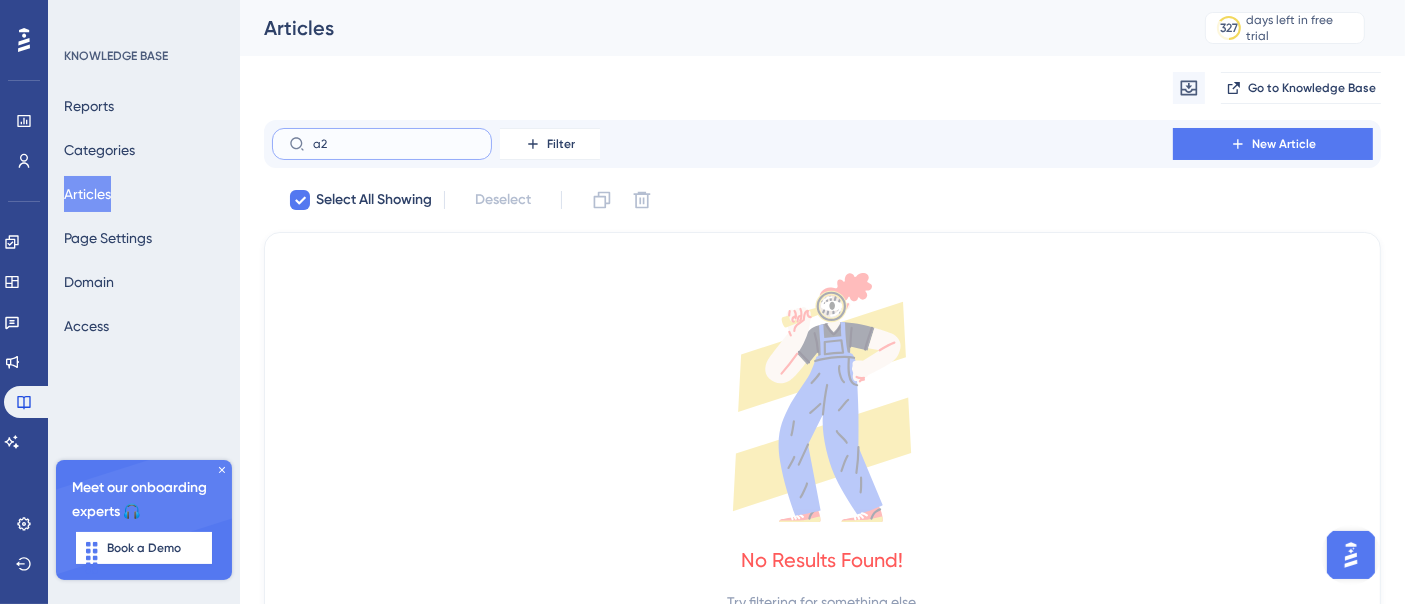 type on "a" 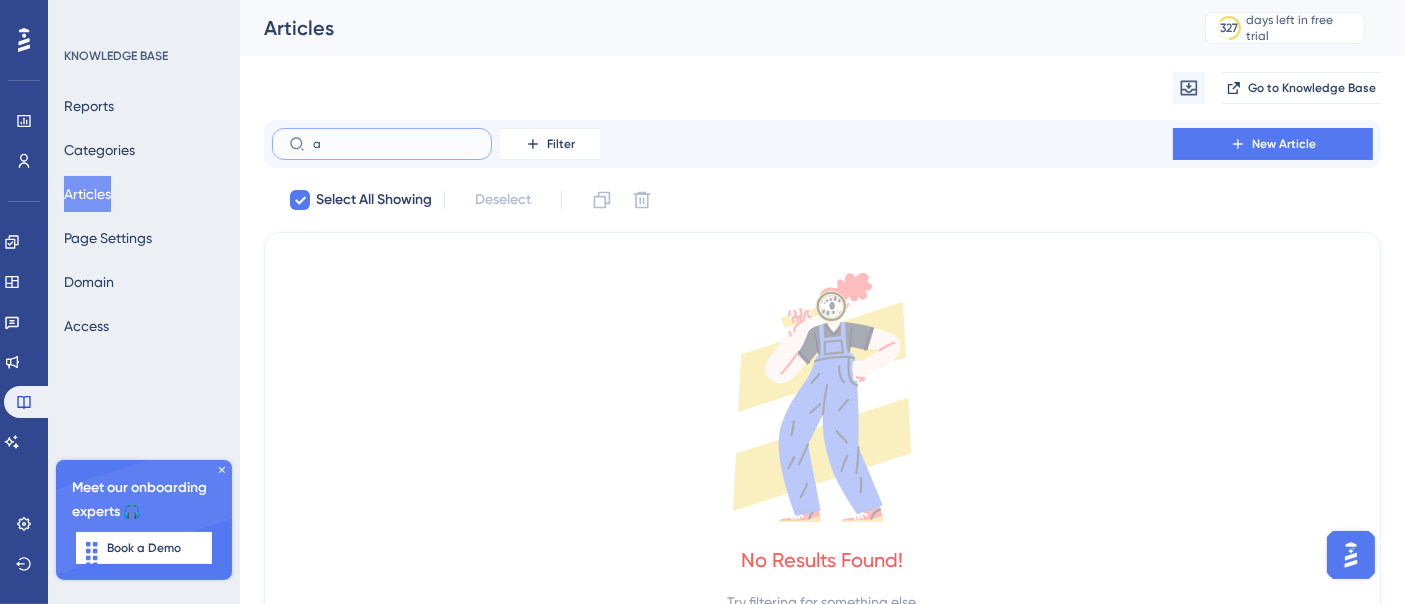 checkbox on "false" 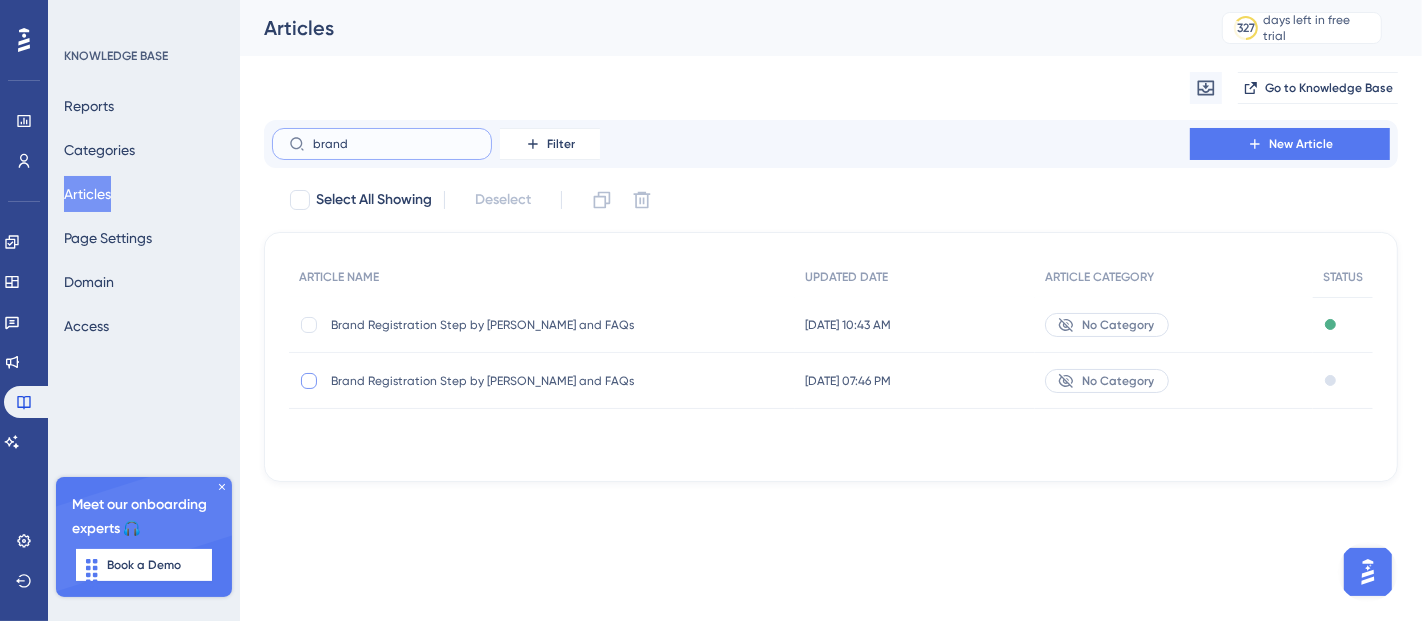 type on "brand" 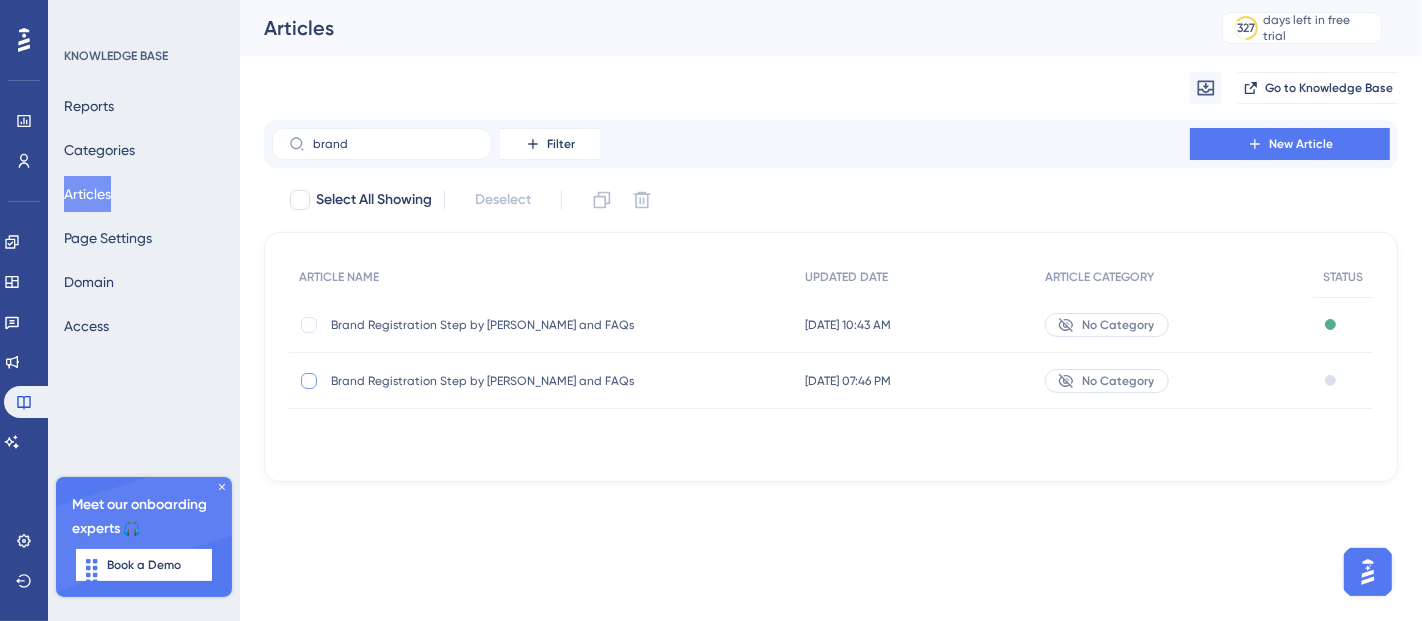 click at bounding box center [309, 381] 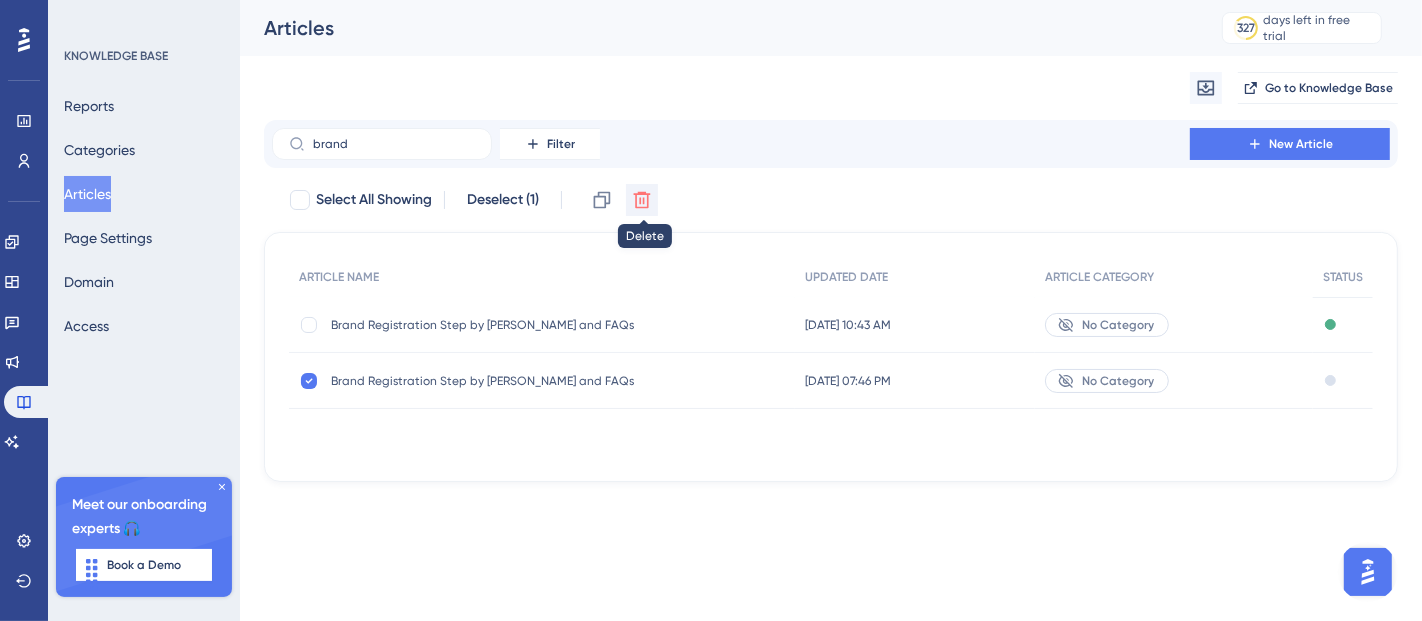 click 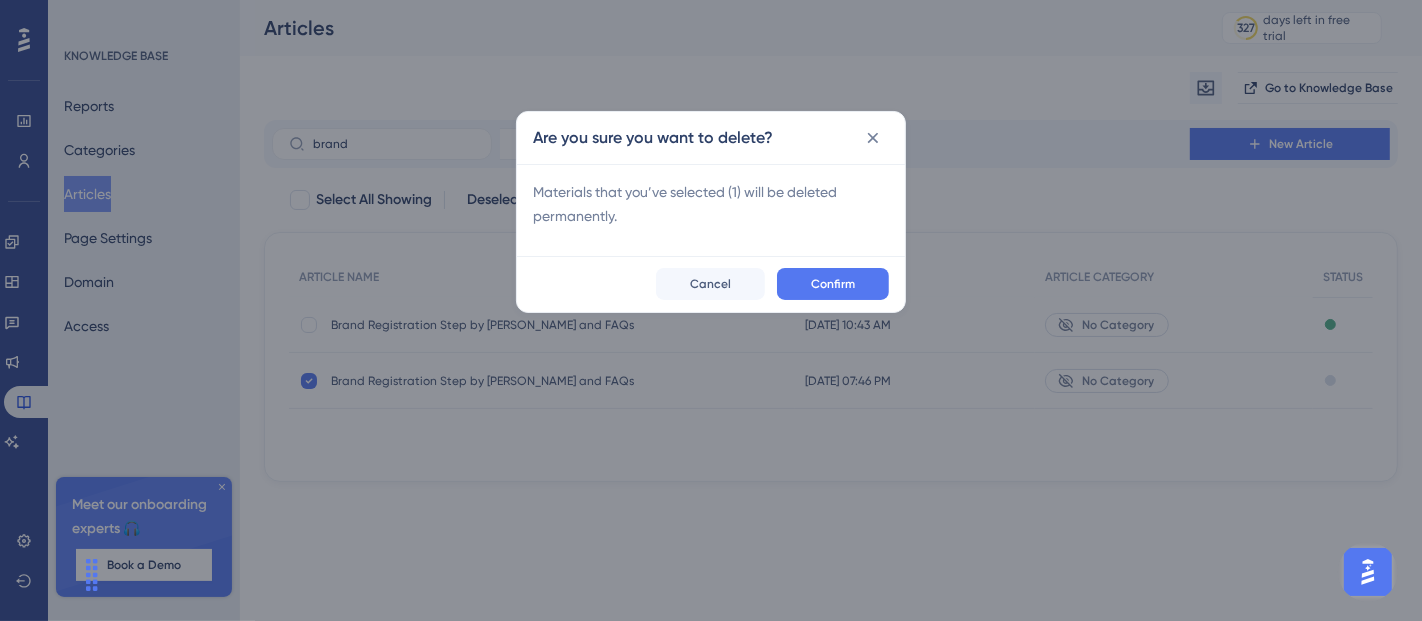 checkbox on "false" 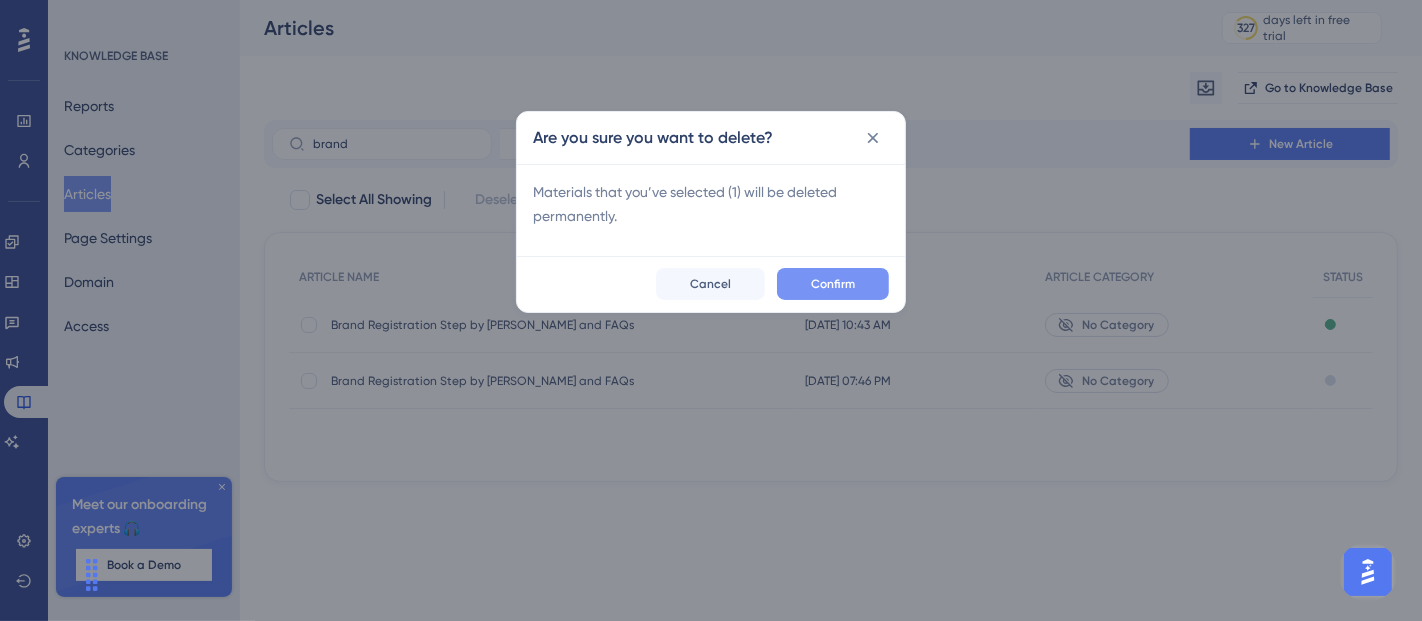 click on "Confirm" at bounding box center (833, 284) 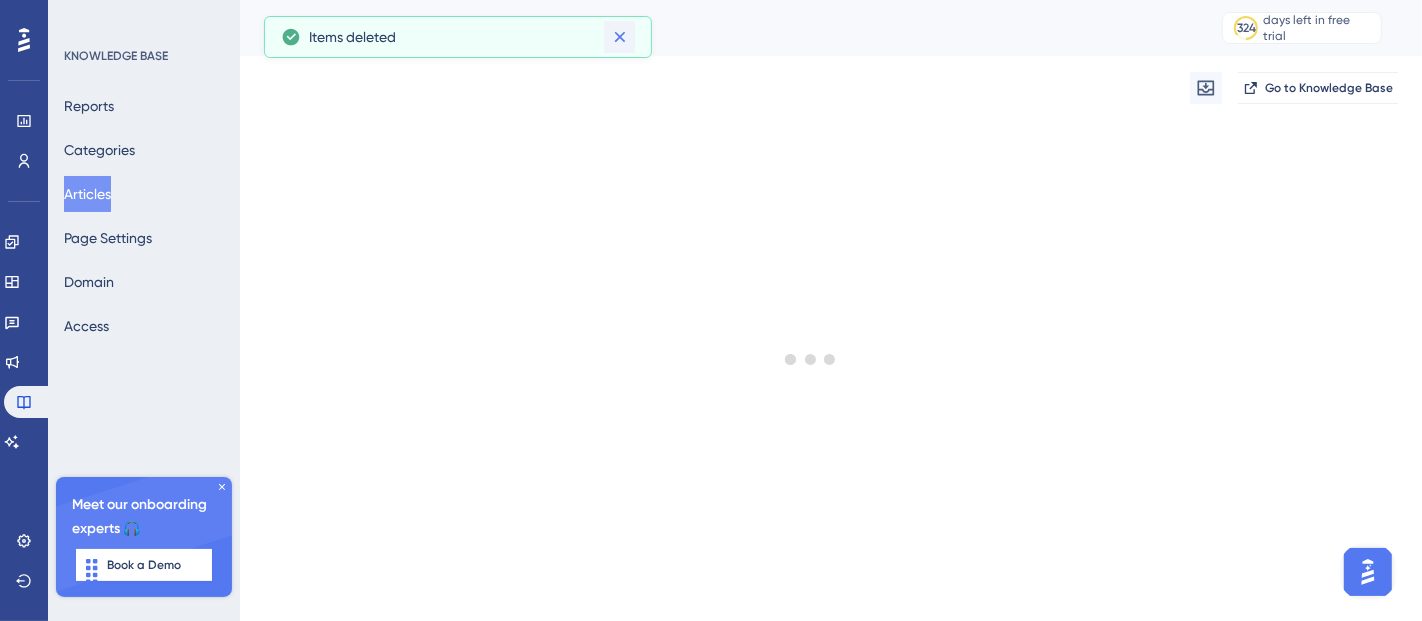 click 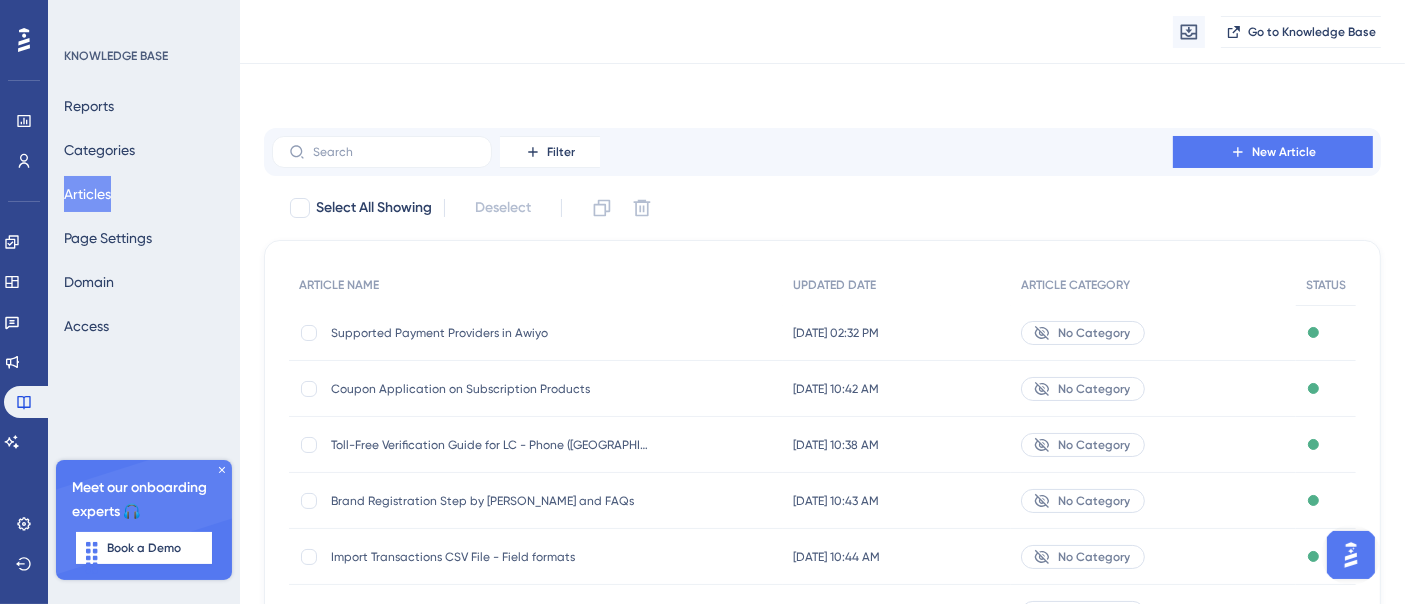 scroll, scrollTop: 412, scrollLeft: 0, axis: vertical 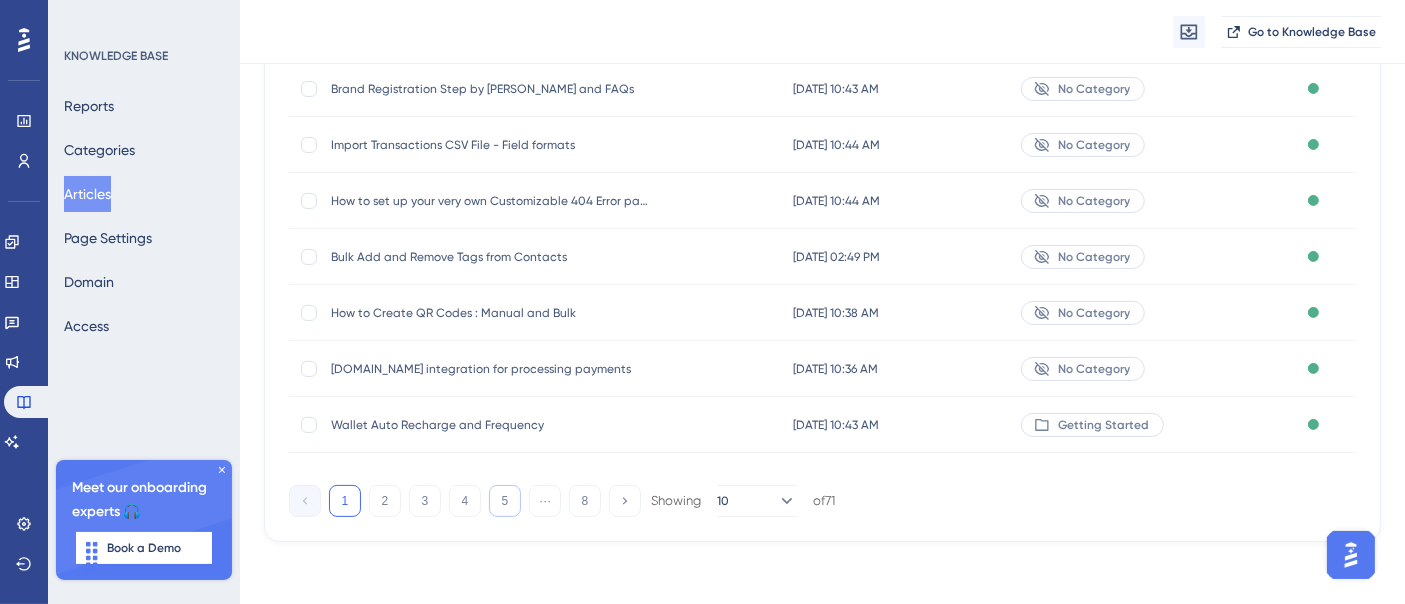 click on "5" at bounding box center (505, 501) 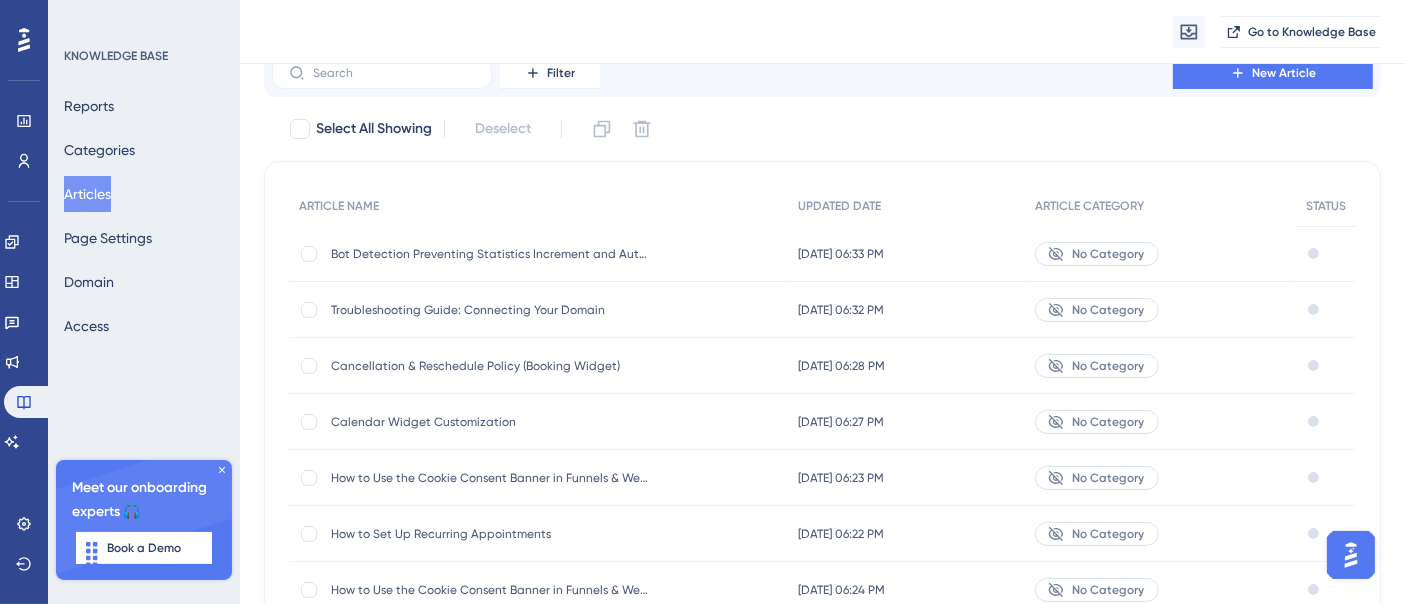 scroll, scrollTop: 412, scrollLeft: 0, axis: vertical 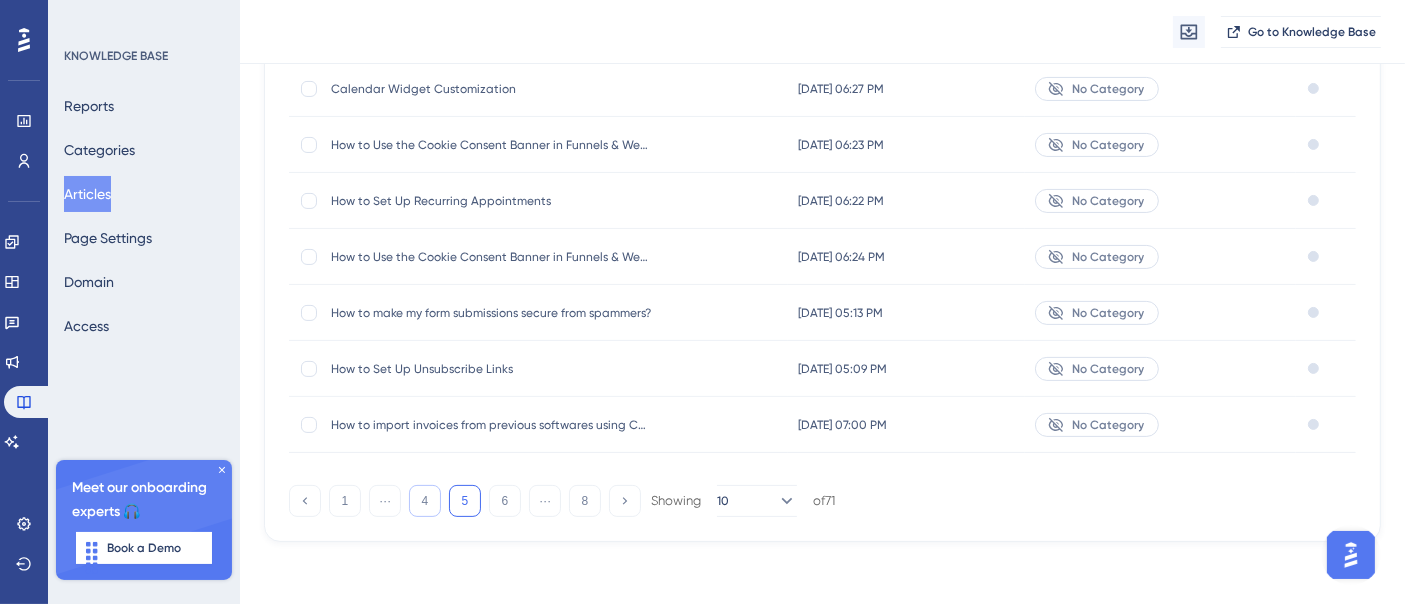 click on "4" at bounding box center [425, 501] 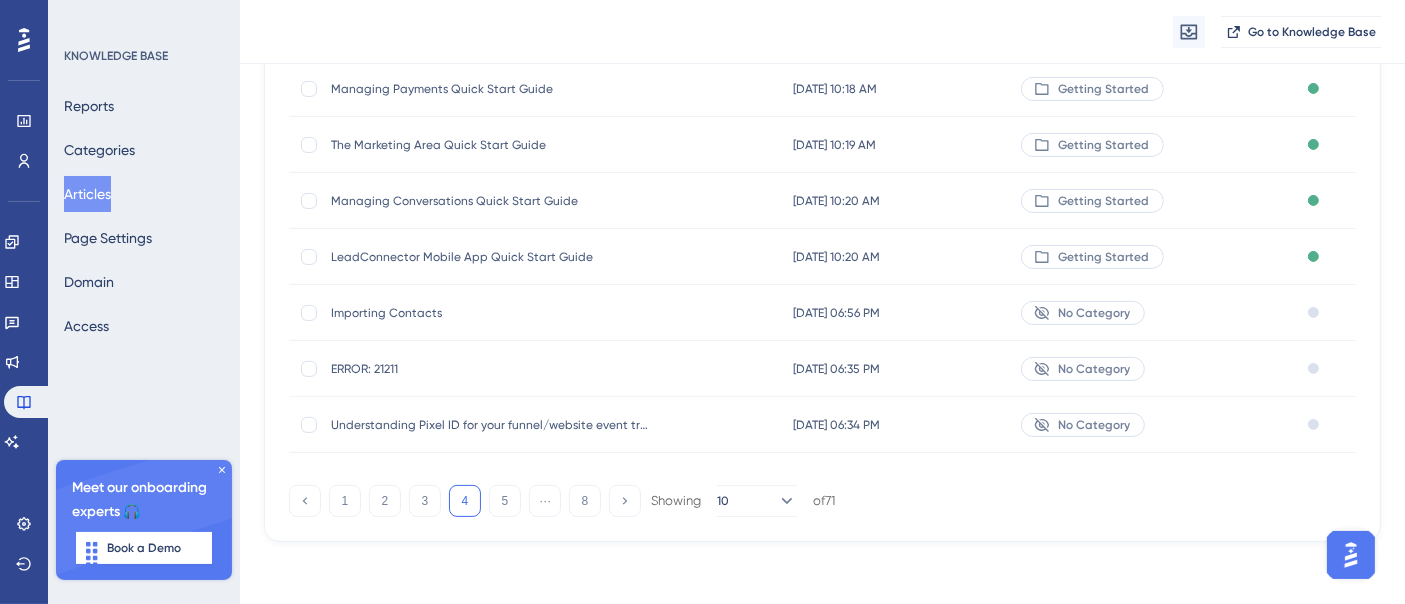 type 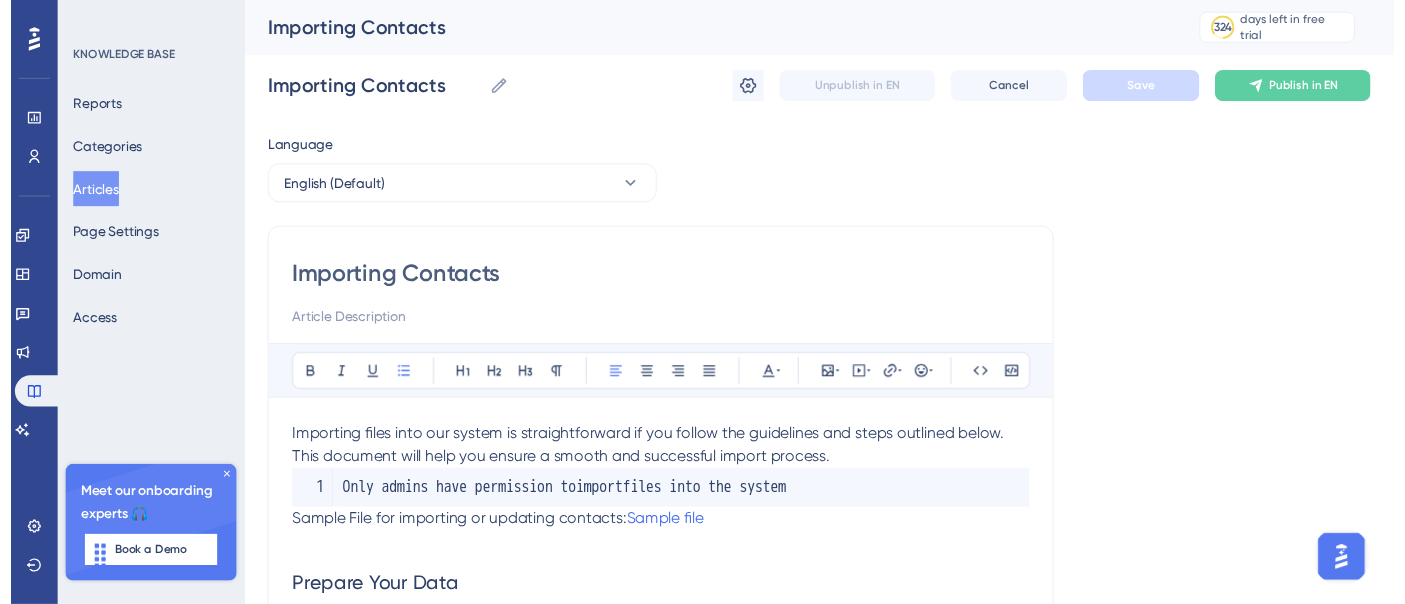 scroll, scrollTop: 6682, scrollLeft: 0, axis: vertical 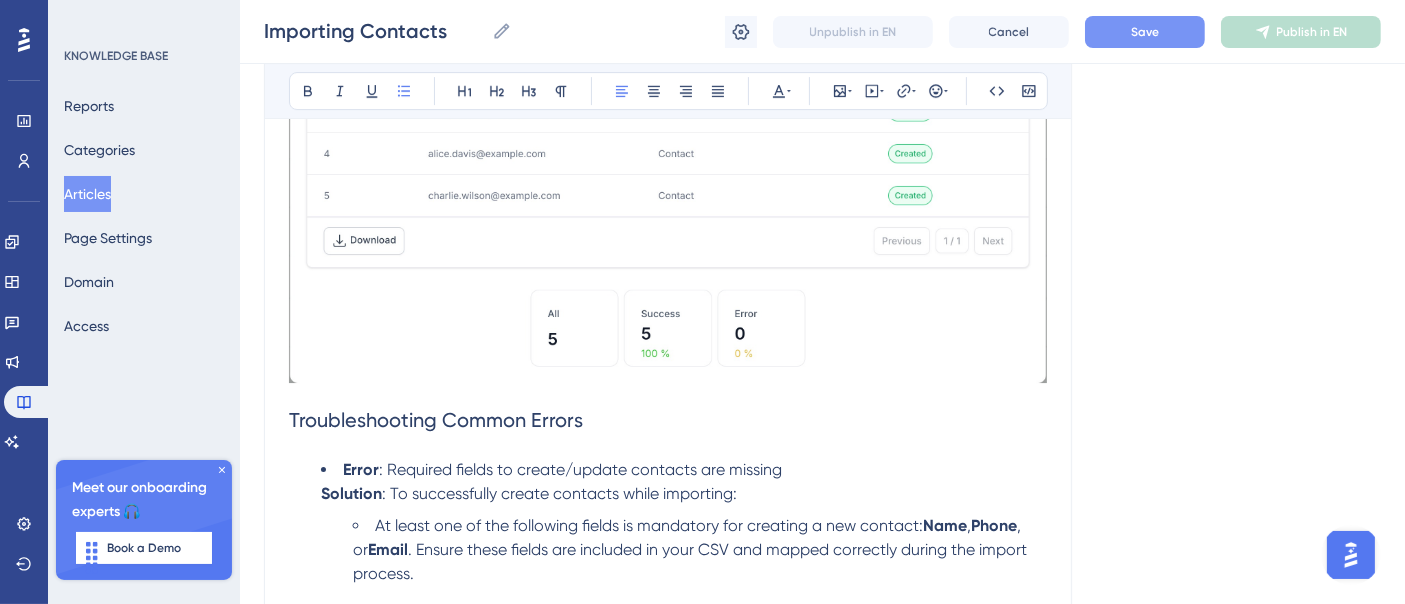 click on "Save" at bounding box center [1145, 32] 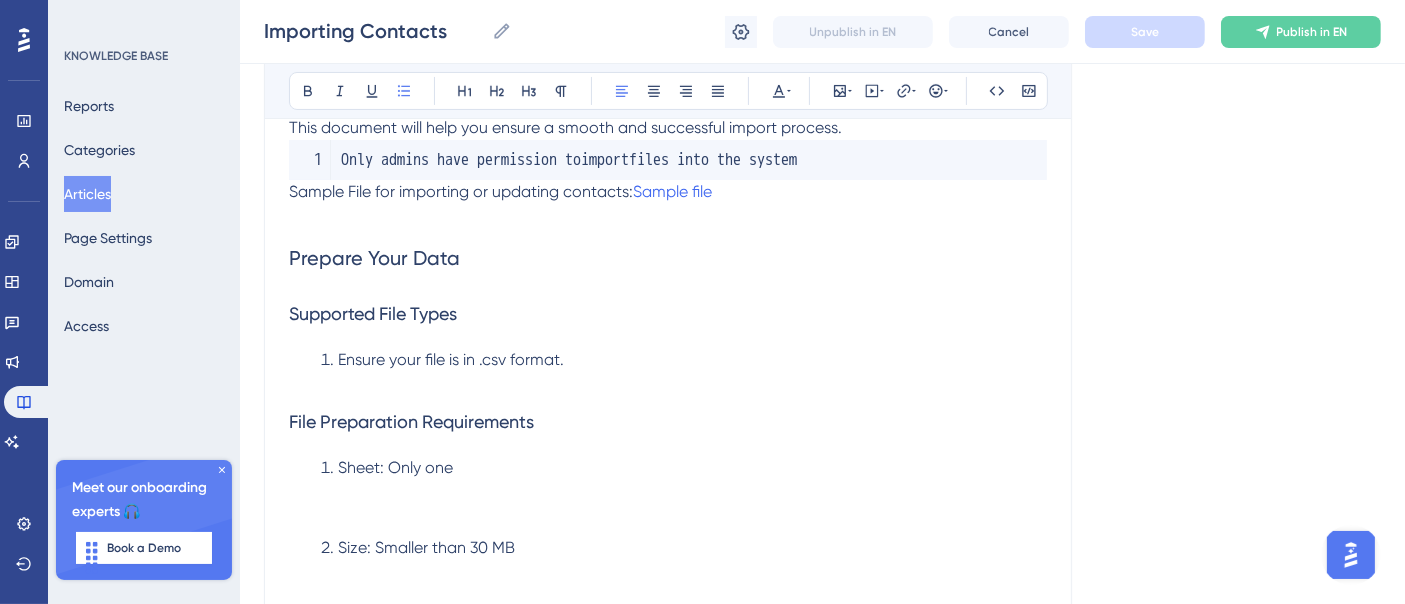 scroll, scrollTop: 444, scrollLeft: 0, axis: vertical 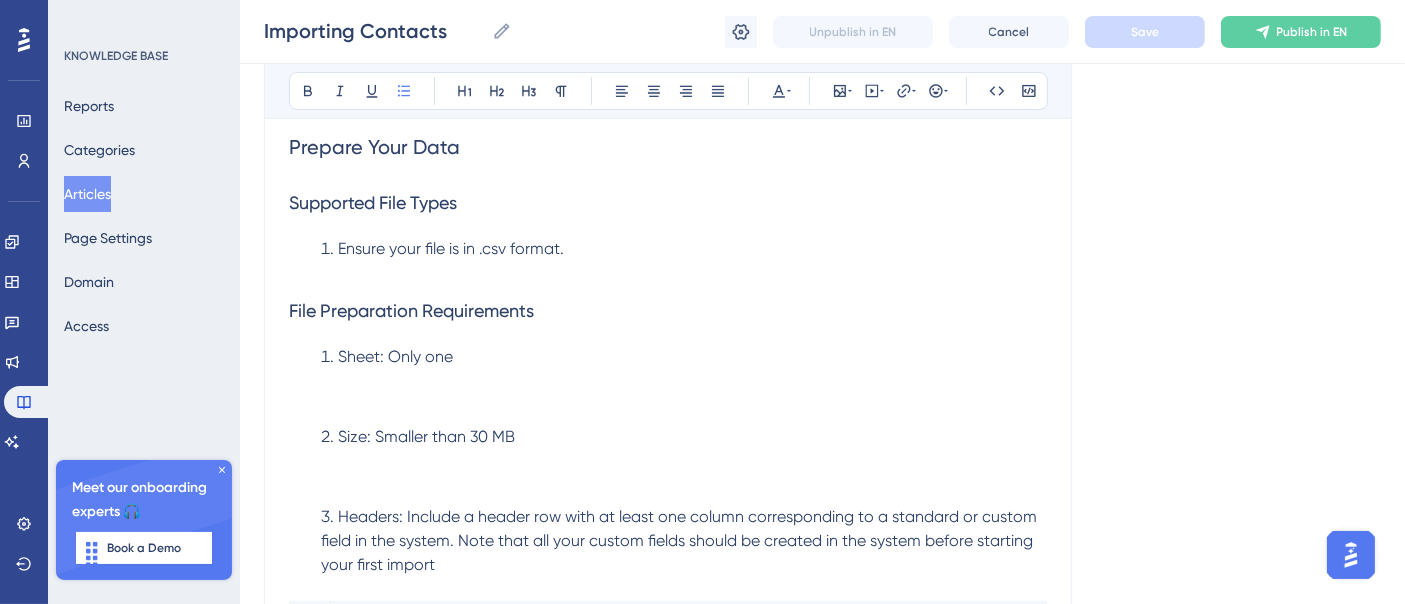 click on "Sheet: Only one" at bounding box center [684, 381] 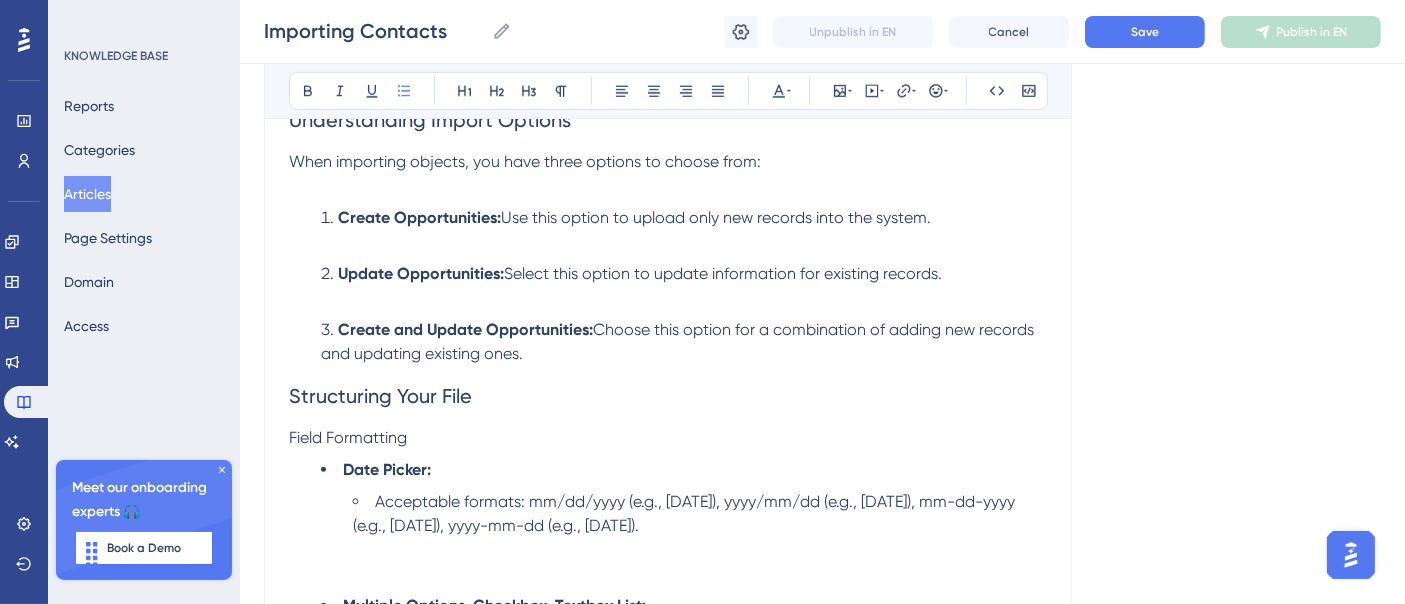 scroll, scrollTop: 1333, scrollLeft: 0, axis: vertical 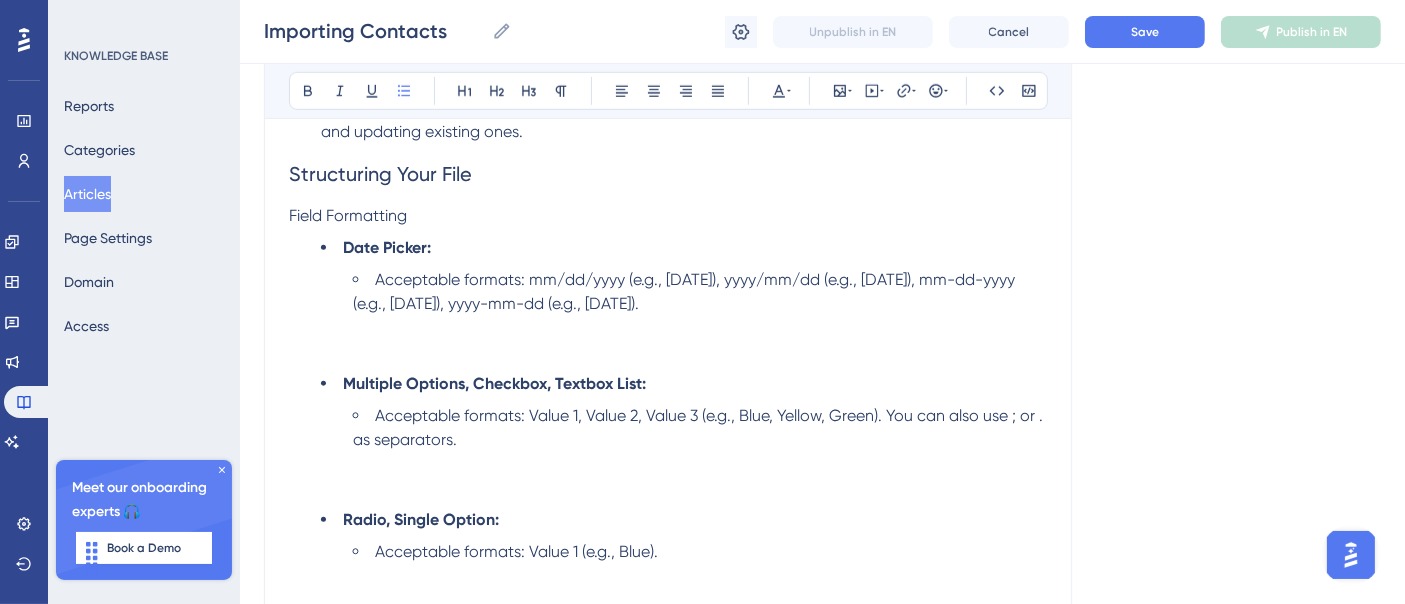 click on "Acceptable formats: mm/dd/yyyy (e.g., [DATE]), yyyy/mm/dd (e.g., [DATE]), mm-dd-yyyy (e.g., [DATE]), yyyy-mm-dd (e.g., [DATE])." at bounding box center (700, 316) 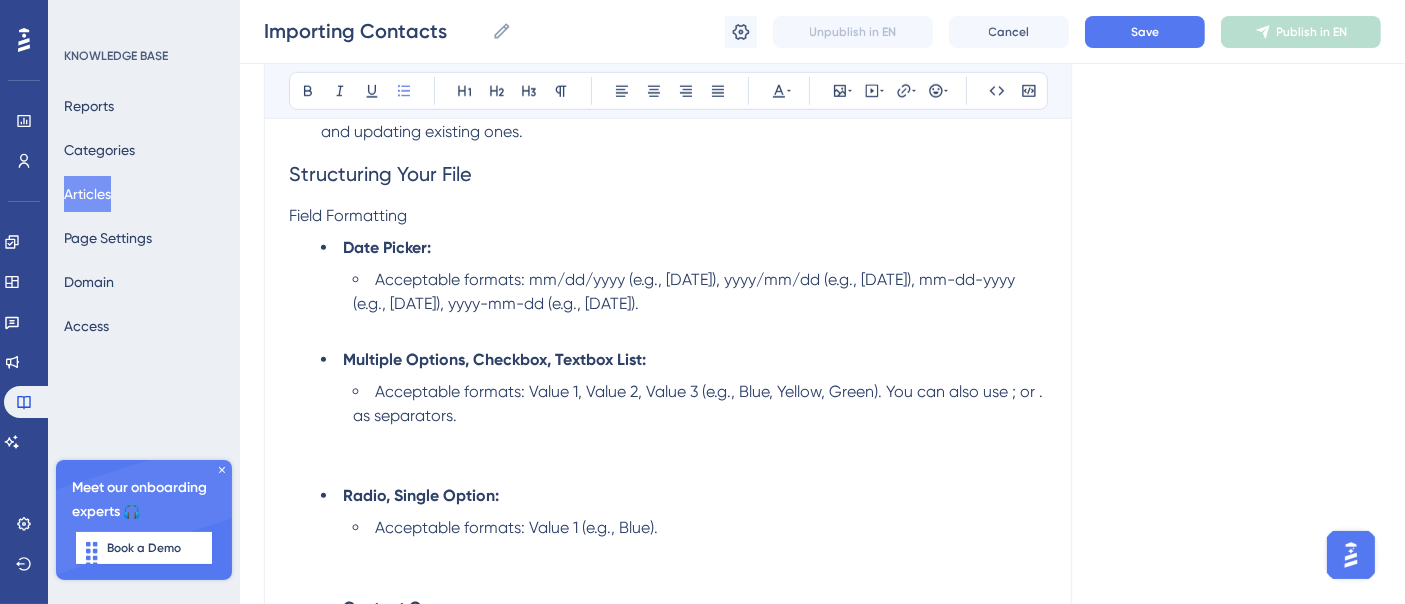 click on "Acceptable formats: Value 1, Value 2, Value 3 (e.g., Blue, Yellow, Green). You can also use ; or . as separators." at bounding box center (700, 428) 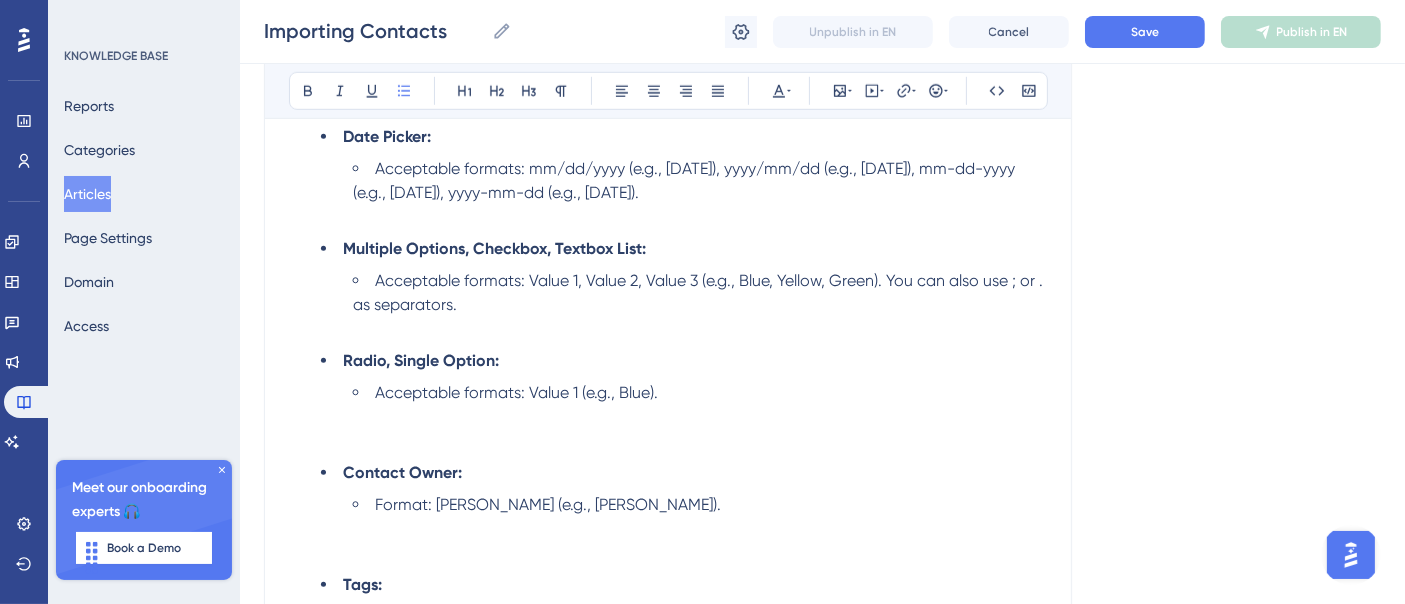 scroll, scrollTop: 1666, scrollLeft: 0, axis: vertical 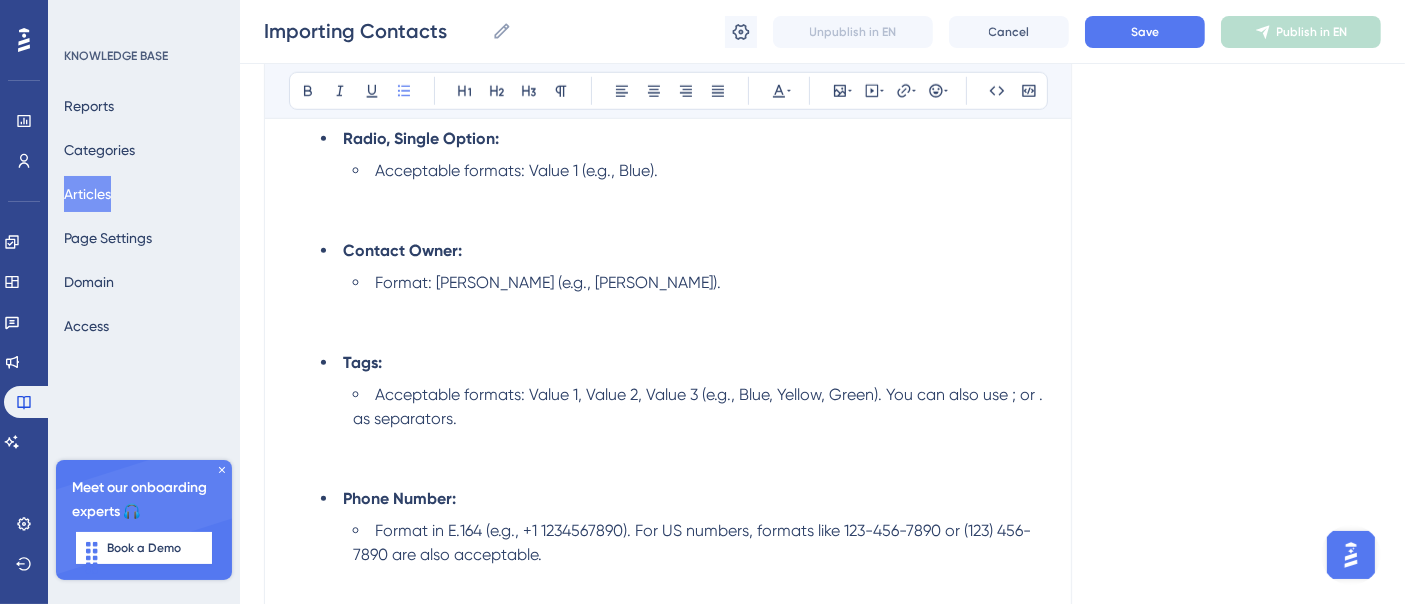 click on "Format: [PERSON_NAME] (e.g., [PERSON_NAME])." at bounding box center (700, 307) 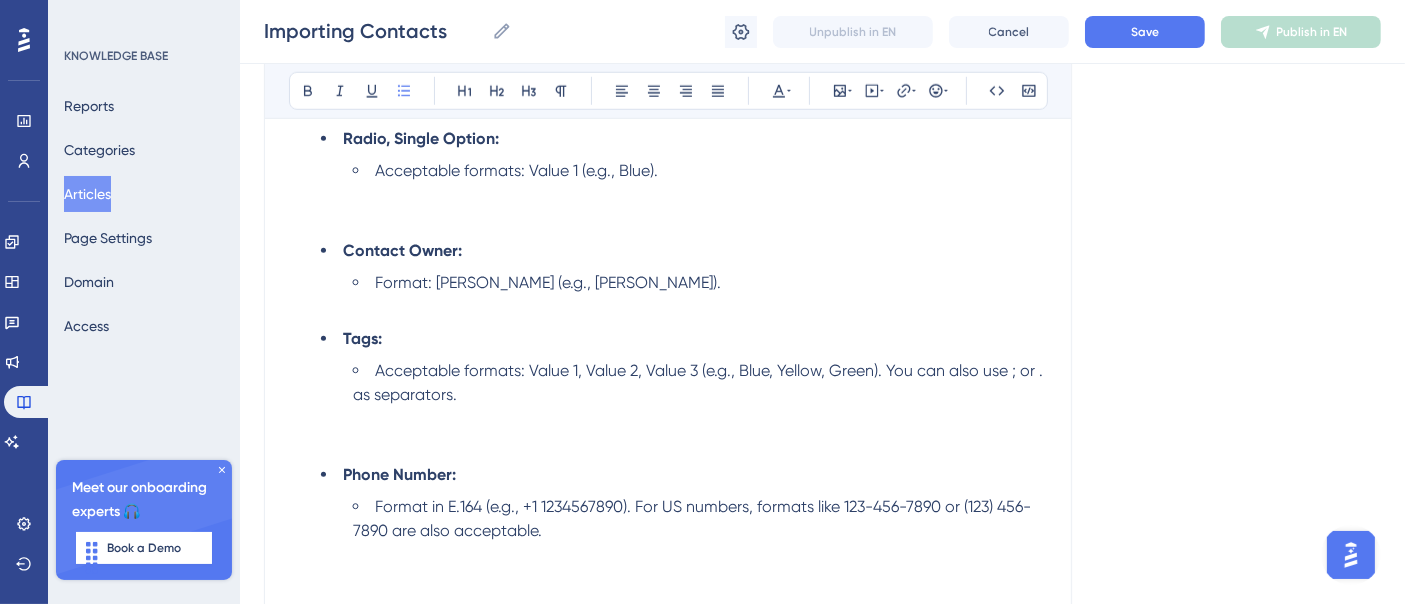 click on "Acceptable formats: Value 1 (e.g., Blue)." at bounding box center [700, 195] 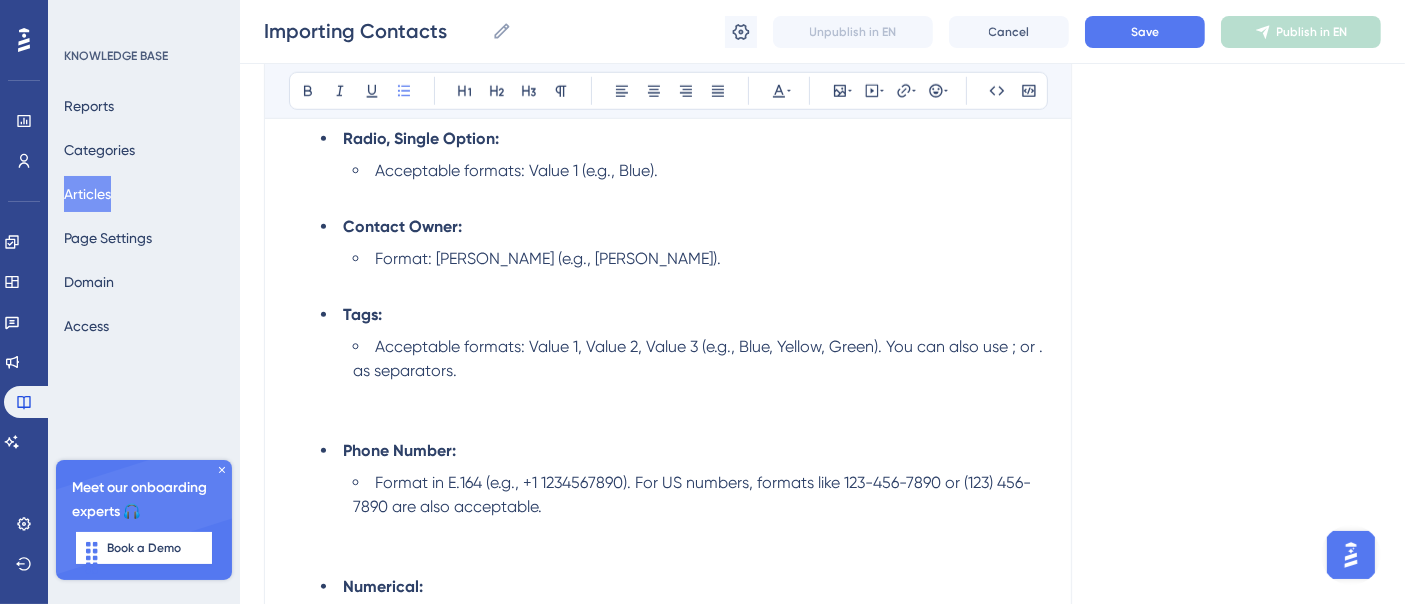 click on "Acceptable formats: Value 1, Value 2, Value 3 (e.g., Blue, Yellow, Green). You can also use ; or . as separators." at bounding box center [700, 383] 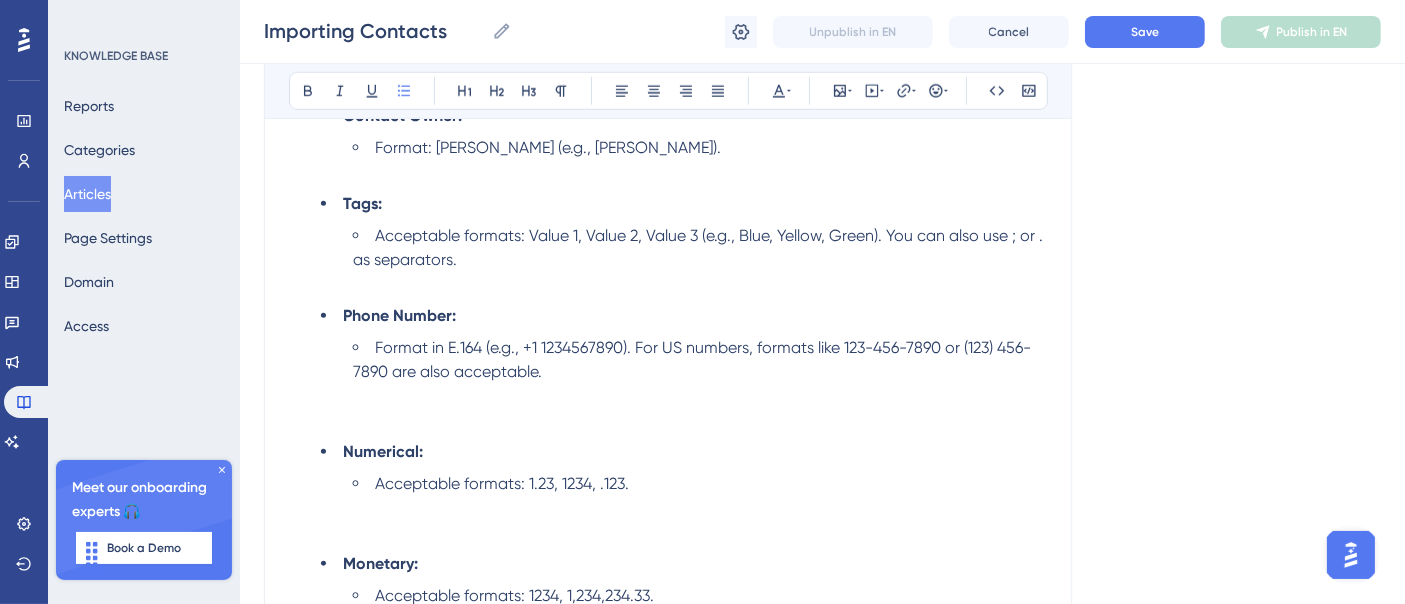 scroll, scrollTop: 2000, scrollLeft: 0, axis: vertical 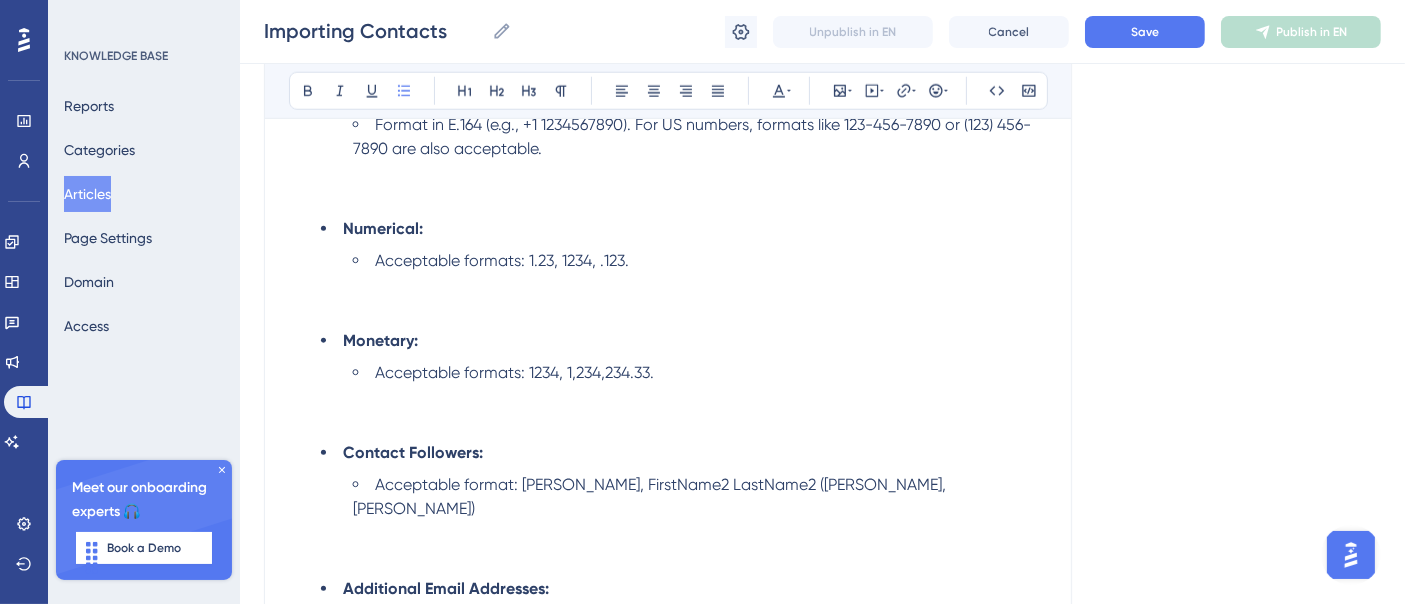 click on "Acceptable formats: 1.23, 1234, .123." at bounding box center [700, 285] 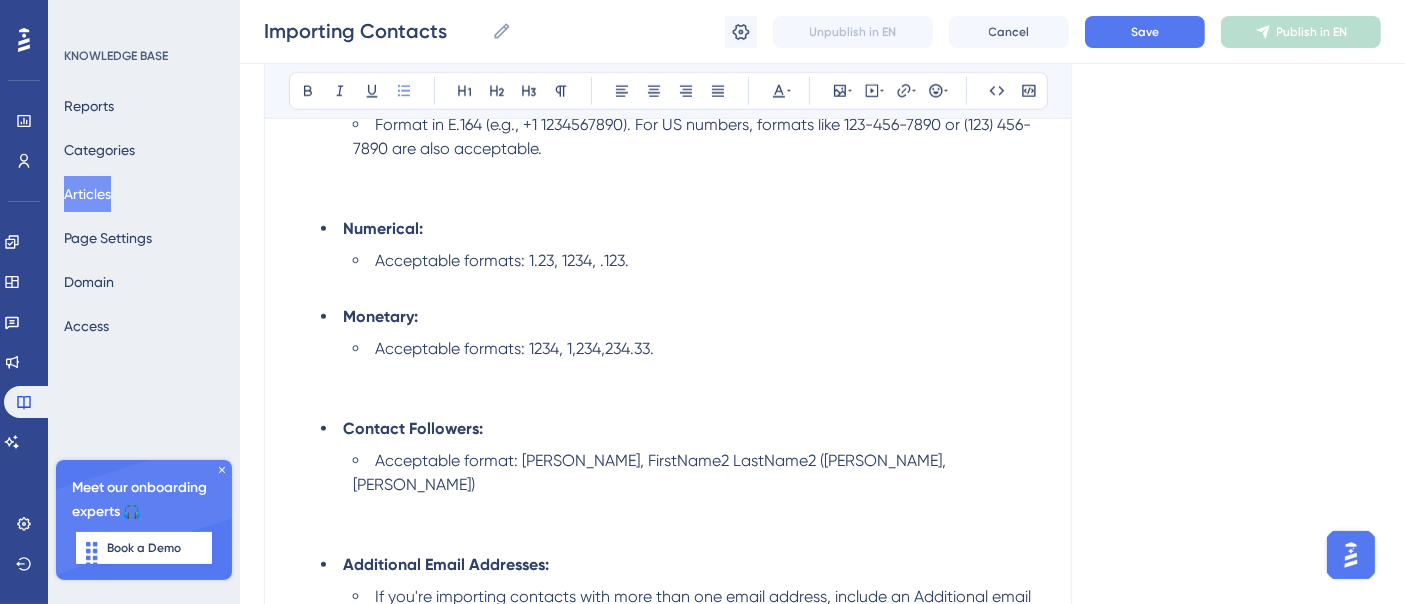 click on "Acceptable formats: 1234, 1,234,234.33." at bounding box center [700, 373] 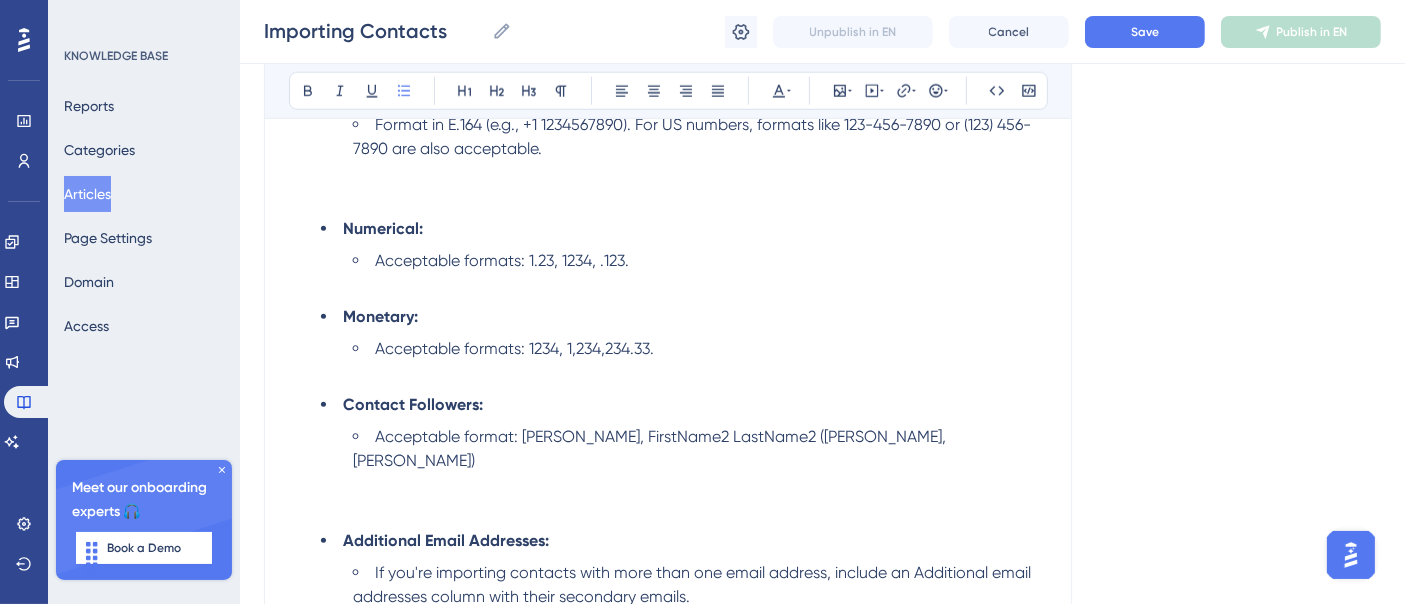 click on "Acceptable format: [PERSON_NAME], FirstName2 LastName2 ([PERSON_NAME], [PERSON_NAME])" at bounding box center (700, 473) 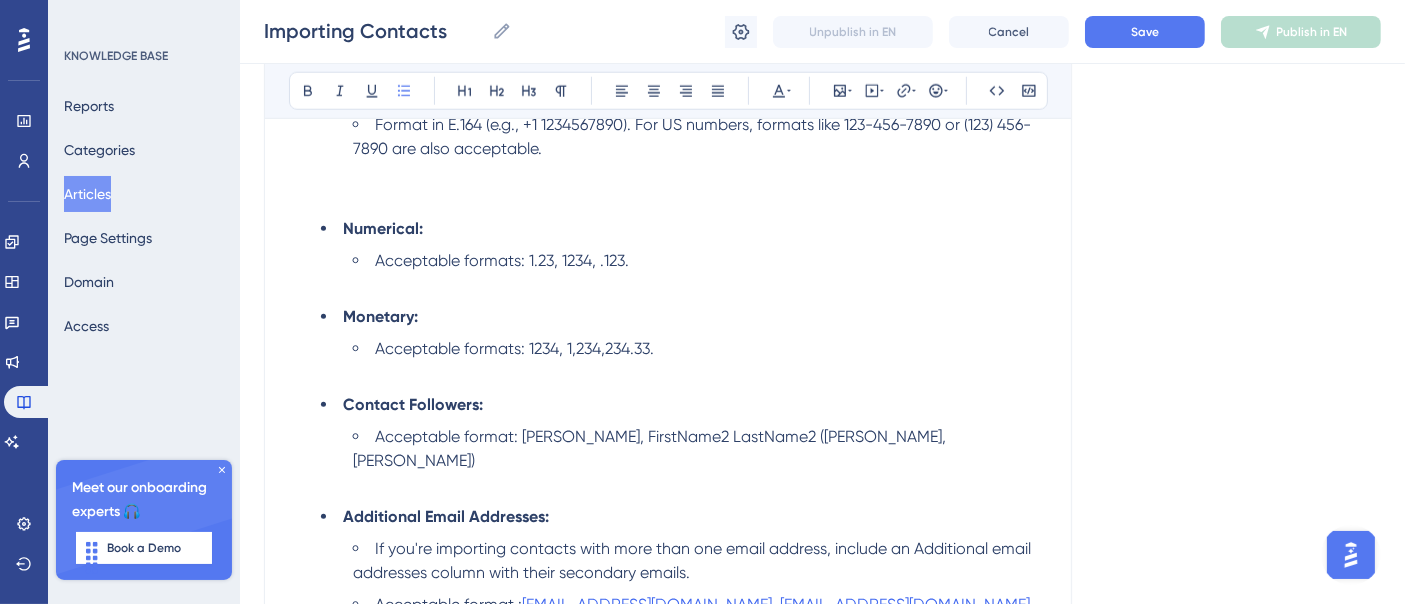 scroll, scrollTop: 2222, scrollLeft: 0, axis: vertical 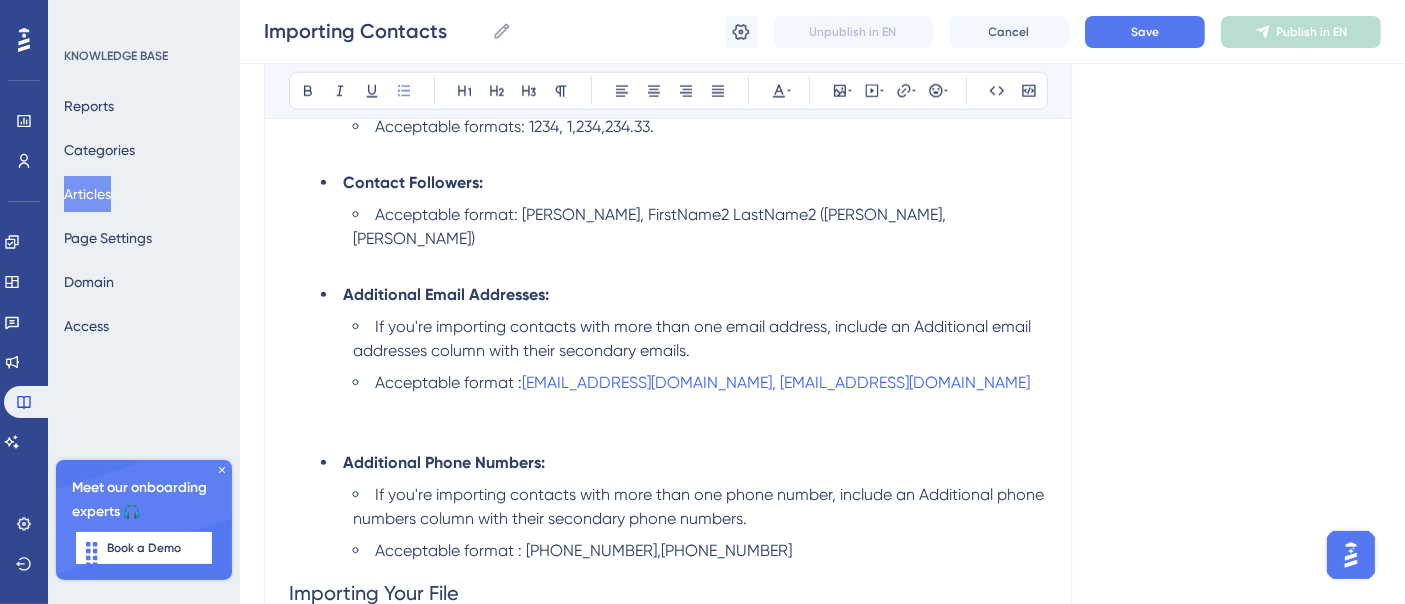 click on "Acceptable format :  [EMAIL_ADDRESS][DOMAIN_NAME],   [EMAIL_ADDRESS][DOMAIN_NAME]" at bounding box center (700, 407) 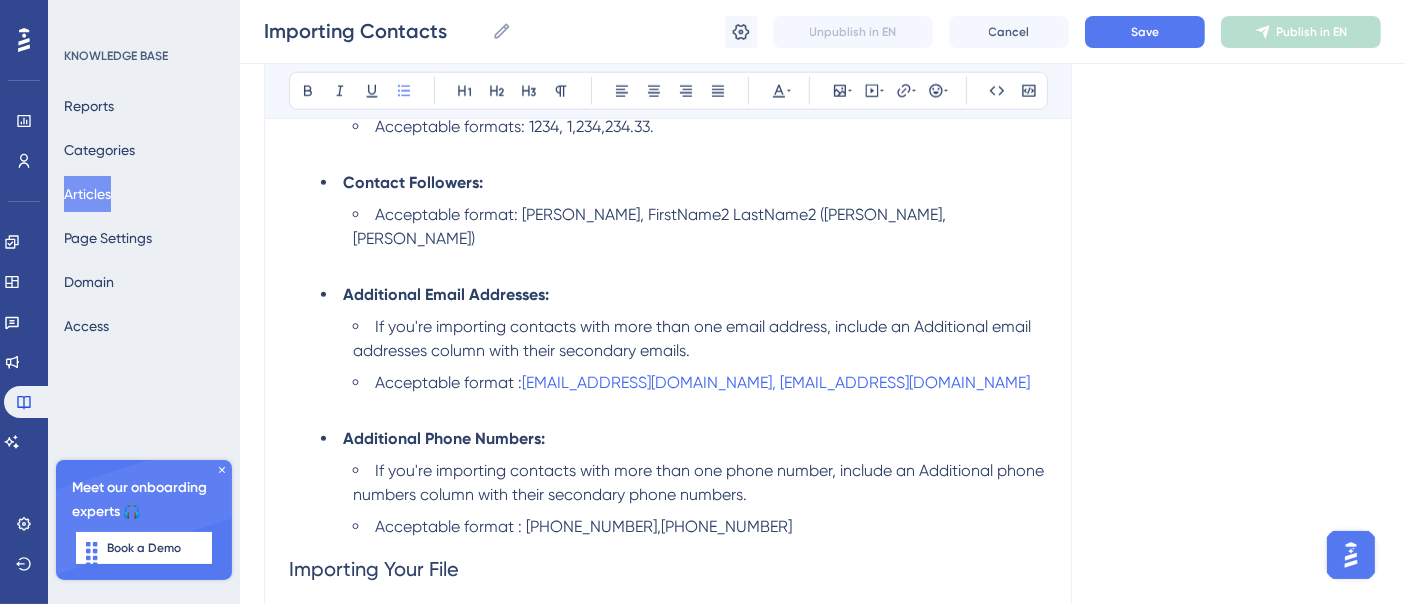 scroll, scrollTop: 2444, scrollLeft: 0, axis: vertical 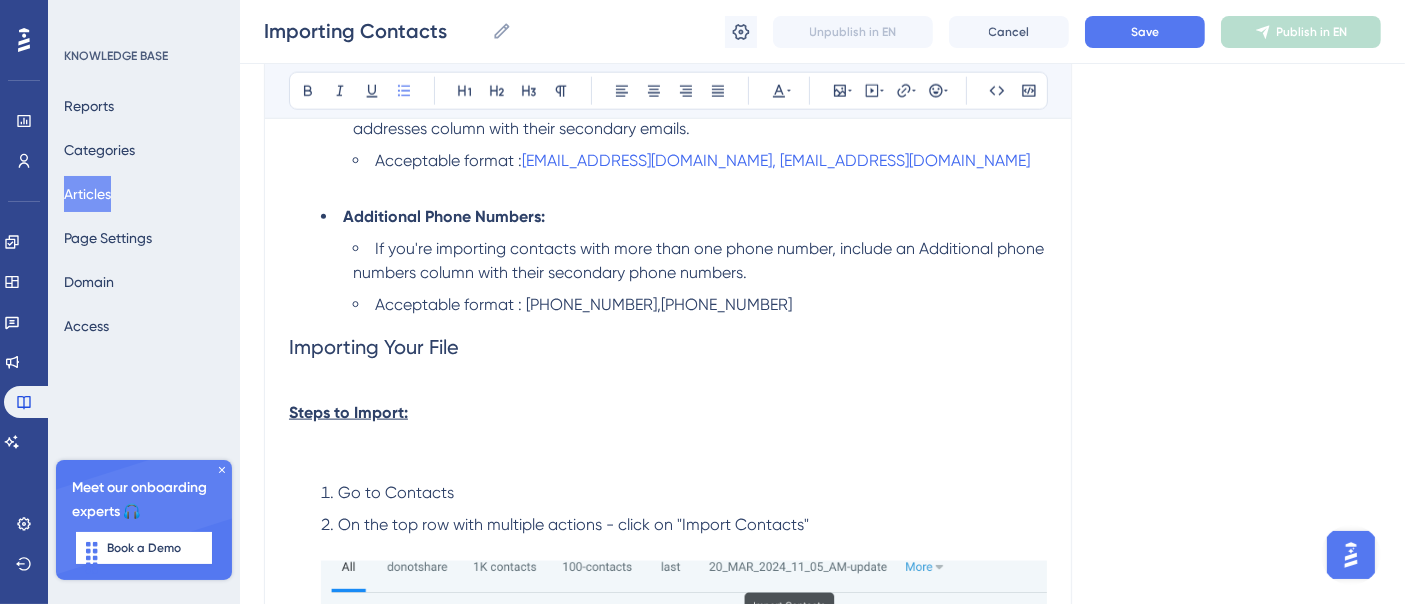 click at bounding box center [668, 389] 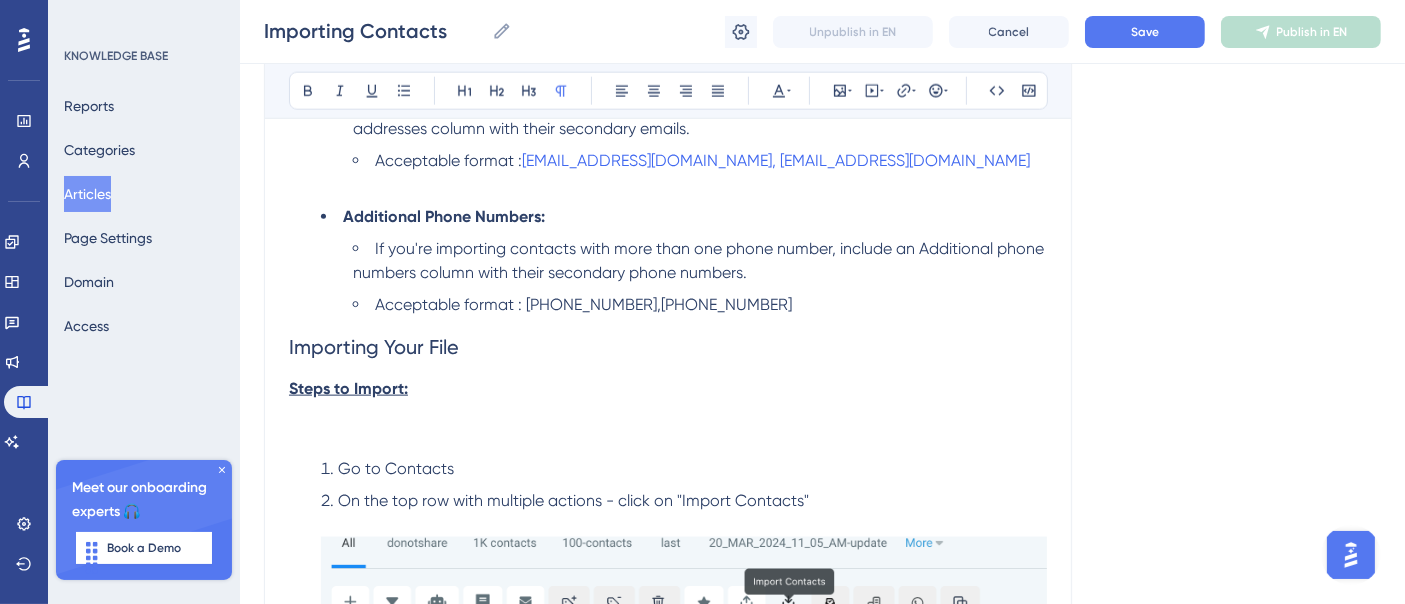 click on "Steps to Import:" at bounding box center [668, 413] 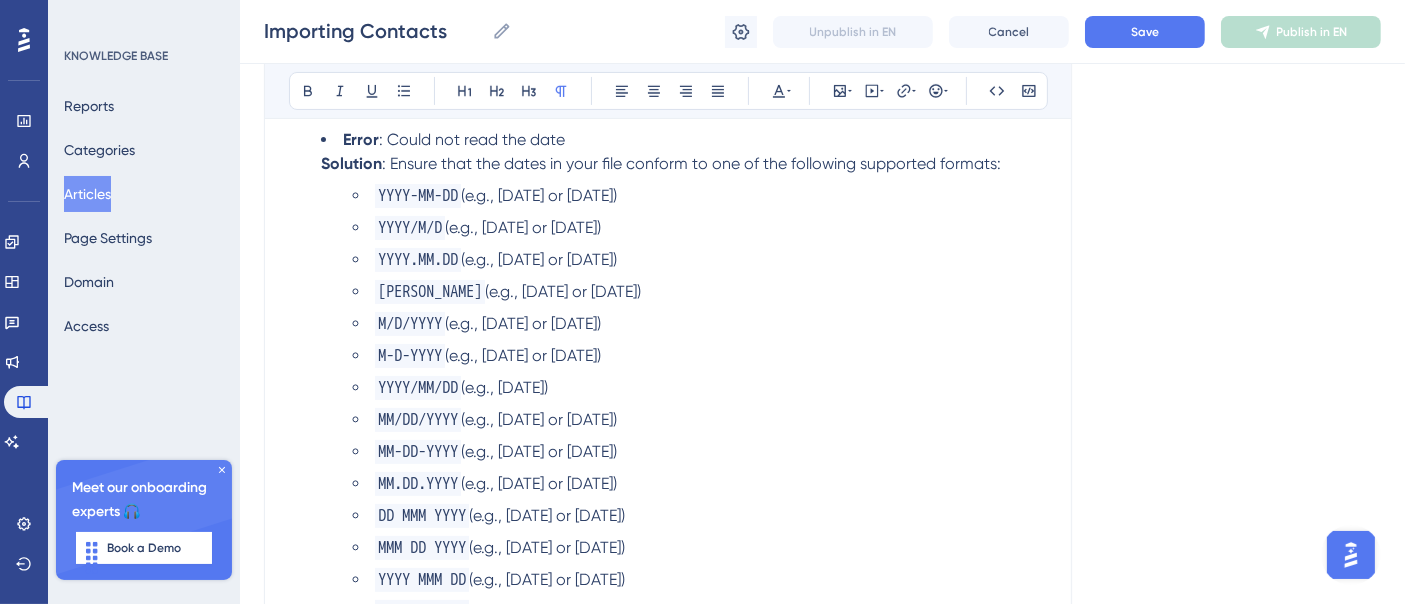 scroll, scrollTop: 7893, scrollLeft: 0, axis: vertical 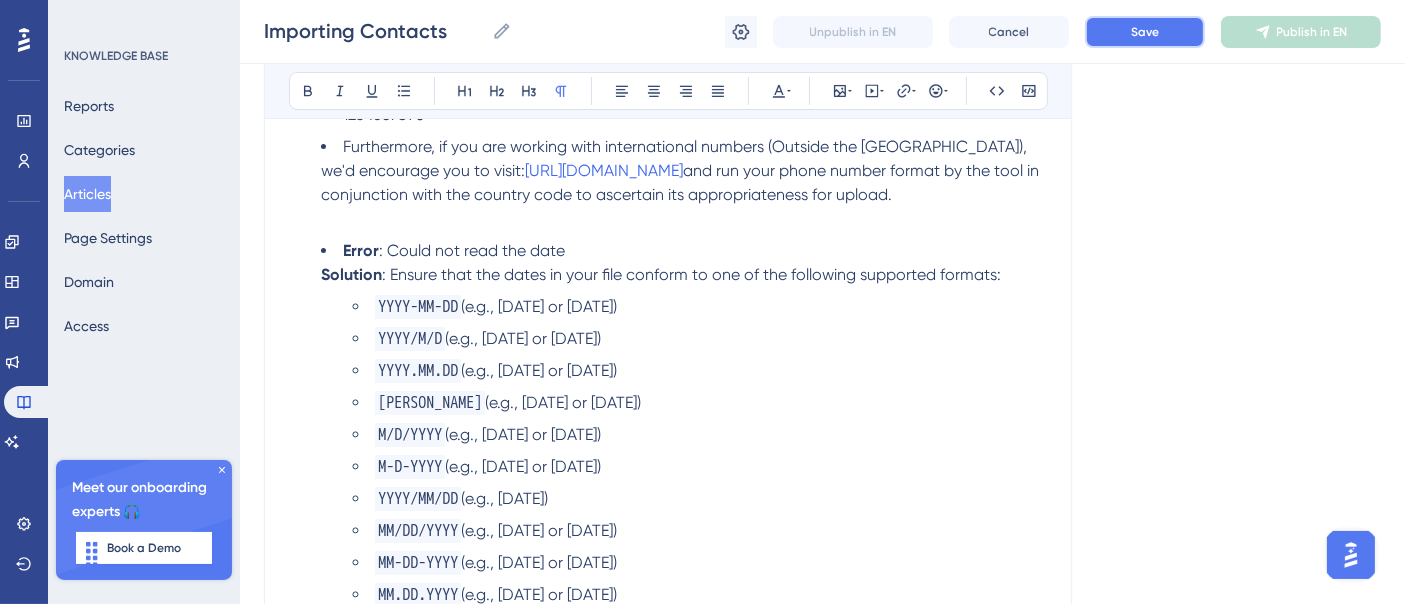 click on "Save" at bounding box center (1145, 32) 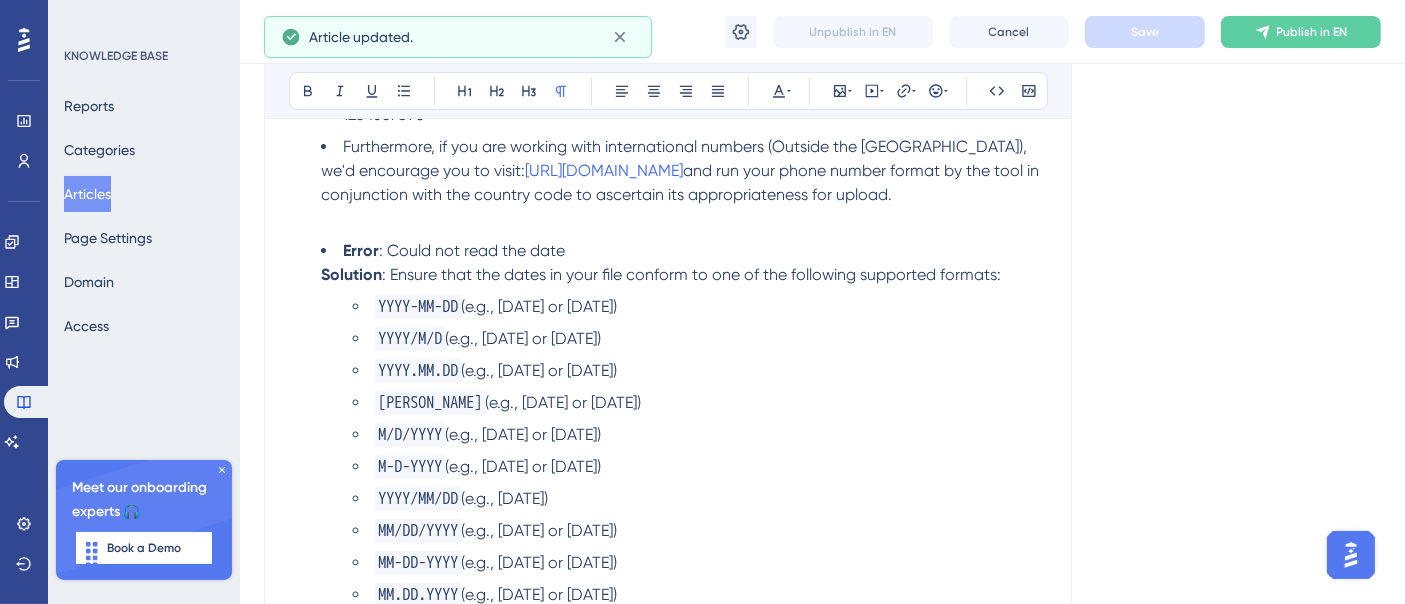 click on "Publish in EN" at bounding box center (1312, 32) 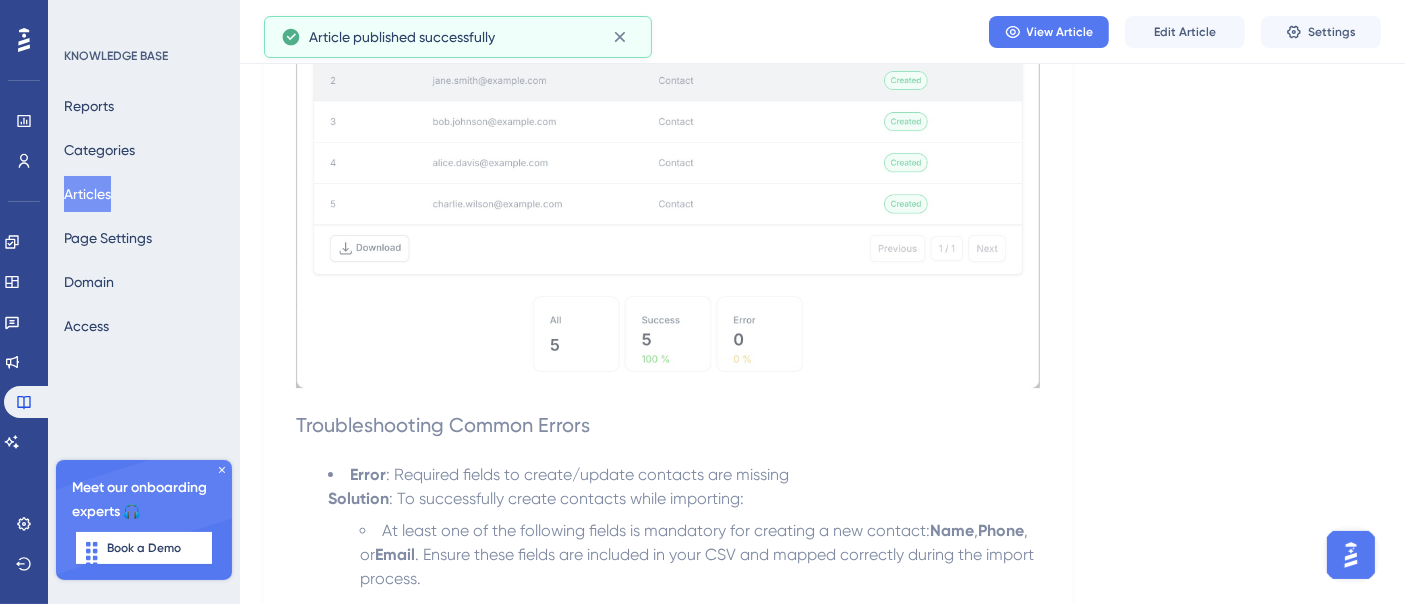 scroll, scrollTop: 5671, scrollLeft: 0, axis: vertical 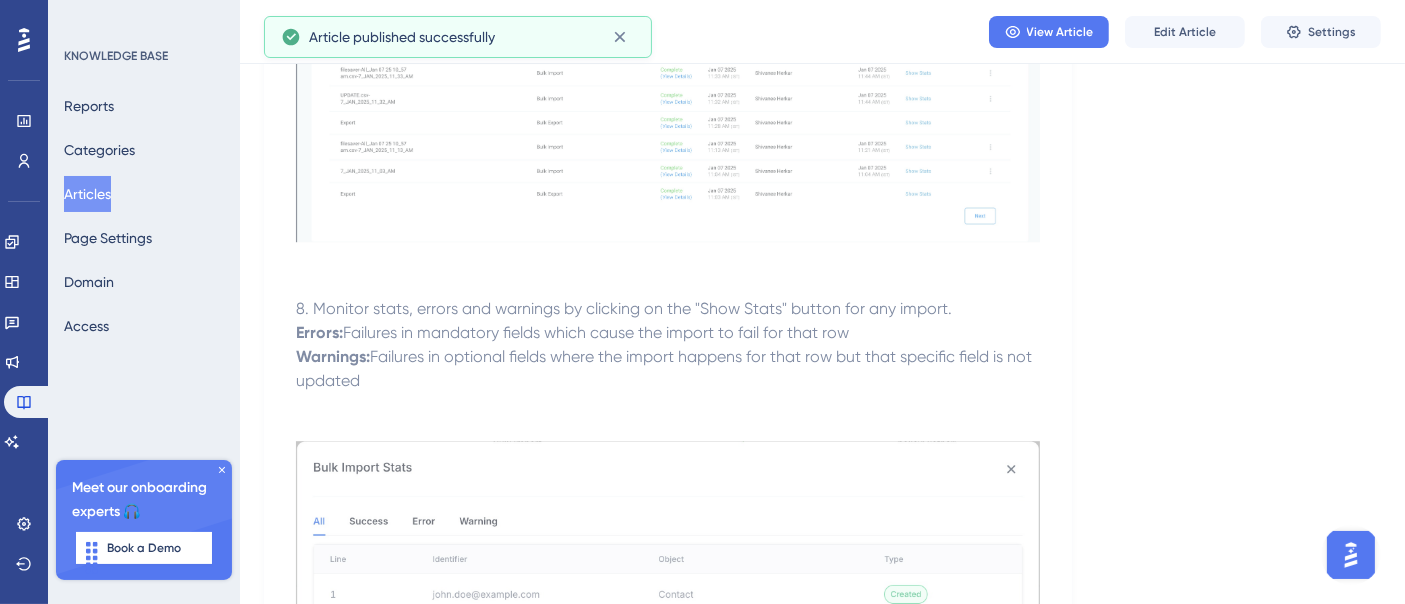 click on "Articles" at bounding box center (87, 194) 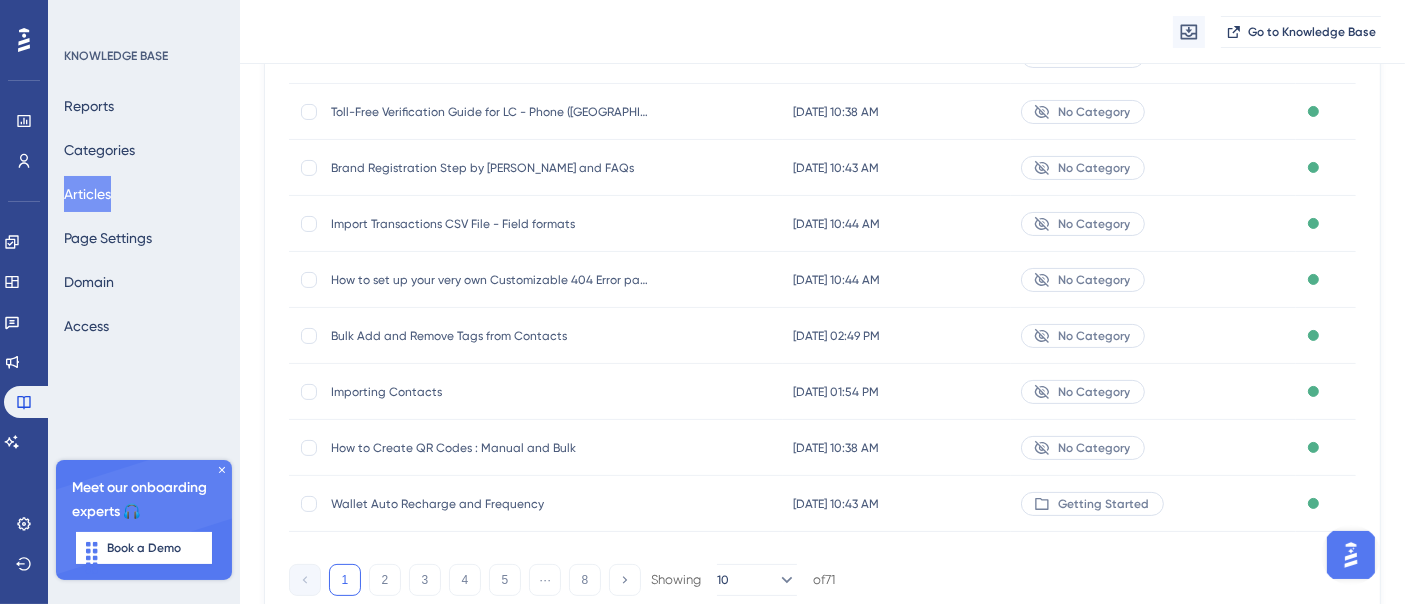 scroll, scrollTop: 412, scrollLeft: 0, axis: vertical 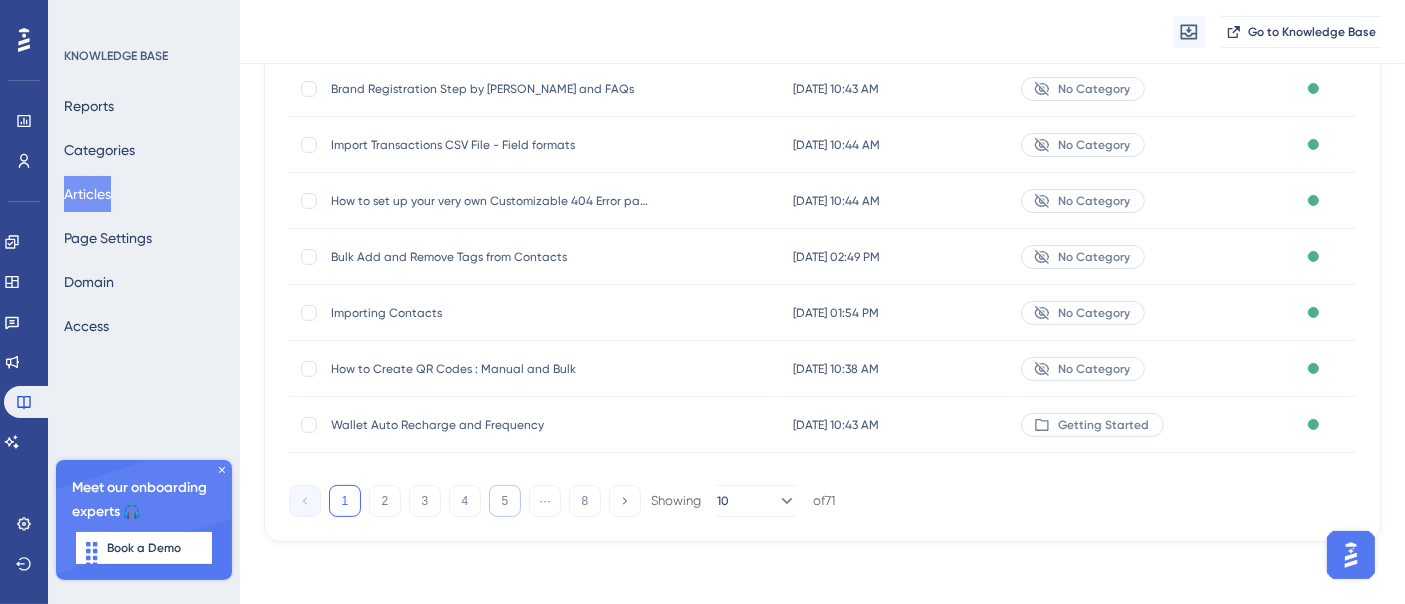 click on "5" at bounding box center [505, 501] 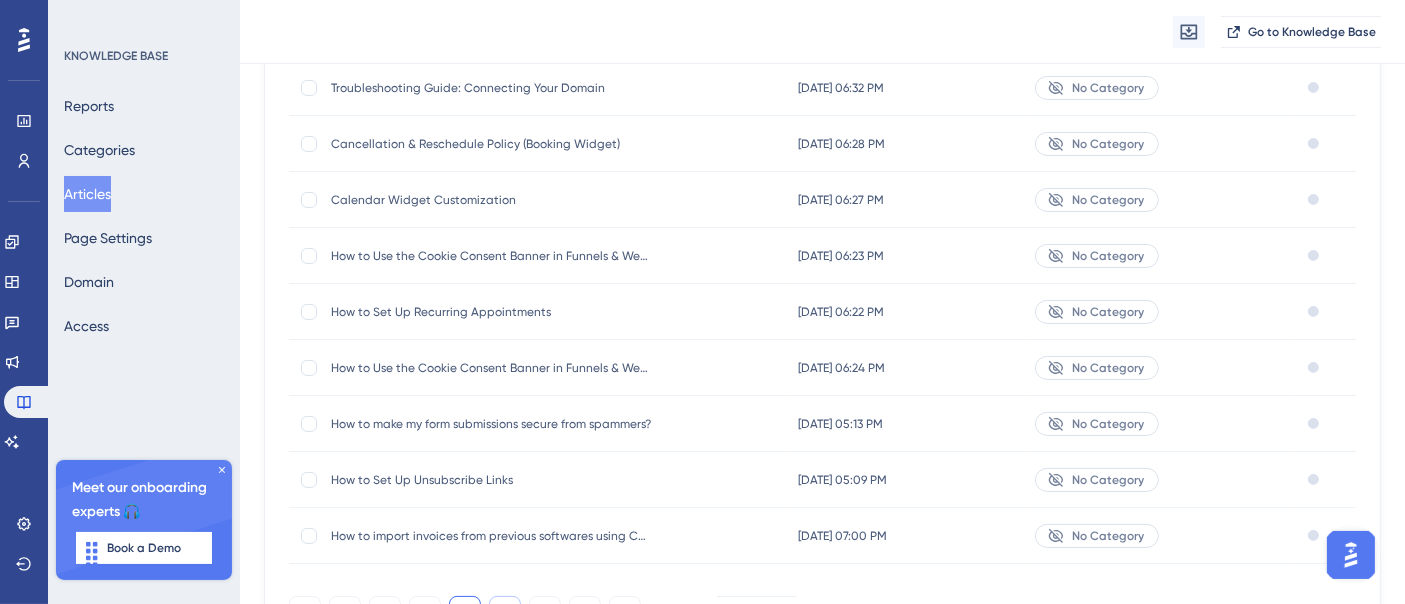 scroll, scrollTop: 412, scrollLeft: 0, axis: vertical 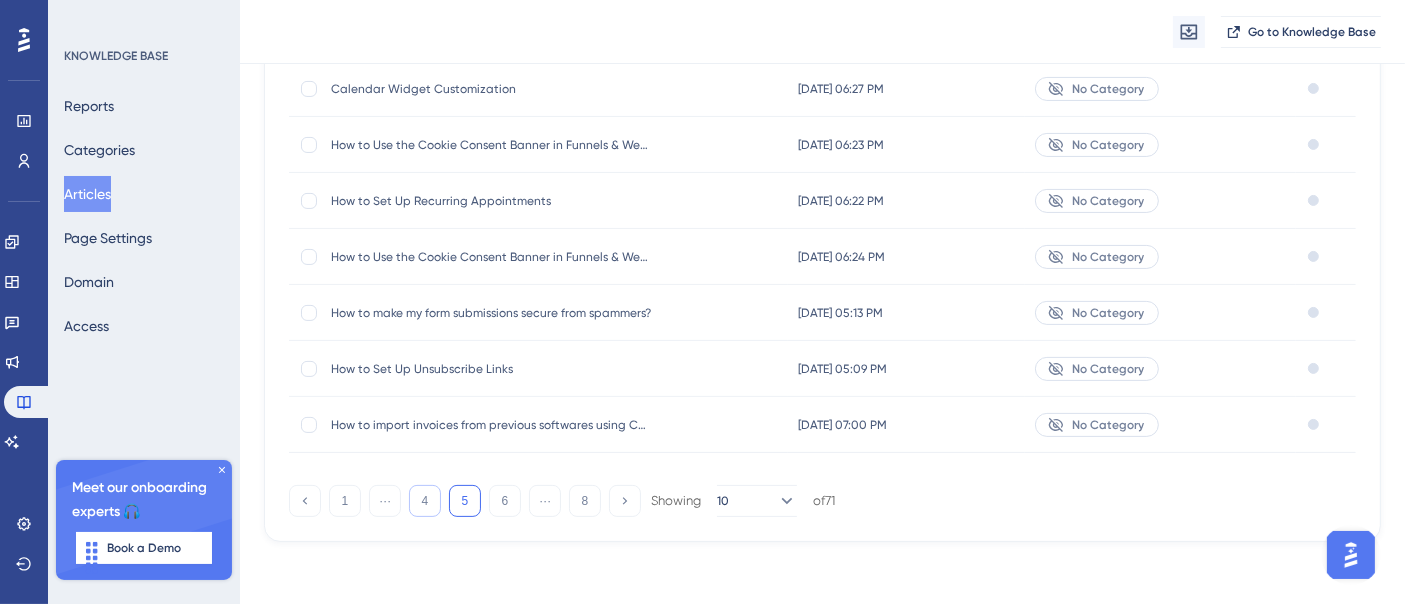 click on "4" at bounding box center (425, 501) 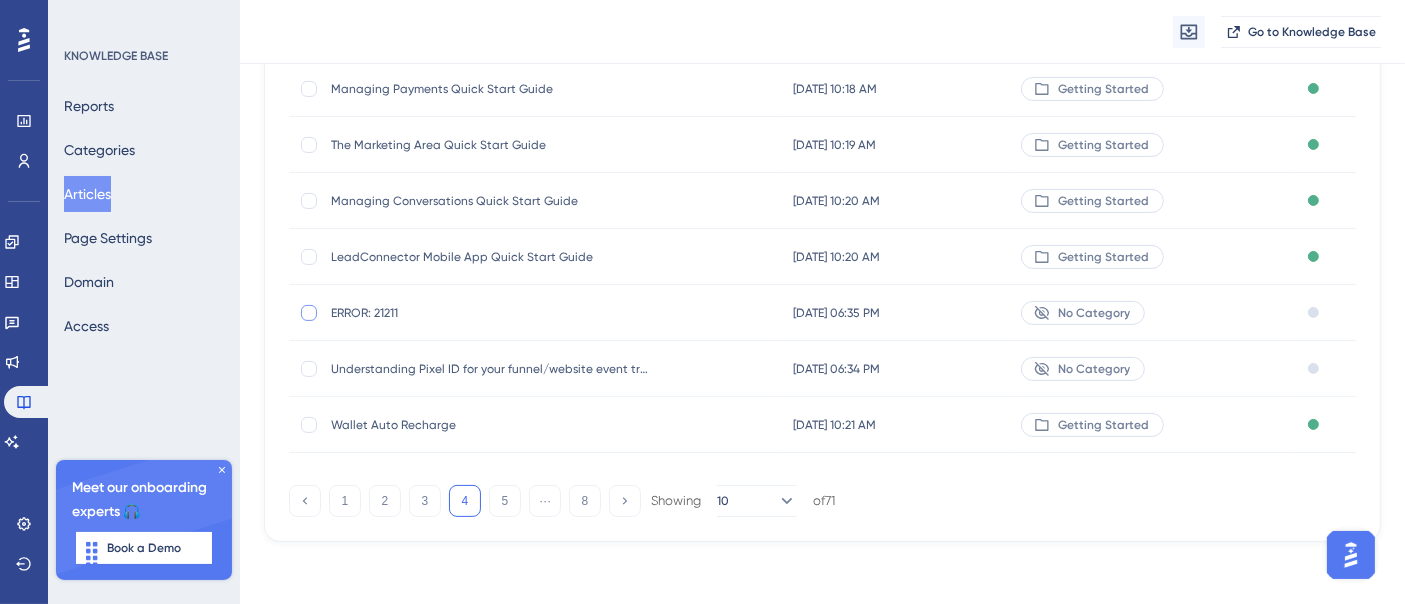 click at bounding box center [309, 313] 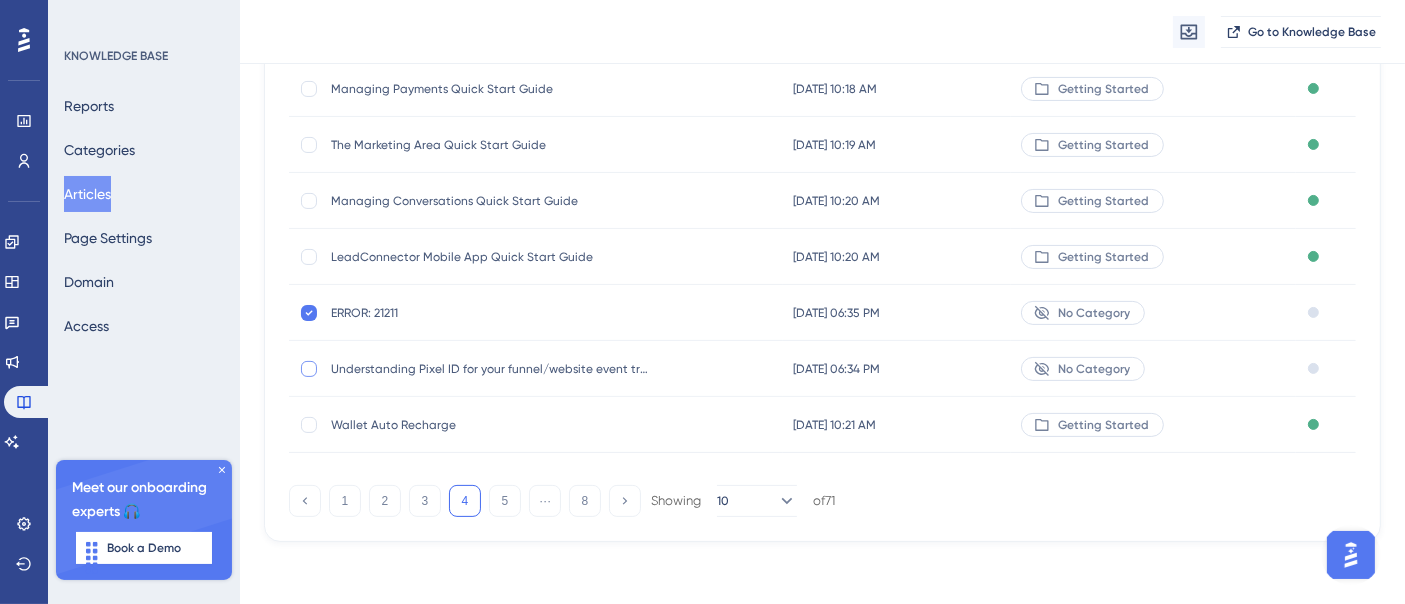 click at bounding box center [309, 369] 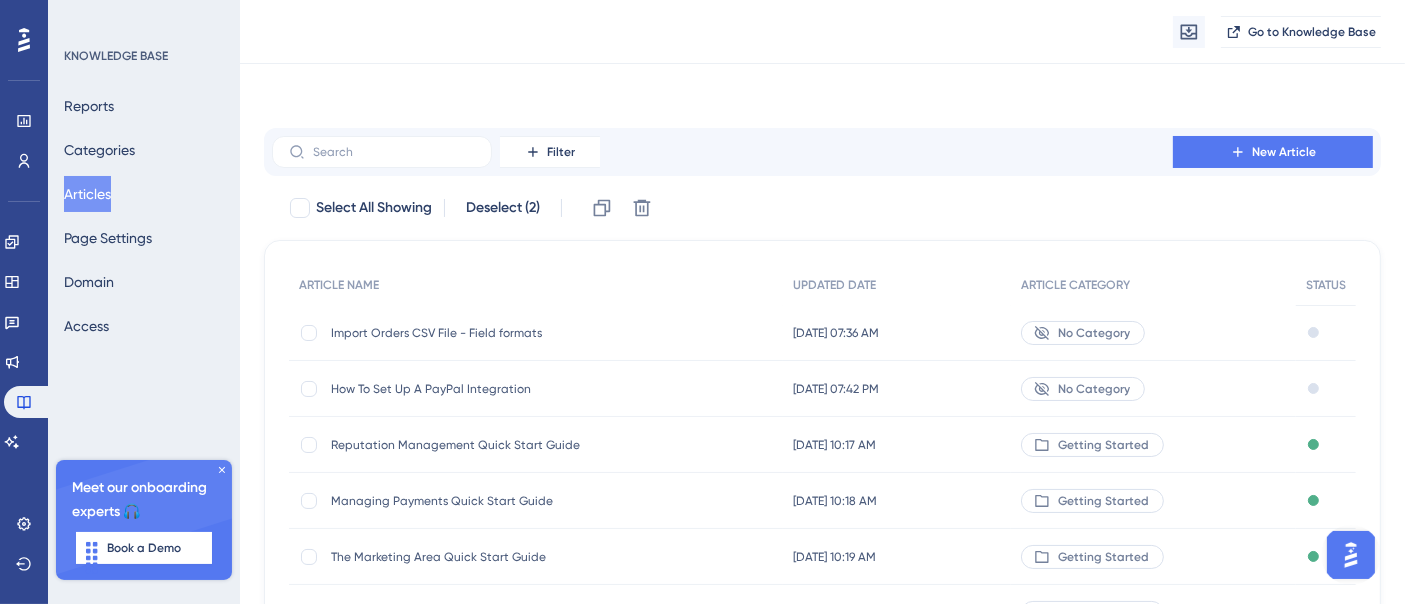 scroll, scrollTop: 412, scrollLeft: 0, axis: vertical 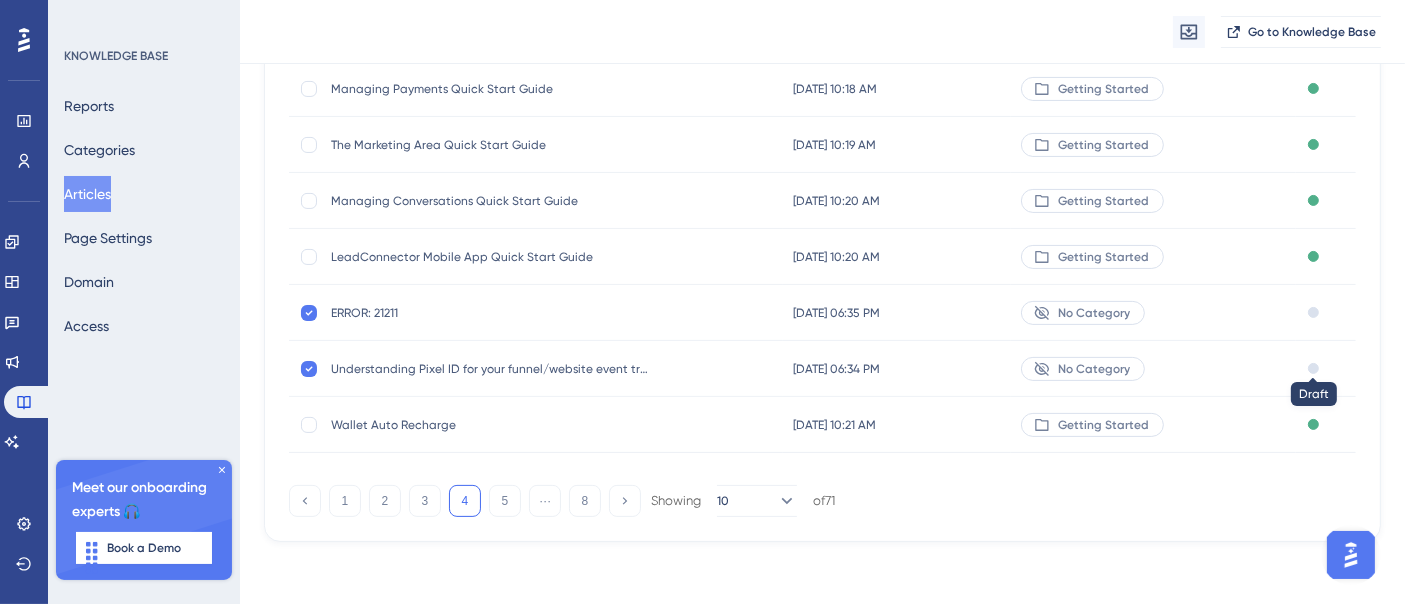 click at bounding box center (1313, 368) 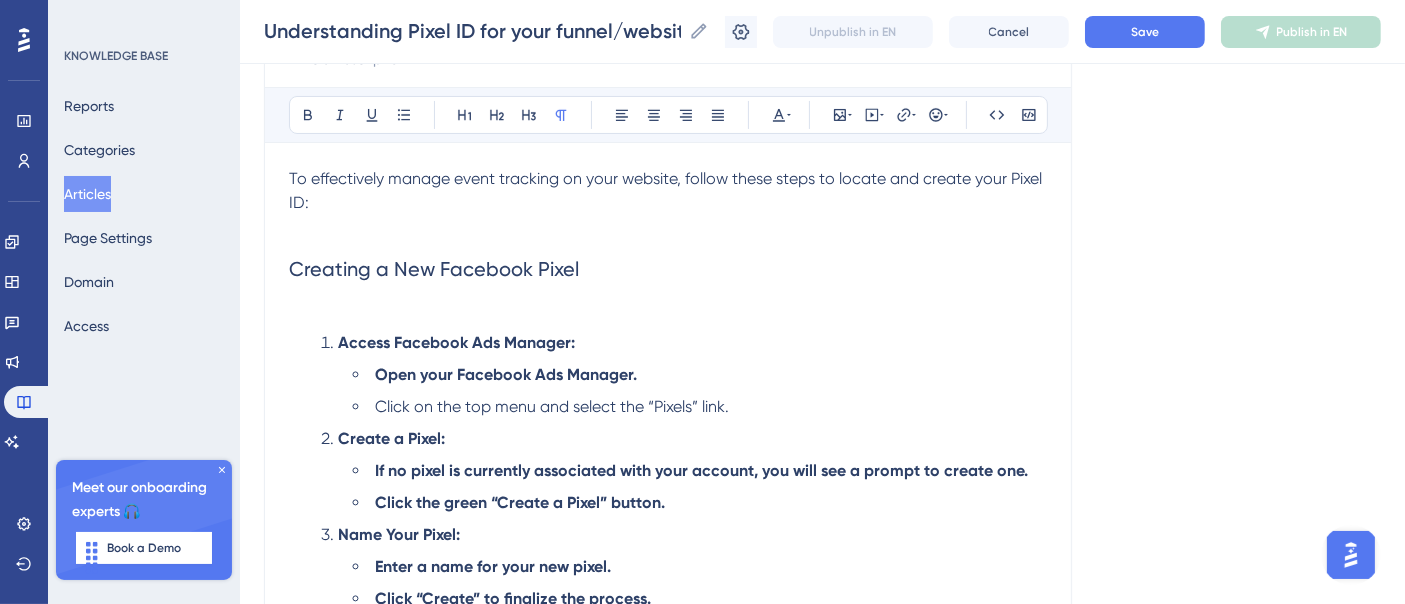 scroll, scrollTop: 147, scrollLeft: 0, axis: vertical 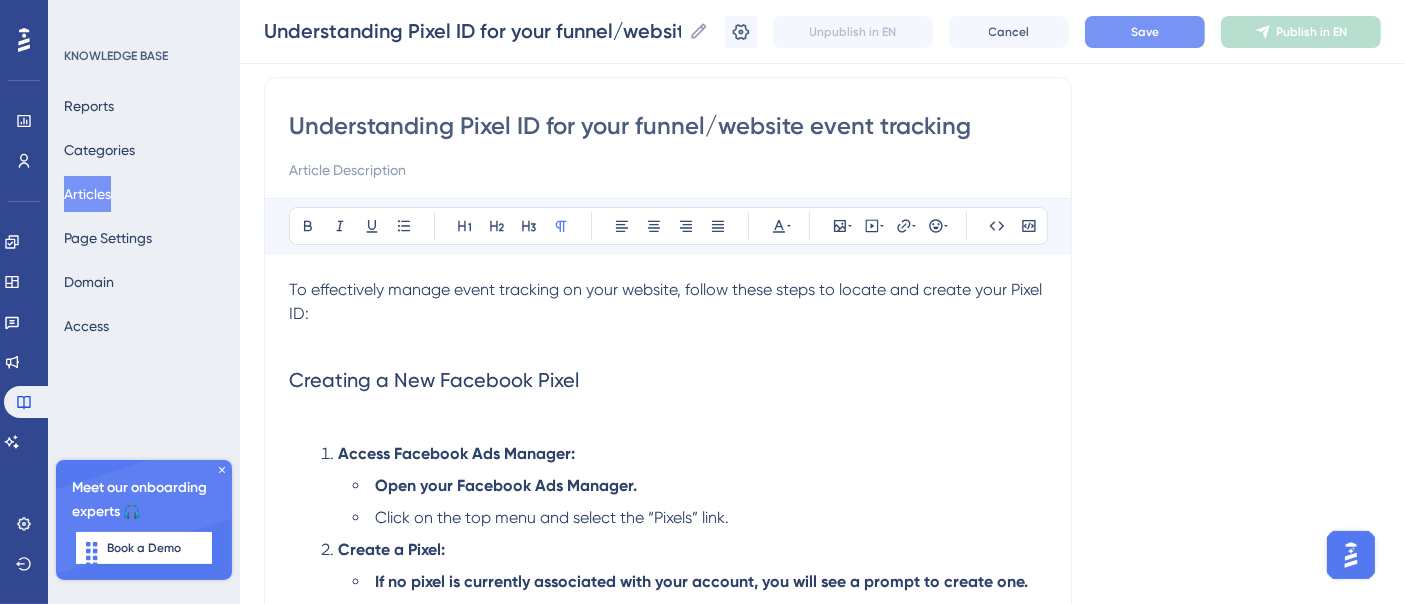 click on "Save" at bounding box center (1145, 32) 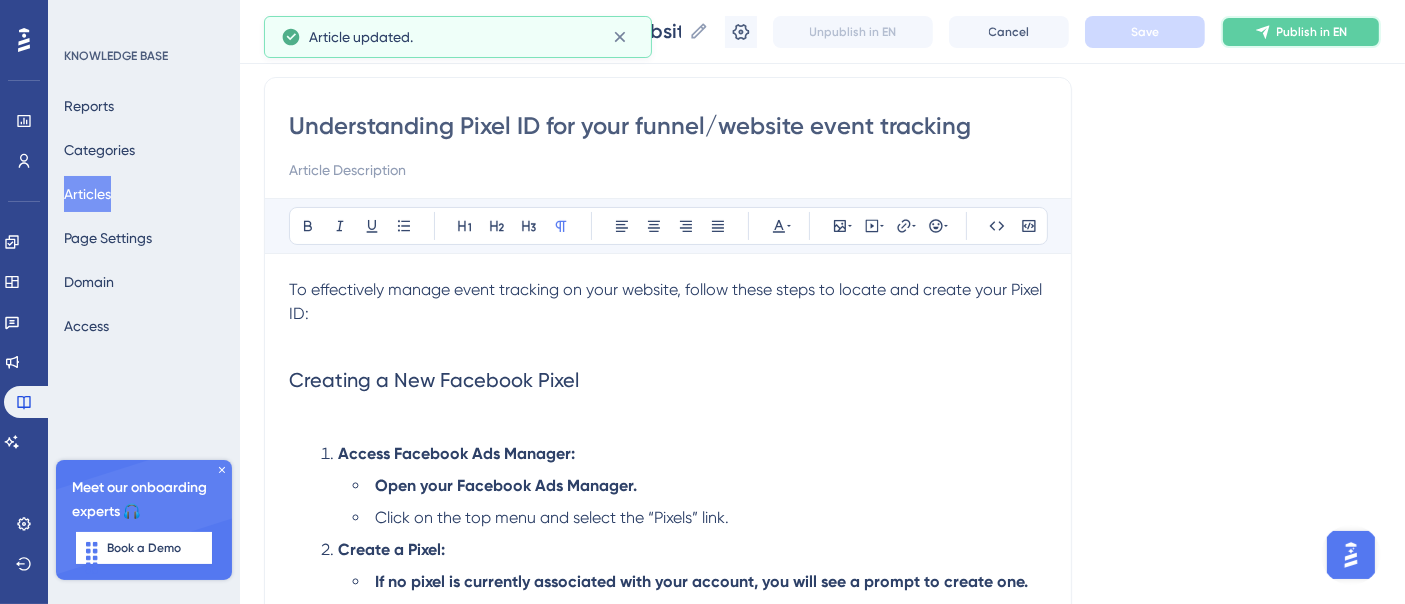 click 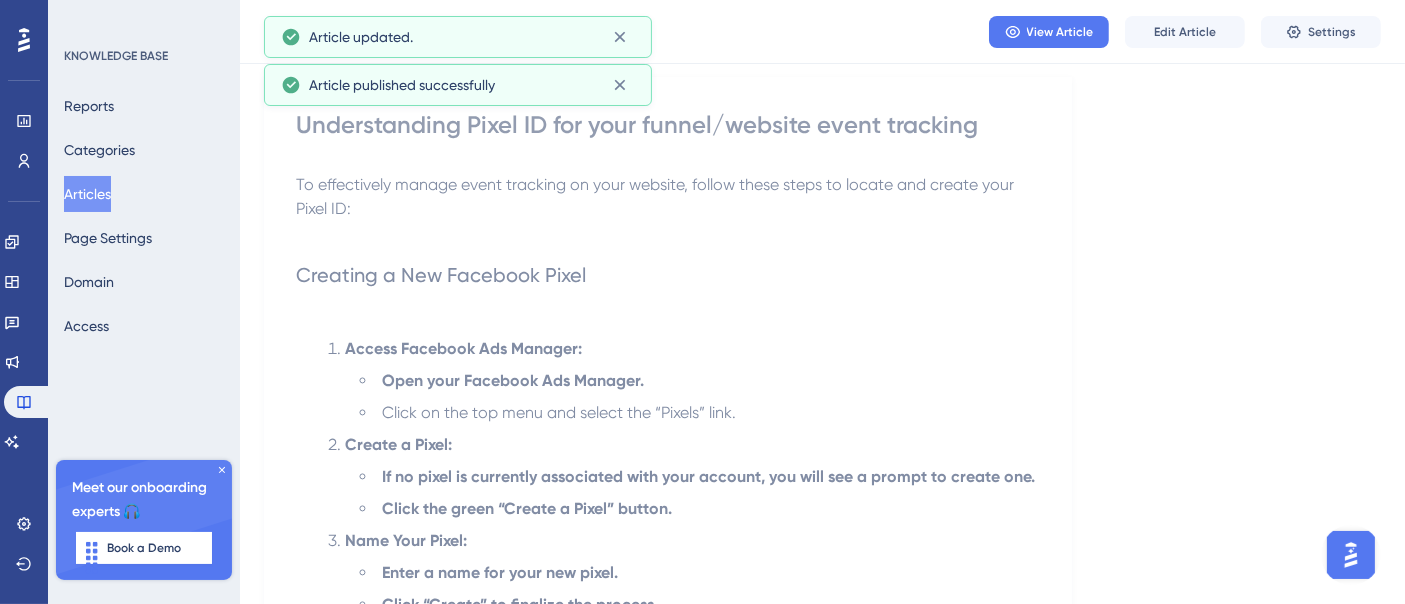 scroll, scrollTop: 0, scrollLeft: 0, axis: both 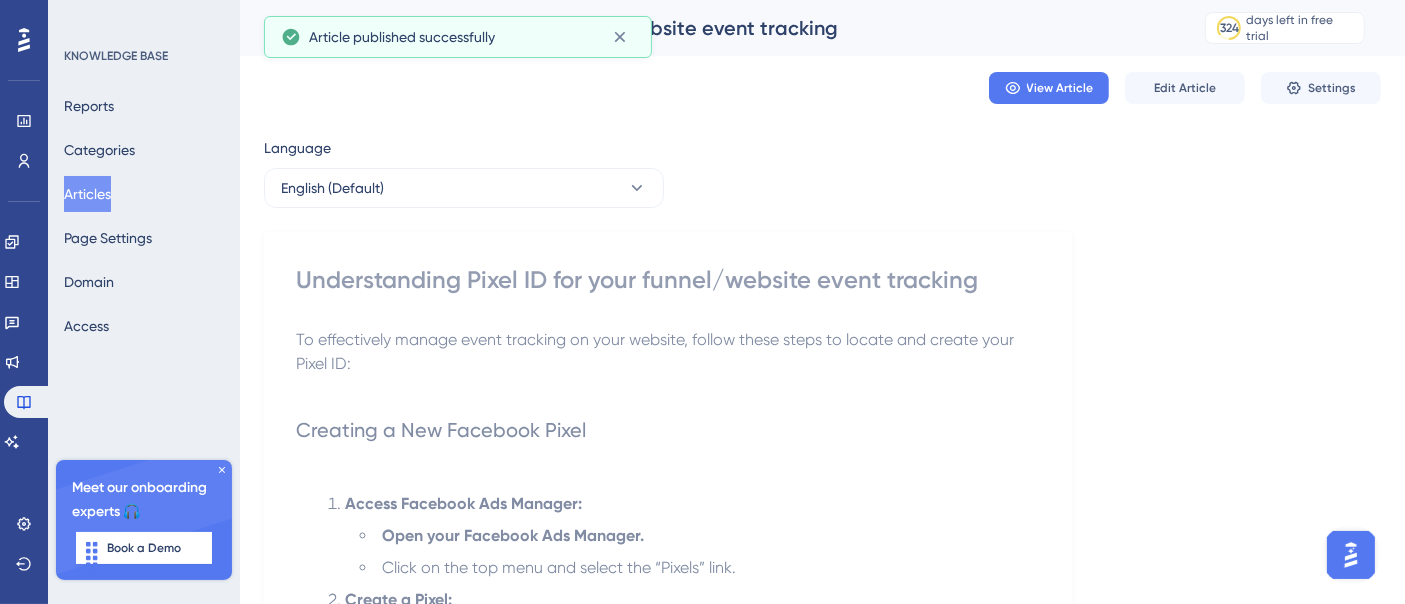 click on "Articles" at bounding box center (87, 194) 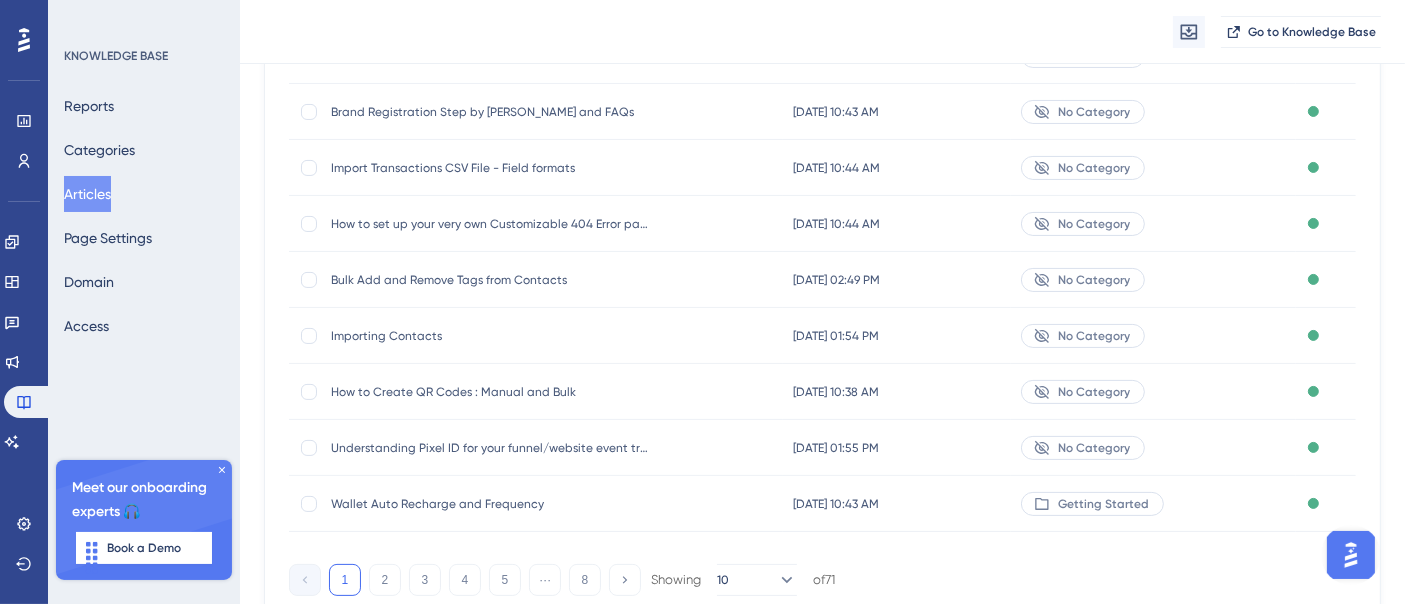 scroll, scrollTop: 412, scrollLeft: 0, axis: vertical 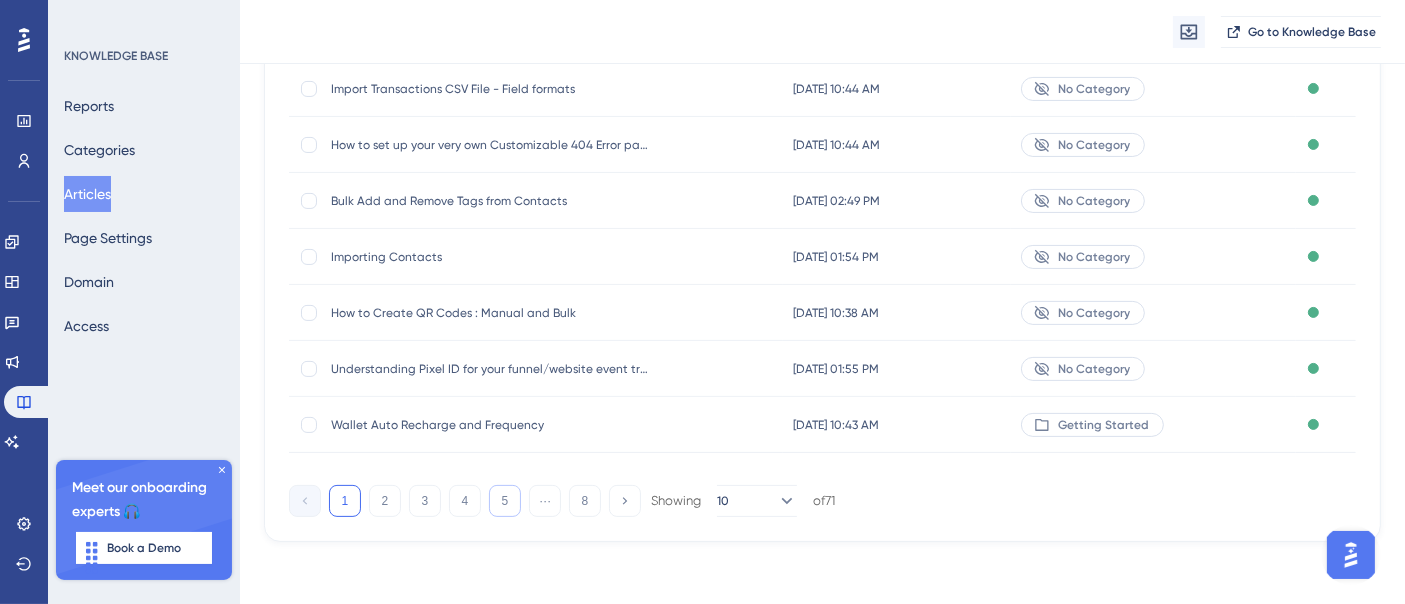 click on "5" at bounding box center (505, 501) 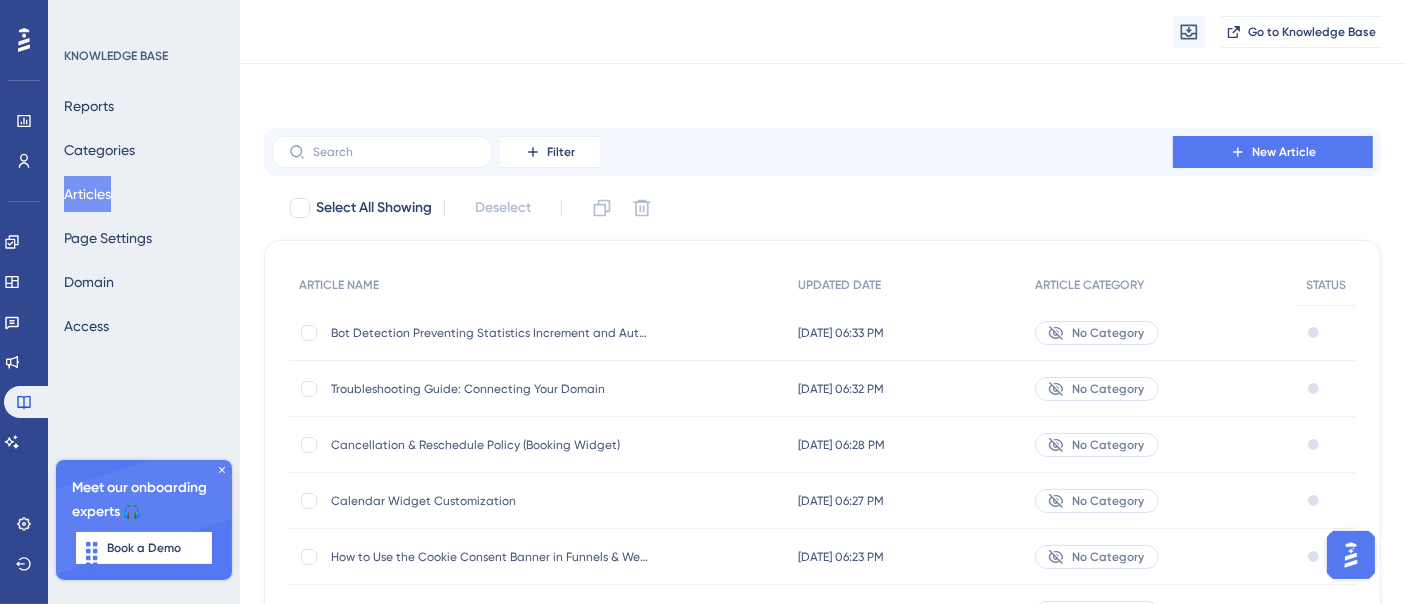 scroll, scrollTop: 412, scrollLeft: 0, axis: vertical 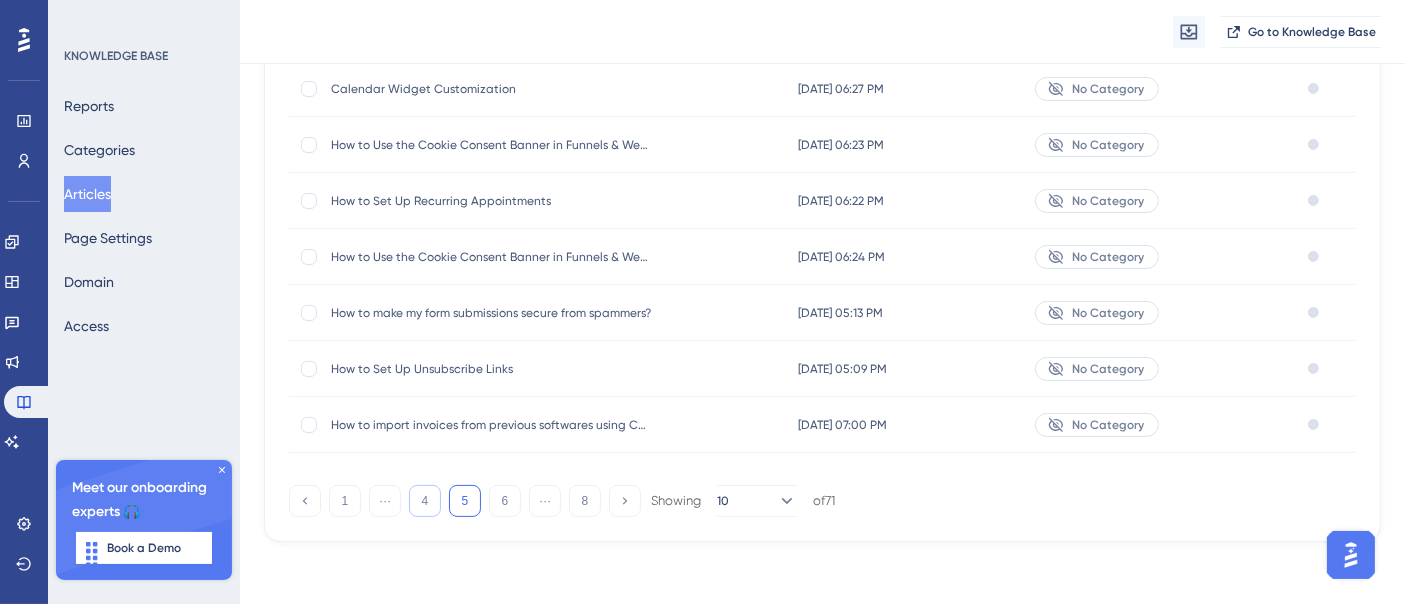 click on "4" at bounding box center [425, 501] 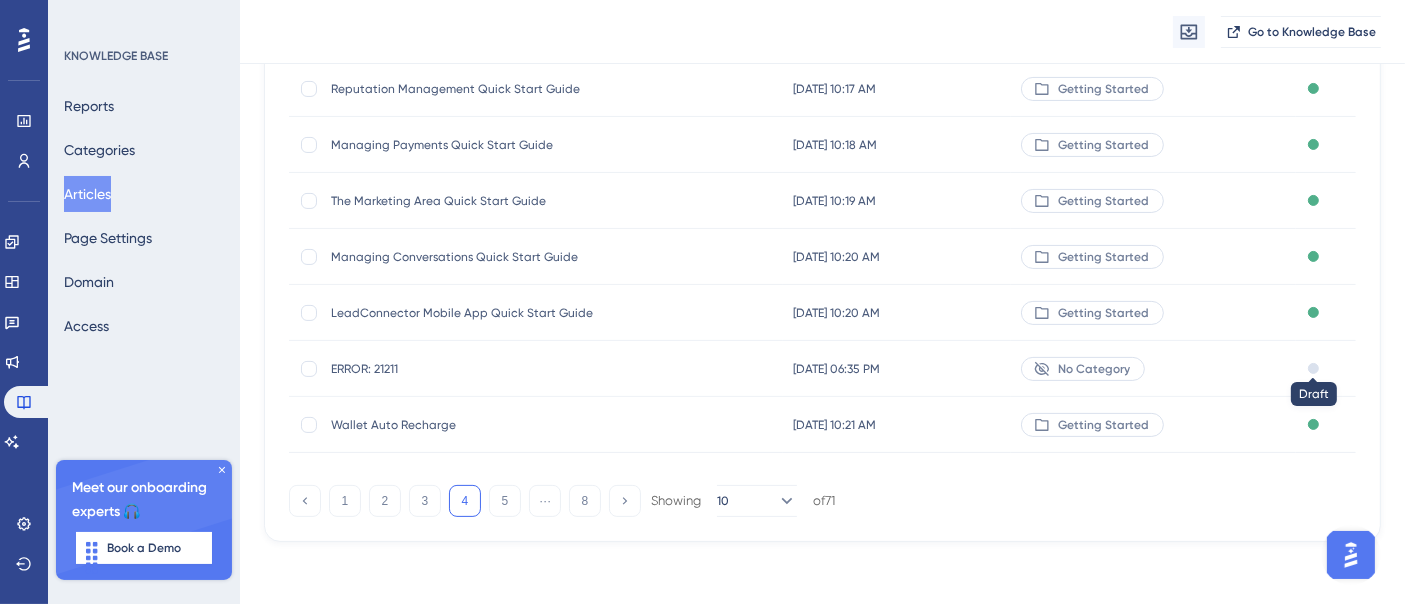 click at bounding box center [1313, 368] 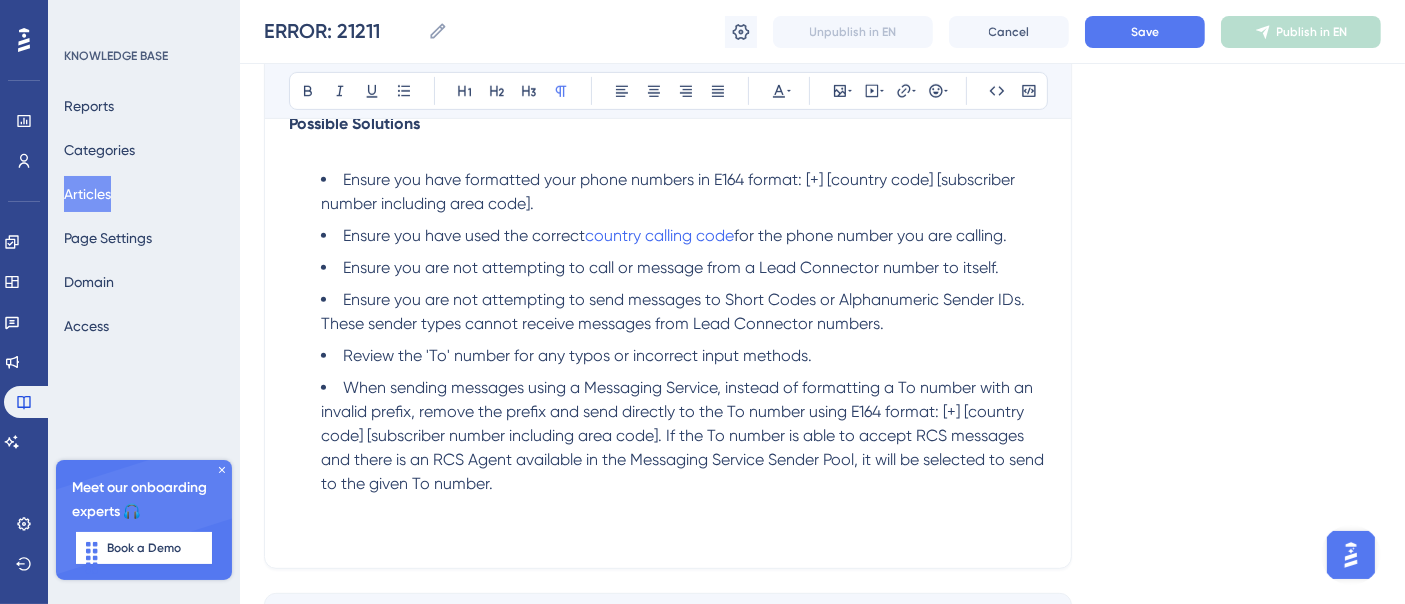 scroll, scrollTop: 888, scrollLeft: 0, axis: vertical 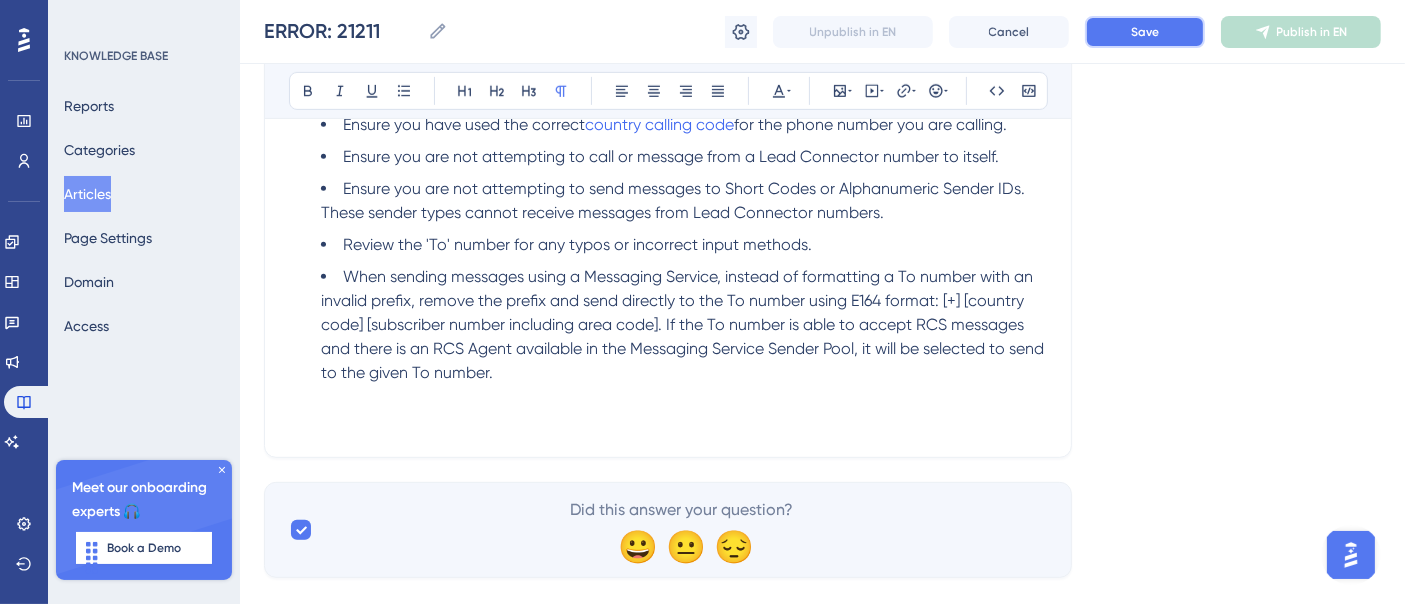 click on "Save" at bounding box center (1145, 32) 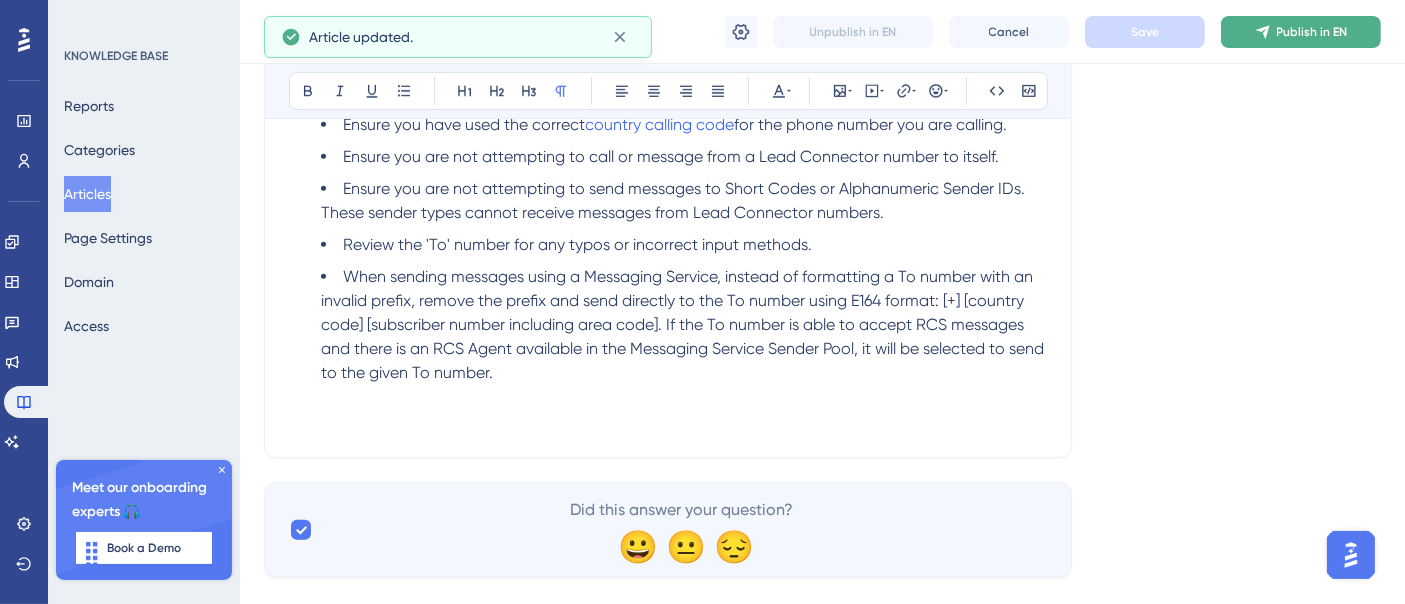 click on "Publish in EN" at bounding box center (1301, 32) 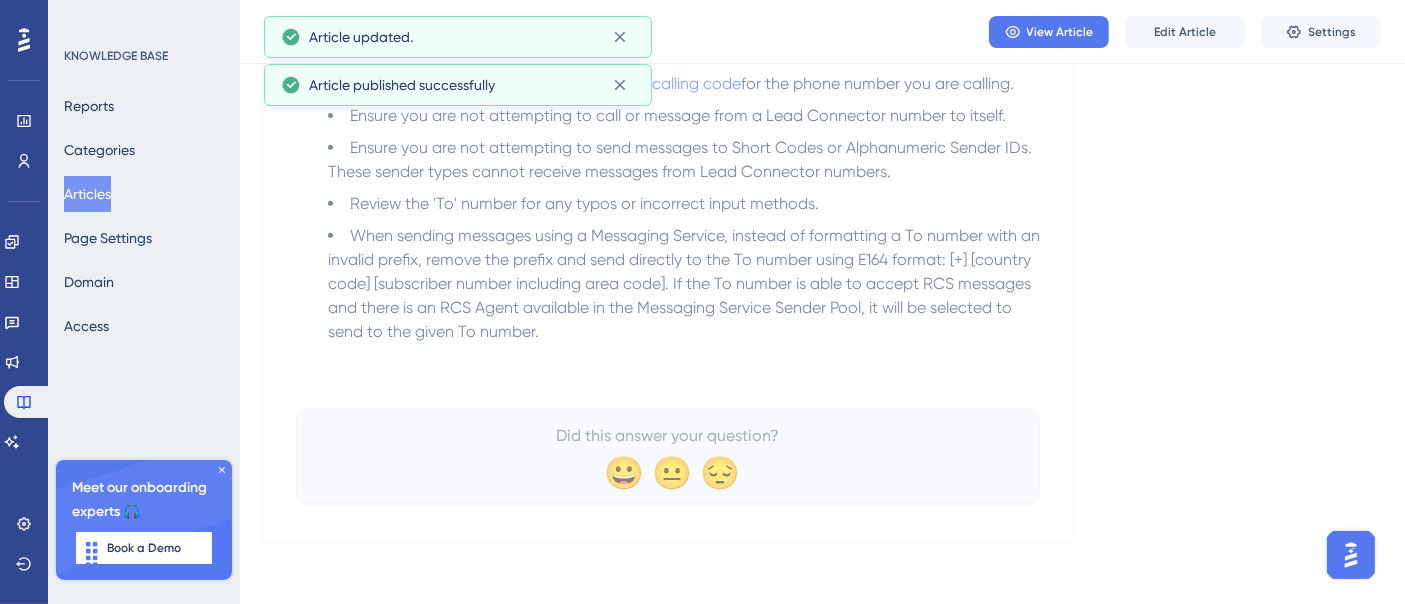 scroll, scrollTop: 823, scrollLeft: 0, axis: vertical 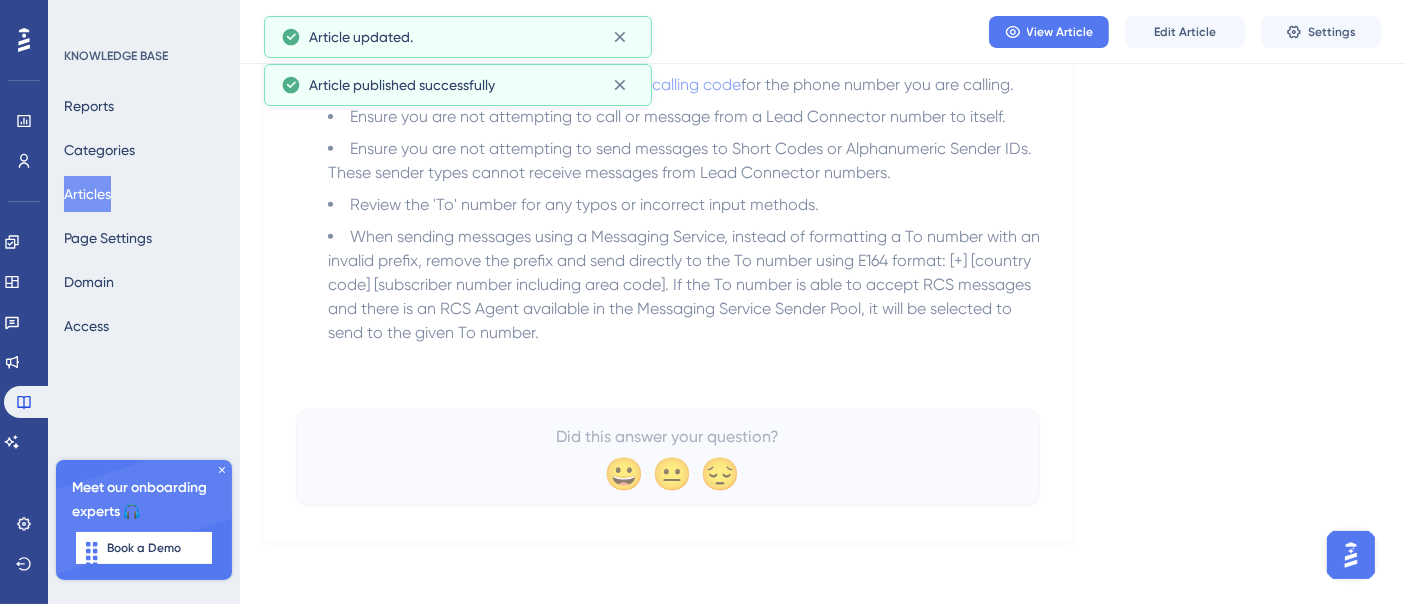 click on "Articles" at bounding box center [87, 194] 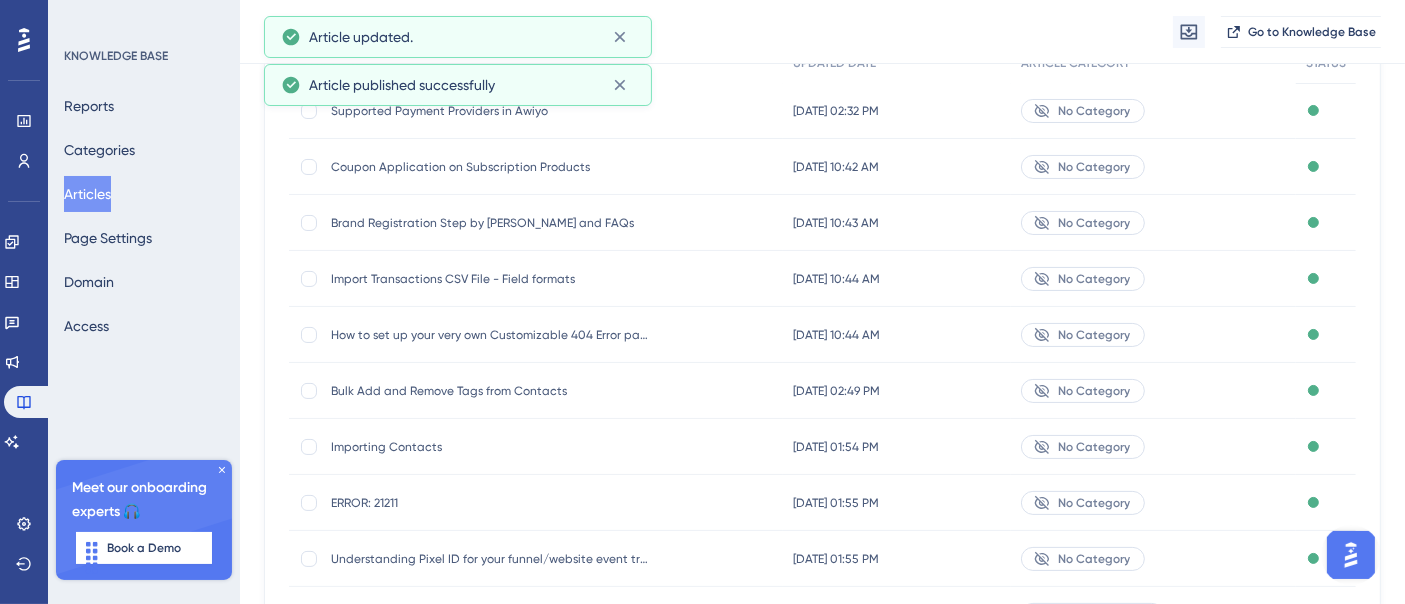 scroll, scrollTop: 412, scrollLeft: 0, axis: vertical 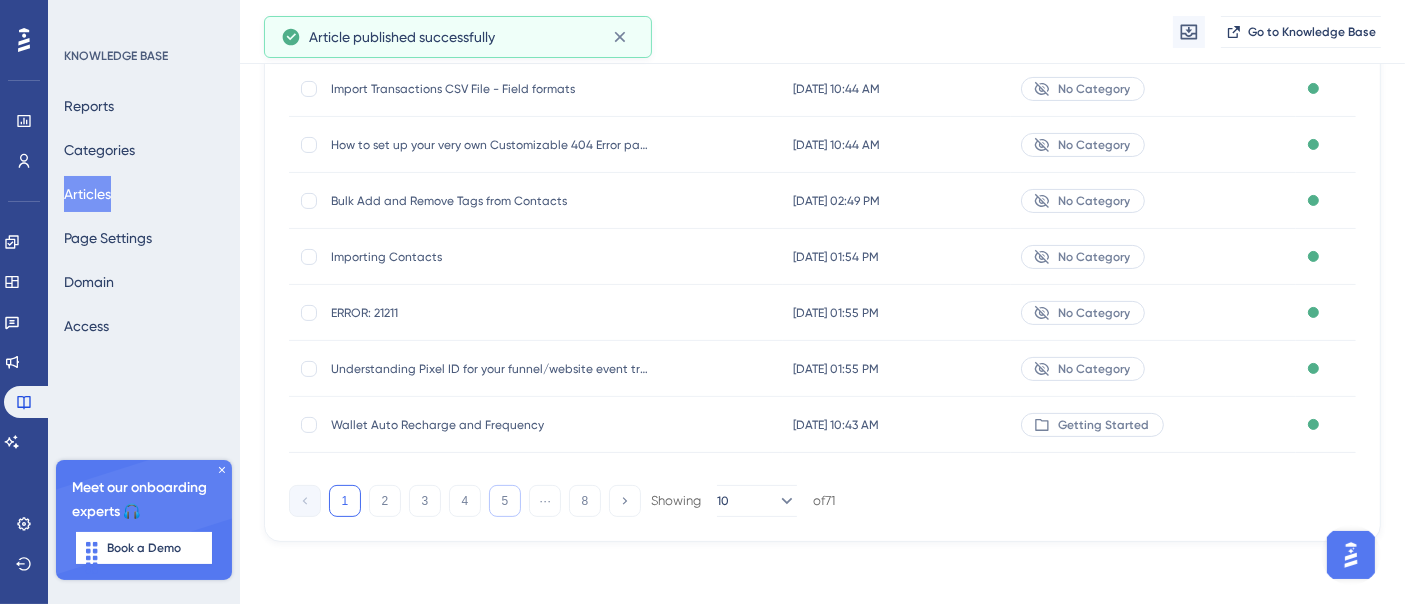 click on "5" at bounding box center (505, 501) 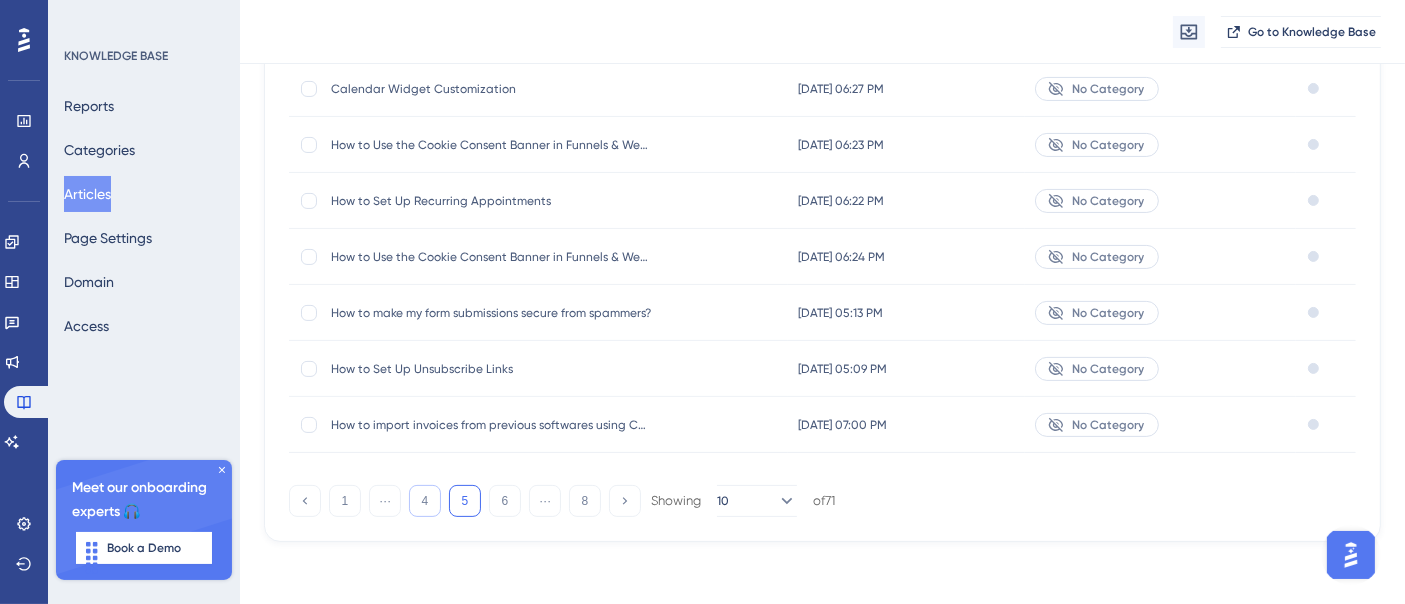 click on "4" at bounding box center [425, 501] 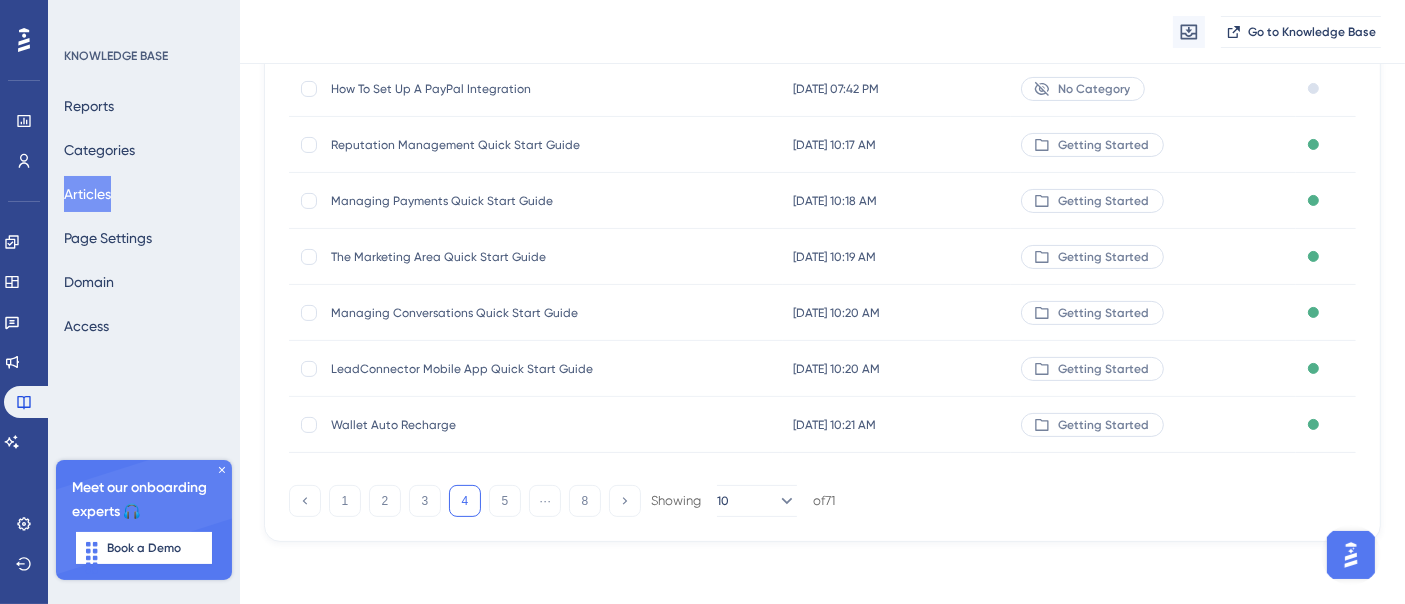 scroll, scrollTop: 190, scrollLeft: 0, axis: vertical 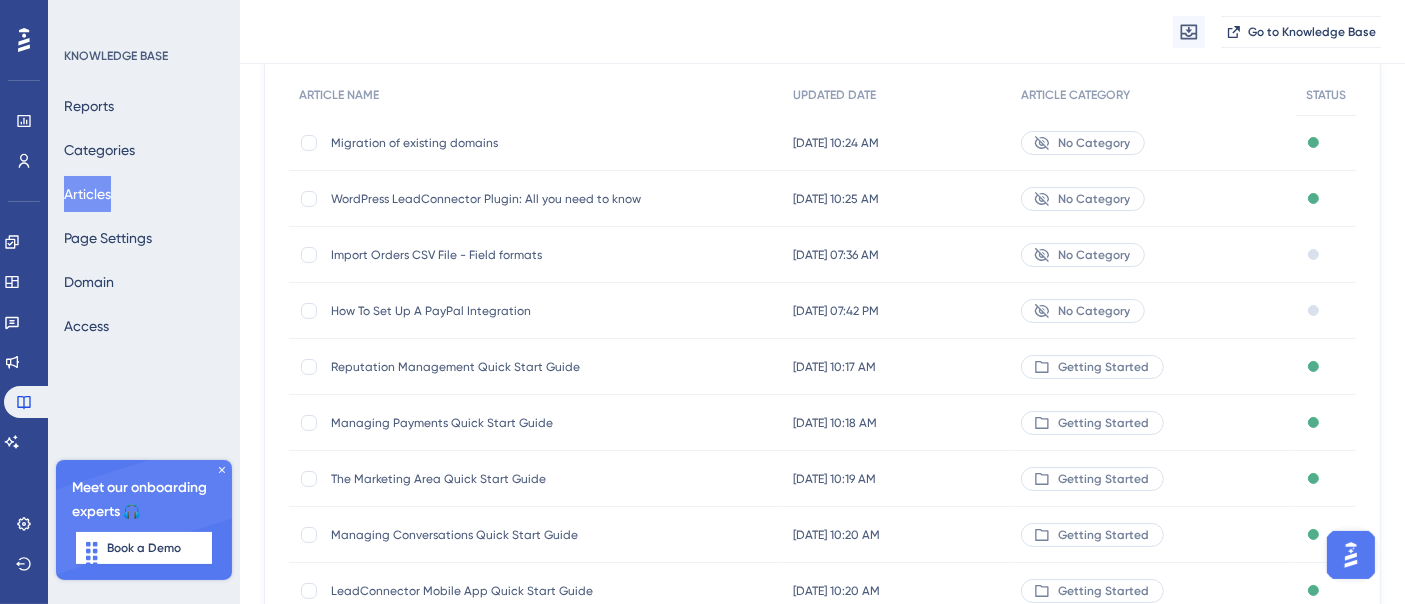 click on "Import Orders CSV File - Field formats" at bounding box center (491, 255) 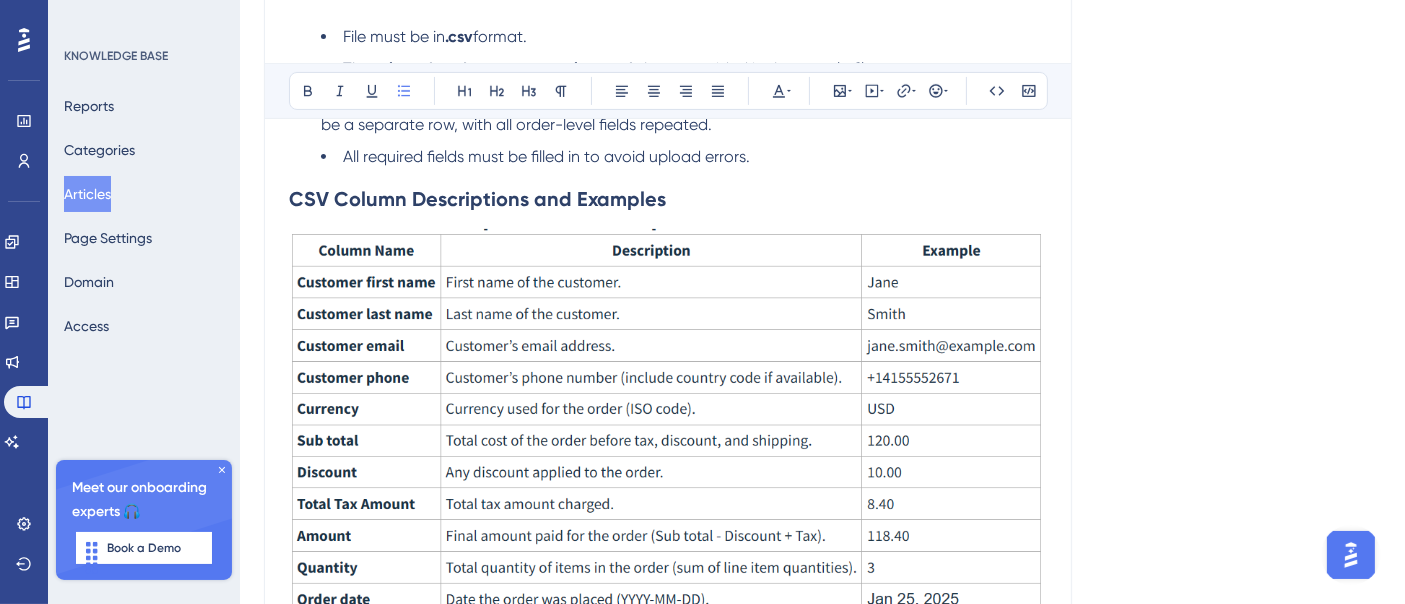 scroll, scrollTop: 0, scrollLeft: 0, axis: both 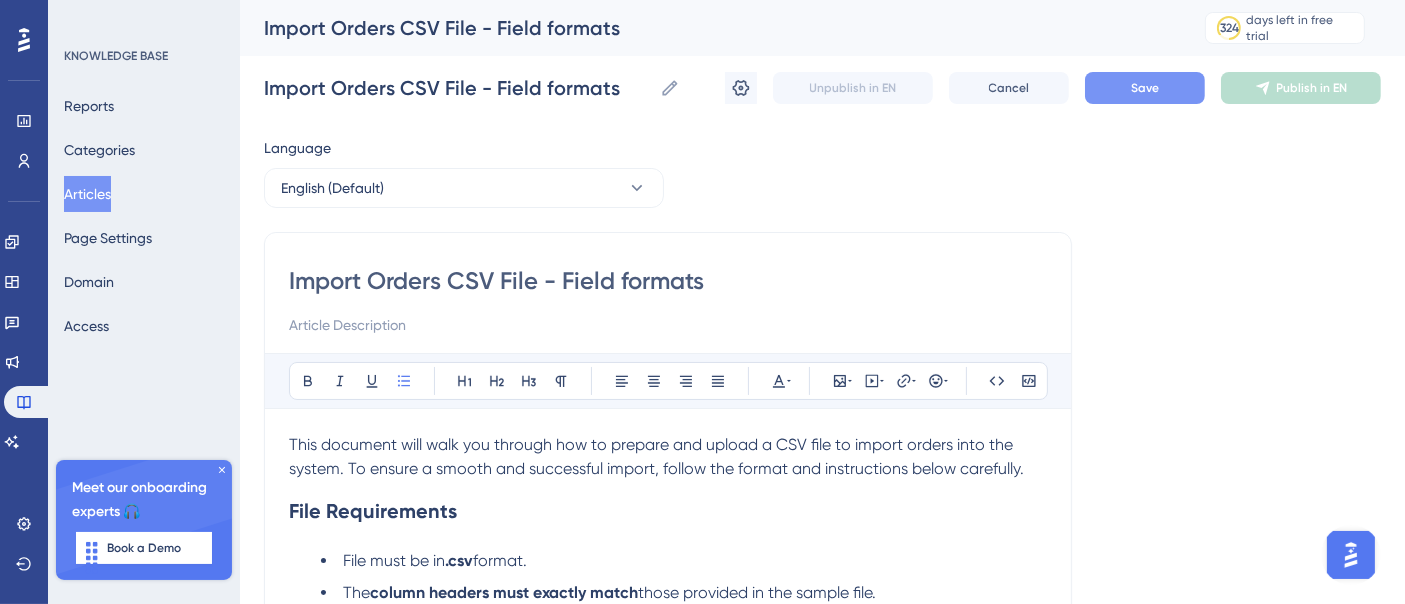 click on "Save" at bounding box center [1145, 88] 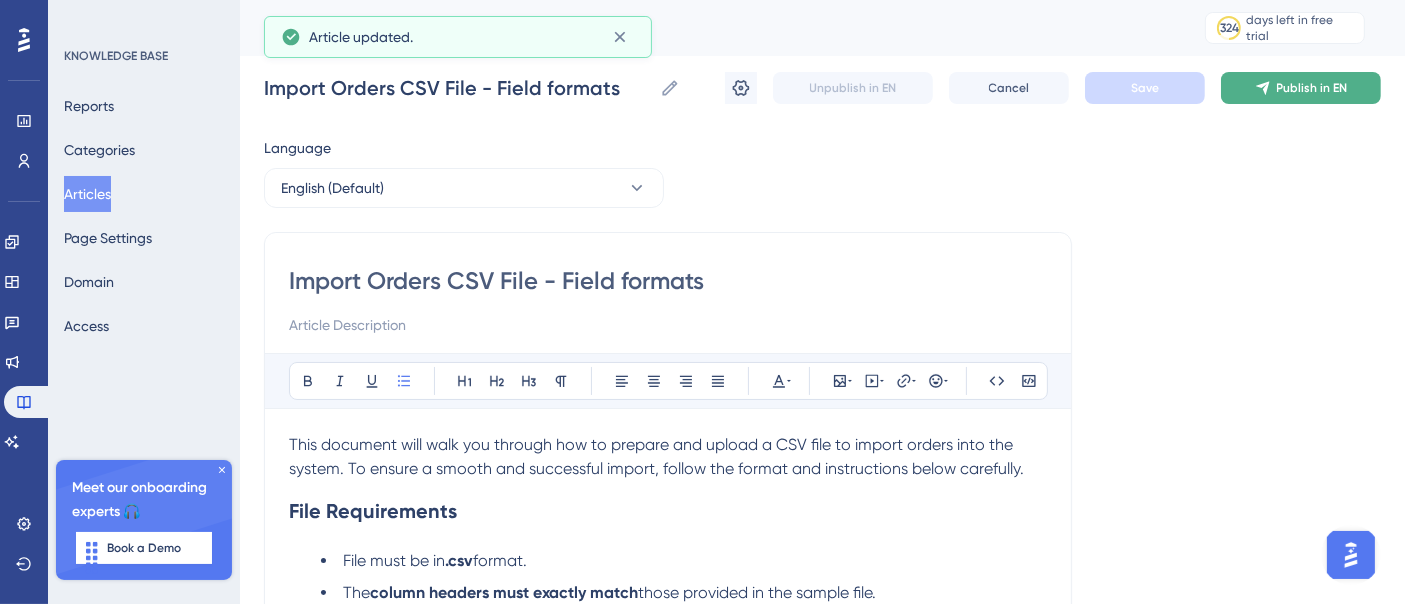 click on "Publish in EN" at bounding box center (1312, 88) 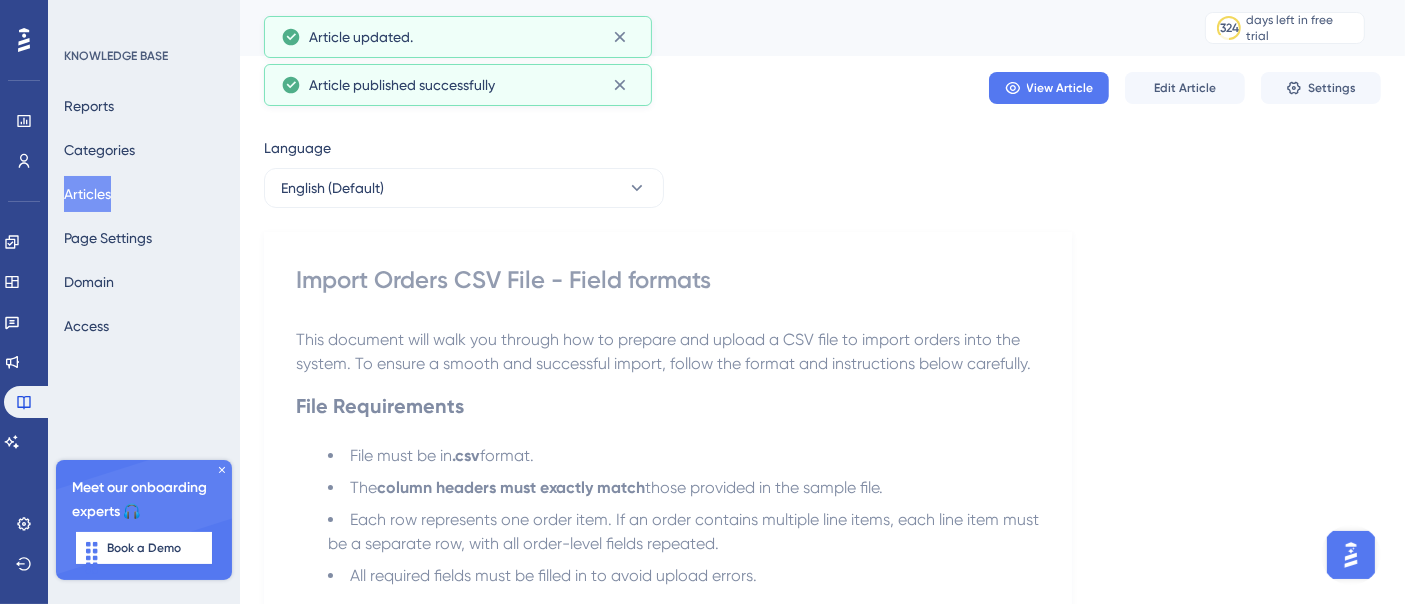 click on "Articles" at bounding box center [87, 194] 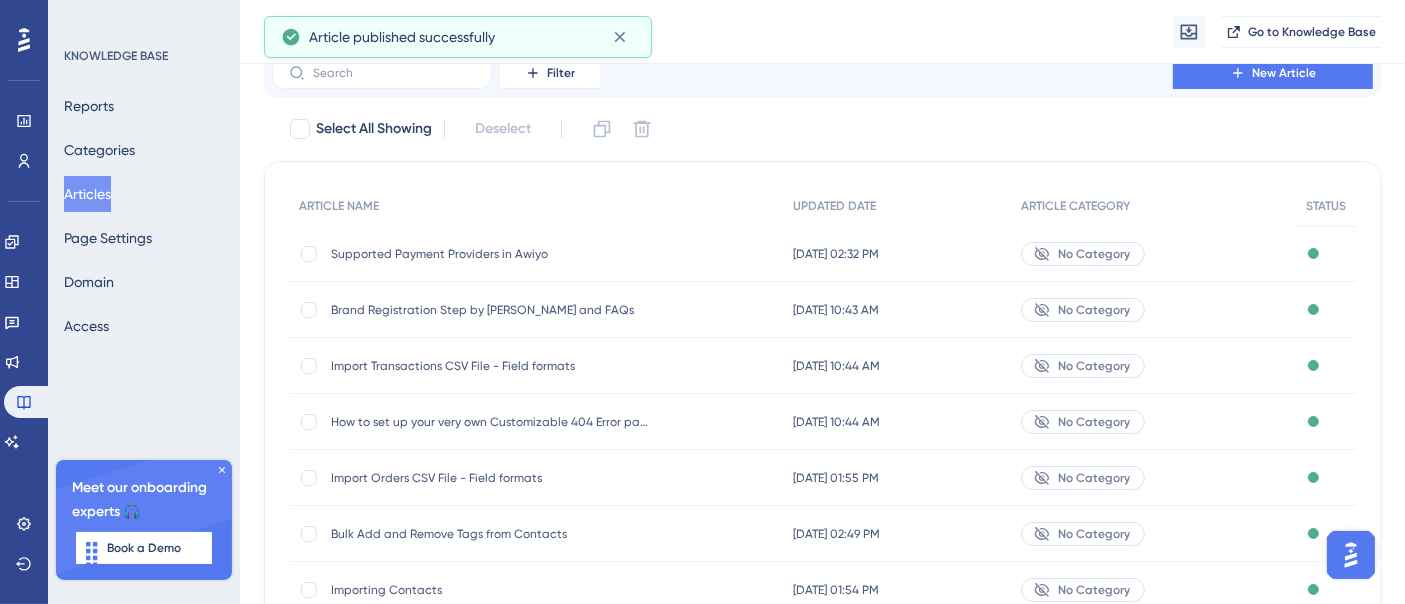 scroll, scrollTop: 412, scrollLeft: 0, axis: vertical 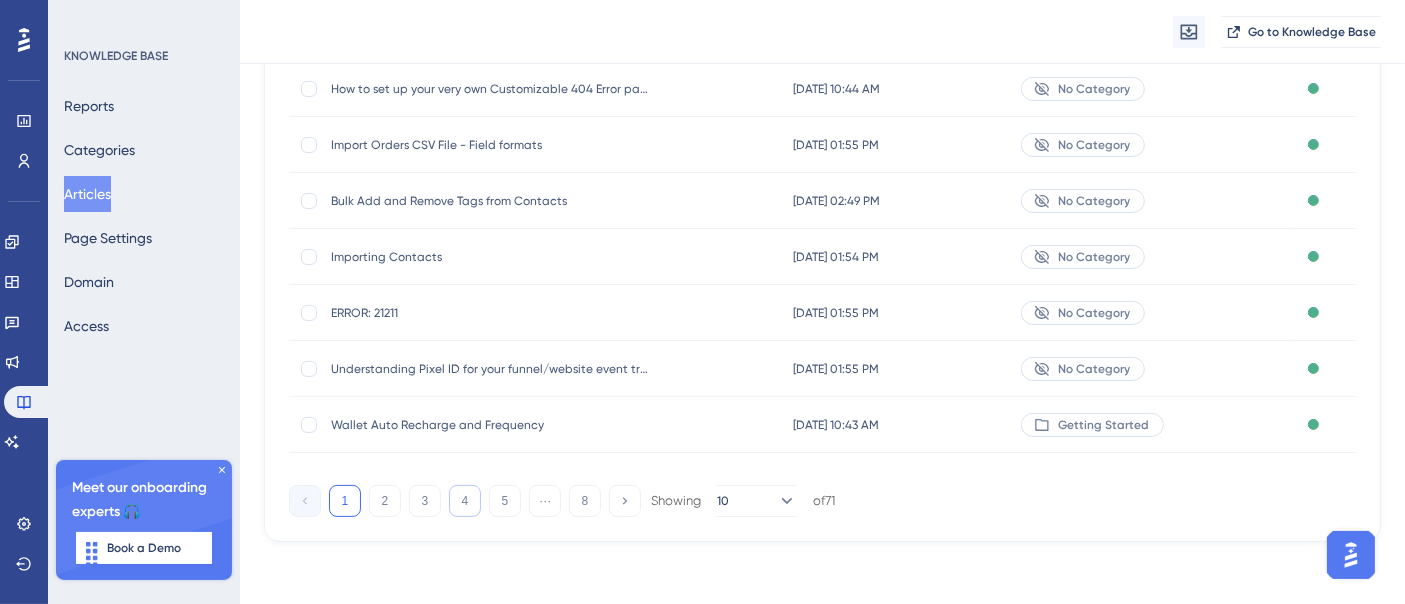 click on "4" at bounding box center [465, 501] 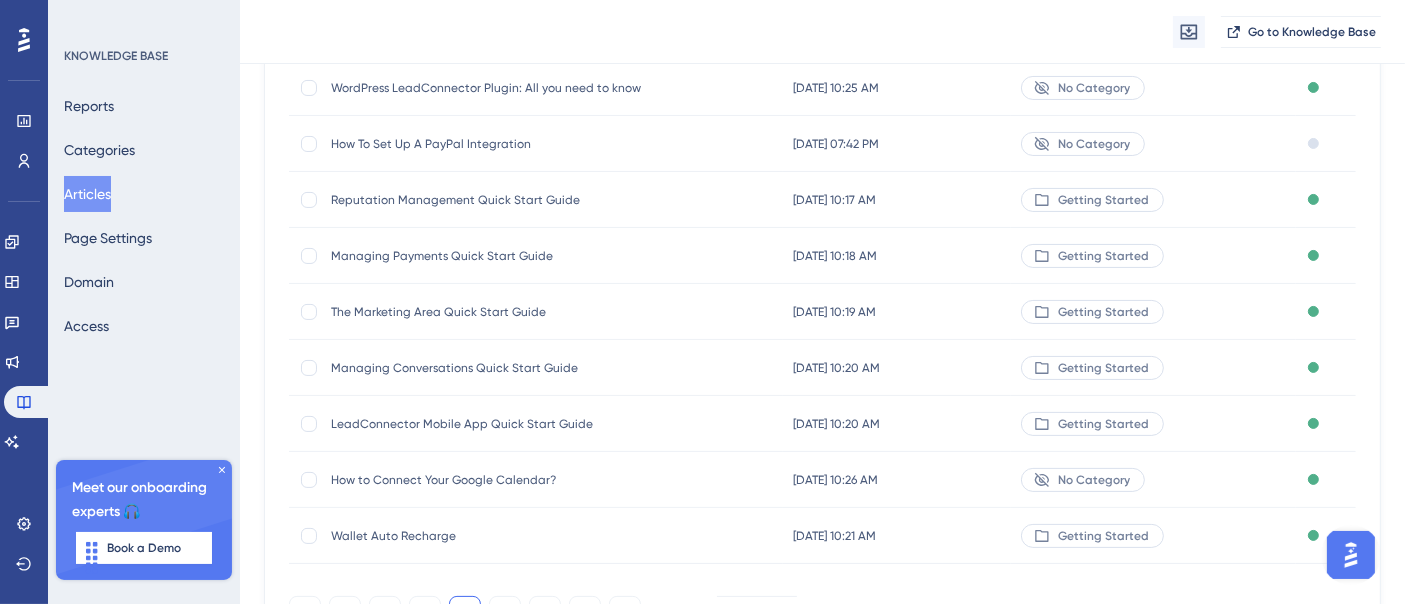 scroll, scrollTop: 190, scrollLeft: 0, axis: vertical 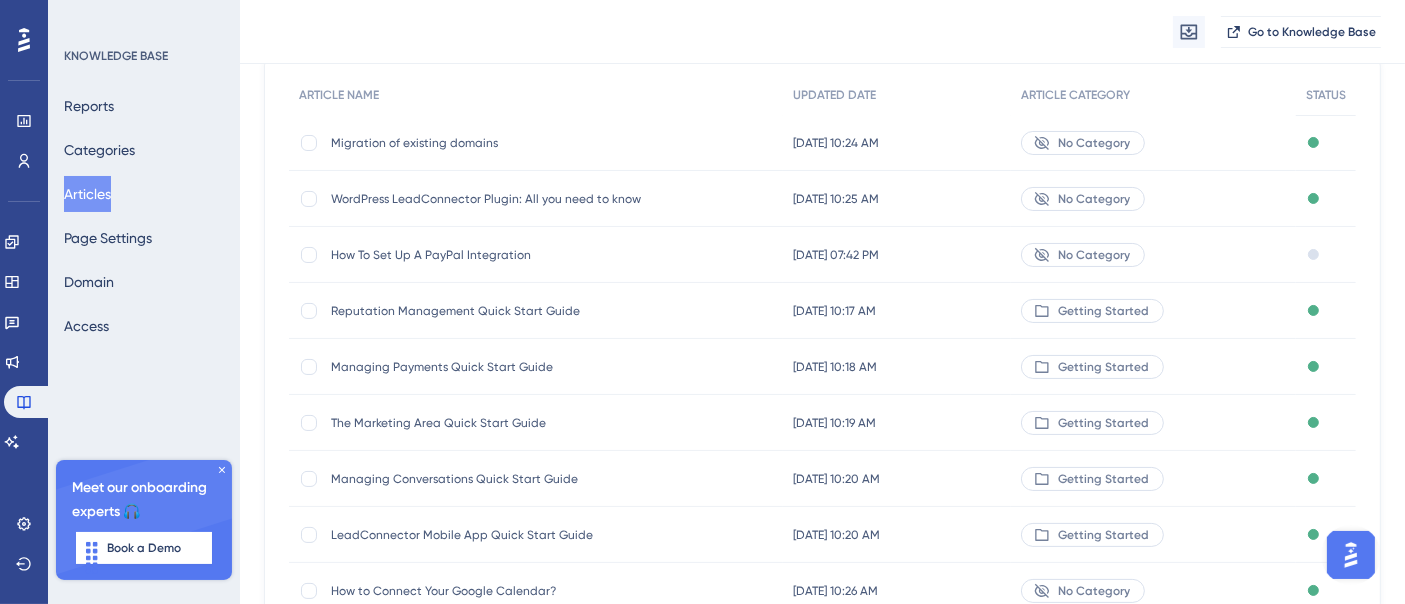 click on "How To Set Up A PayPal Integration" at bounding box center [491, 255] 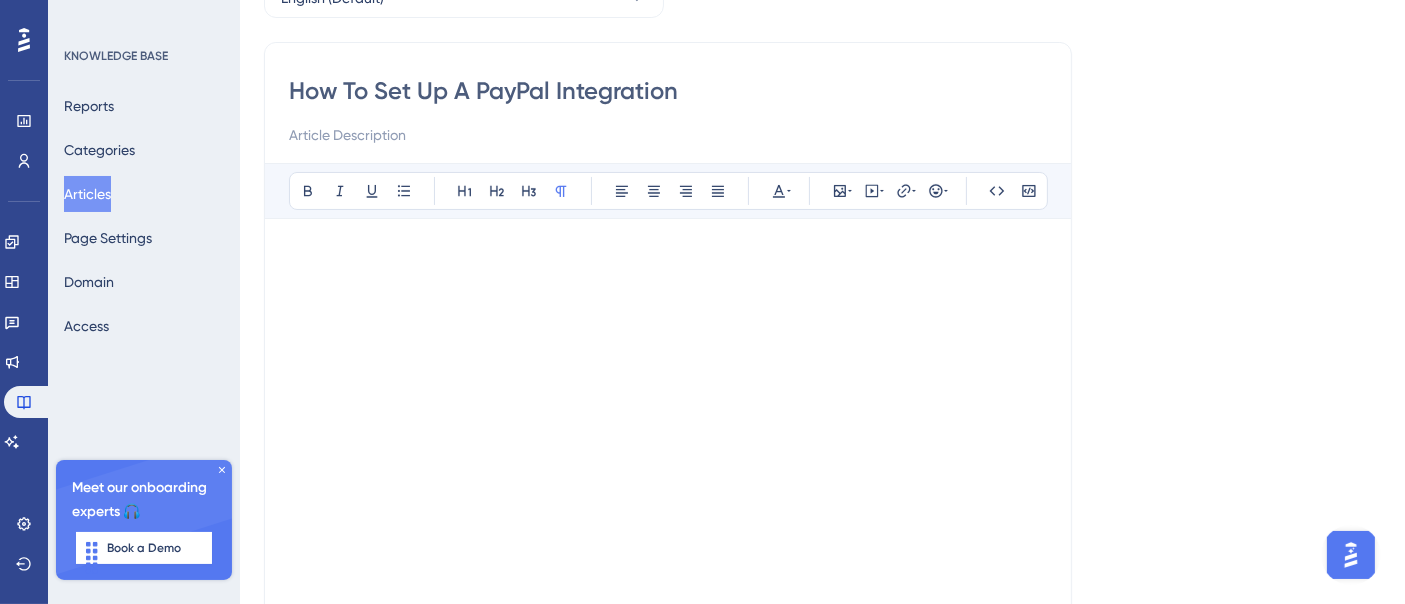 scroll, scrollTop: 0, scrollLeft: 0, axis: both 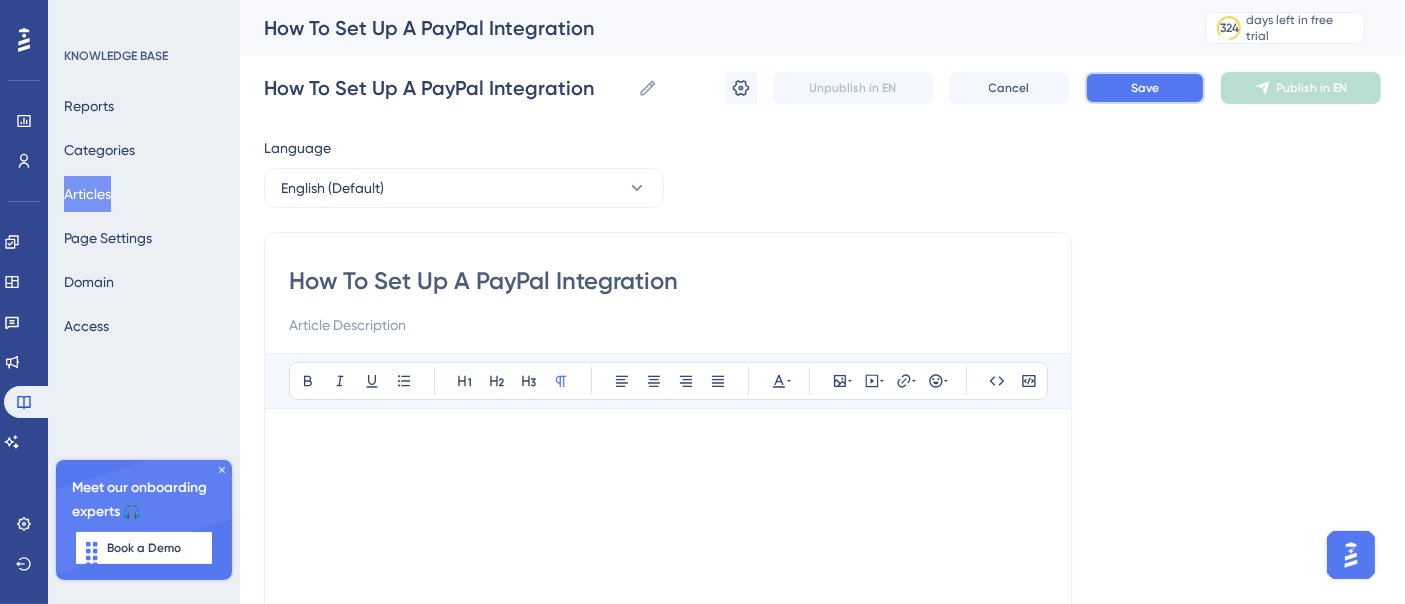 click on "Save" at bounding box center (1145, 88) 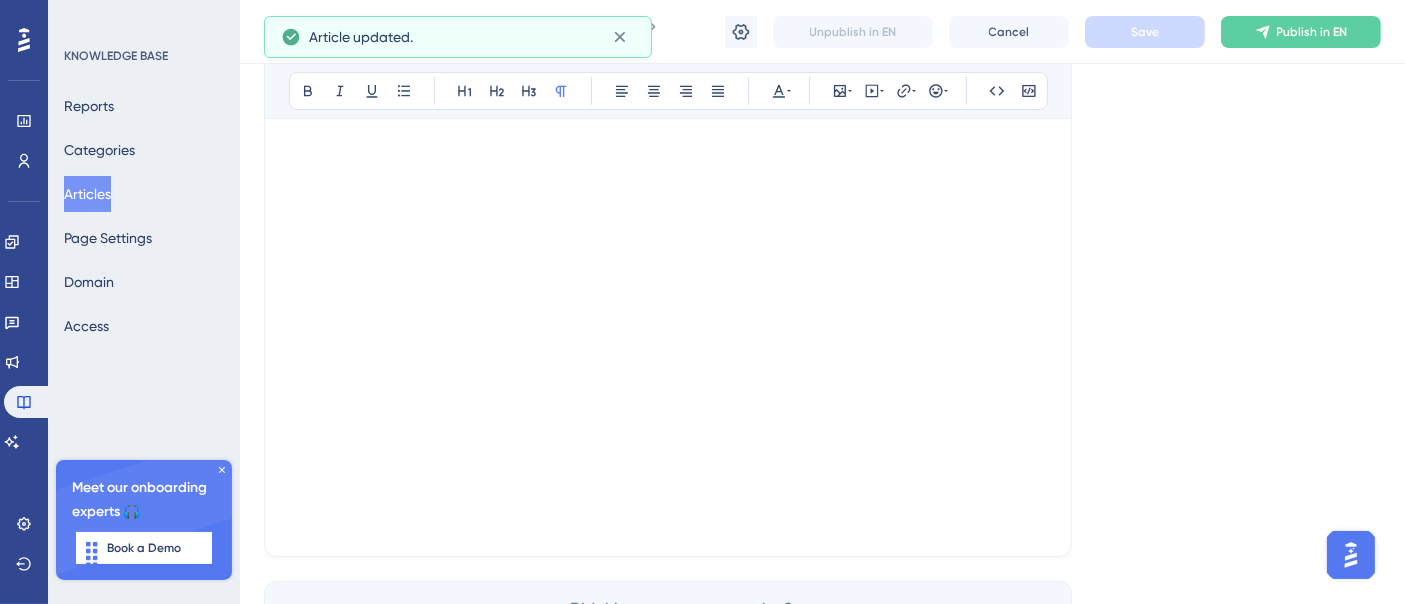 scroll, scrollTop: 468, scrollLeft: 0, axis: vertical 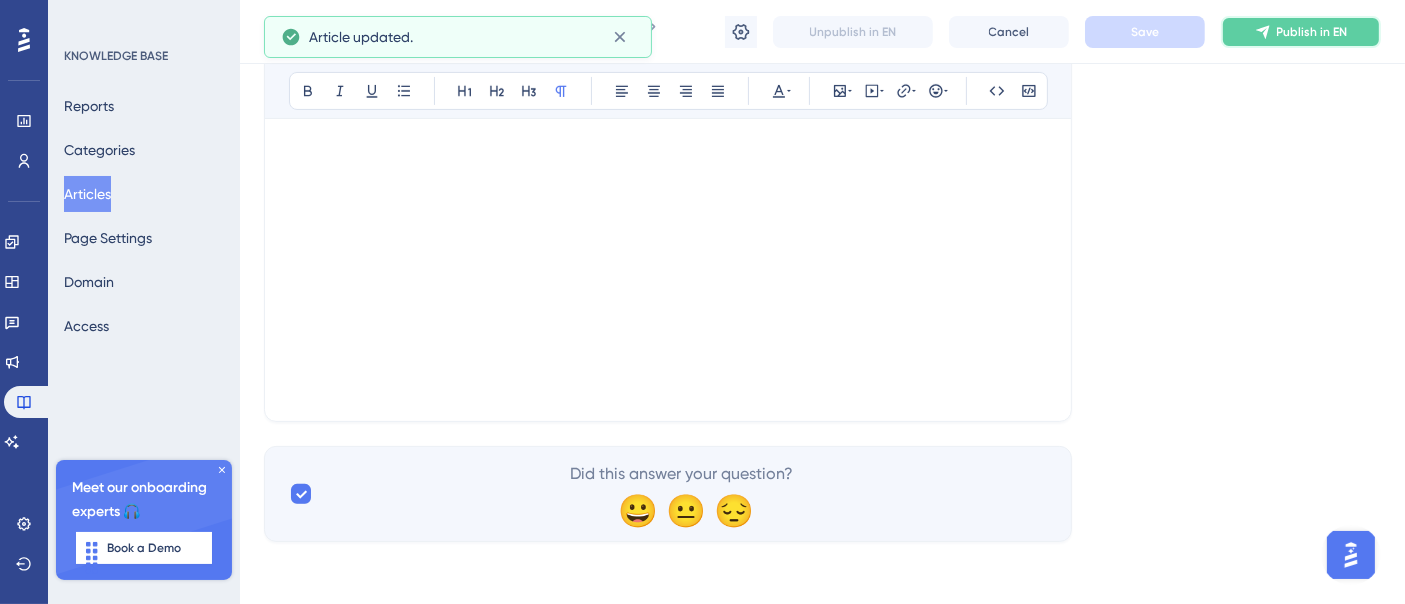 click on "Publish in EN" at bounding box center [1312, 32] 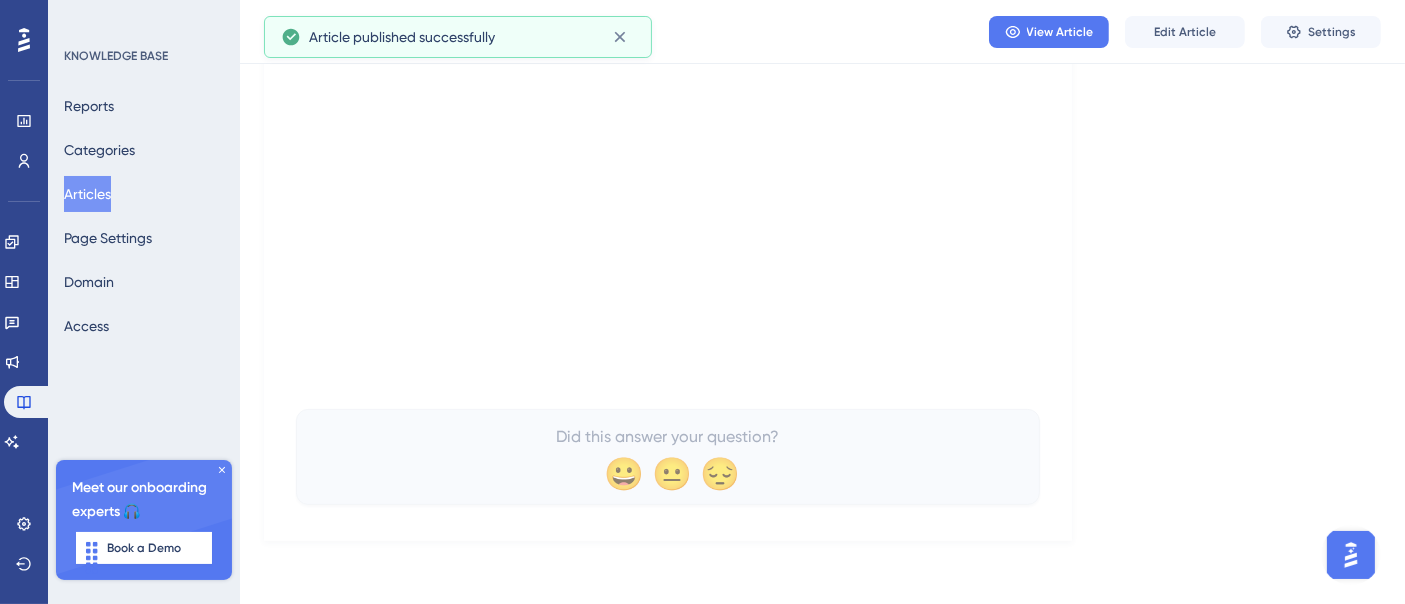 scroll, scrollTop: 0, scrollLeft: 0, axis: both 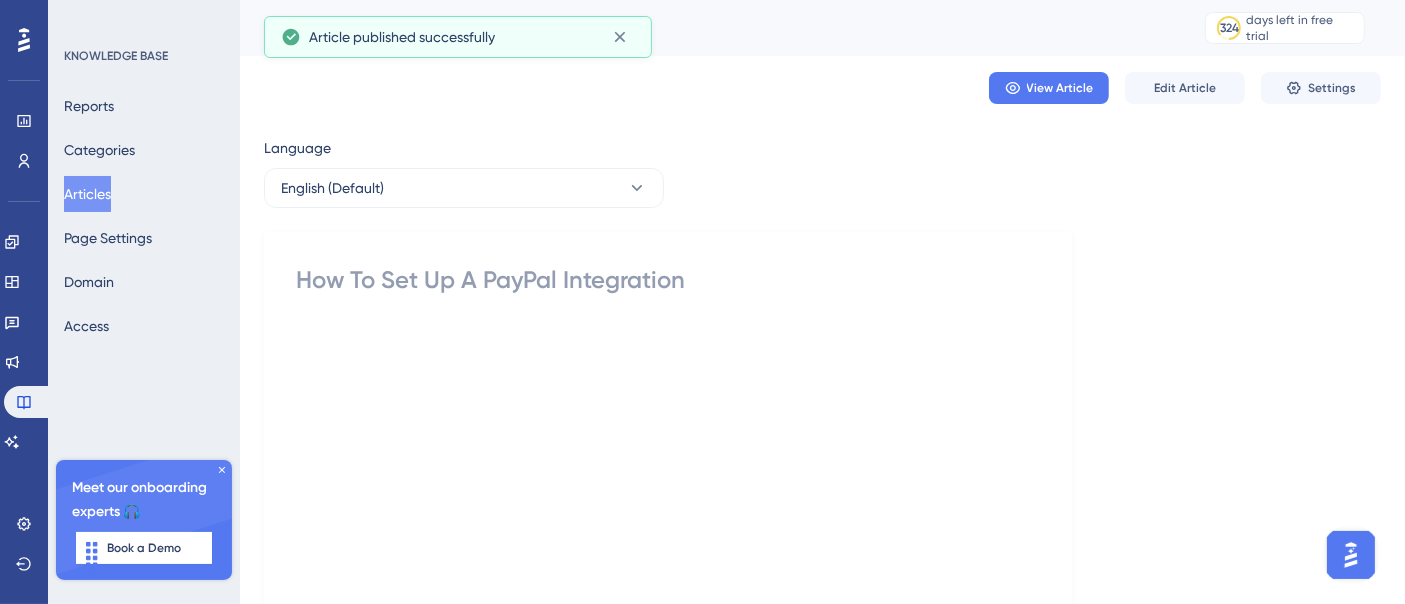 click on "Articles" at bounding box center [87, 194] 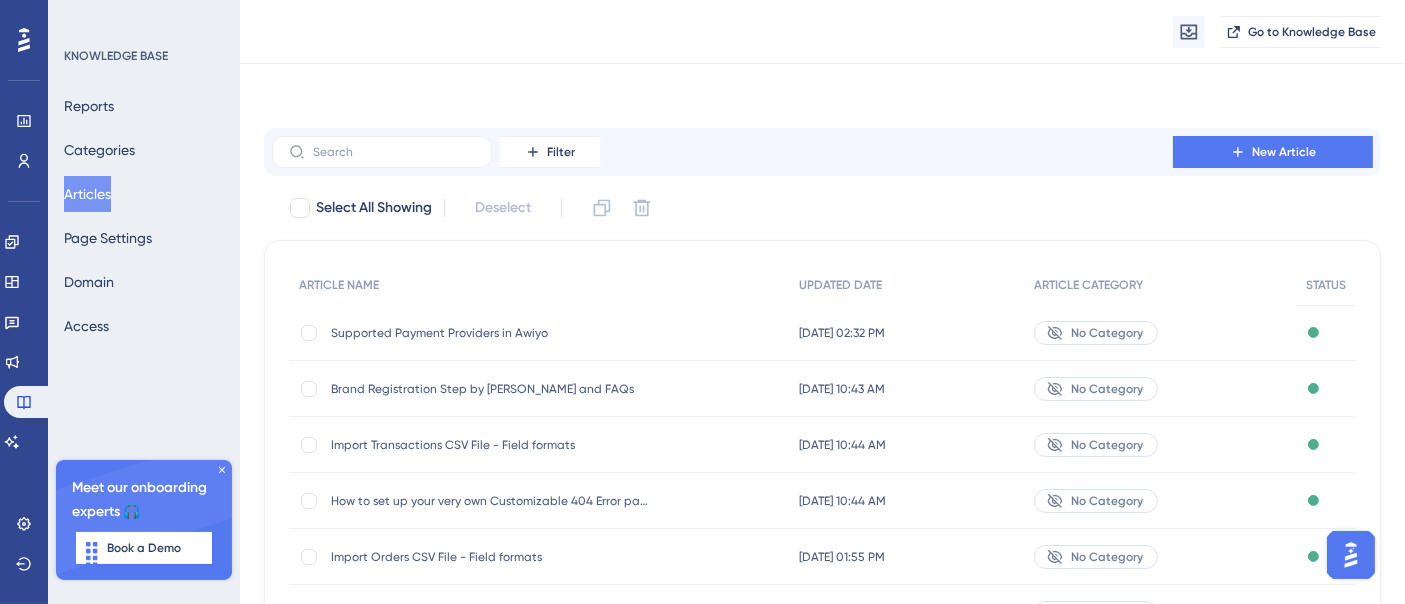 scroll, scrollTop: 412, scrollLeft: 0, axis: vertical 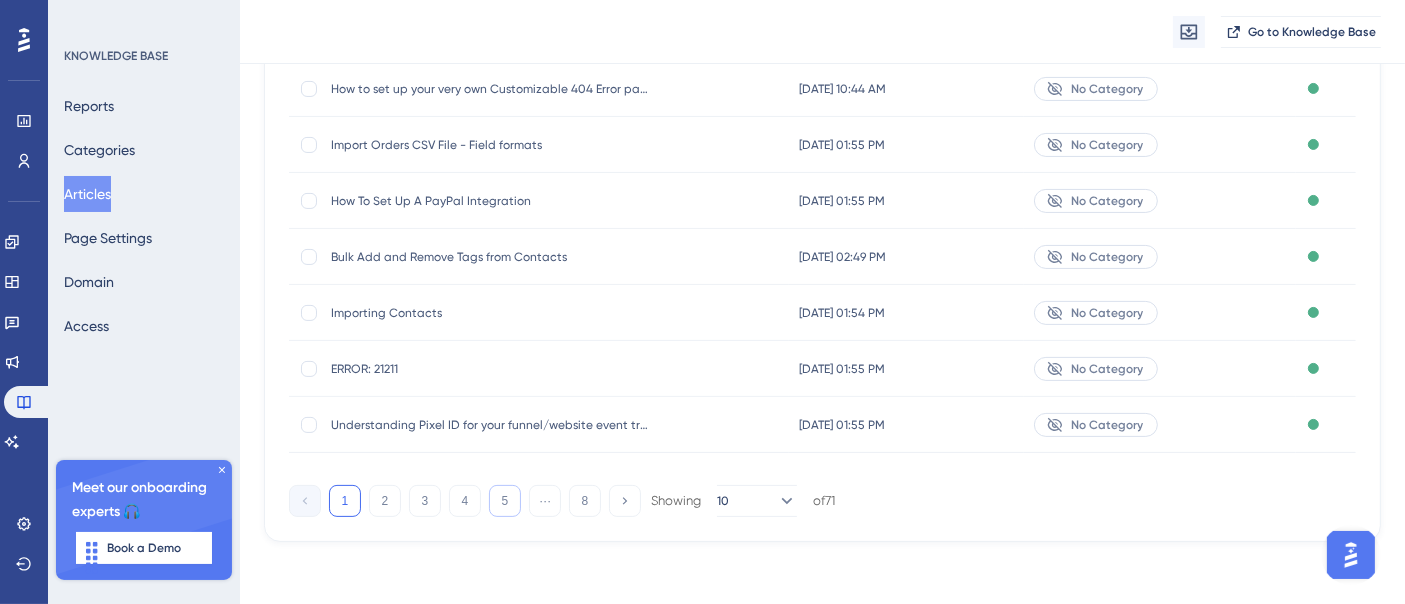click on "5" at bounding box center [505, 501] 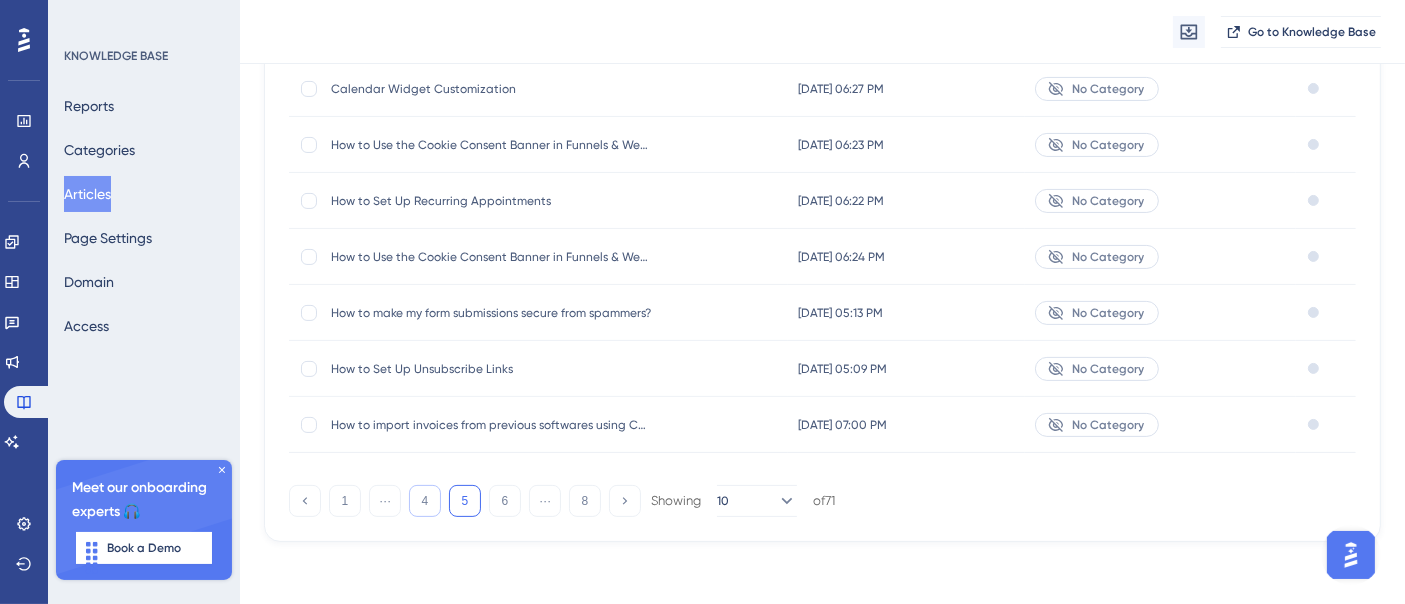 click on "4" at bounding box center [425, 501] 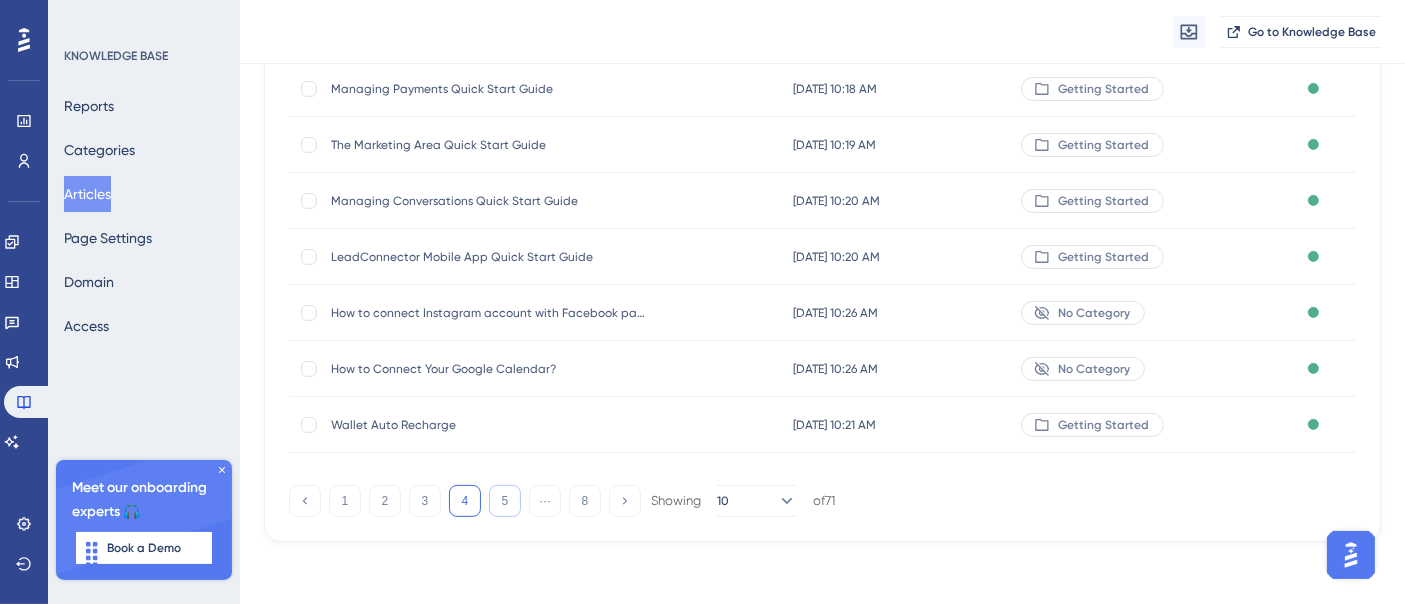 click on "5" at bounding box center (505, 501) 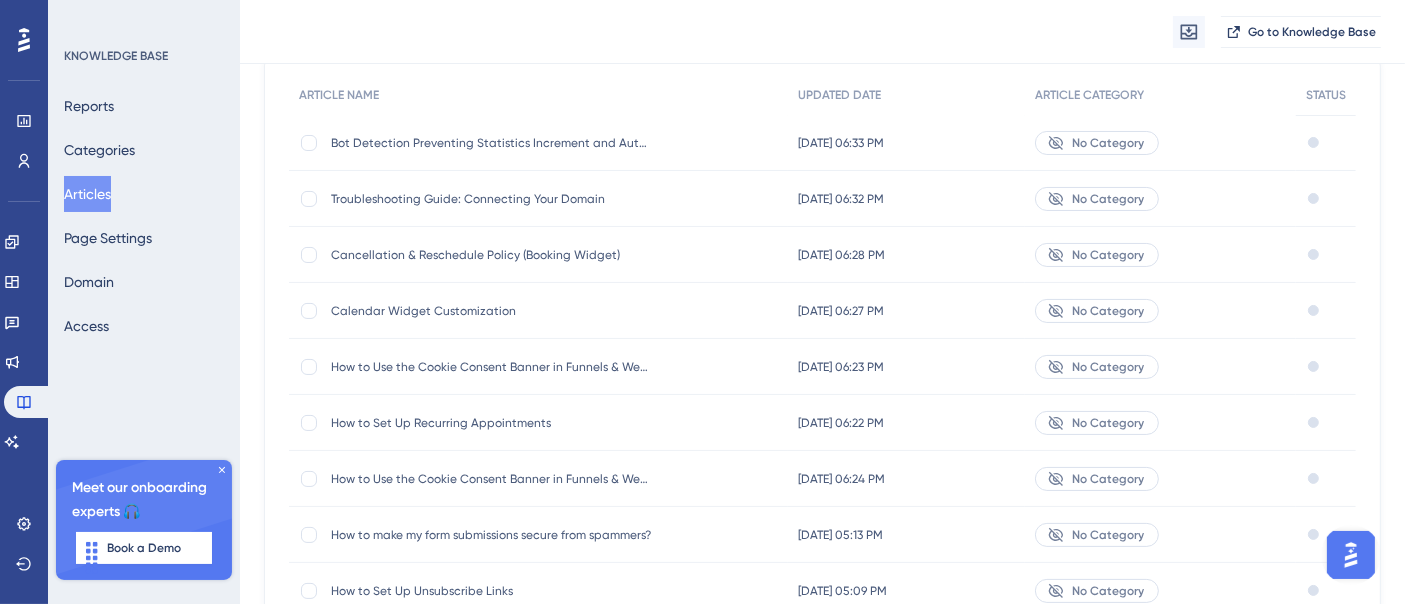 scroll, scrollTop: 412, scrollLeft: 0, axis: vertical 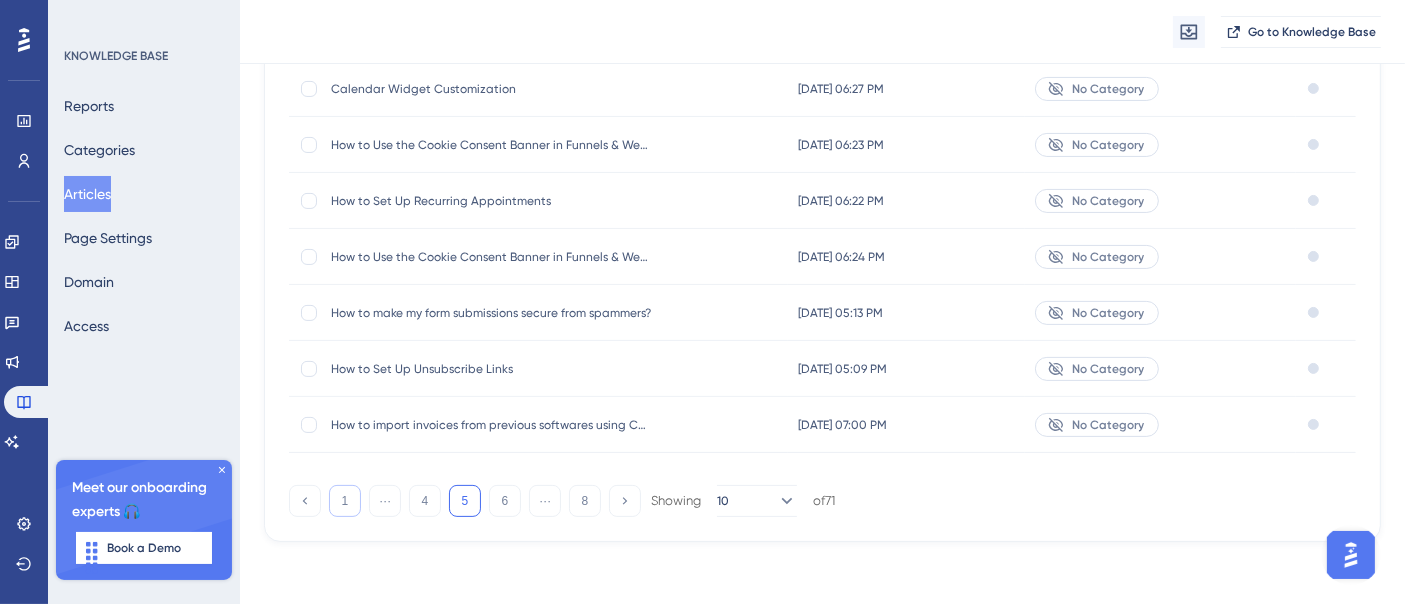 click on "1" at bounding box center (345, 501) 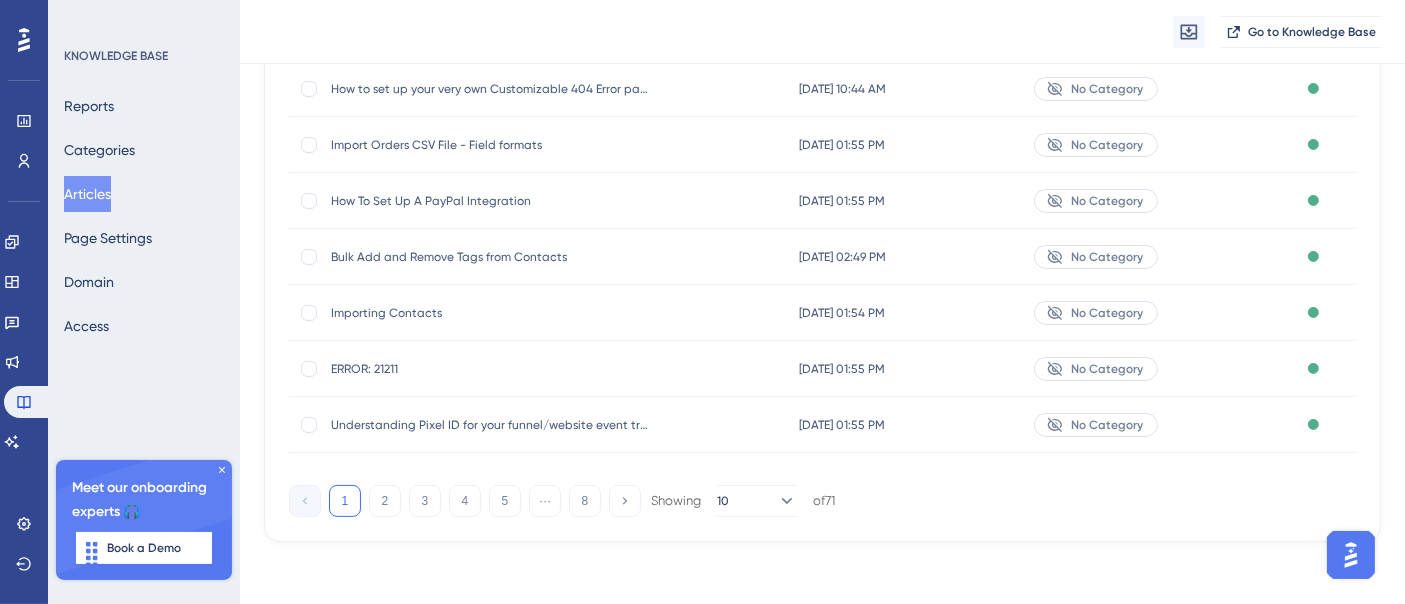 scroll, scrollTop: 0, scrollLeft: 0, axis: both 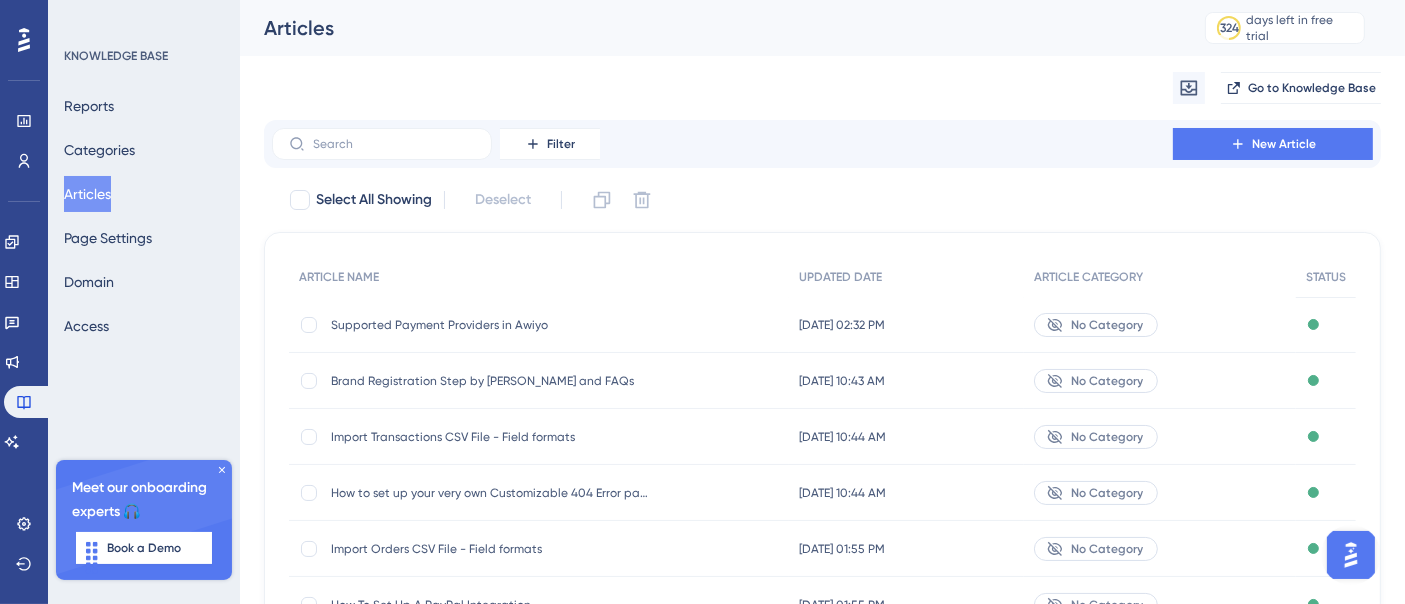 click on "Supported Payment Providers in Awiyo" at bounding box center [491, 325] 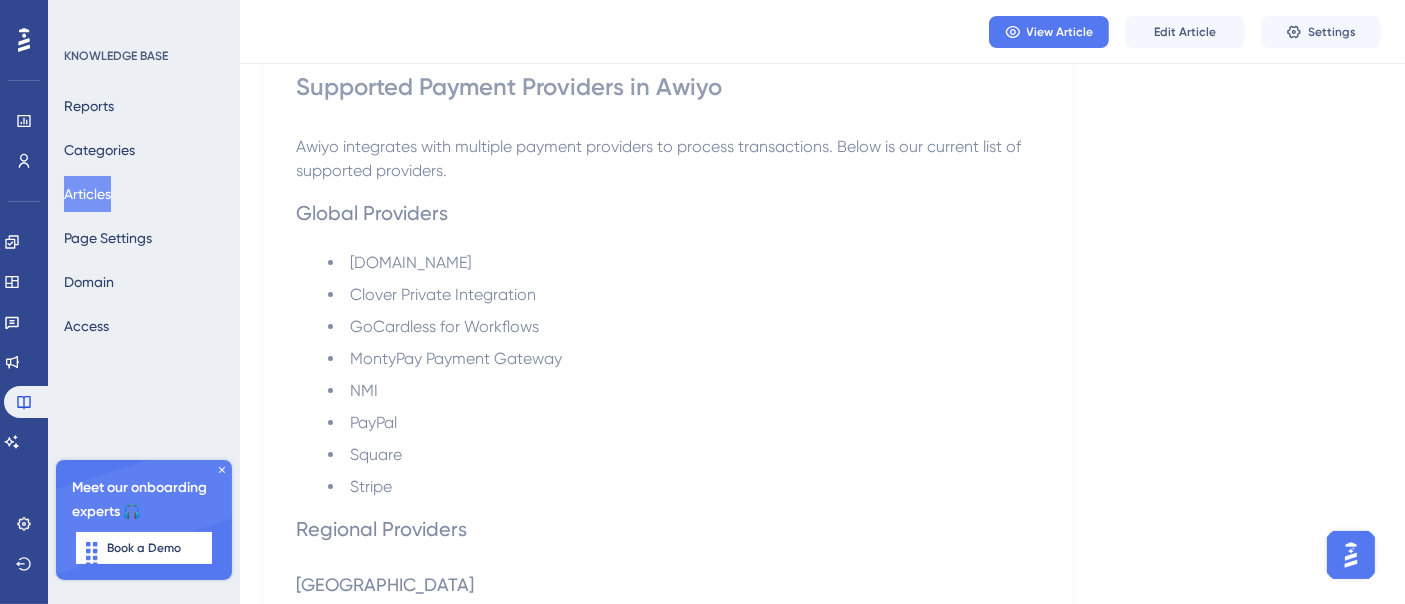 scroll, scrollTop: 0, scrollLeft: 0, axis: both 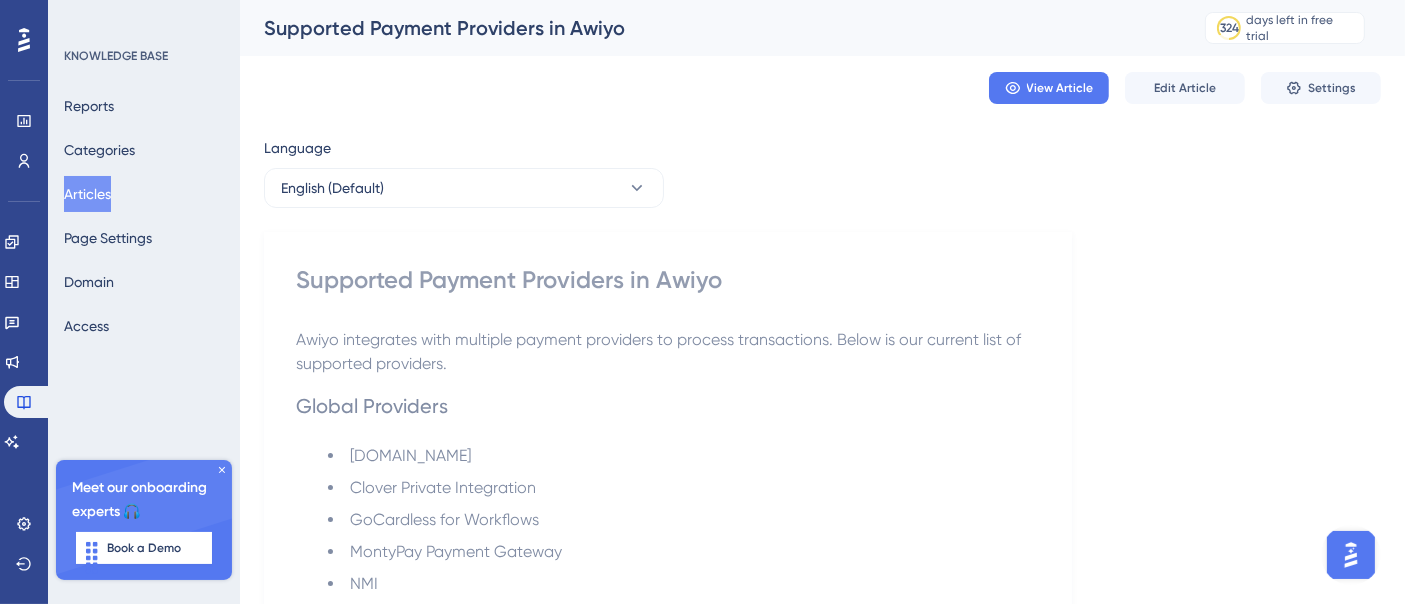 click on "Articles" at bounding box center (87, 194) 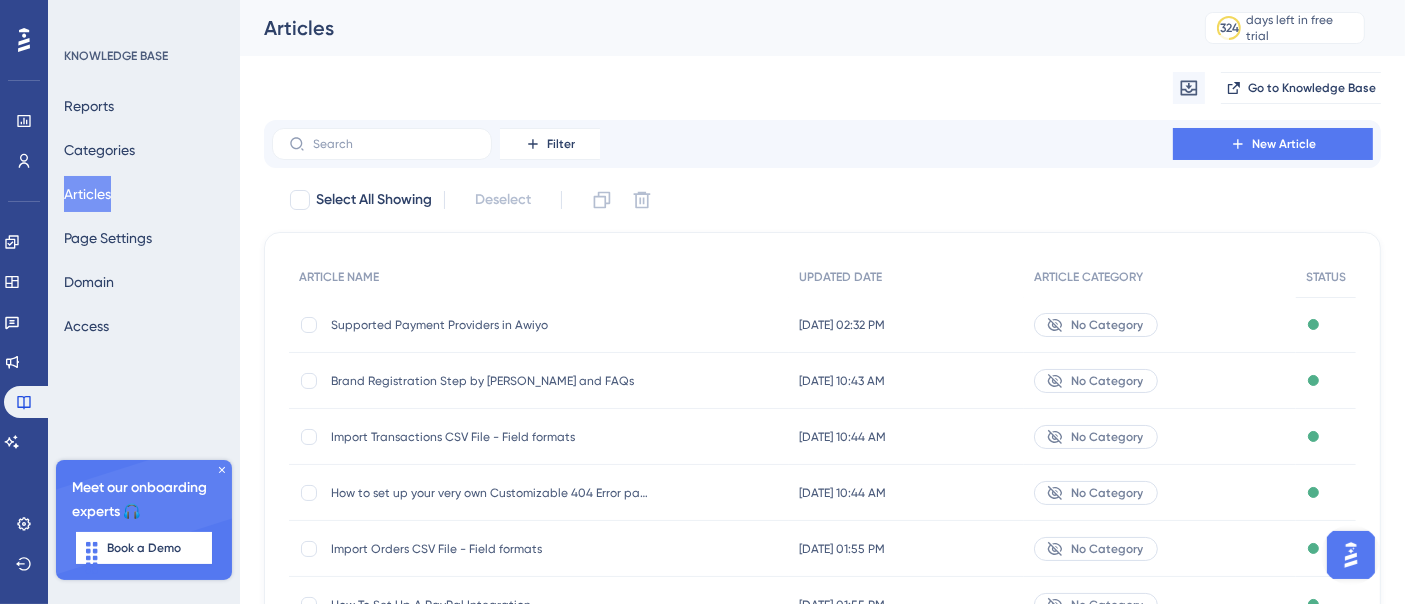 click on "Brand Registration Step by [PERSON_NAME] and FAQs Brand Registration Step by [PERSON_NAME] and FAQs" at bounding box center (491, 381) 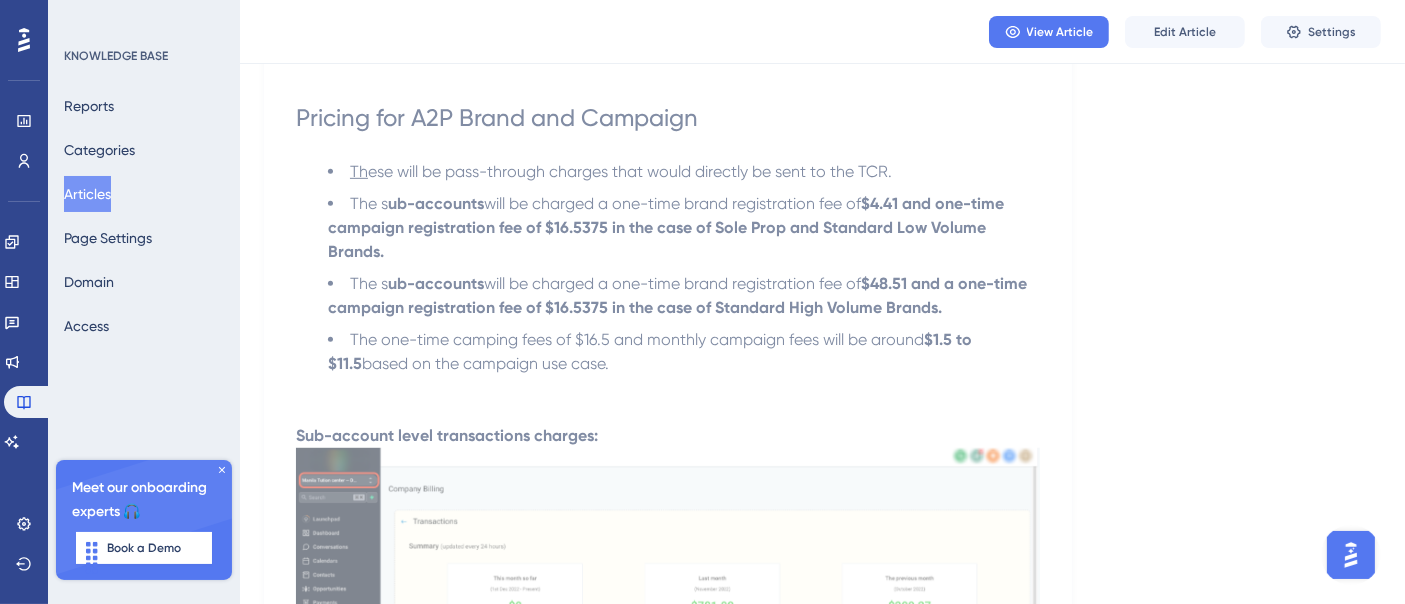 scroll, scrollTop: 24444, scrollLeft: 0, axis: vertical 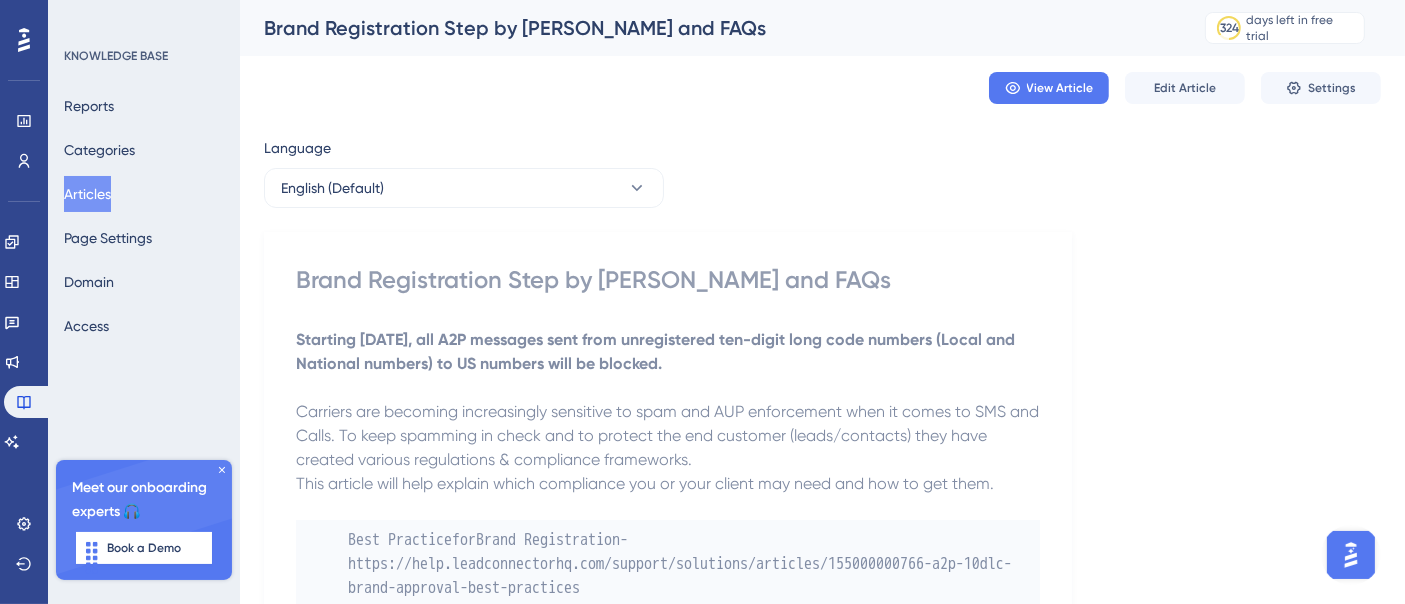 click on "Brand Registration Step by [PERSON_NAME] and FAQs" at bounding box center (668, 280) 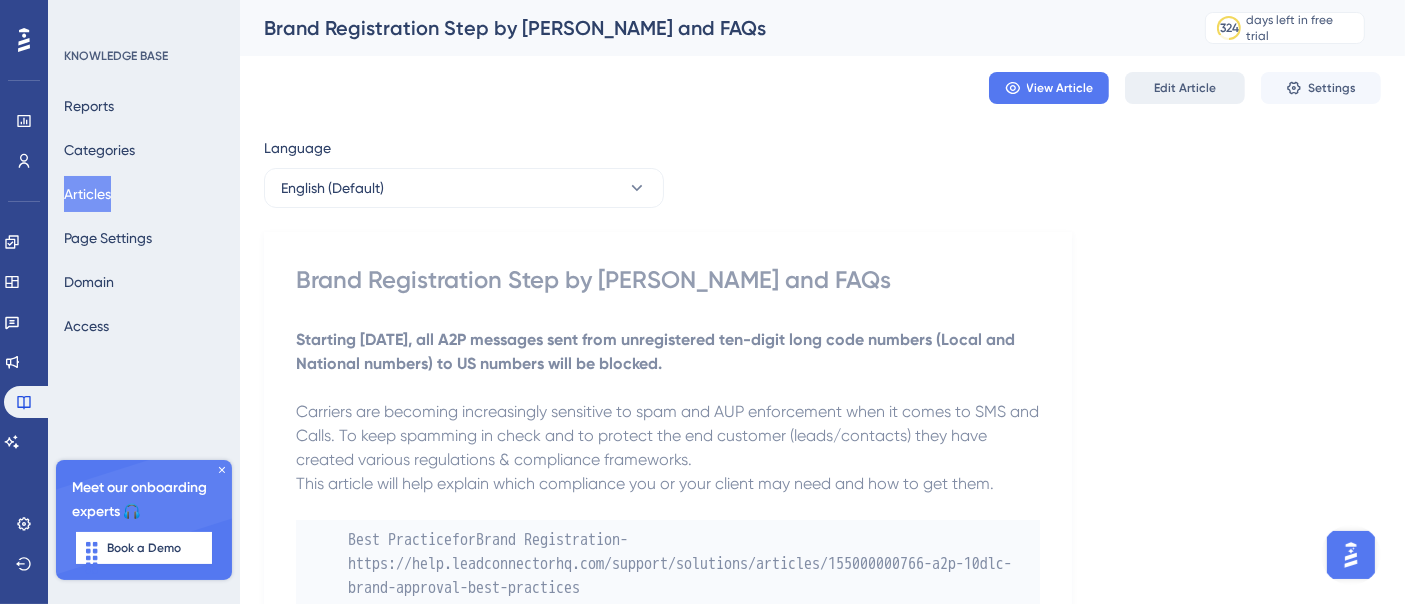 click on "Edit Article" at bounding box center (1185, 88) 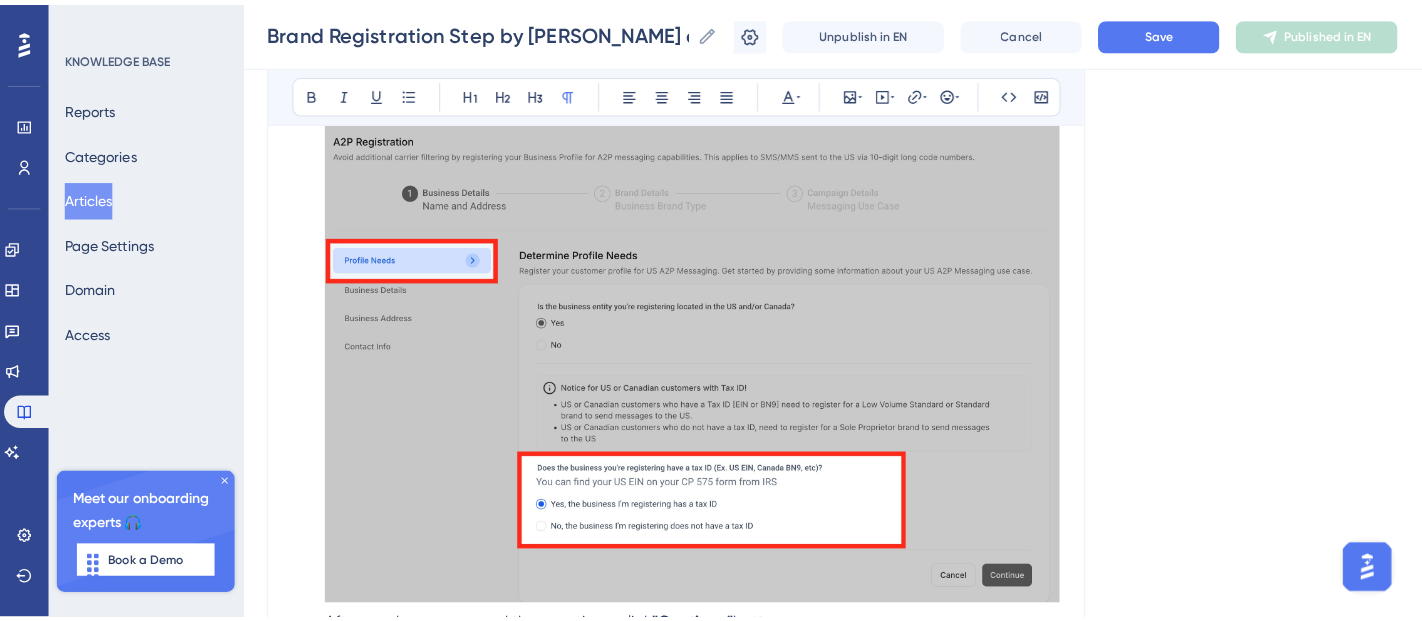 scroll, scrollTop: 3585, scrollLeft: 0, axis: vertical 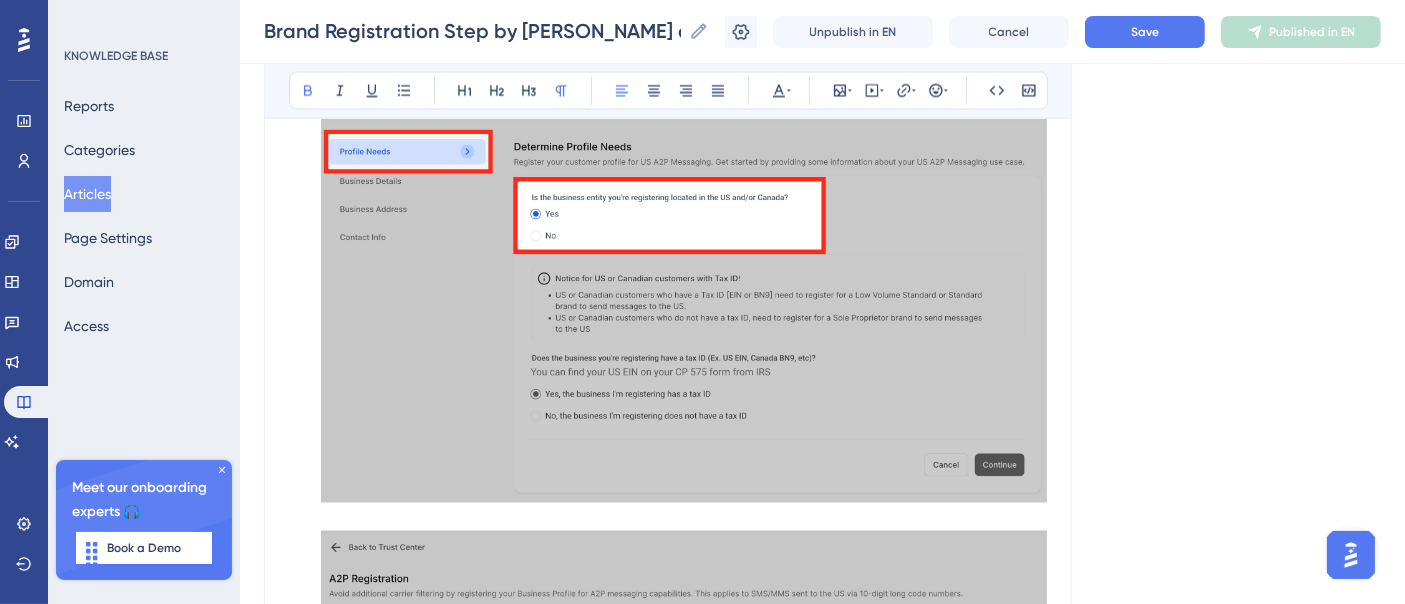 click on "Articles" at bounding box center (87, 194) 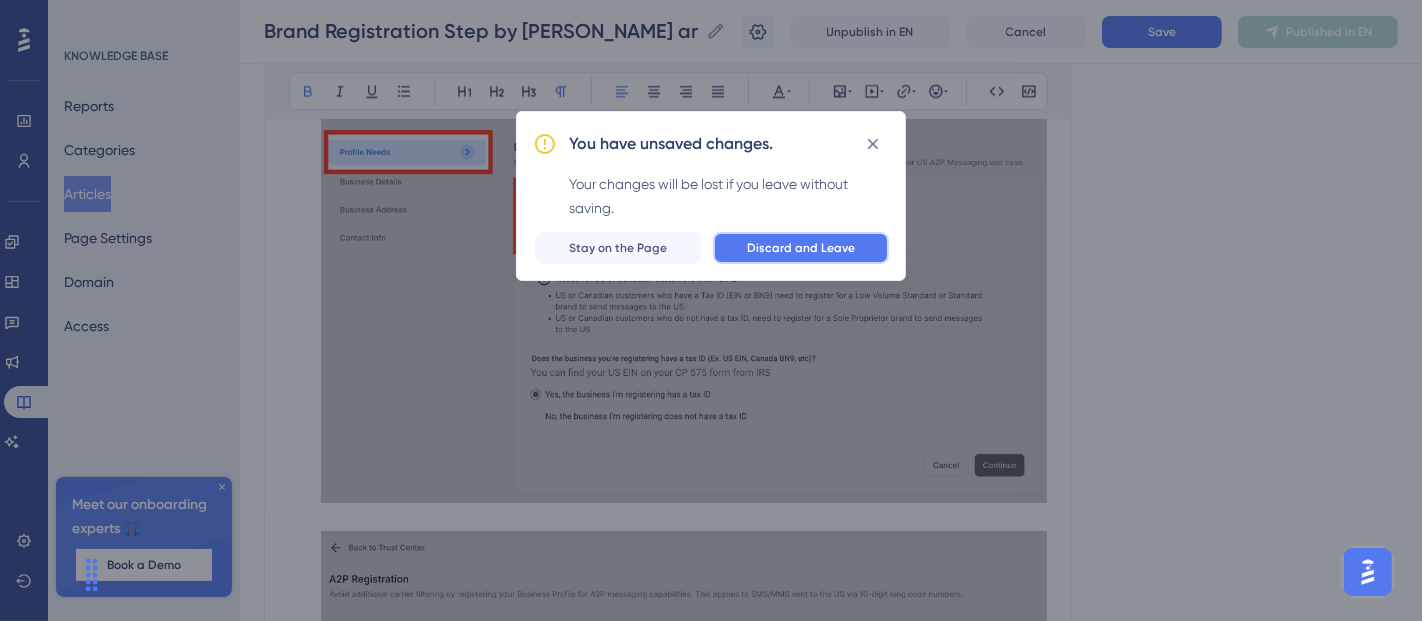 click on "Discard and Leave" at bounding box center (801, 248) 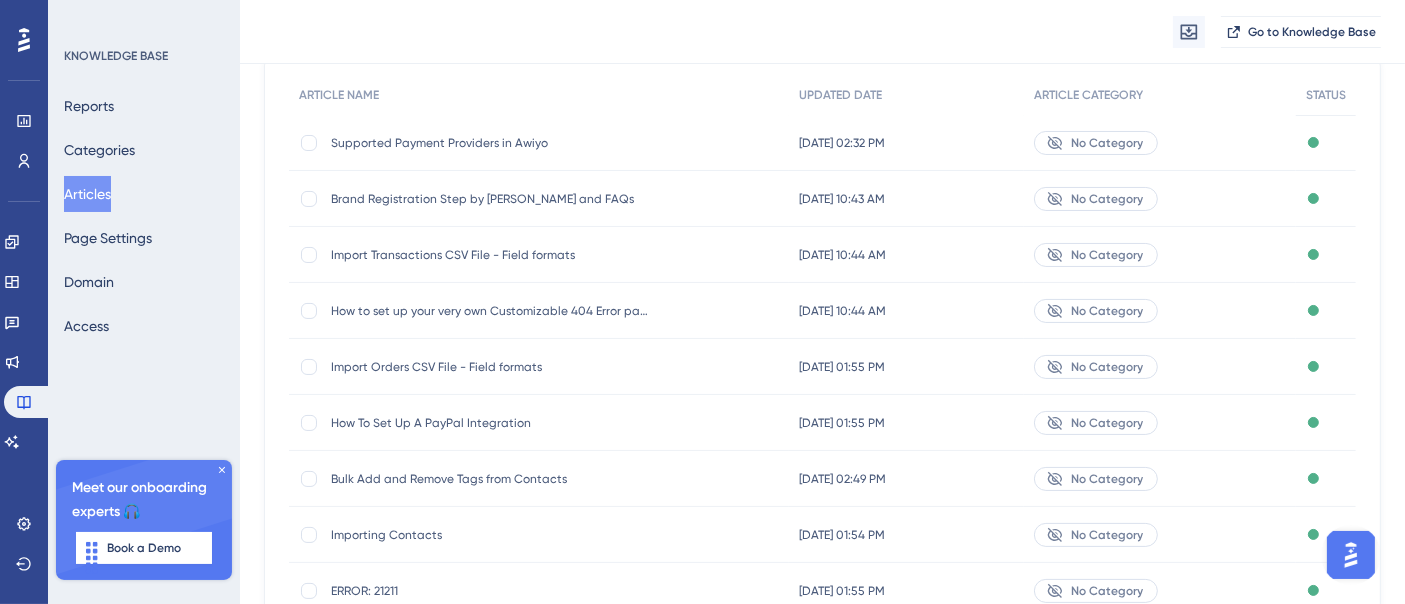 scroll, scrollTop: 412, scrollLeft: 0, axis: vertical 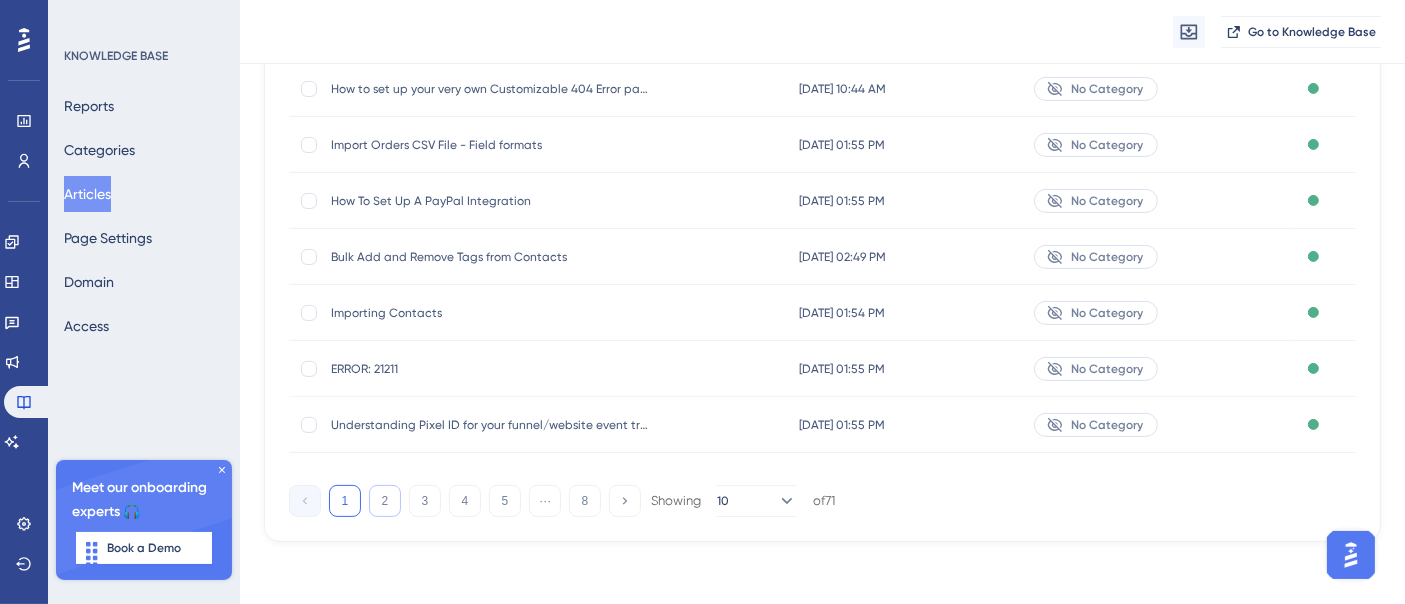 click on "2" at bounding box center (385, 501) 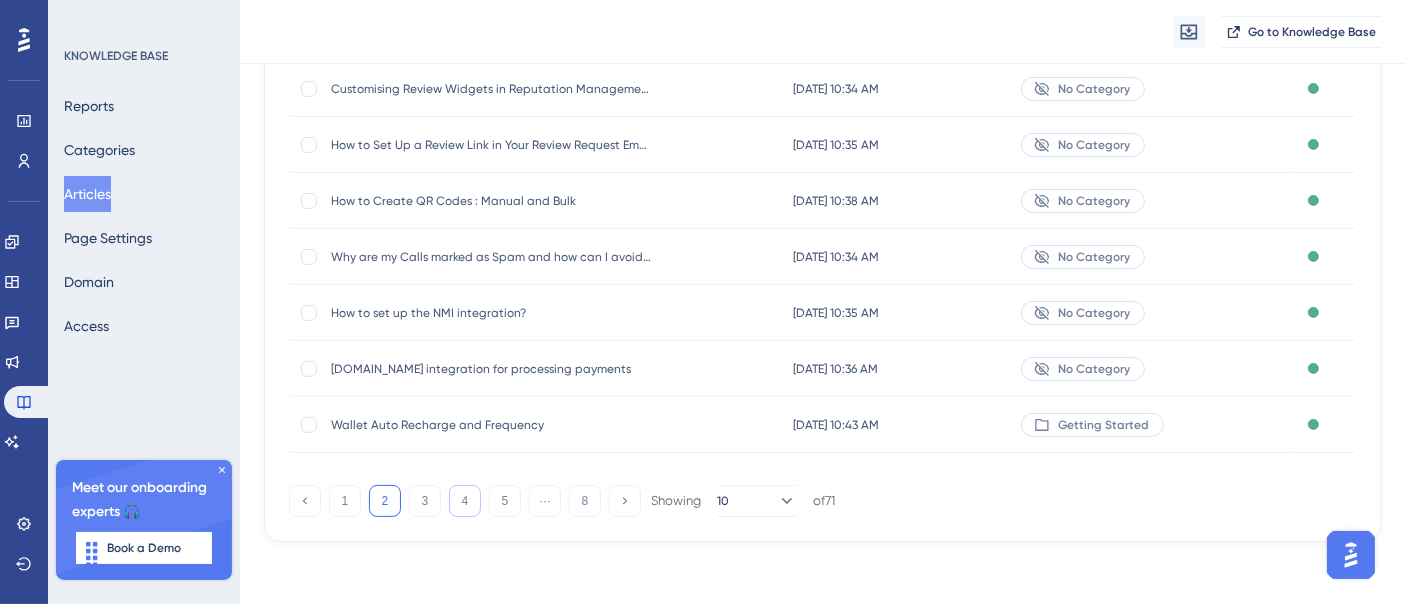 click on "4" at bounding box center [465, 501] 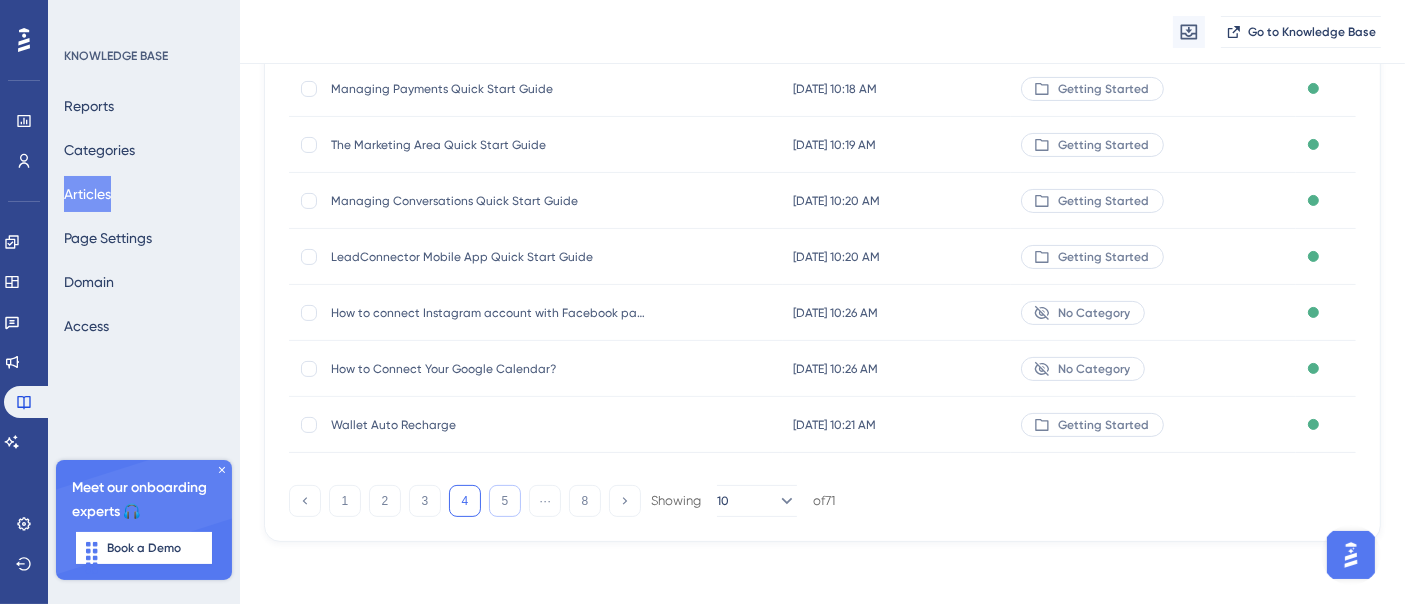 click on "5" at bounding box center [505, 501] 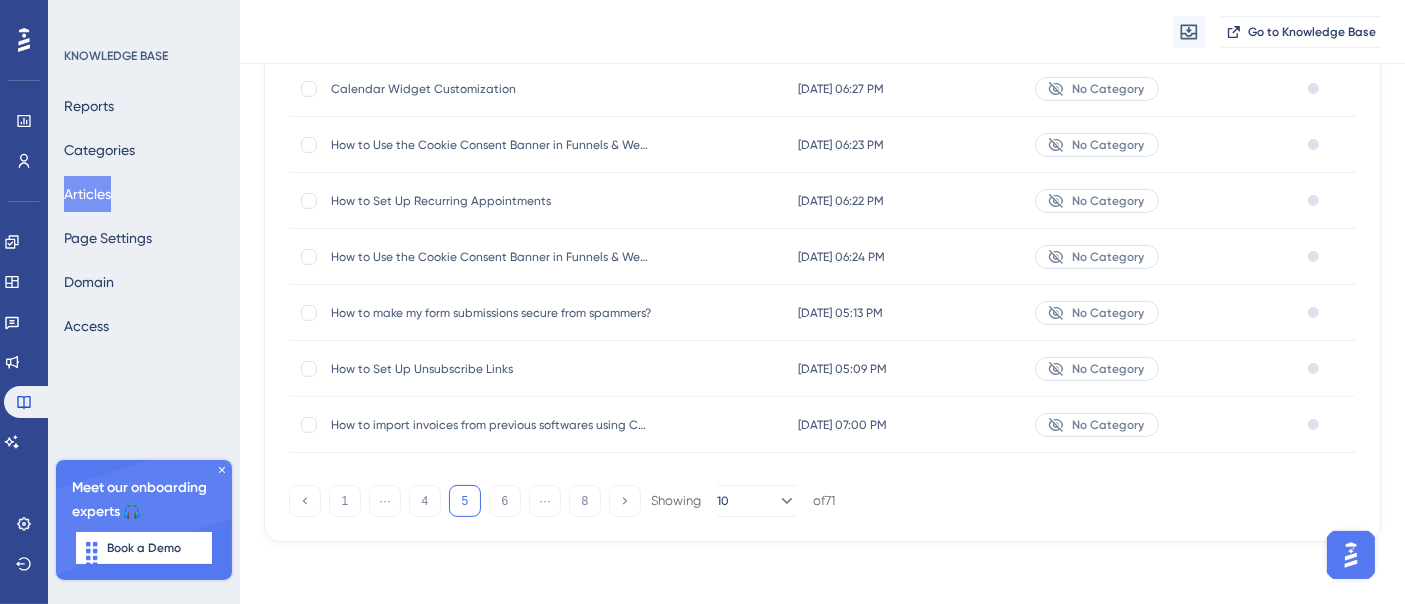 scroll, scrollTop: 190, scrollLeft: 0, axis: vertical 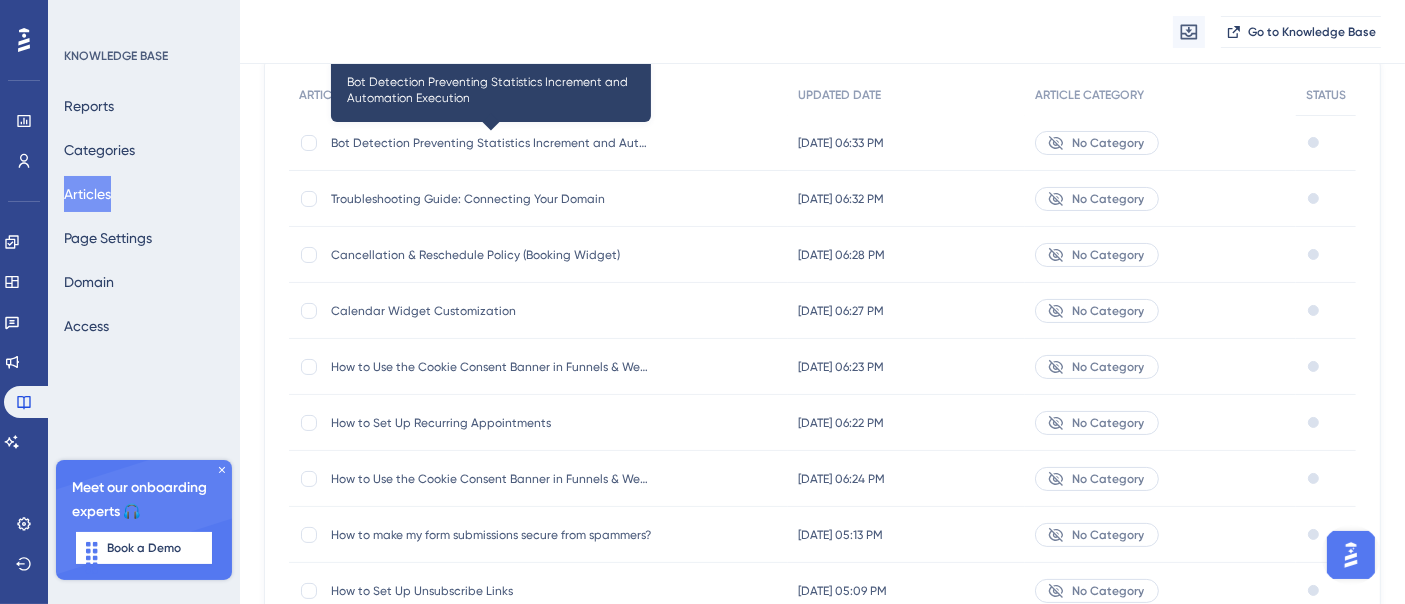 click on "Bot Detection Preventing Statistics Increment and Automation Execution" at bounding box center (491, 143) 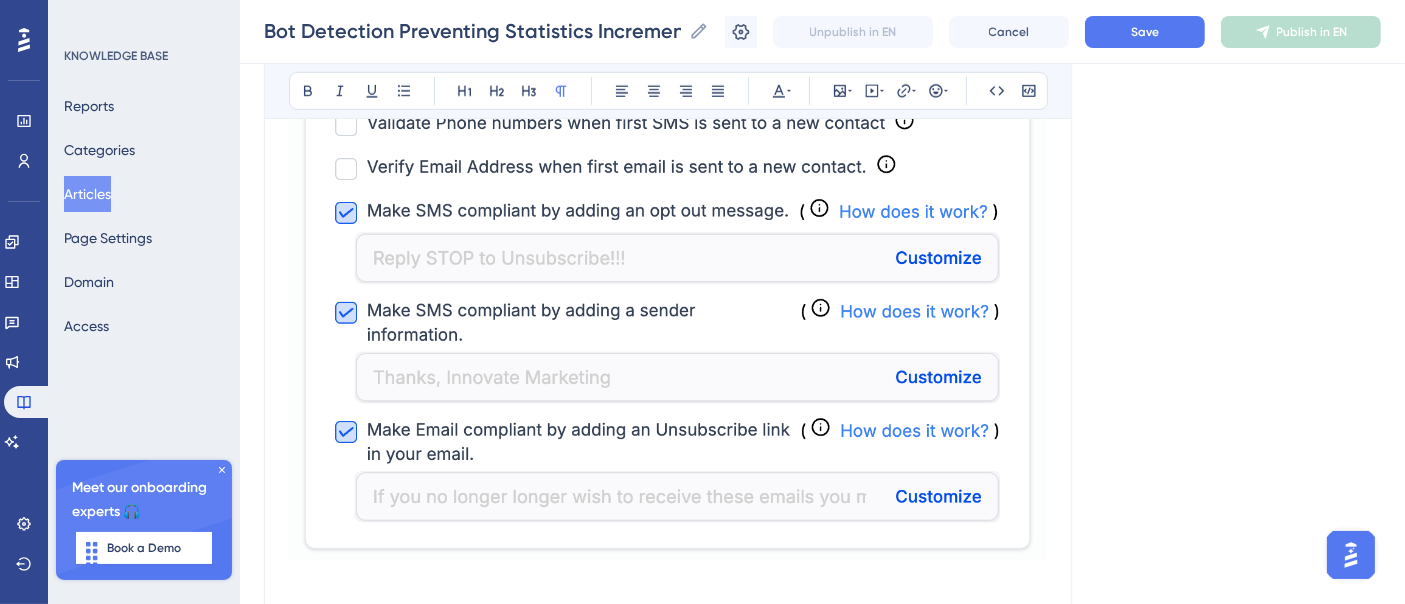 scroll, scrollTop: 1364, scrollLeft: 0, axis: vertical 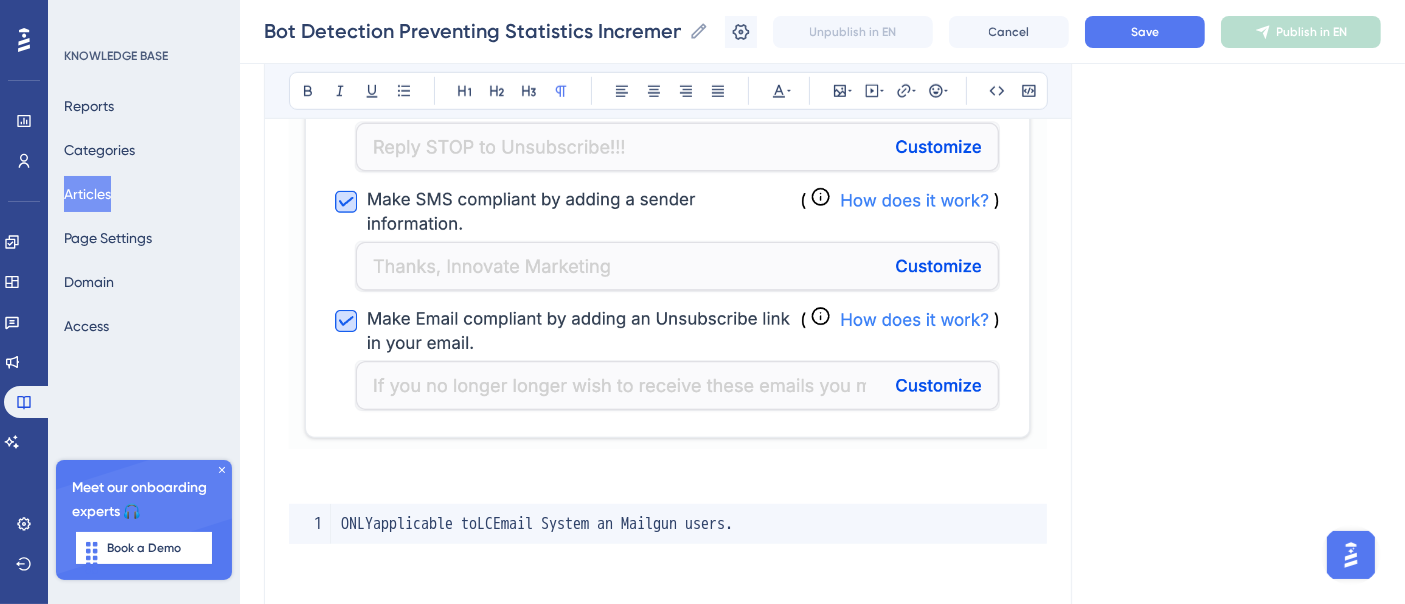 click at bounding box center (668, 57) 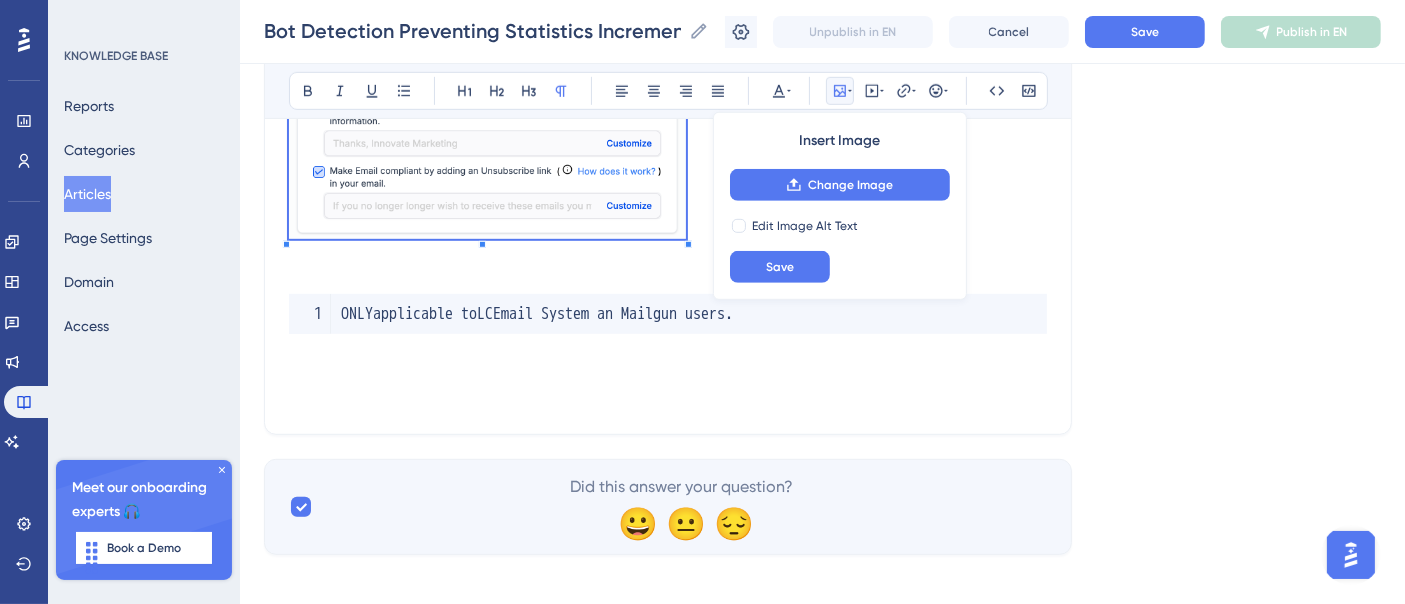 scroll, scrollTop: 1198, scrollLeft: 0, axis: vertical 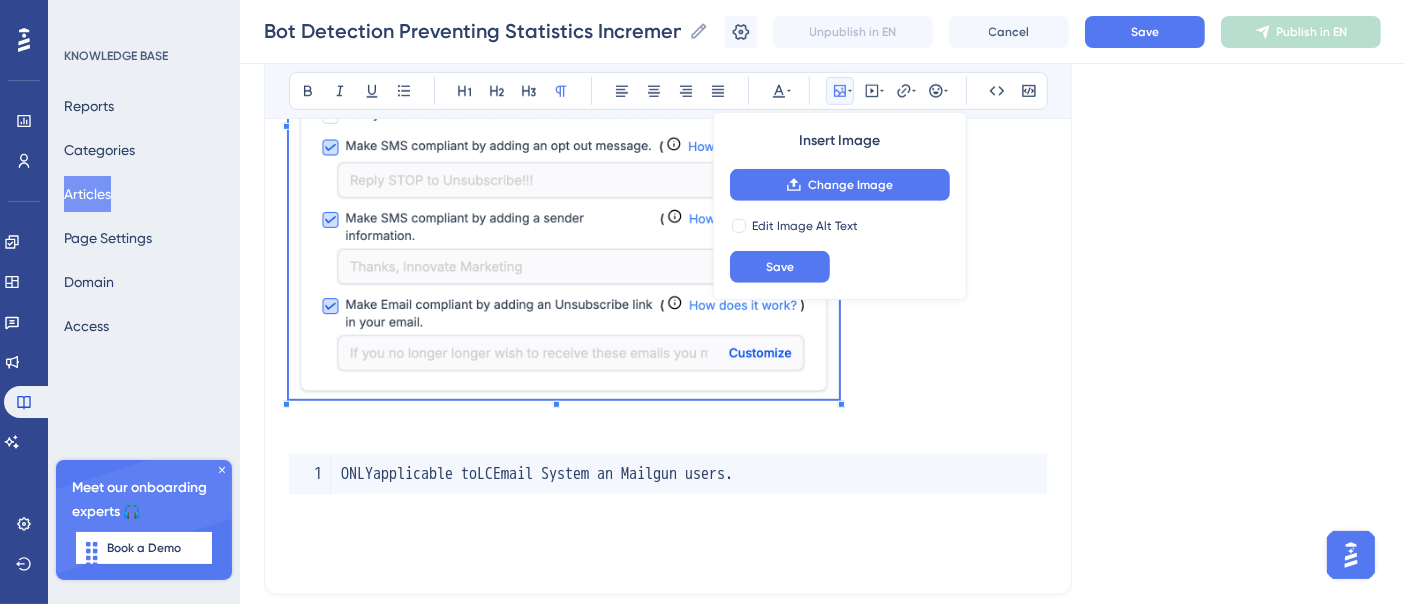 click at bounding box center [564, 118] 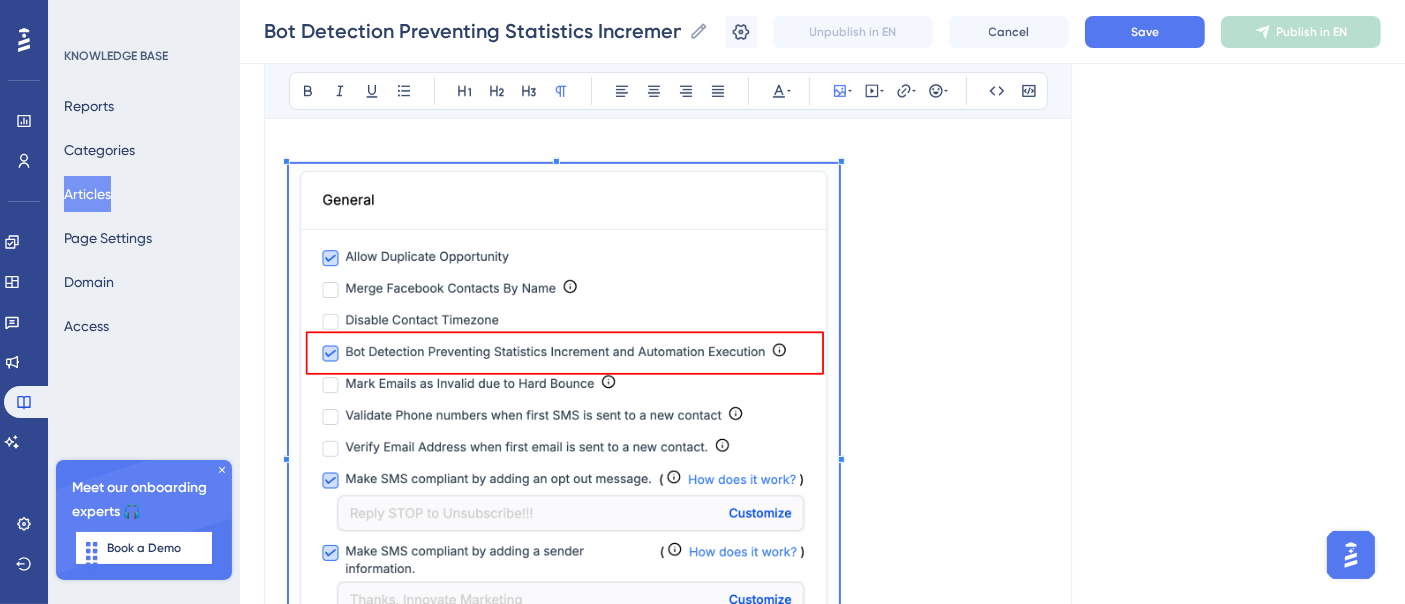 scroll, scrollTop: 754, scrollLeft: 0, axis: vertical 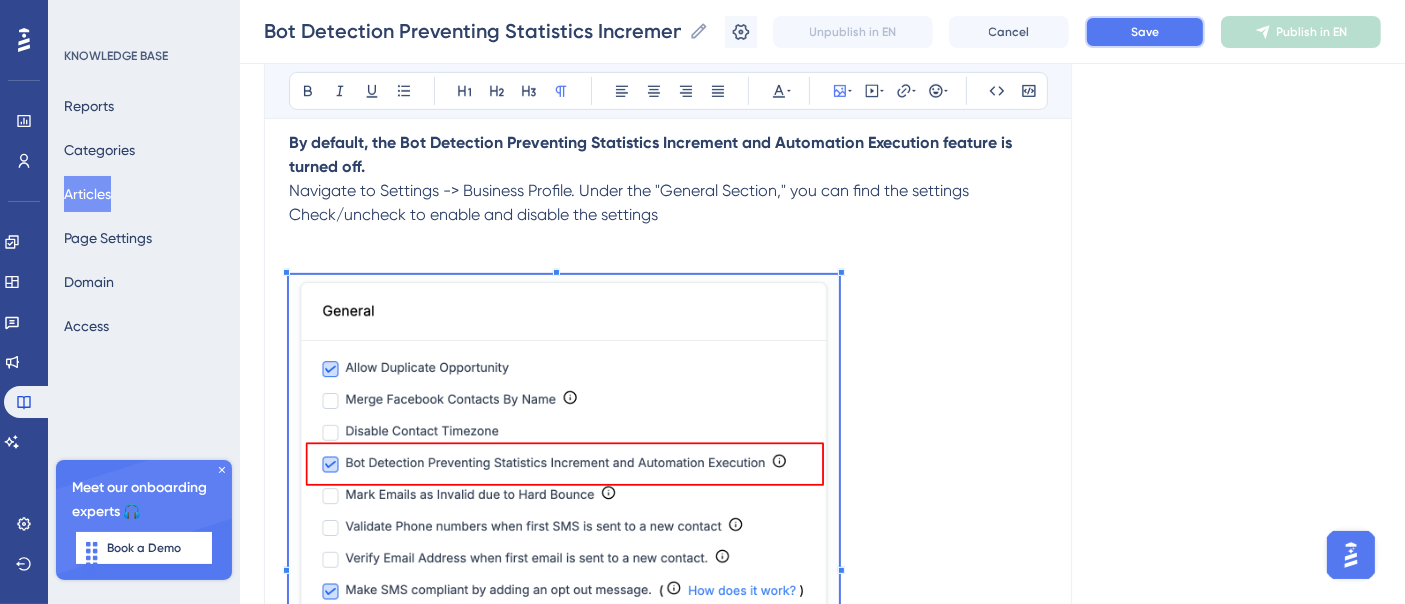 click on "Save" at bounding box center (1145, 32) 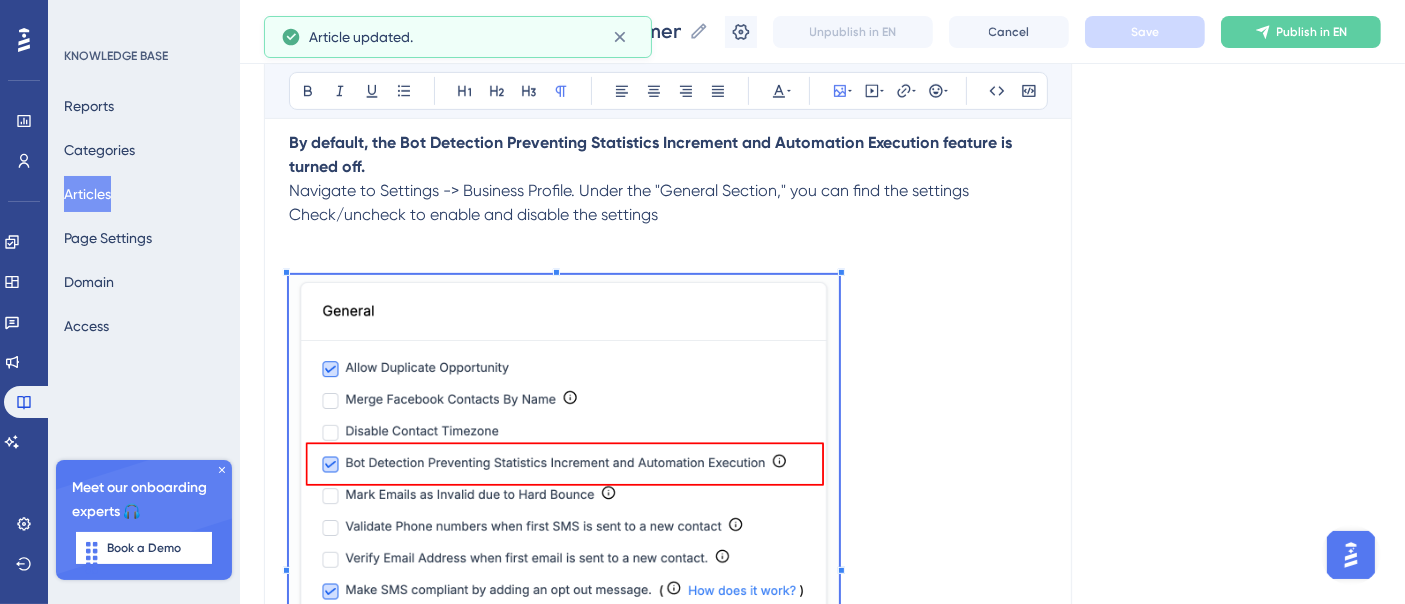 click on "Publish in EN" at bounding box center (1312, 32) 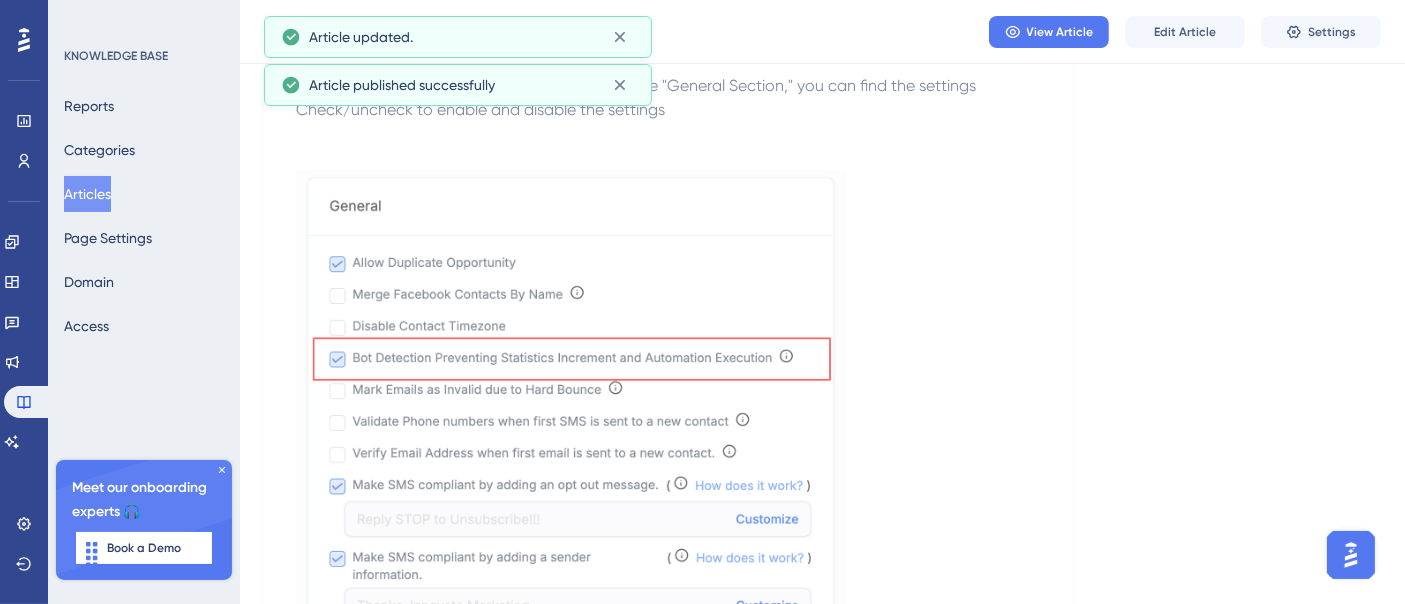 click on "Articles" at bounding box center [87, 194] 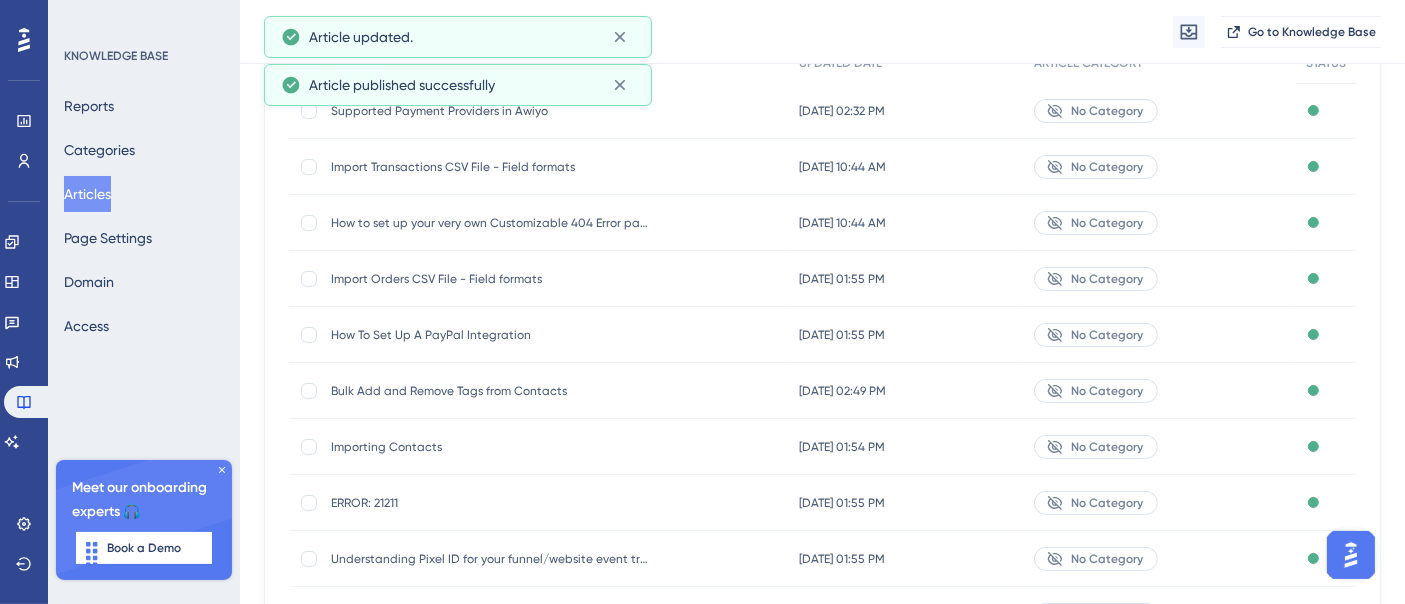scroll, scrollTop: 412, scrollLeft: 0, axis: vertical 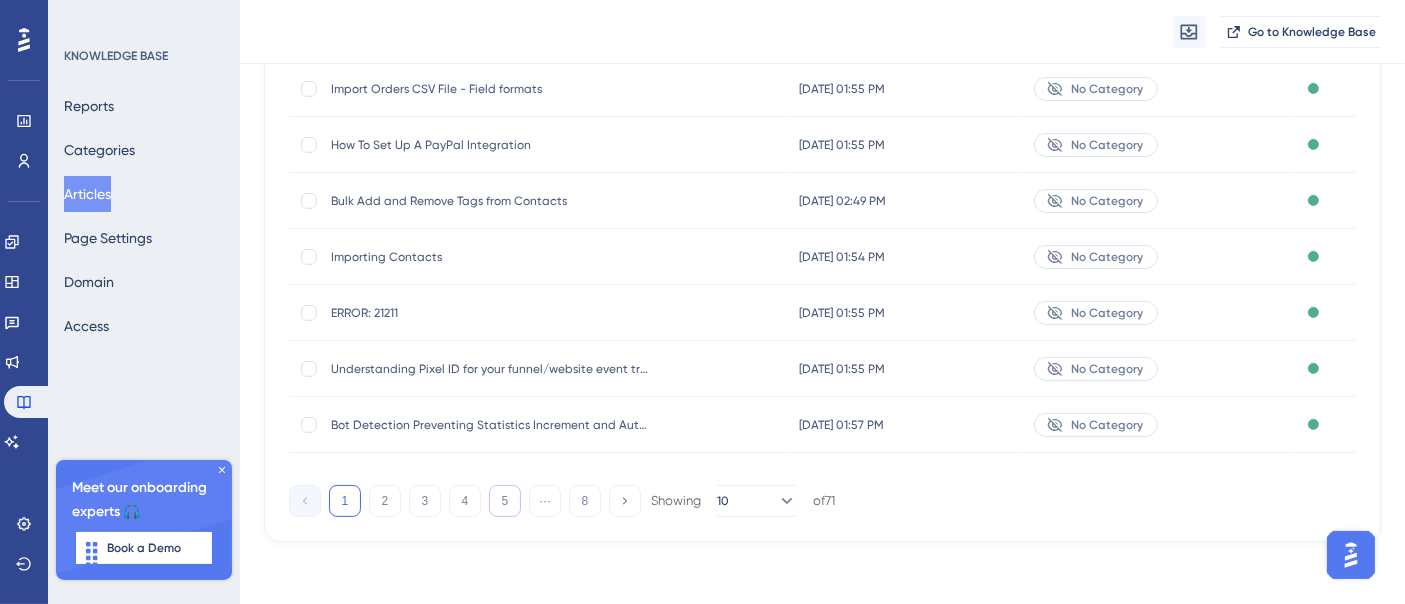 click on "5" at bounding box center [505, 501] 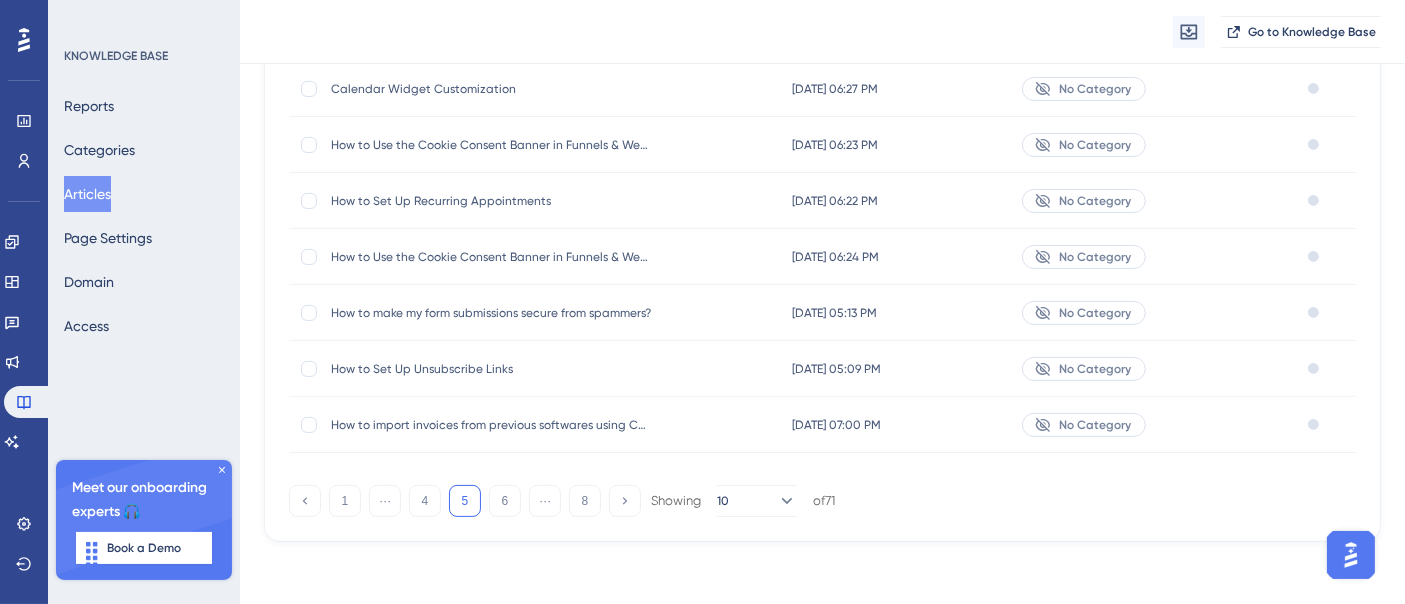 scroll, scrollTop: 79, scrollLeft: 0, axis: vertical 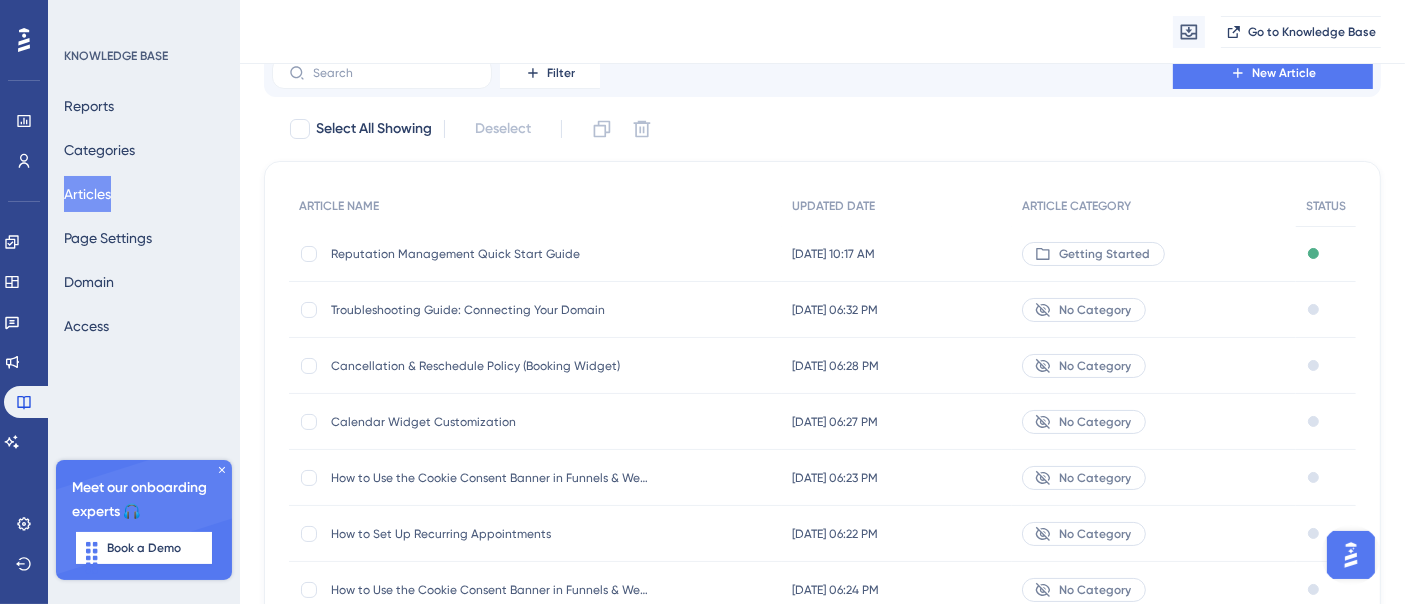 click on "Troubleshooting Guide: Connecting Your Domain Troubleshooting Guide: Connecting Your Domain" at bounding box center [491, 310] 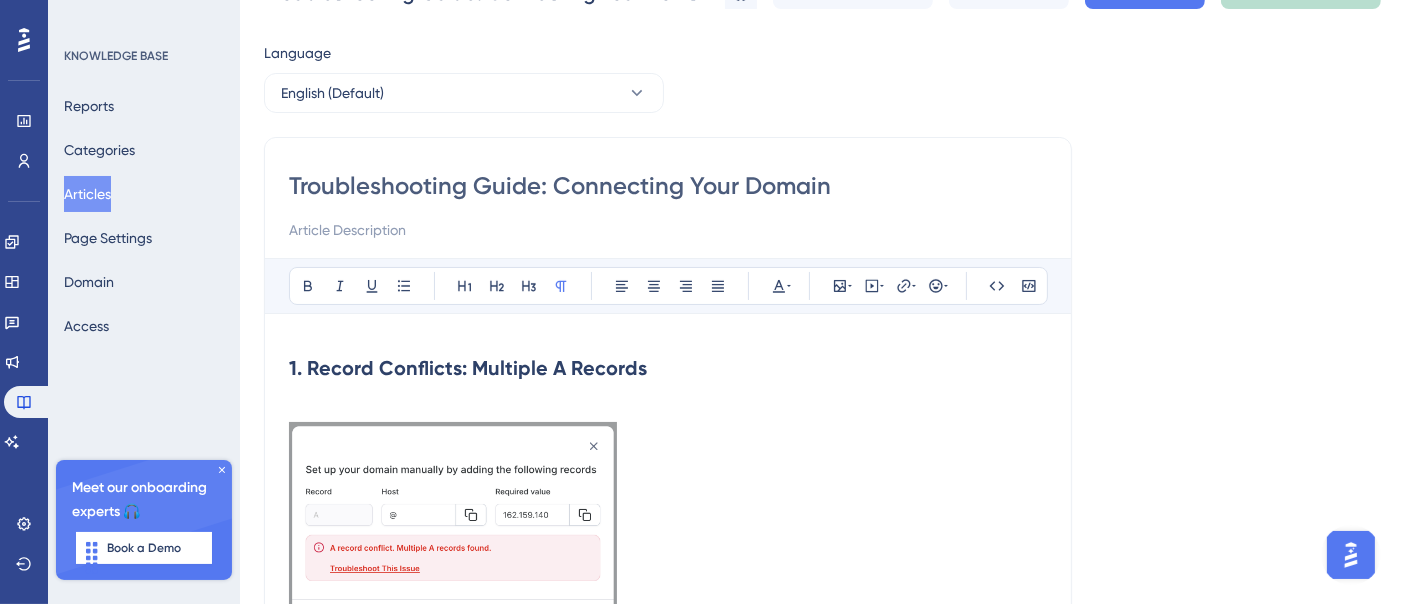 scroll, scrollTop: 0, scrollLeft: 0, axis: both 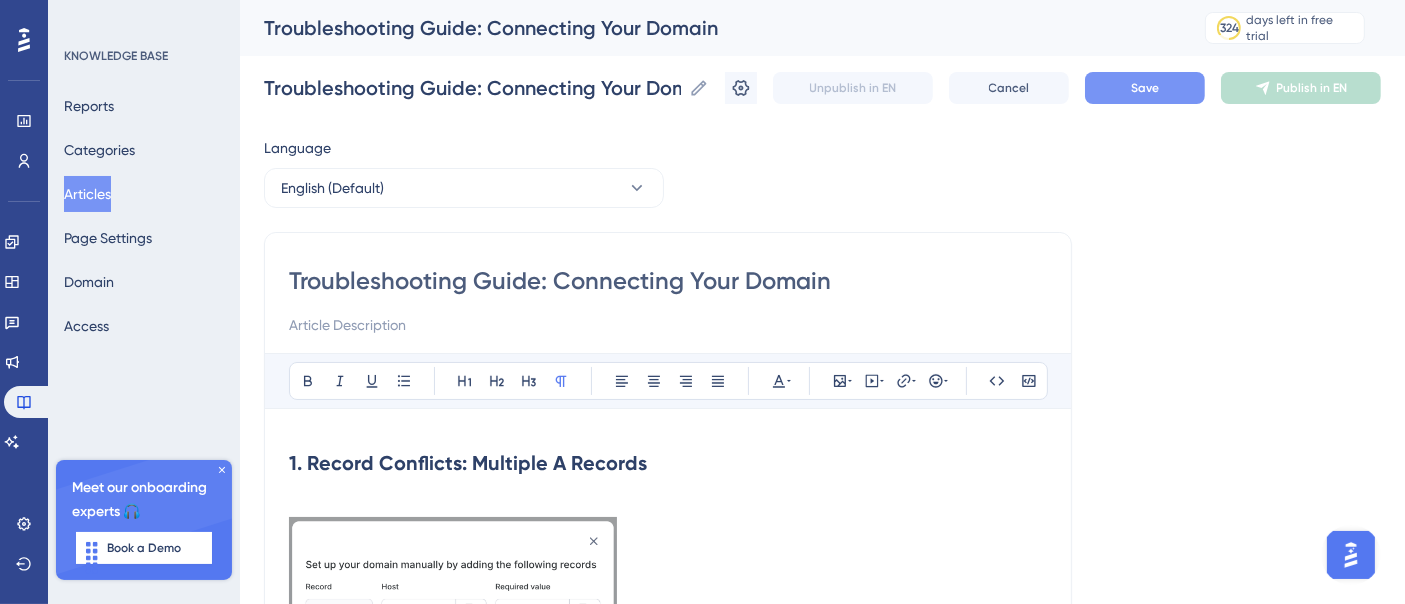 click on "Save" at bounding box center [1145, 88] 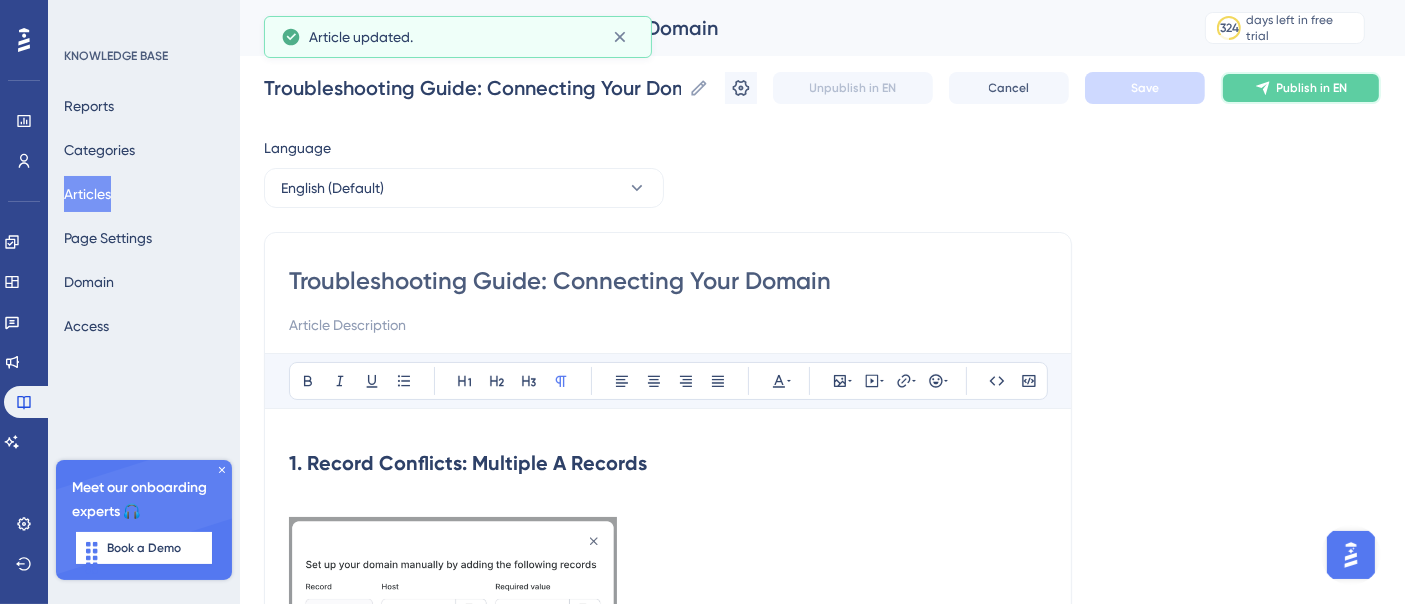 click on "Publish in EN" at bounding box center (1301, 88) 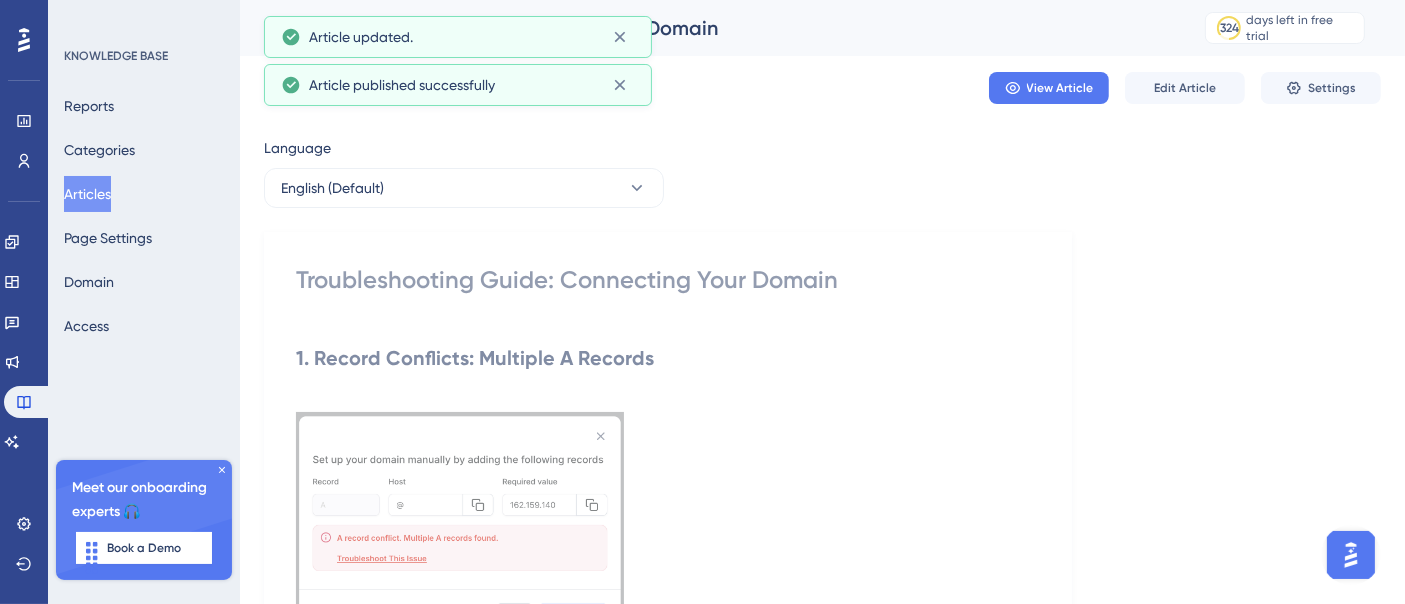 click on "Articles" at bounding box center [87, 194] 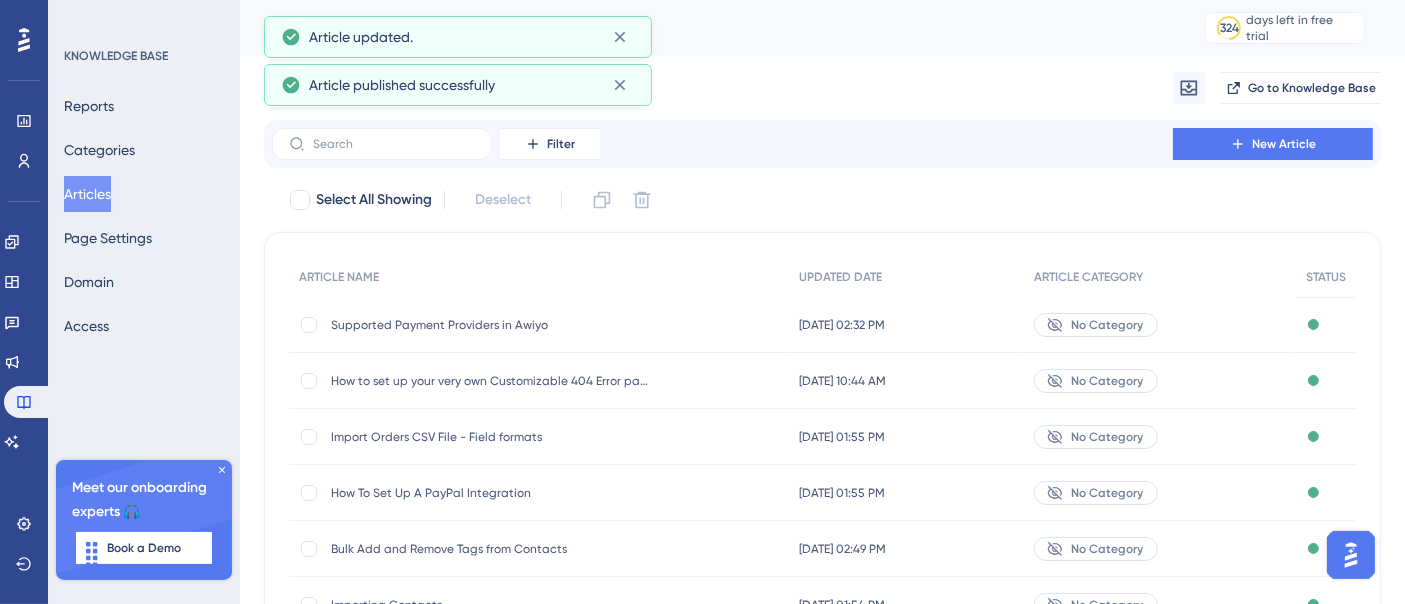 scroll, scrollTop: 412, scrollLeft: 0, axis: vertical 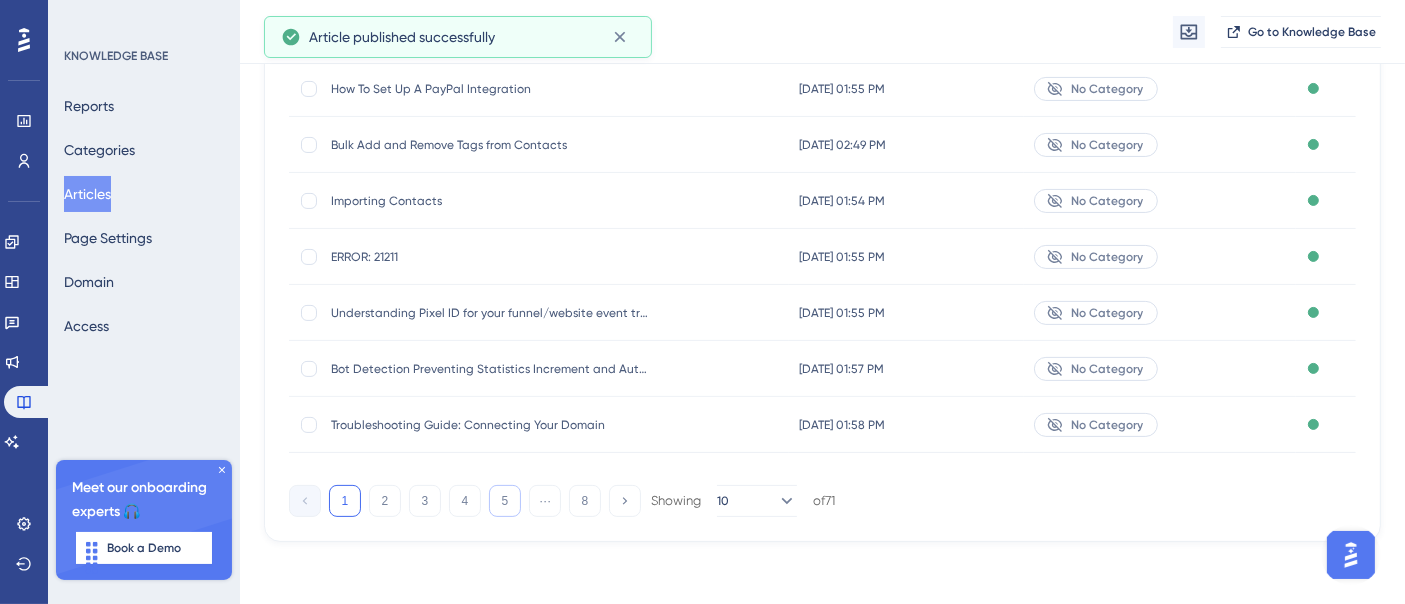 click on "5" at bounding box center [505, 501] 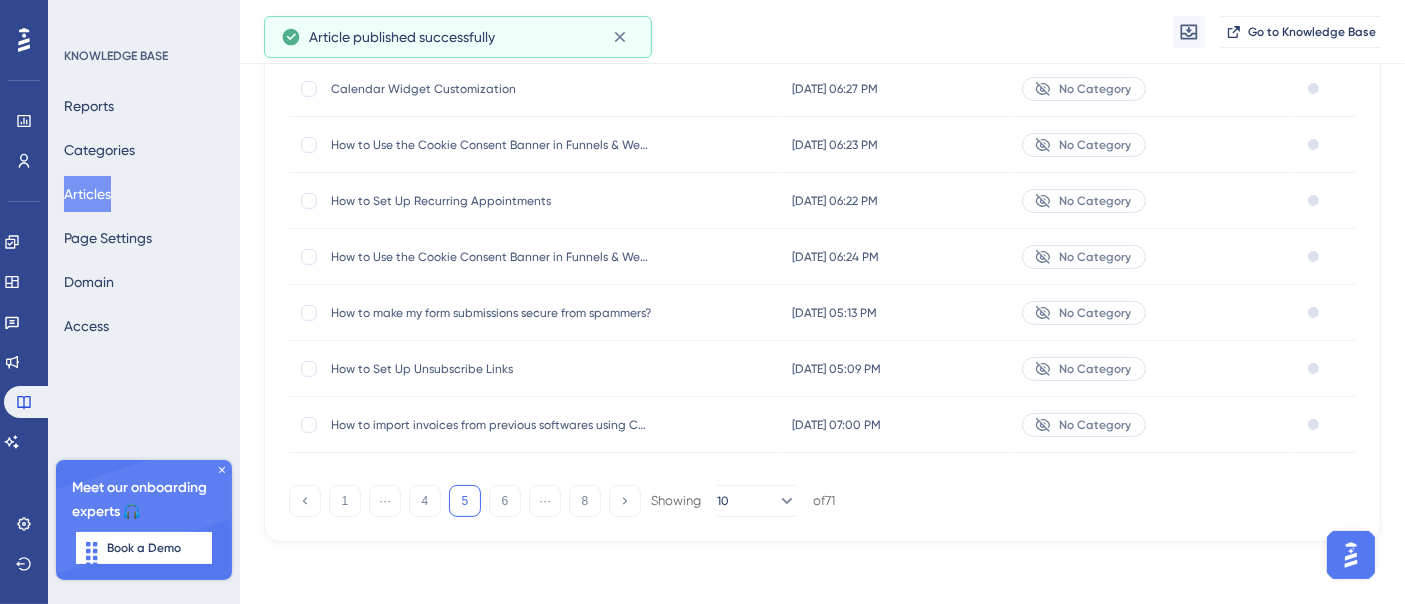scroll, scrollTop: 79, scrollLeft: 0, axis: vertical 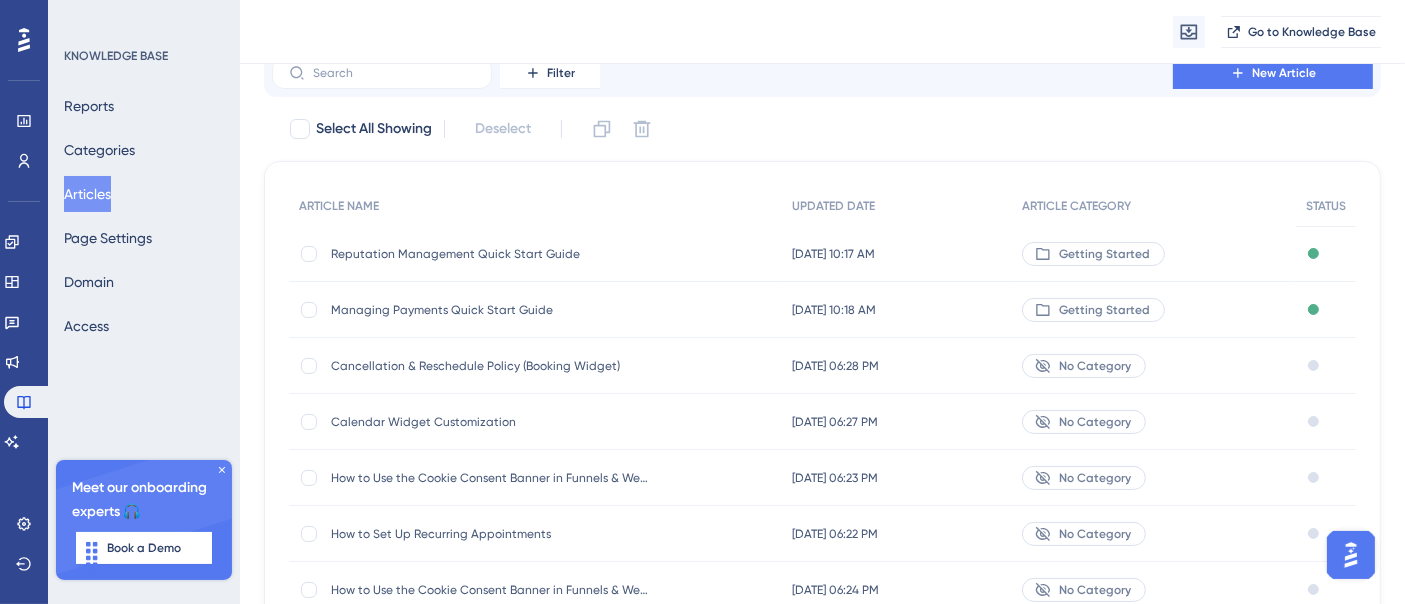 click on "Cancellation & Reschedule Policy (Booking Widget)" at bounding box center (491, 366) 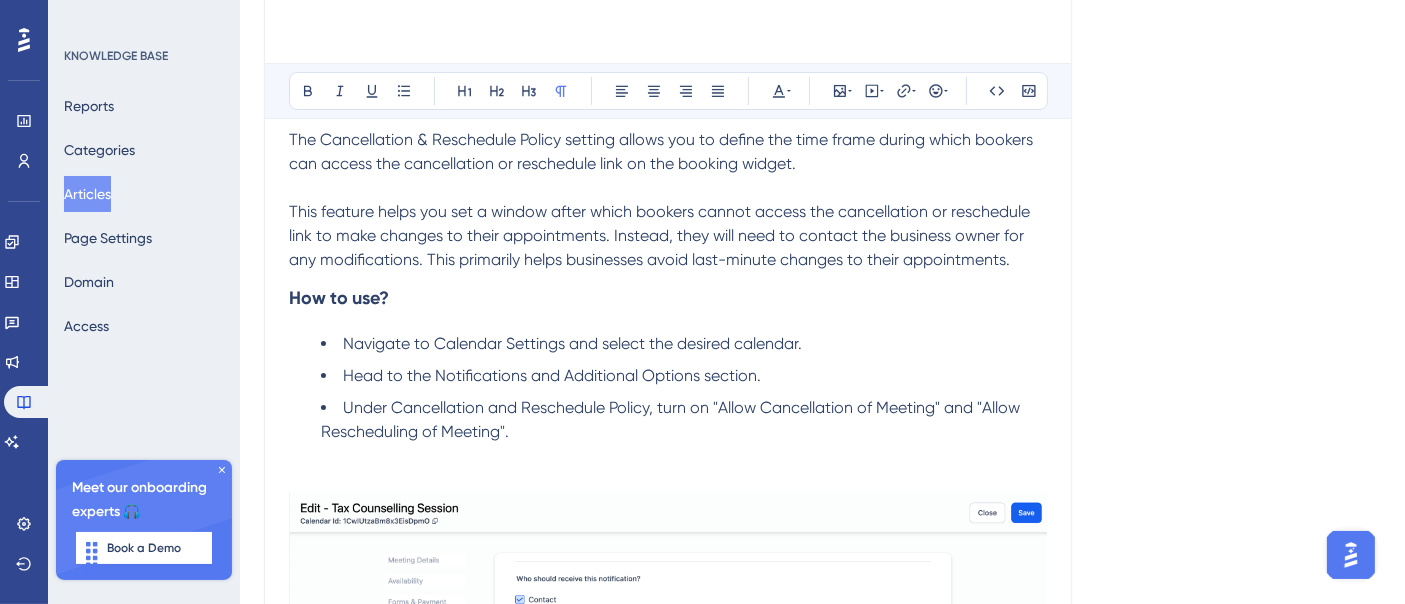 scroll, scrollTop: 0, scrollLeft: 0, axis: both 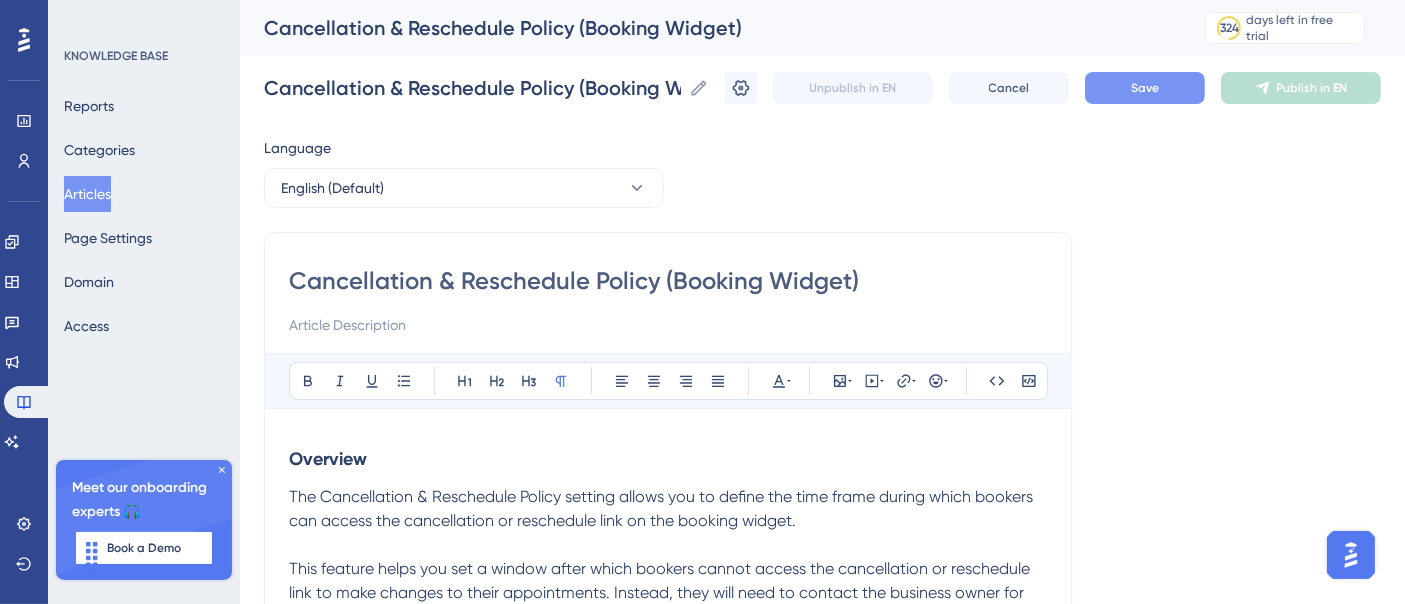 click on "Save" at bounding box center (1145, 88) 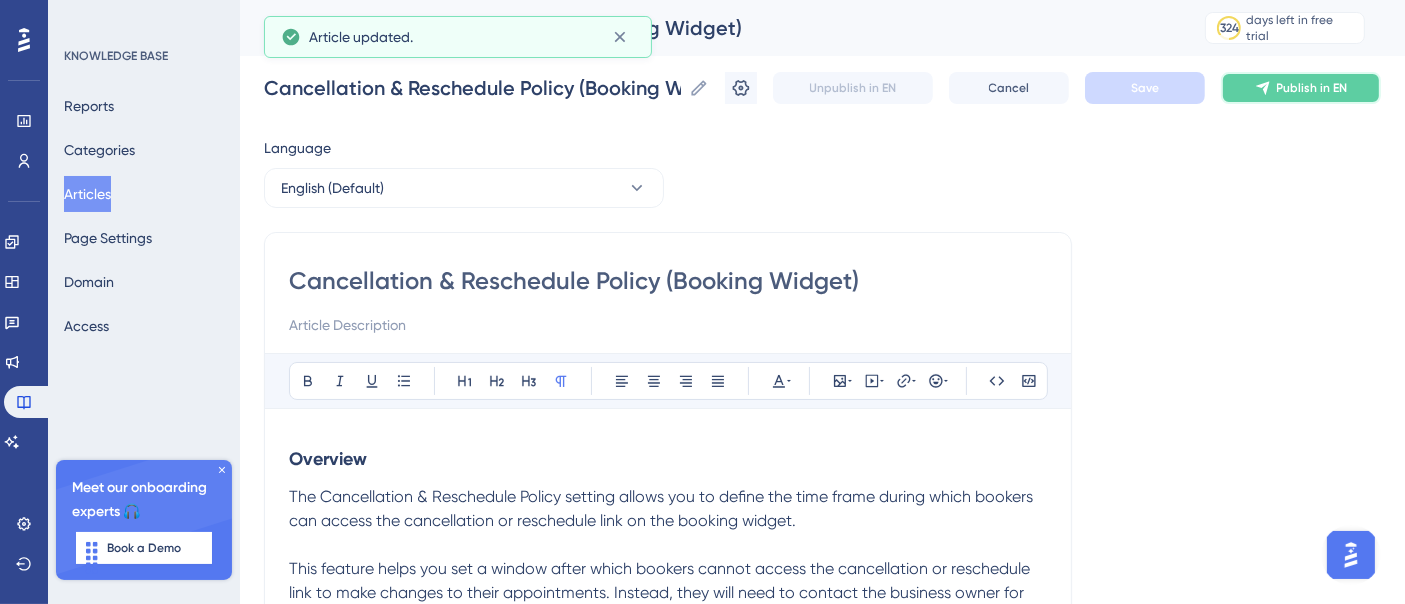 click 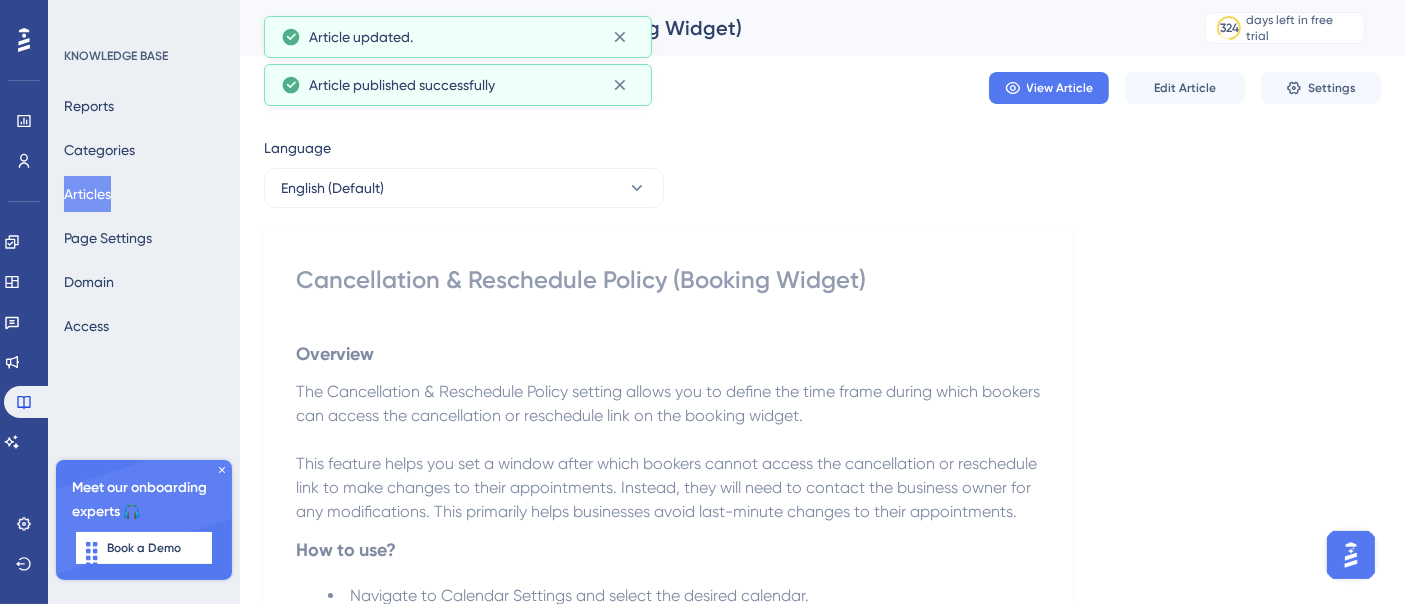 click on "Articles" at bounding box center [87, 194] 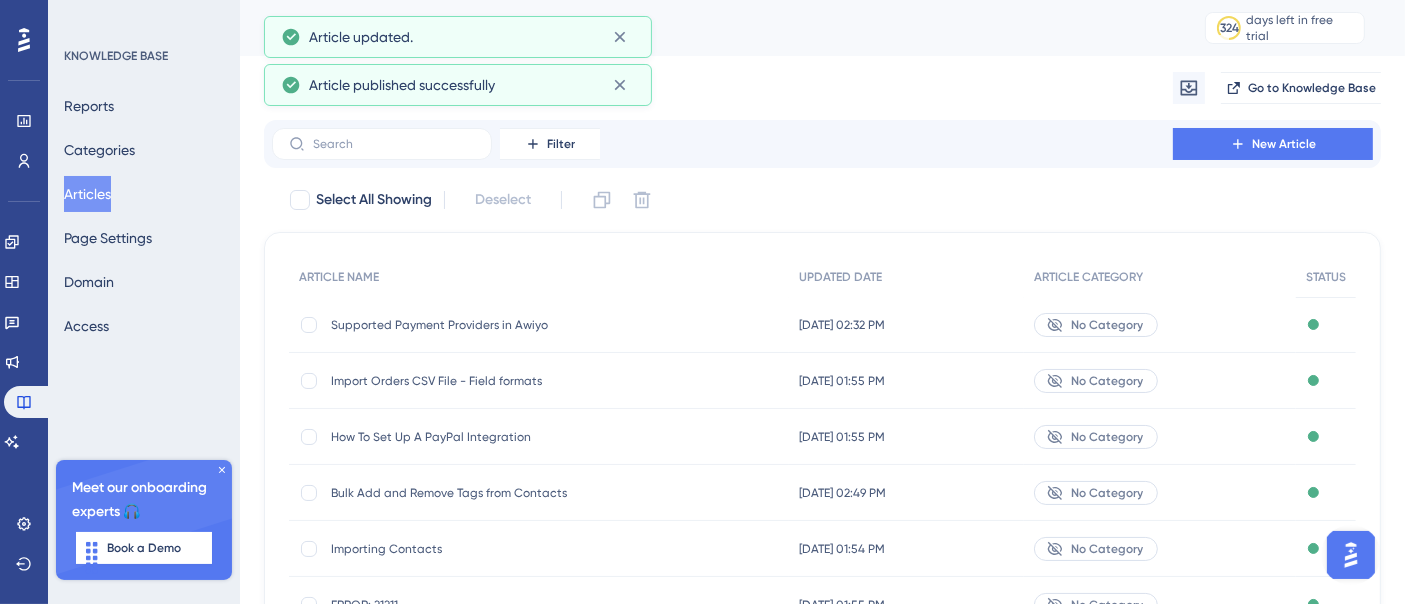 scroll, scrollTop: 412, scrollLeft: 0, axis: vertical 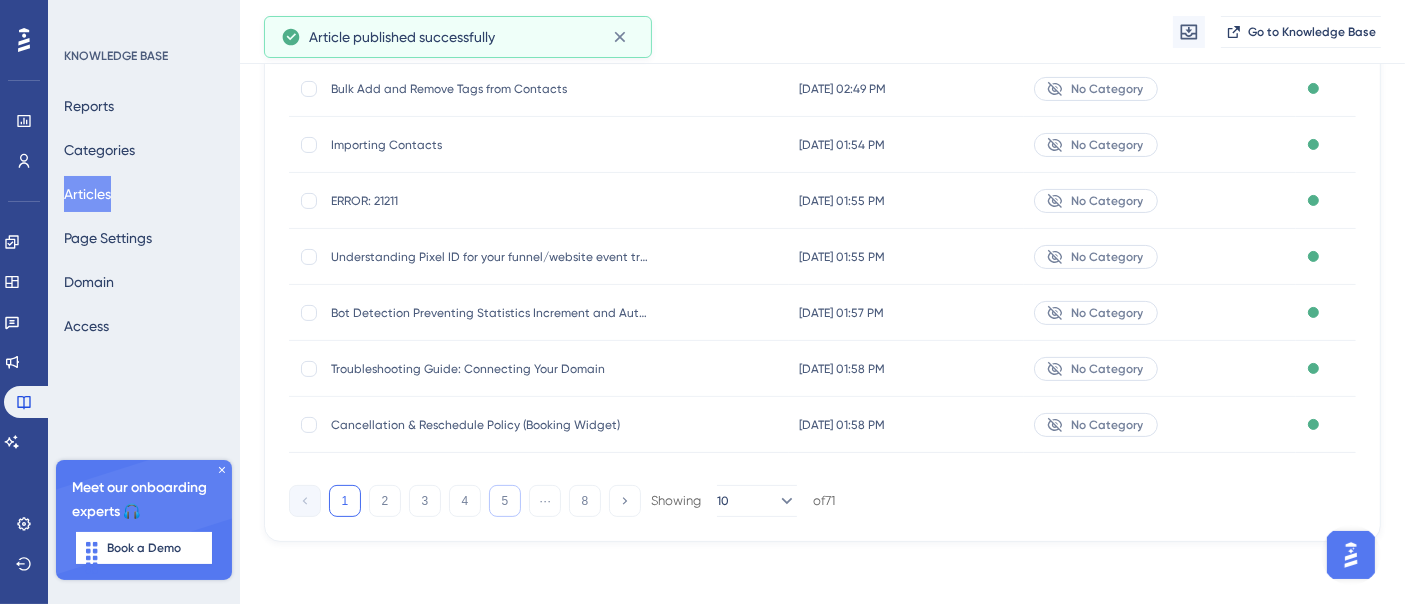 click on "5" at bounding box center [505, 501] 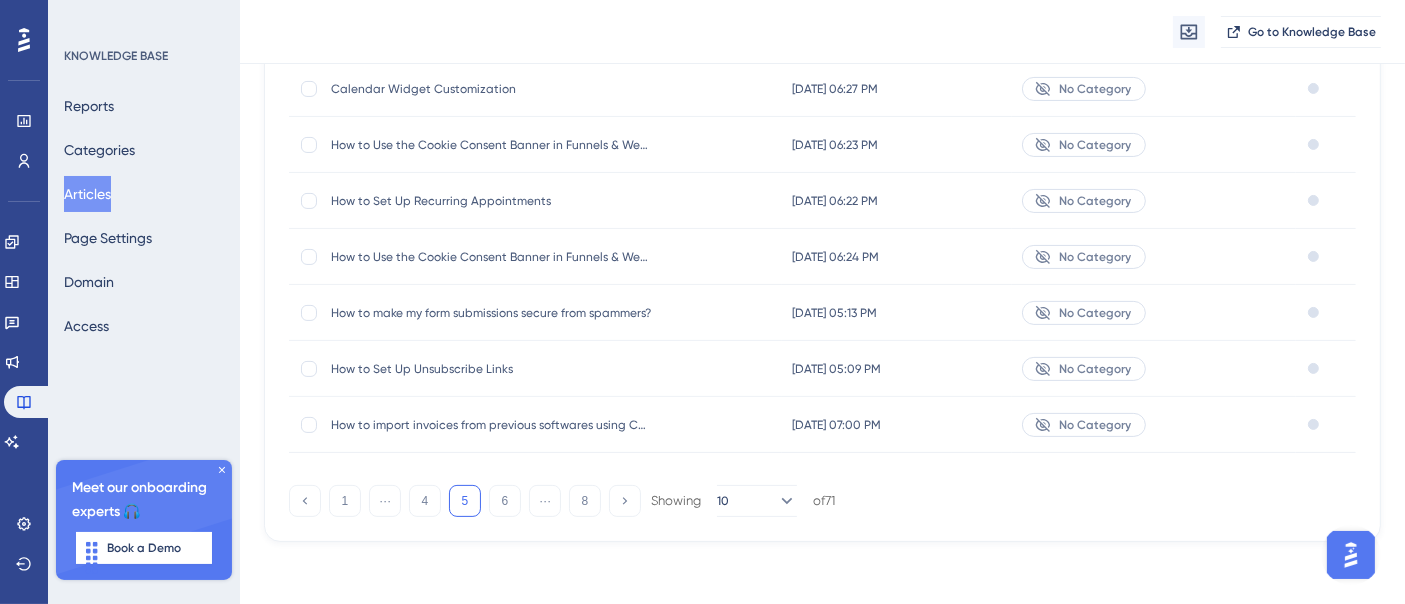 scroll, scrollTop: 190, scrollLeft: 0, axis: vertical 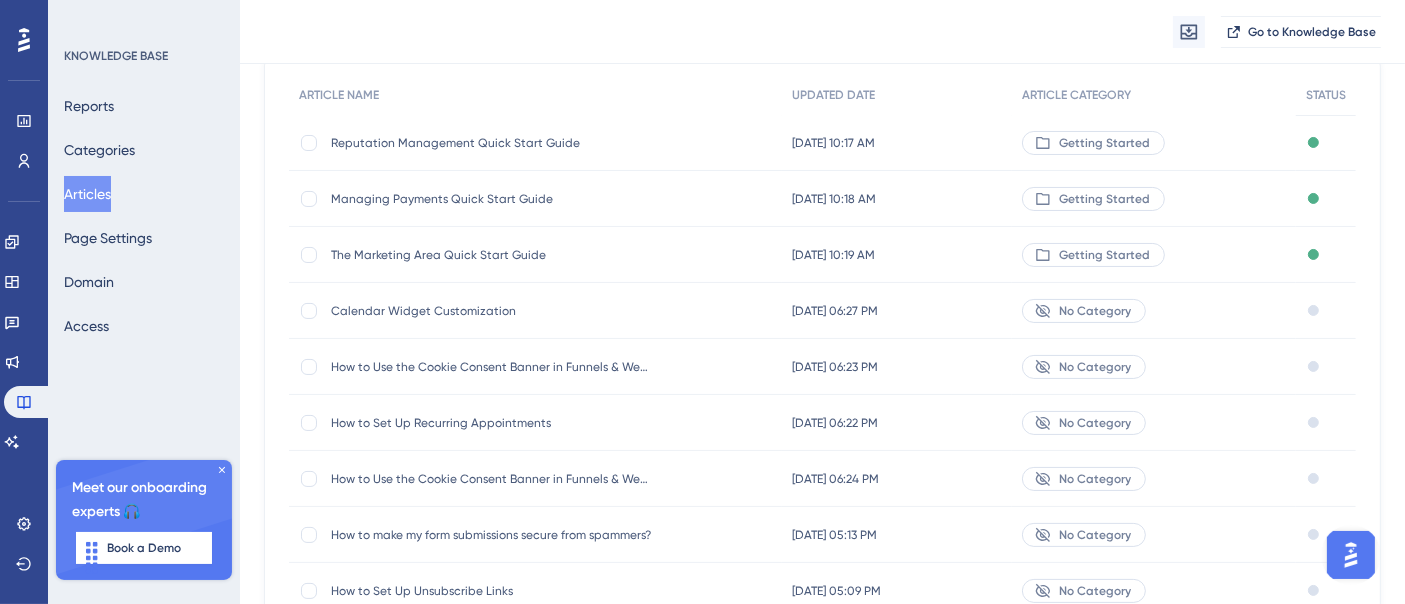 click on "Calendar Widget Customization" at bounding box center [491, 311] 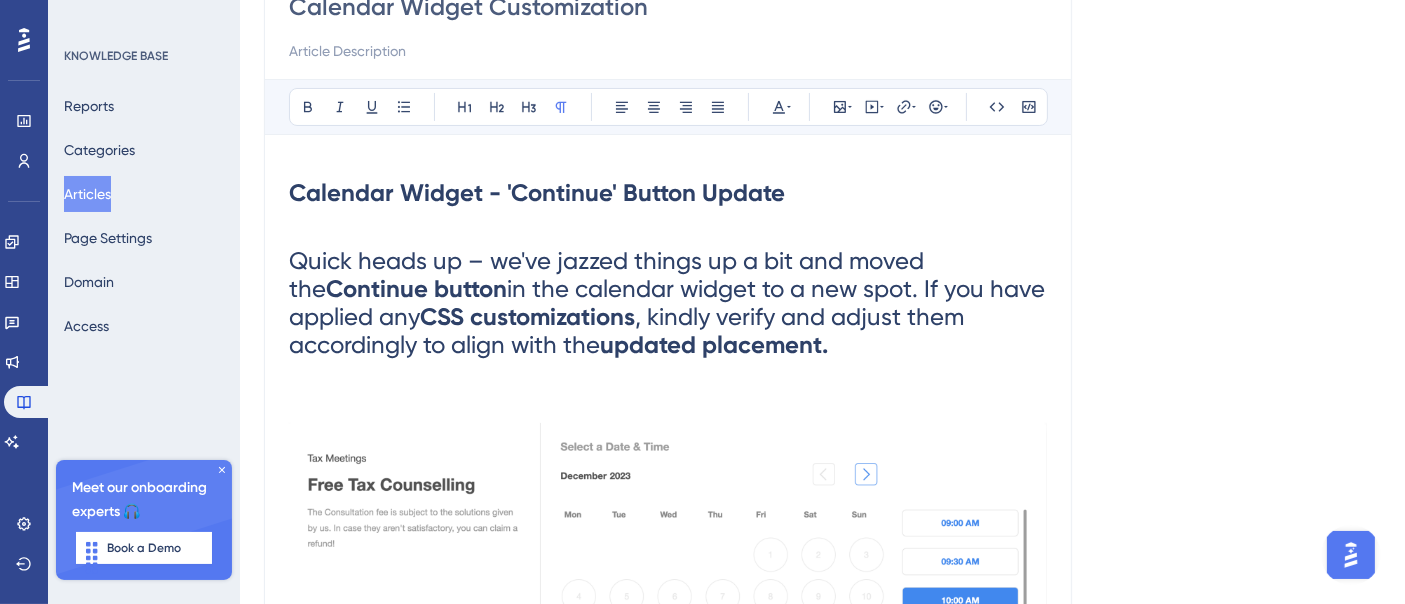 scroll, scrollTop: 0, scrollLeft: 0, axis: both 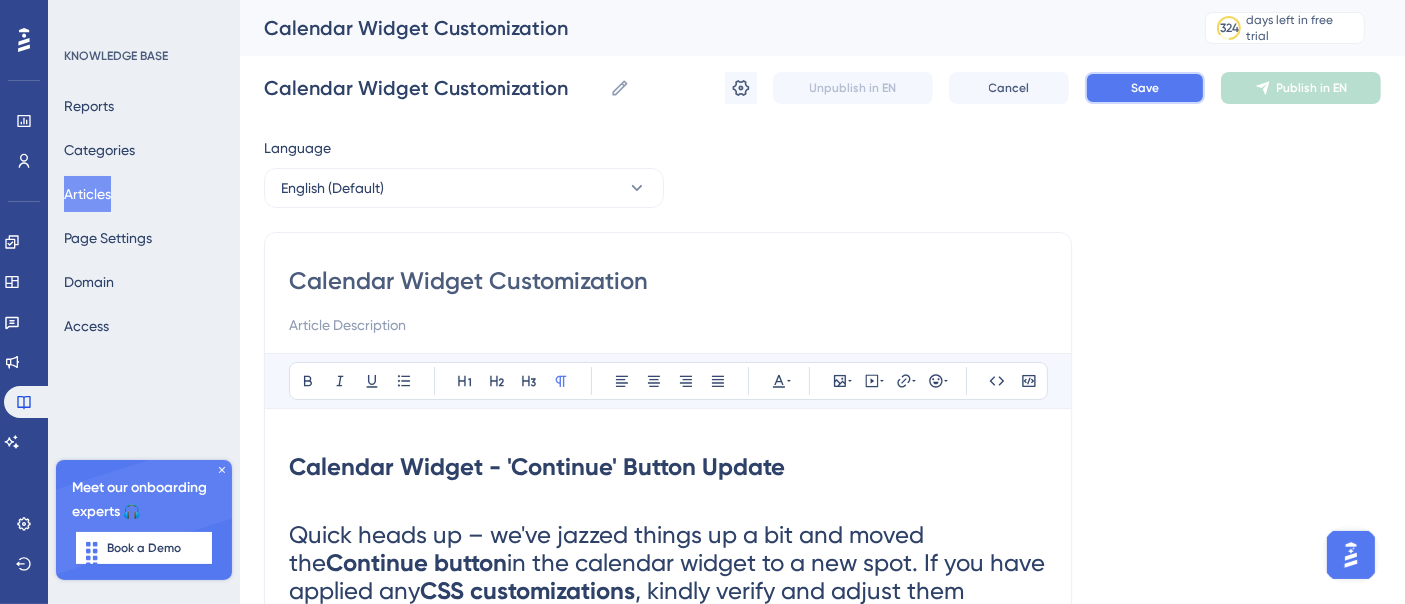 click on "Save" at bounding box center [1145, 88] 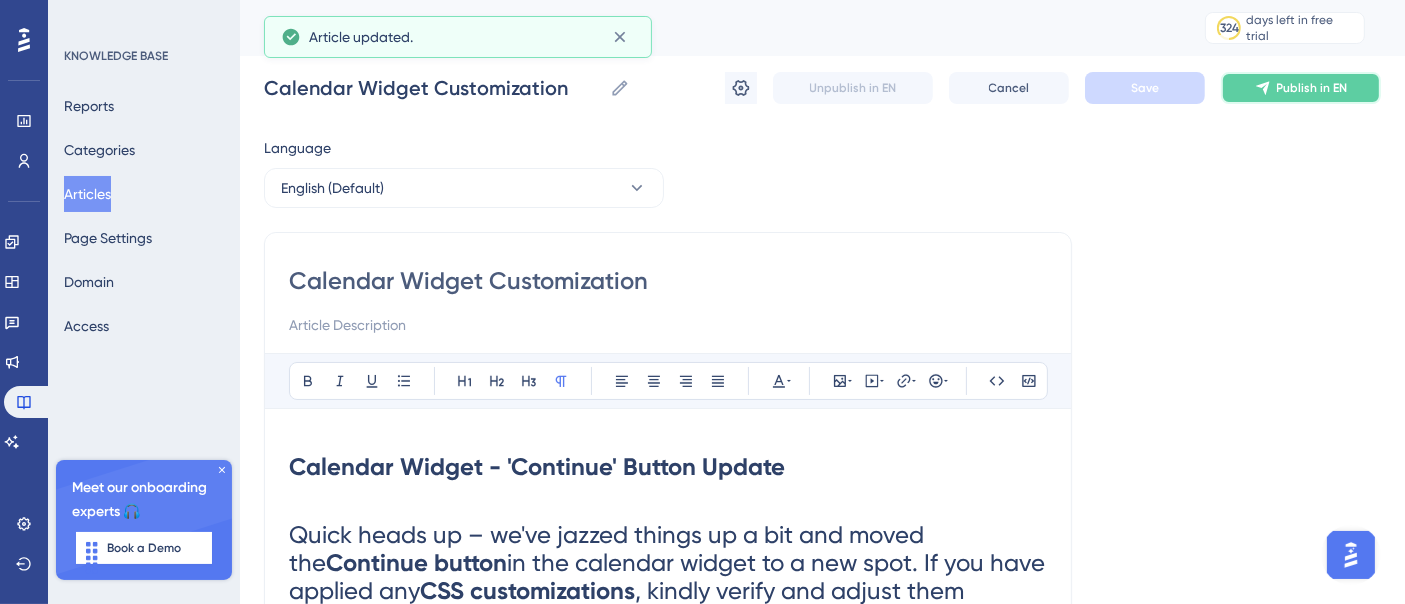 click on "Publish in EN" at bounding box center [1312, 88] 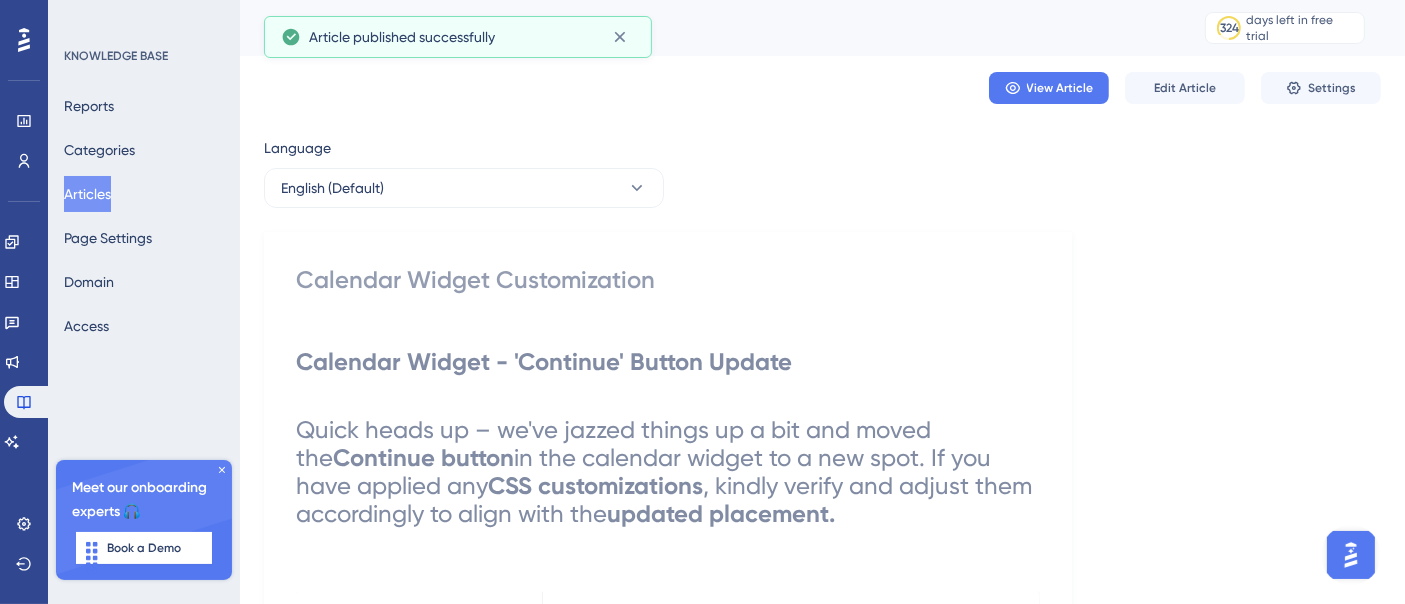 click on "Articles" at bounding box center [87, 194] 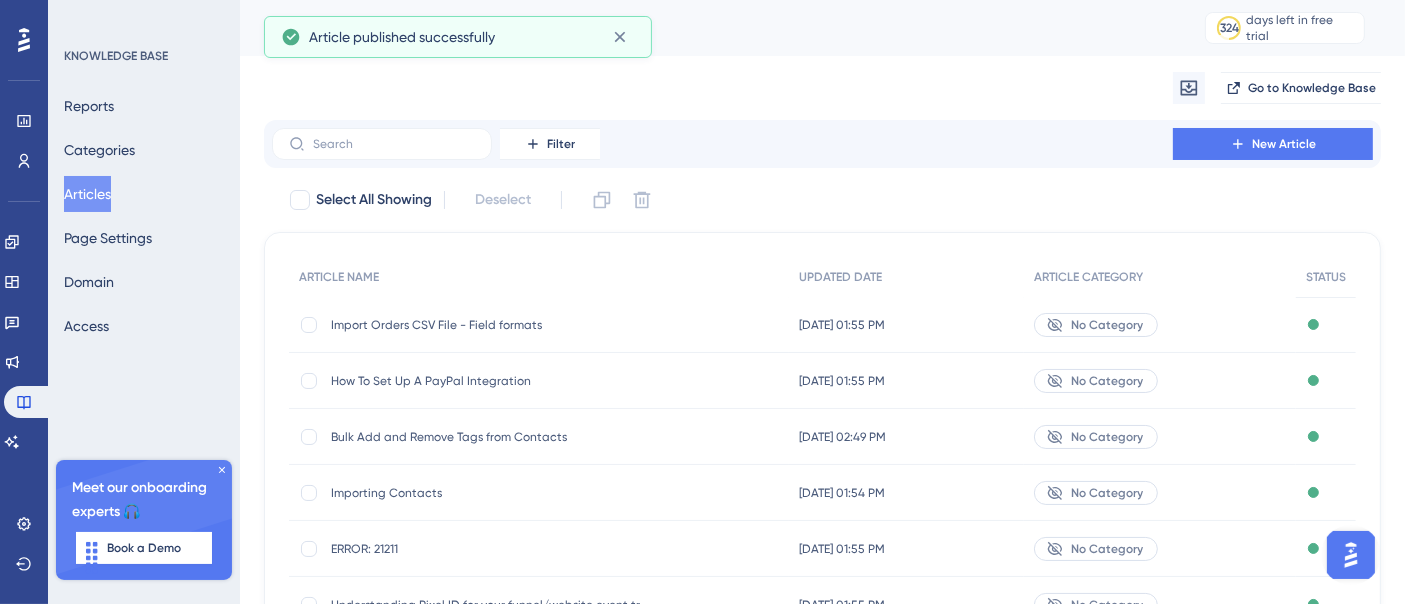 scroll, scrollTop: 412, scrollLeft: 0, axis: vertical 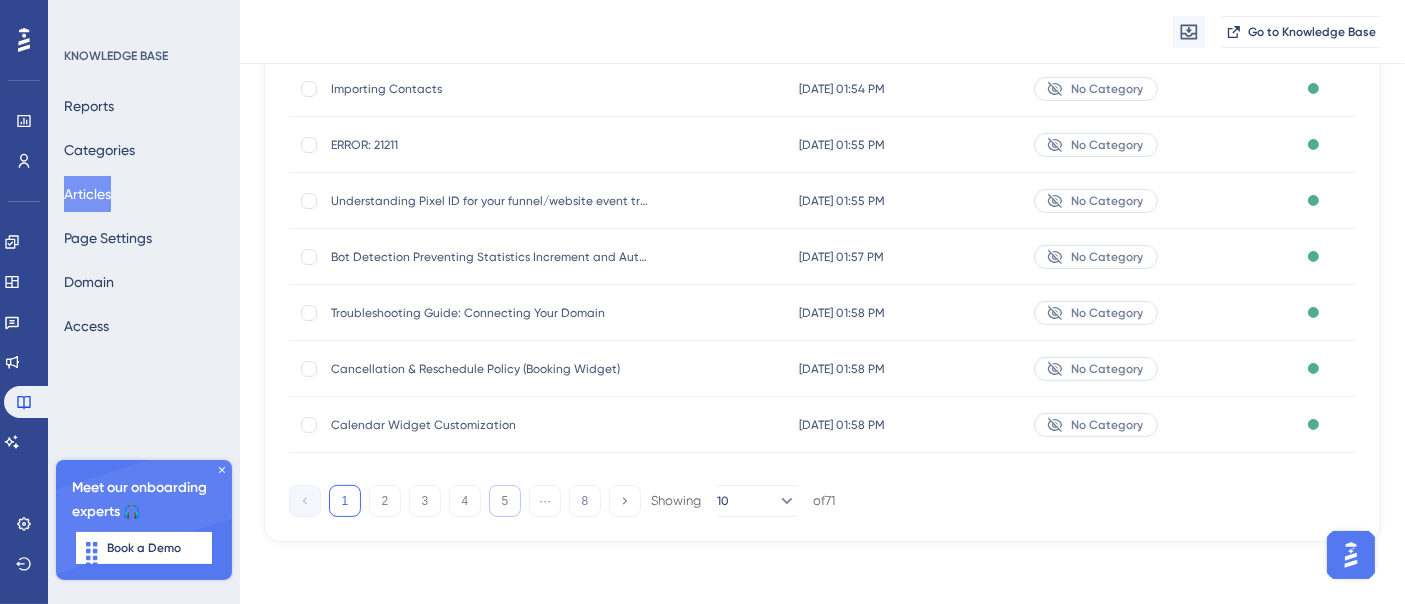 click on "5" at bounding box center [505, 501] 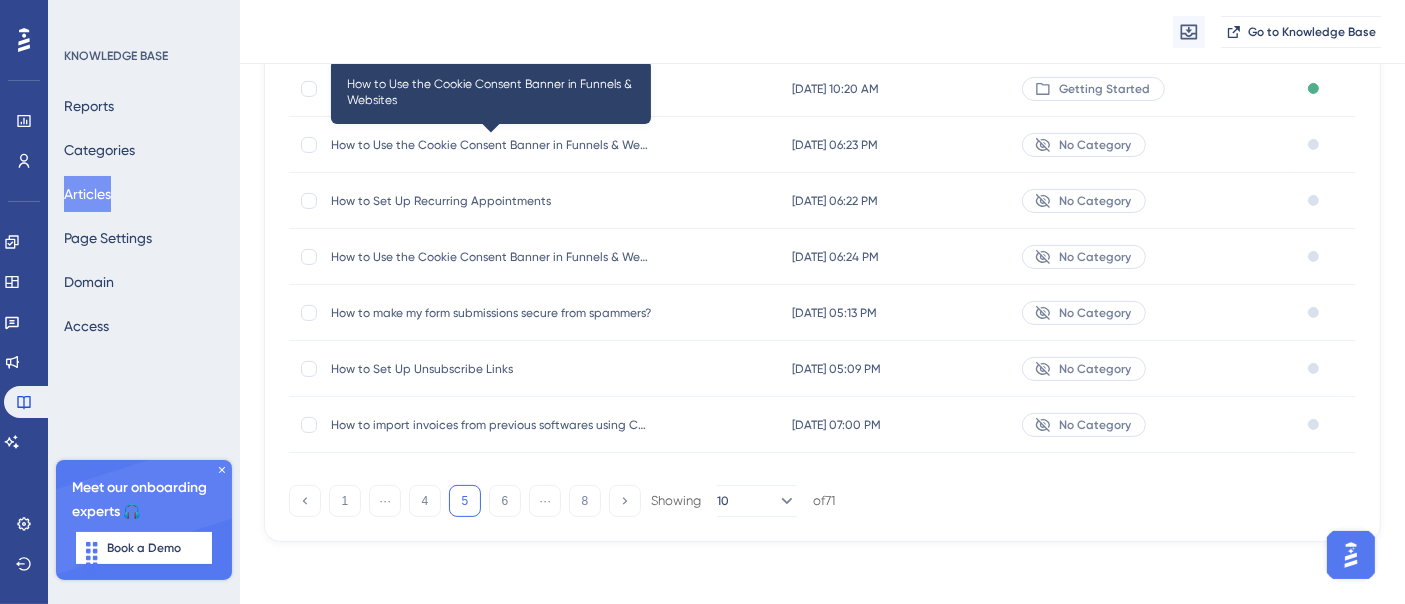 click on "How to Use the Cookie Consent Banner in Funnels & Websites" at bounding box center (491, 145) 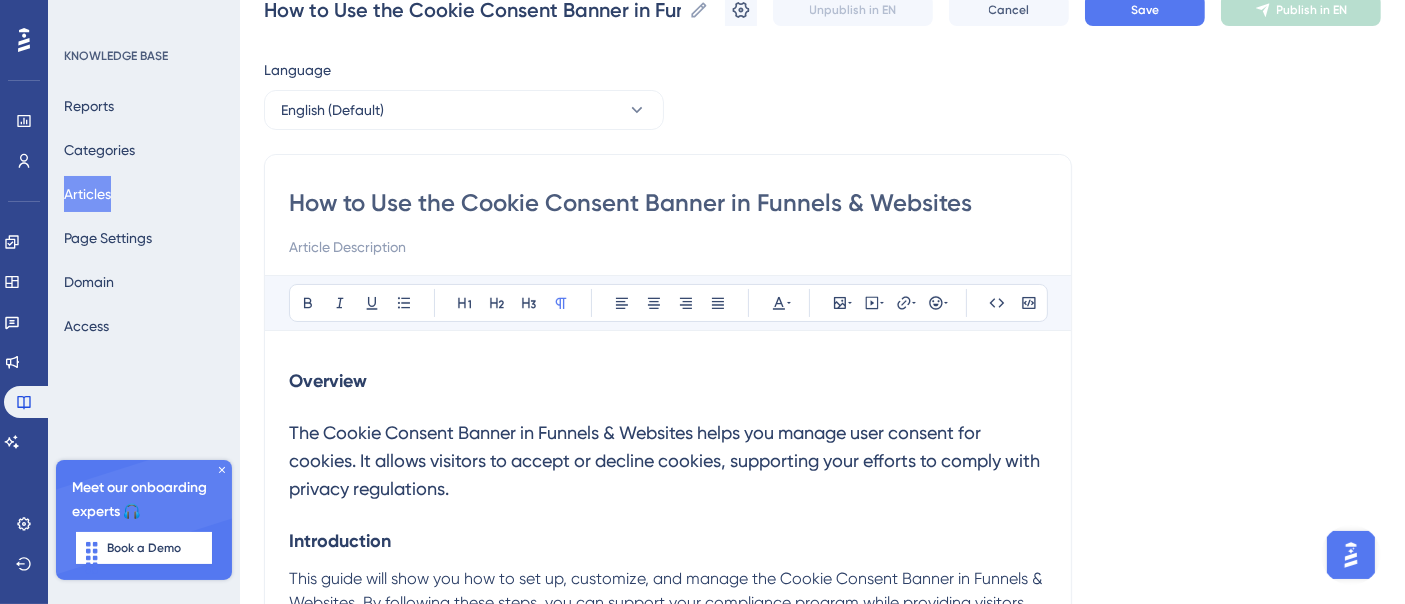 scroll, scrollTop: 0, scrollLeft: 0, axis: both 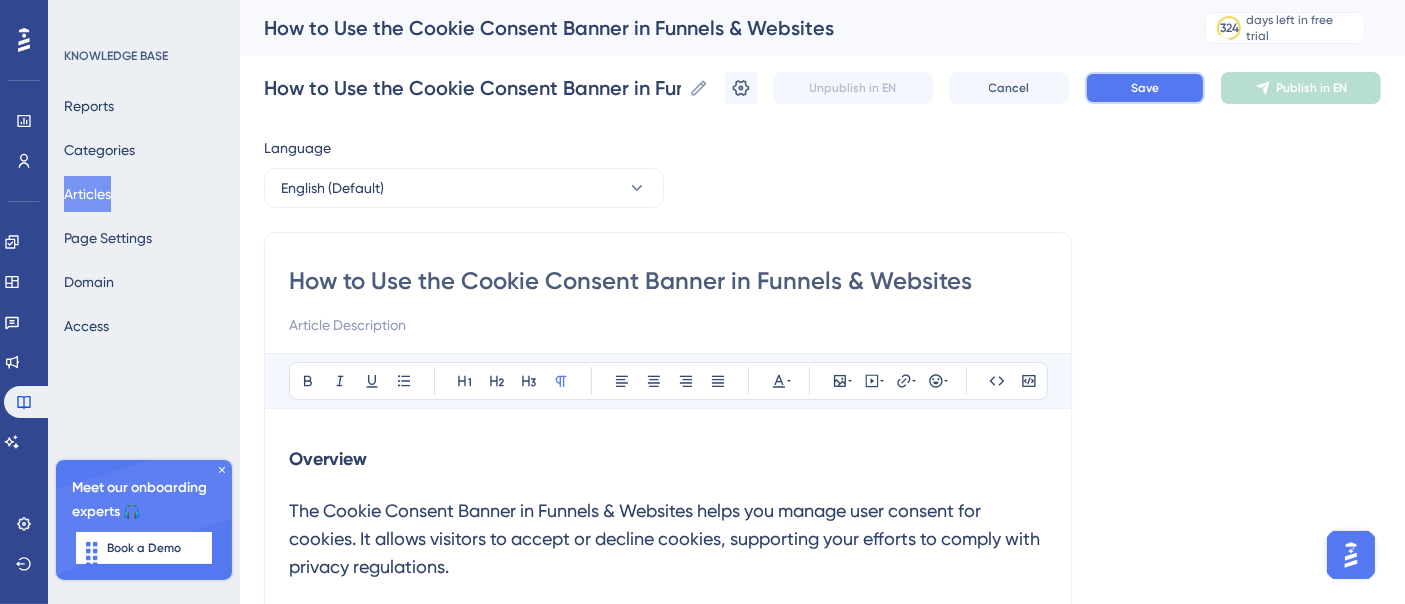click on "Save" at bounding box center [1145, 88] 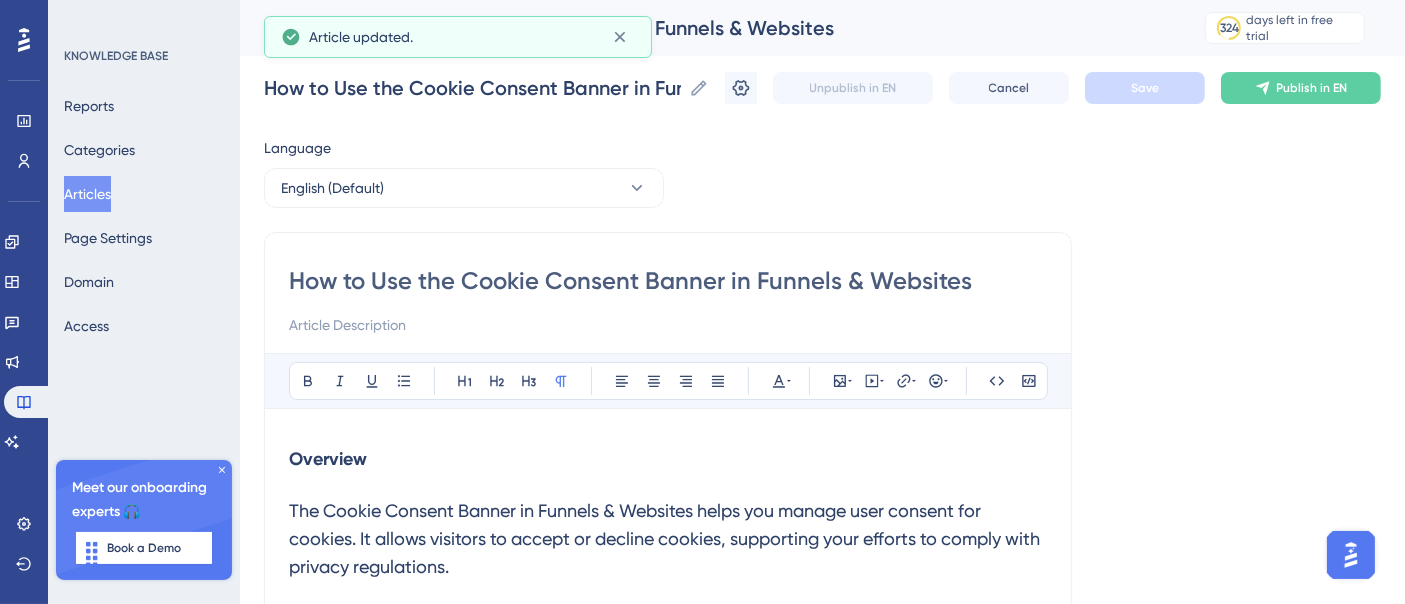 click 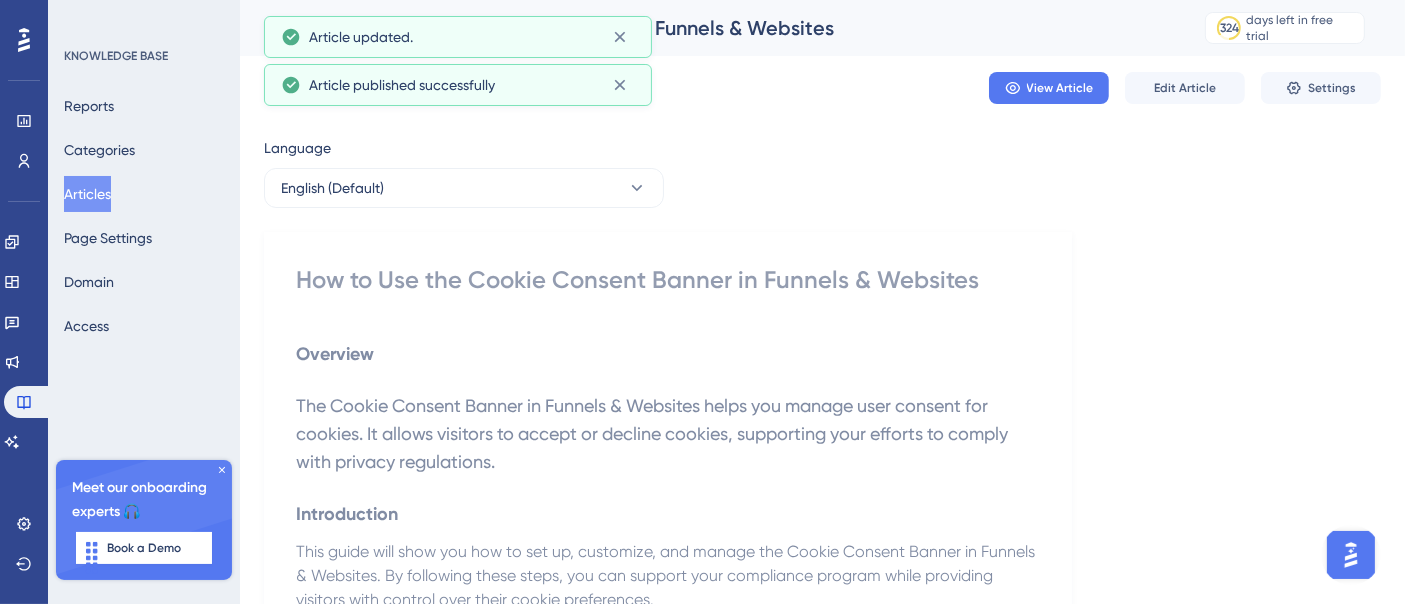 click on "Articles" at bounding box center [87, 194] 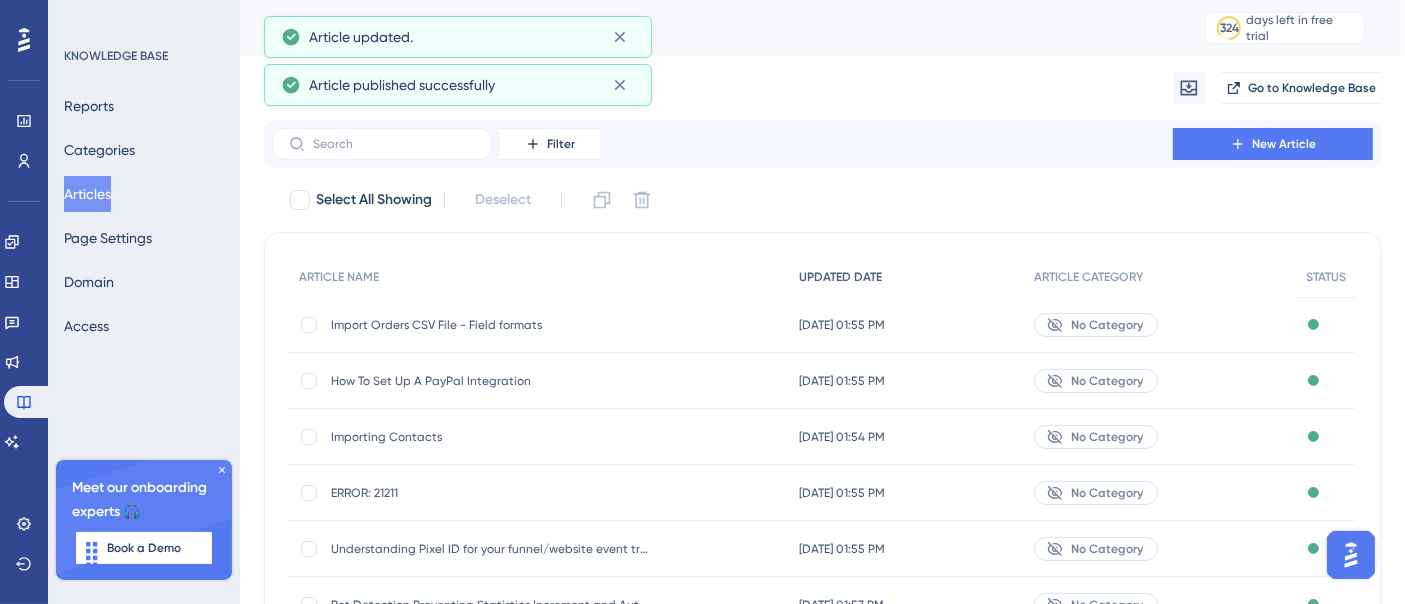 scroll, scrollTop: 412, scrollLeft: 0, axis: vertical 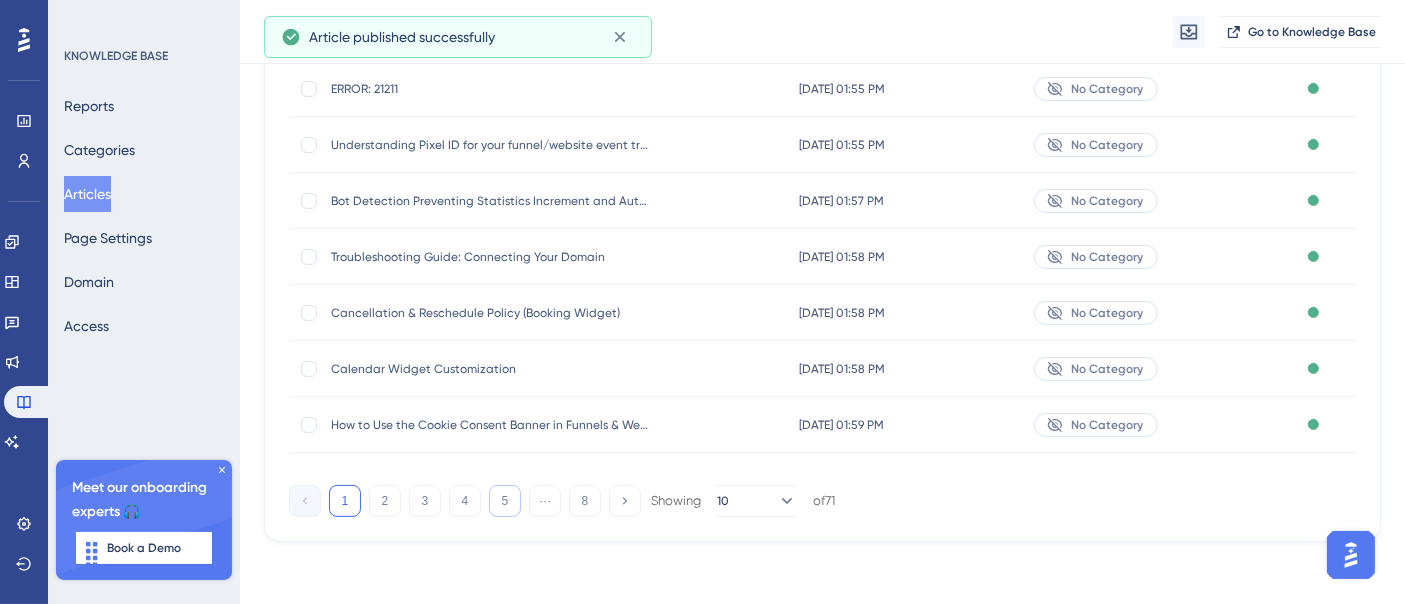 click on "5" at bounding box center (505, 501) 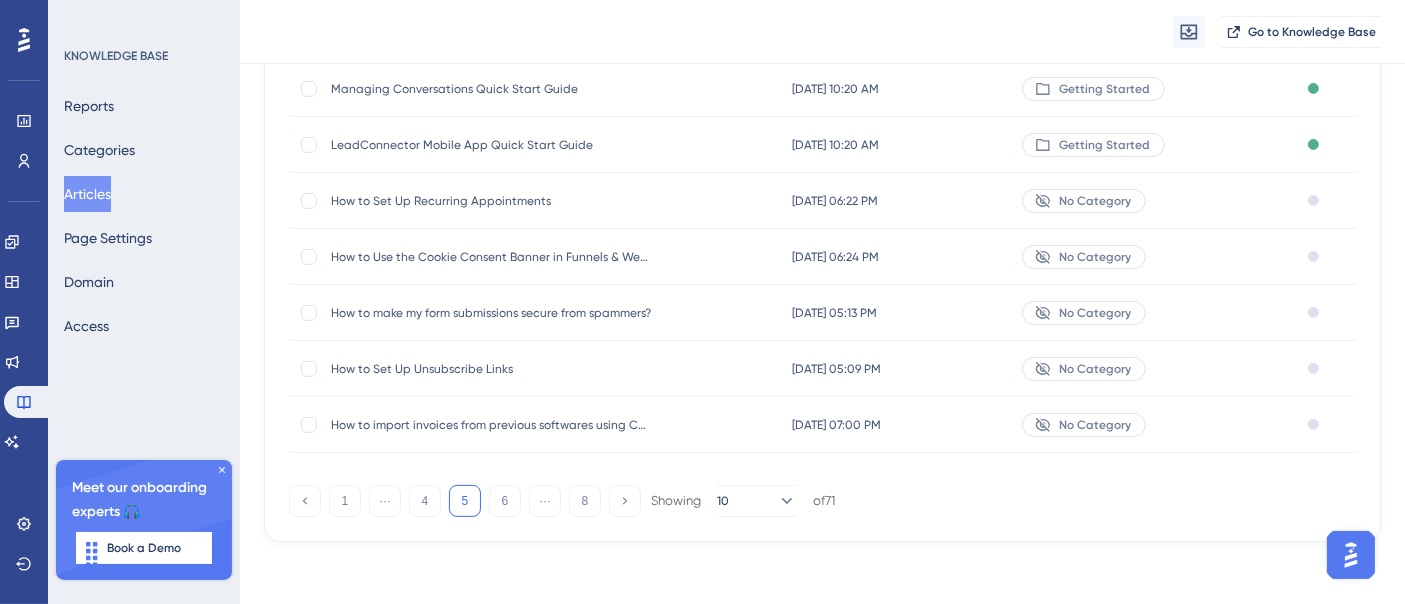 scroll, scrollTop: 301, scrollLeft: 0, axis: vertical 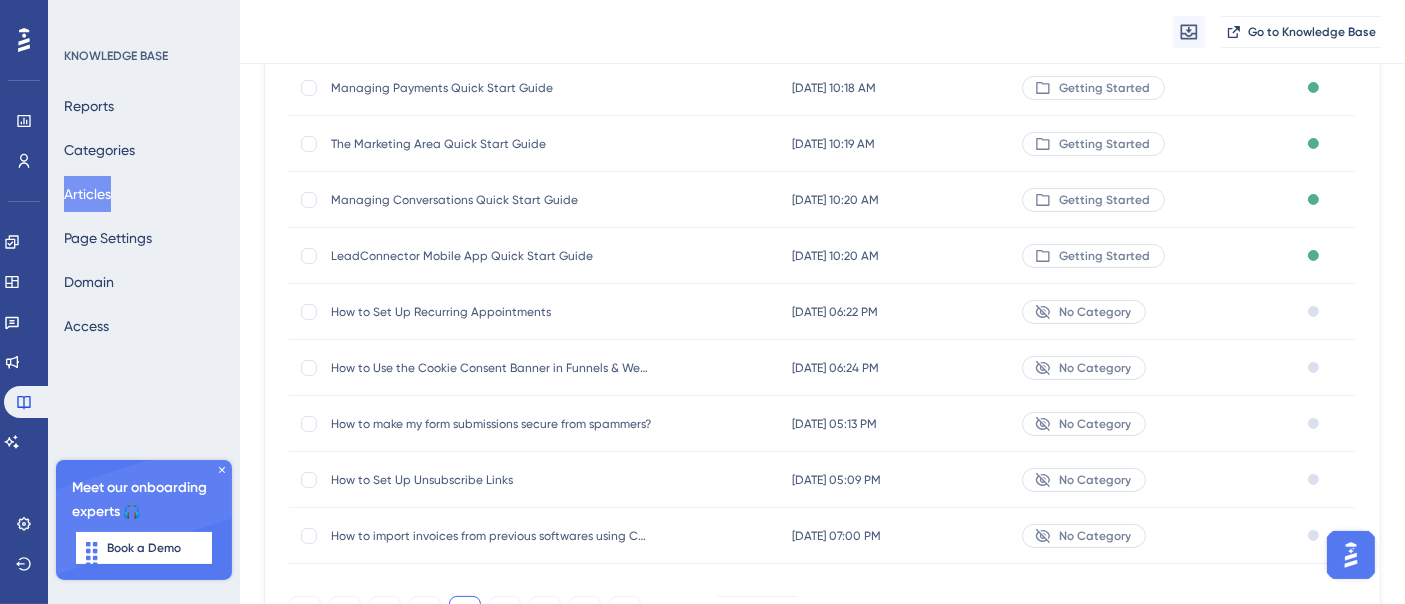drag, startPoint x: 482, startPoint y: 313, endPoint x: 249, endPoint y: 305, distance: 233.1373 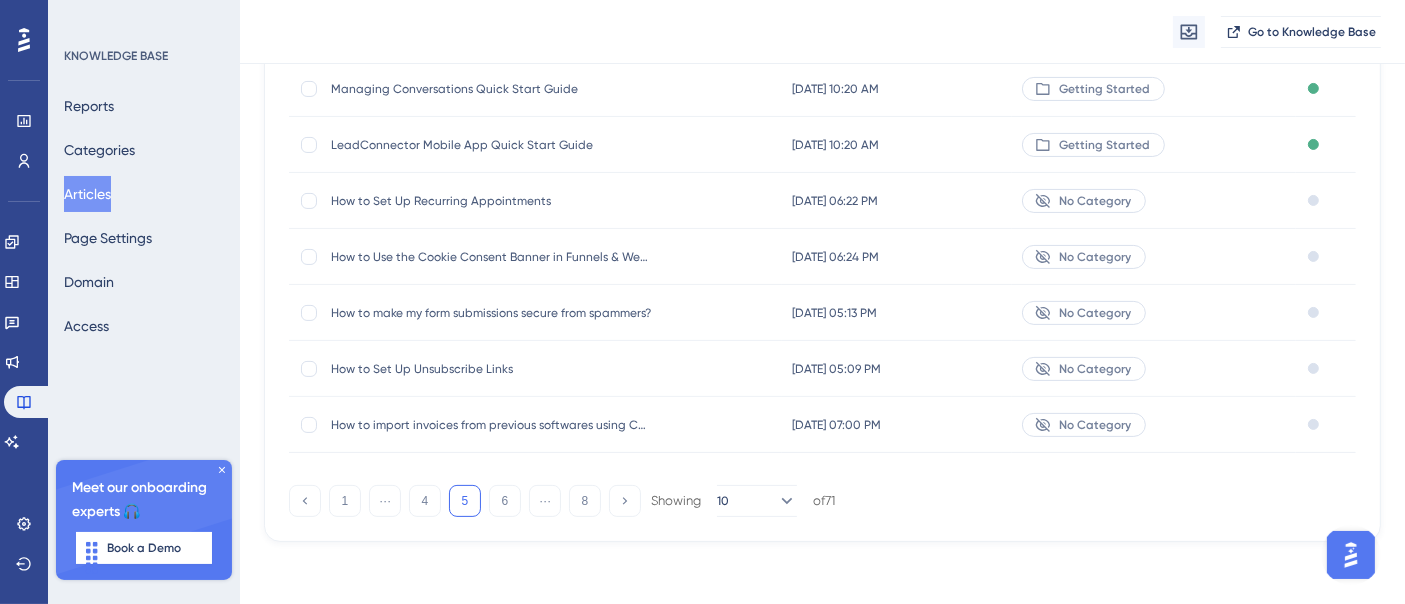 click on "How to Set Up Recurring Appointments" at bounding box center [491, 201] 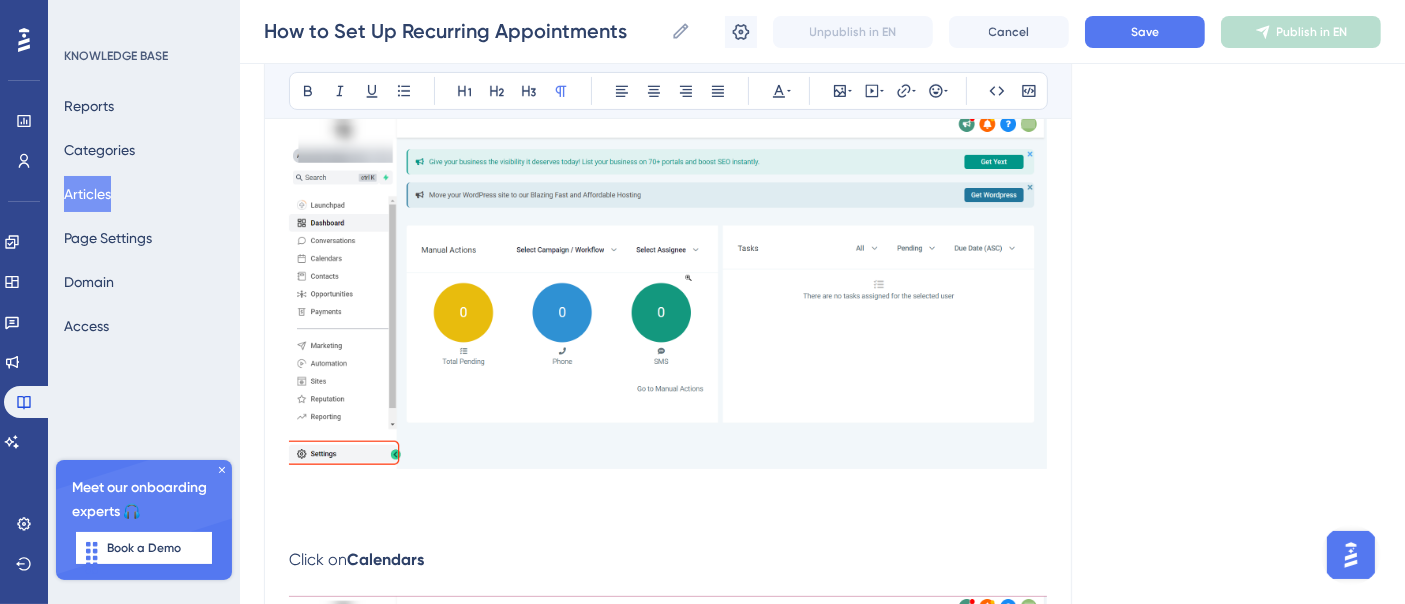 scroll, scrollTop: 555, scrollLeft: 0, axis: vertical 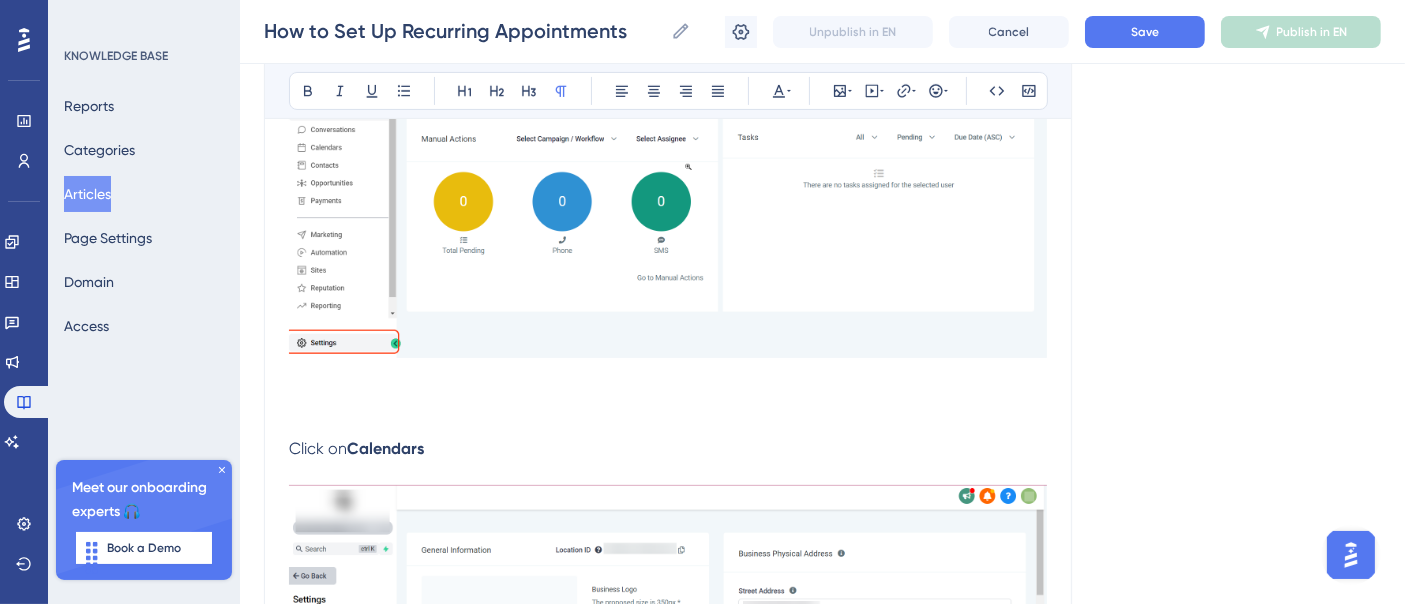 click at bounding box center (668, 180) 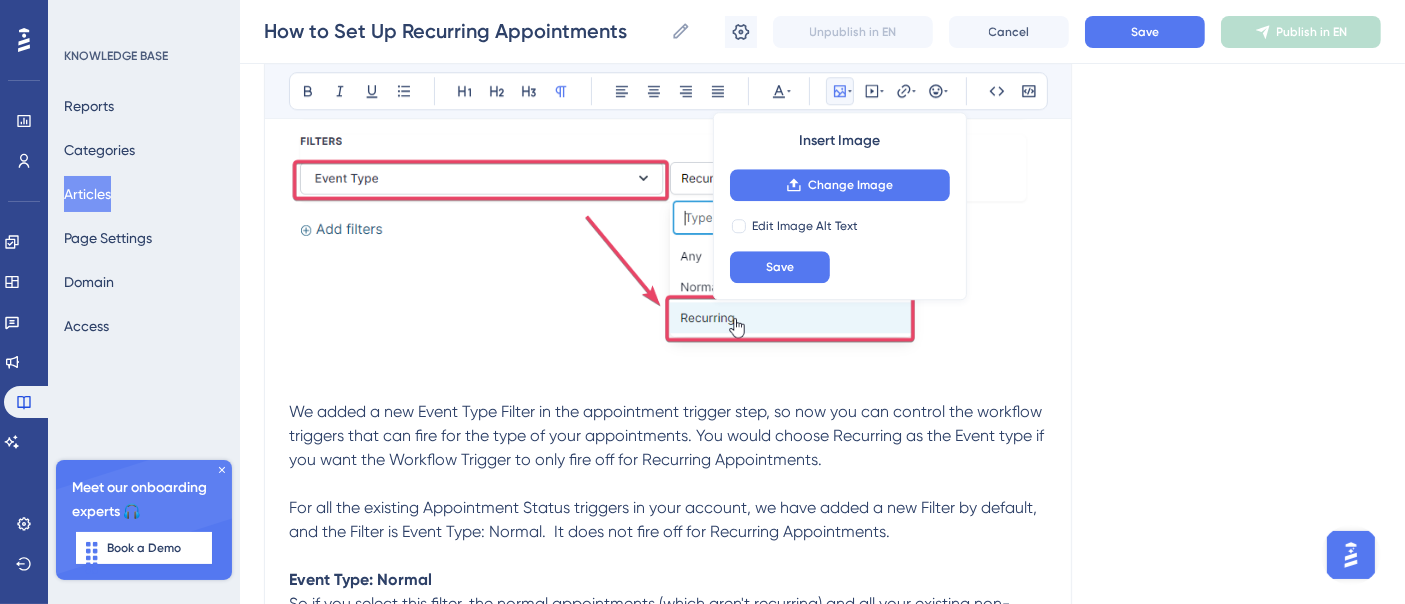 scroll, scrollTop: 5417, scrollLeft: 0, axis: vertical 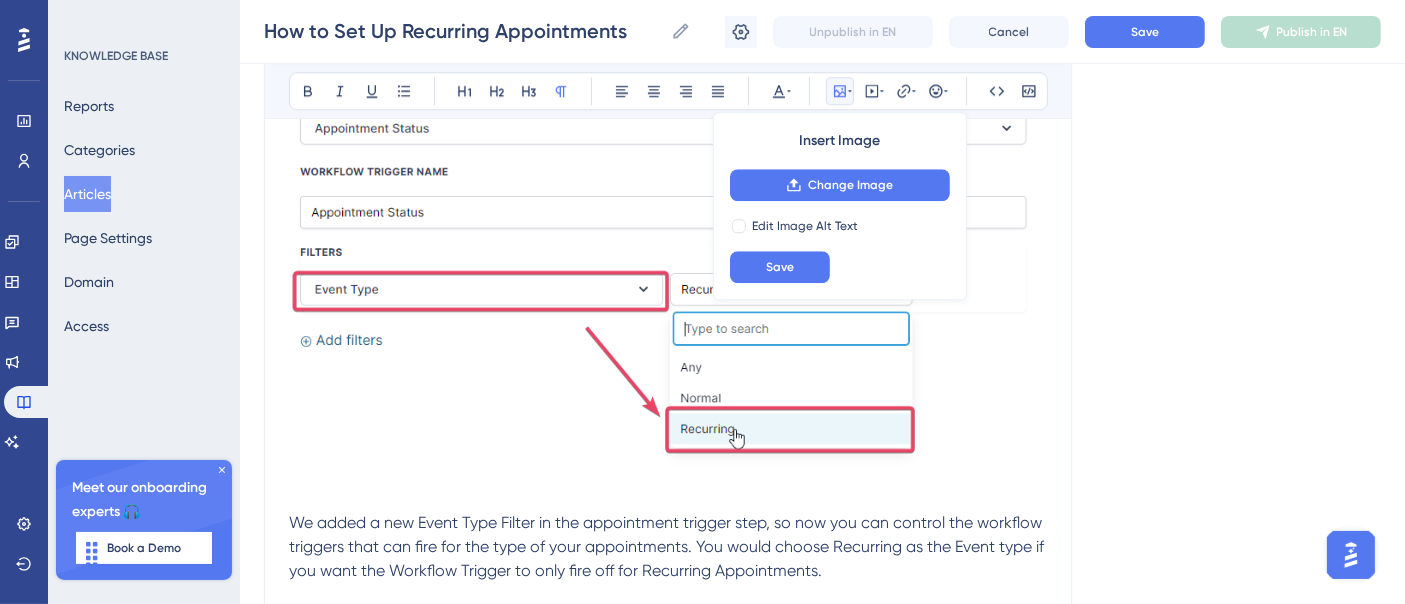 click on "Language English (Default) How to Set Up Recurring Appointments Bold Italic Underline Bullet Point Heading 1 Heading 2 Heading 3 Normal Align Left Align Center Align Right Align Justify Text Color Insert Image Change Image Edit Image Alt Text Save Embed Video Hyperlink Emojis Code Code Block How can we set up a Recurring Appointments Calendar? Click on  Settings Click on  Calendars Click on  Create Calendar Click on  Select  Under  Round [PERSON_NAME] Booking Please Note All calendar types support recurring appointments .  The only difference is that  if  you picked Round - [PERSON_NAME] ,  there must be a maximum  of   1  user or team member on the calendar . In the  Availability  Tab, Toggle on  Recurring Appointments : Once you toggle on the Recurring Appointments, you can see the recurring appointments settings, and you can select the settings based on your use case. You have three options in the  If slots are not available  dropdown: Continue Booking In the dropdown for  "If slots are not available,"  3 for" at bounding box center (822, -1451) 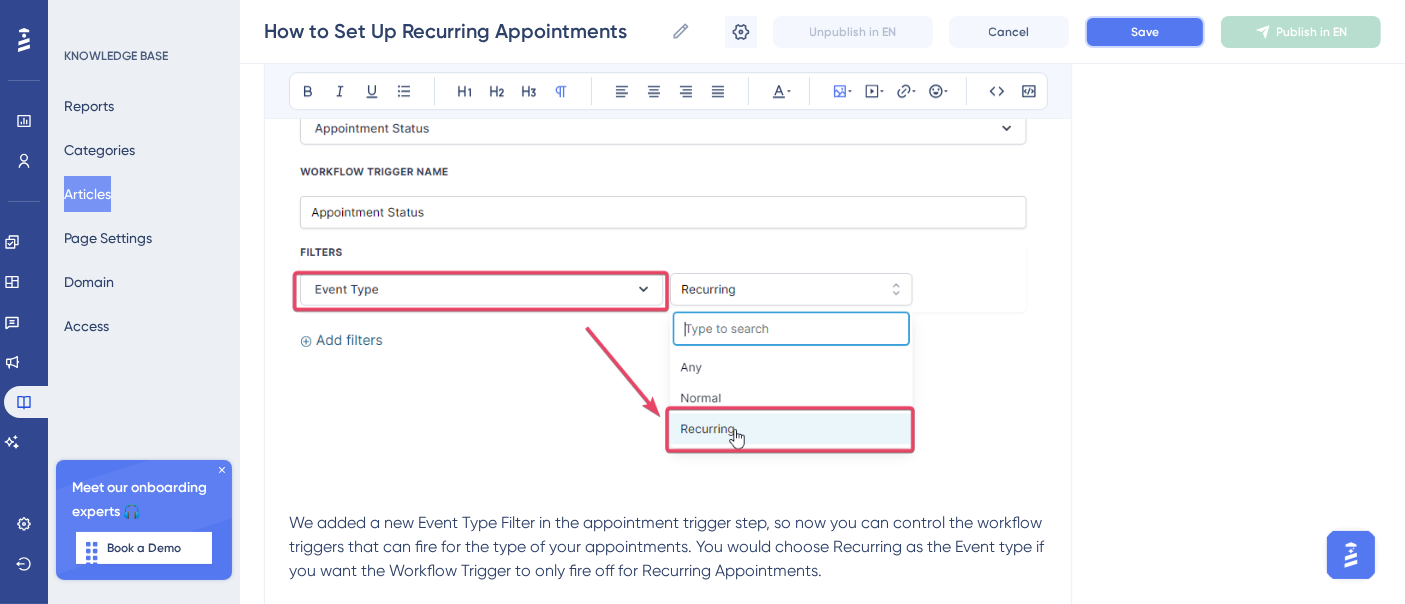 click on "Save" at bounding box center (1145, 32) 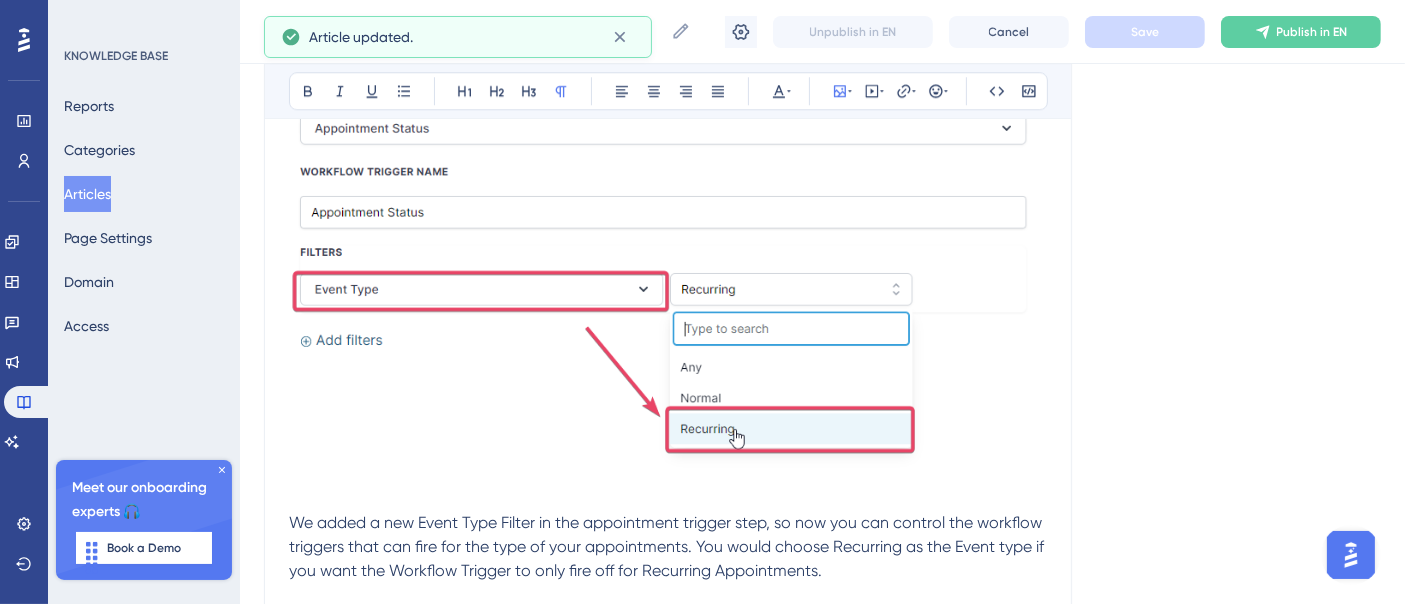 click on "Publish in EN" at bounding box center [1312, 32] 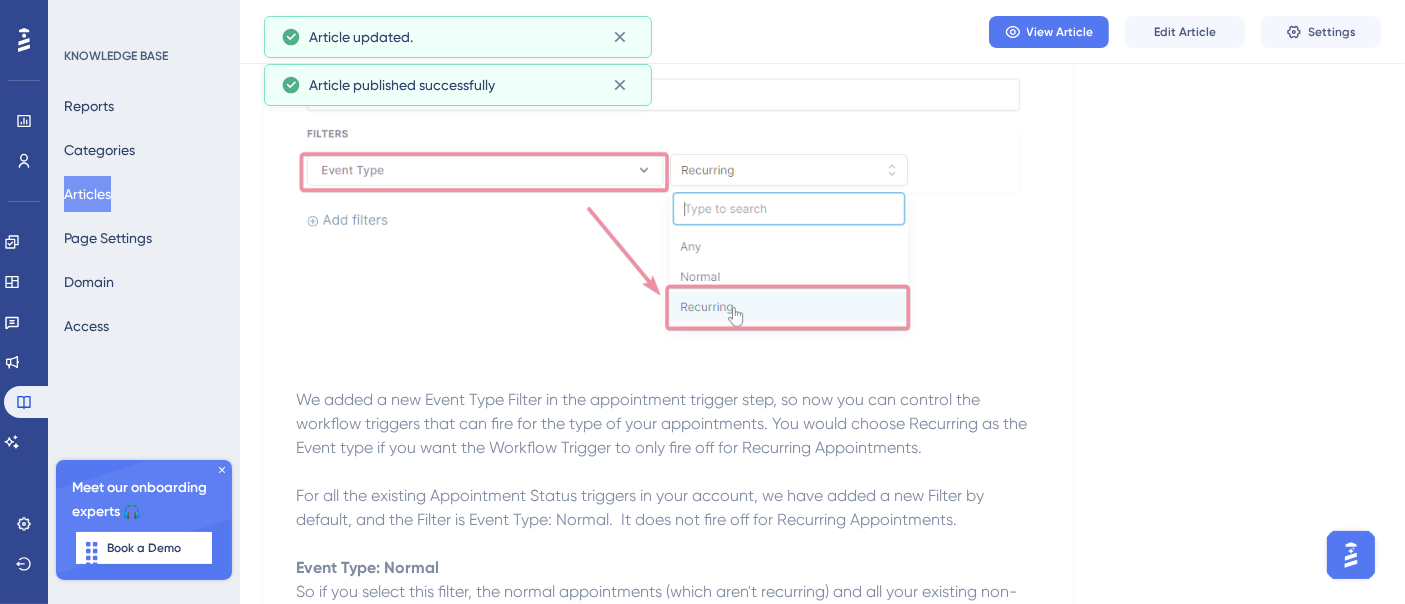 click on "Articles" at bounding box center [87, 194] 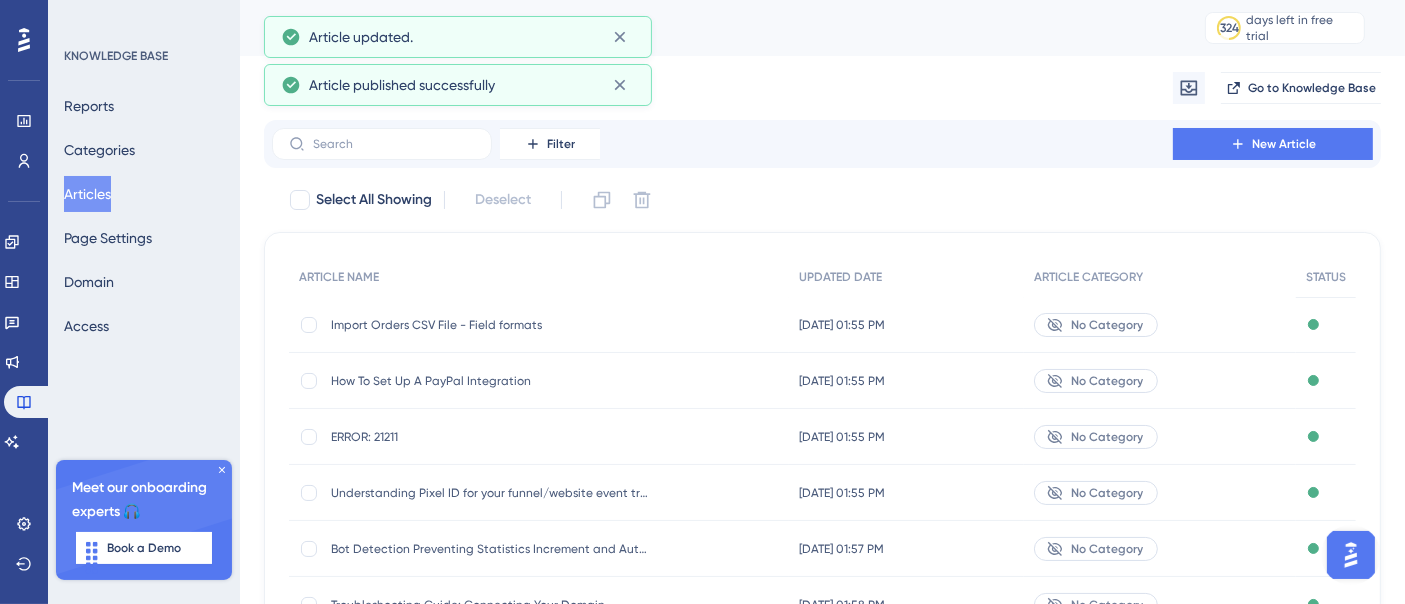 scroll, scrollTop: 412, scrollLeft: 0, axis: vertical 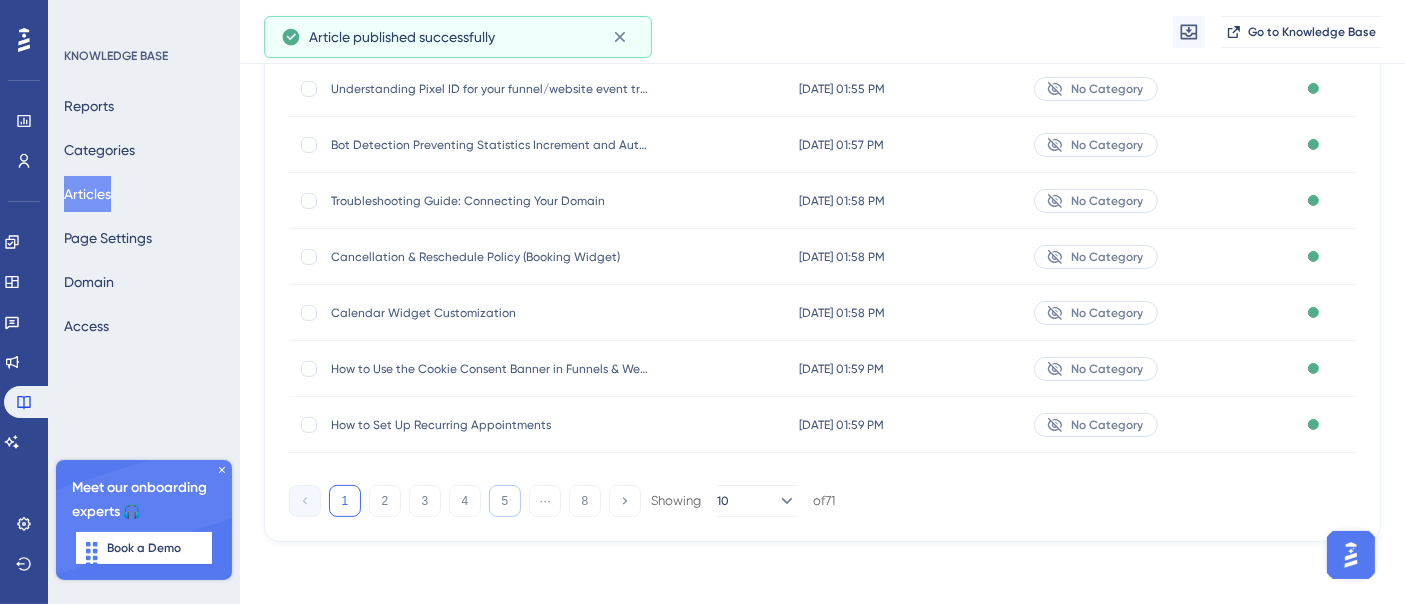 click on "5" at bounding box center (505, 501) 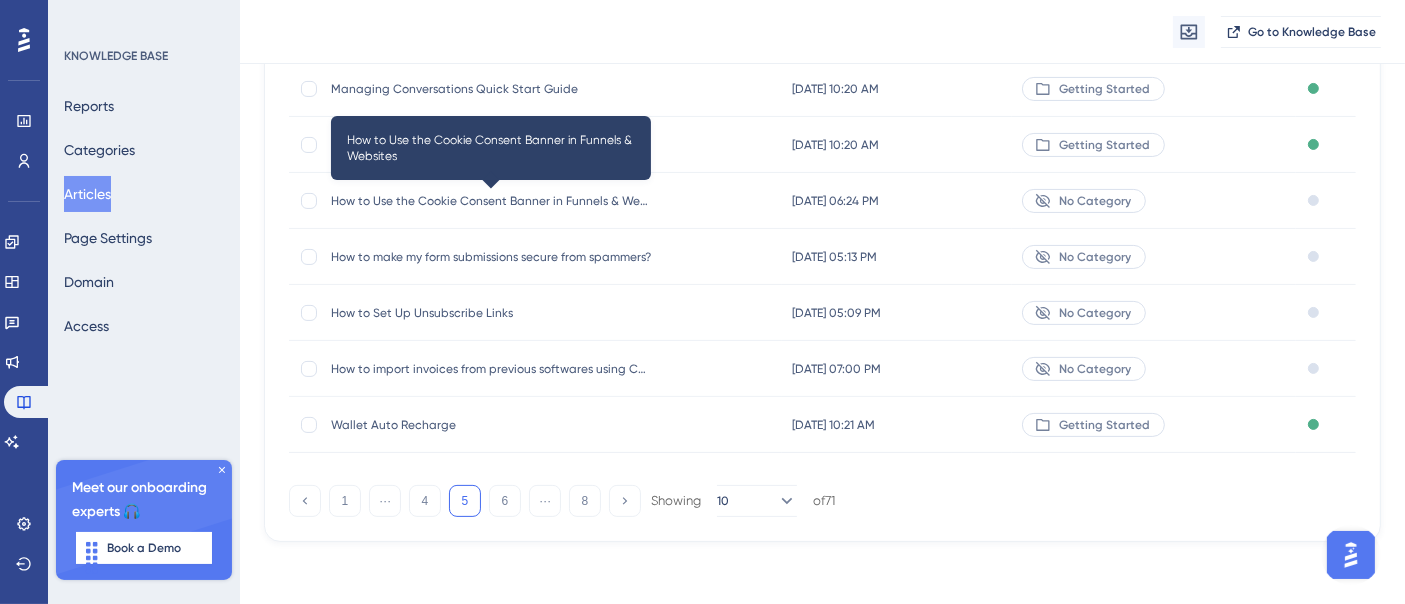 click on "How to Use the Cookie Consent Banner in Funnels & Websites" at bounding box center (491, 201) 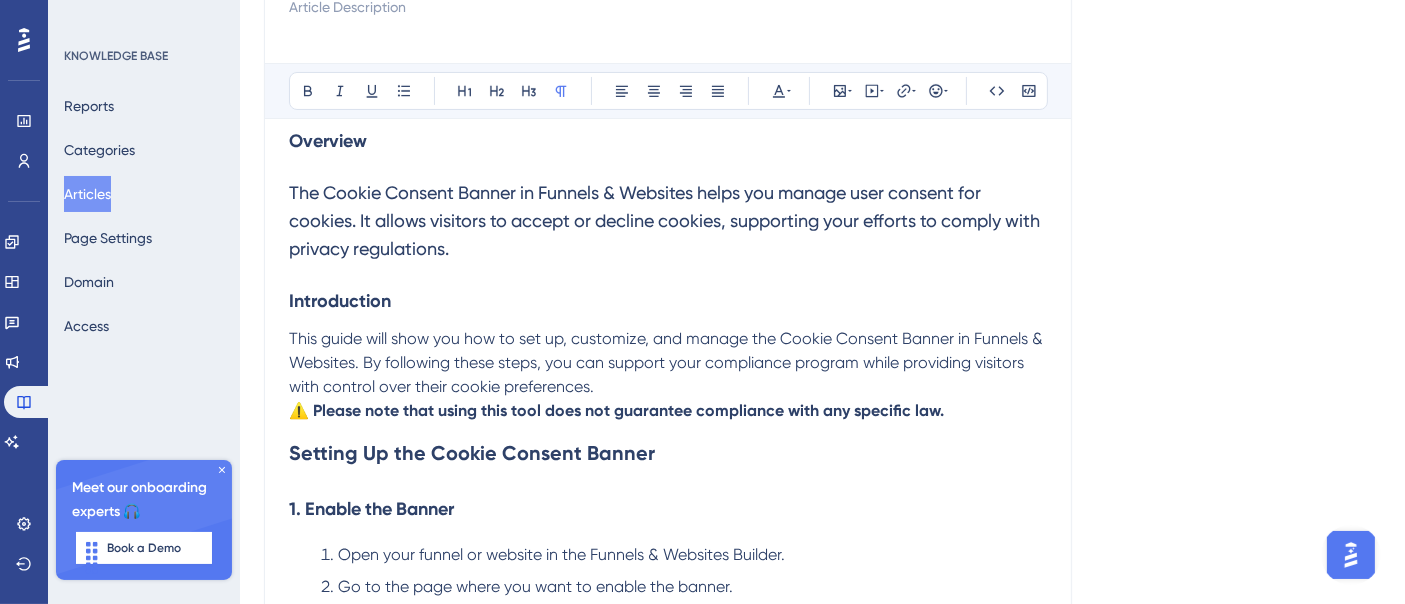 scroll, scrollTop: 0, scrollLeft: 0, axis: both 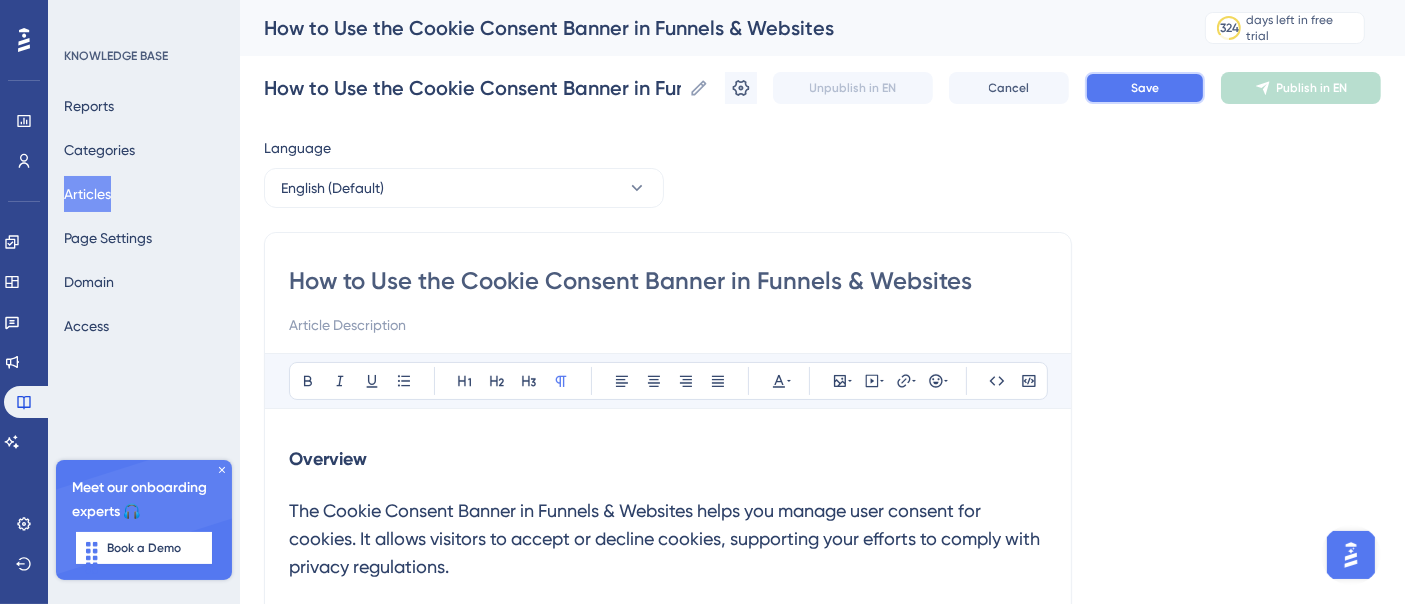 click on "Save" at bounding box center [1145, 88] 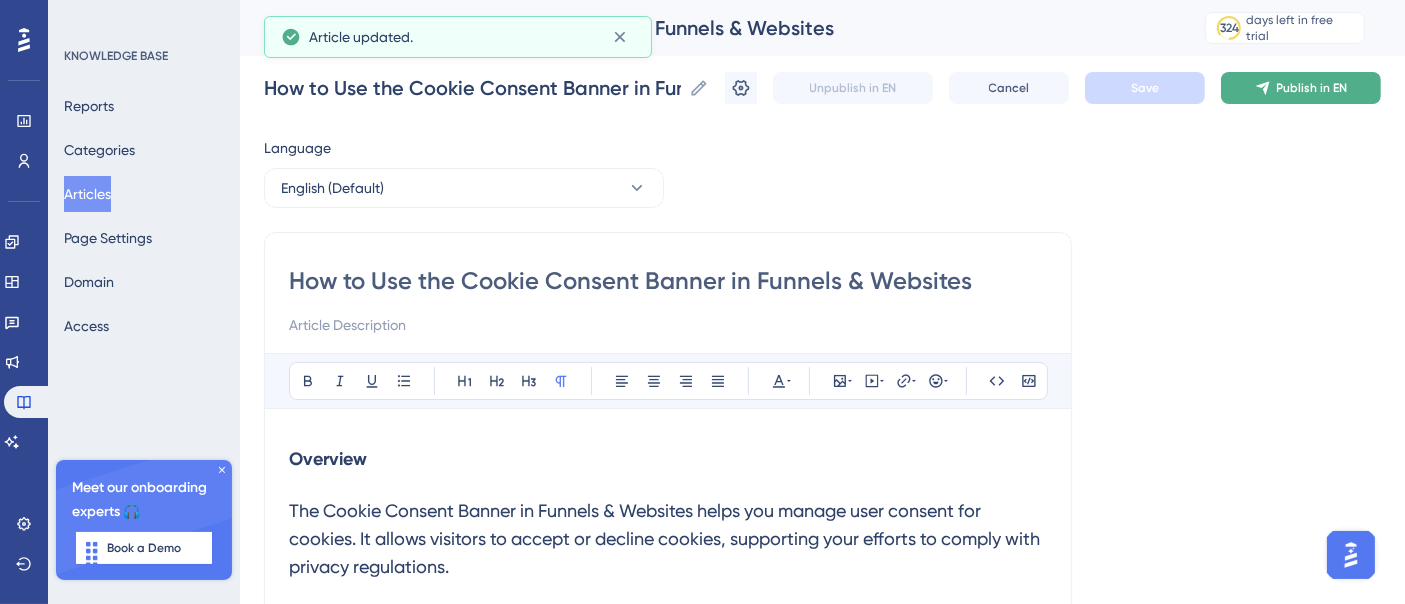 click on "Publish in EN" at bounding box center (1301, 88) 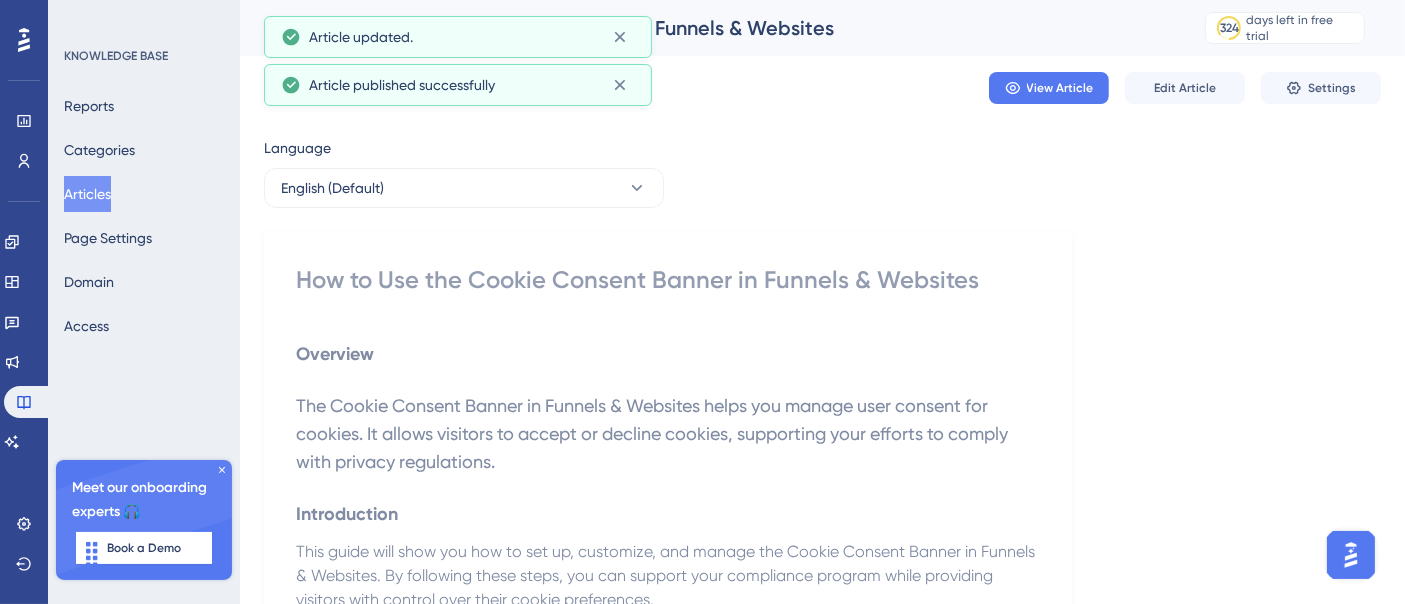 click on "Articles" at bounding box center (87, 194) 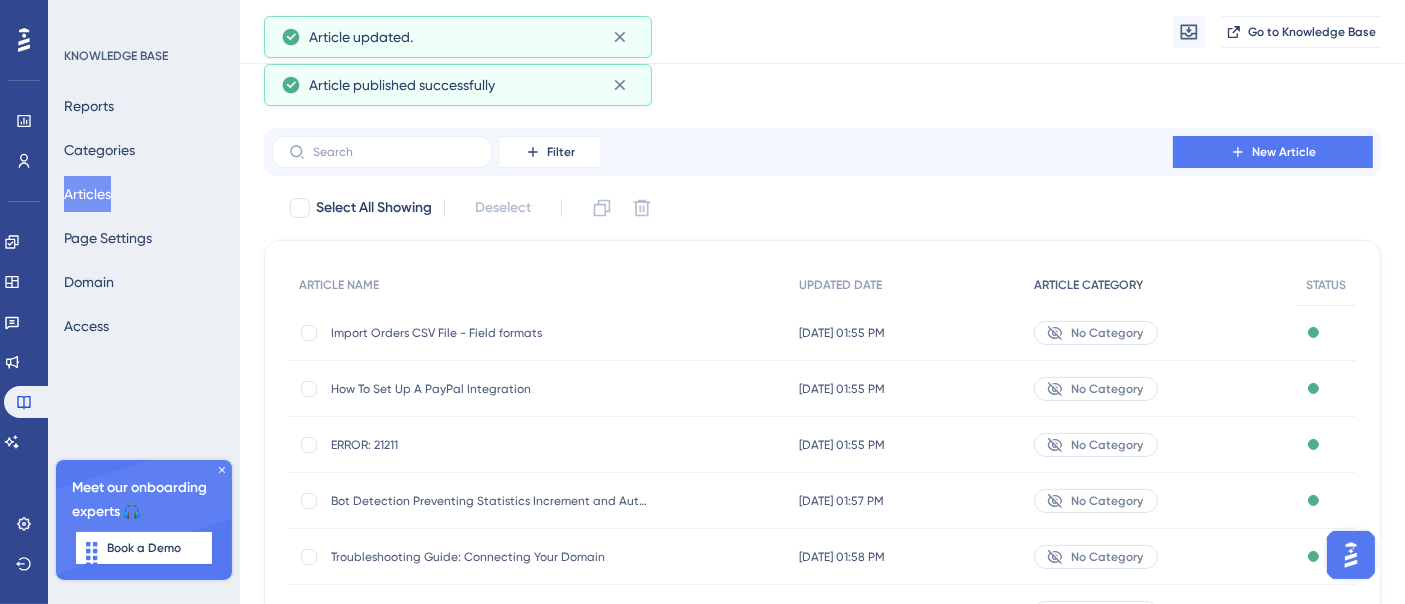 scroll, scrollTop: 412, scrollLeft: 0, axis: vertical 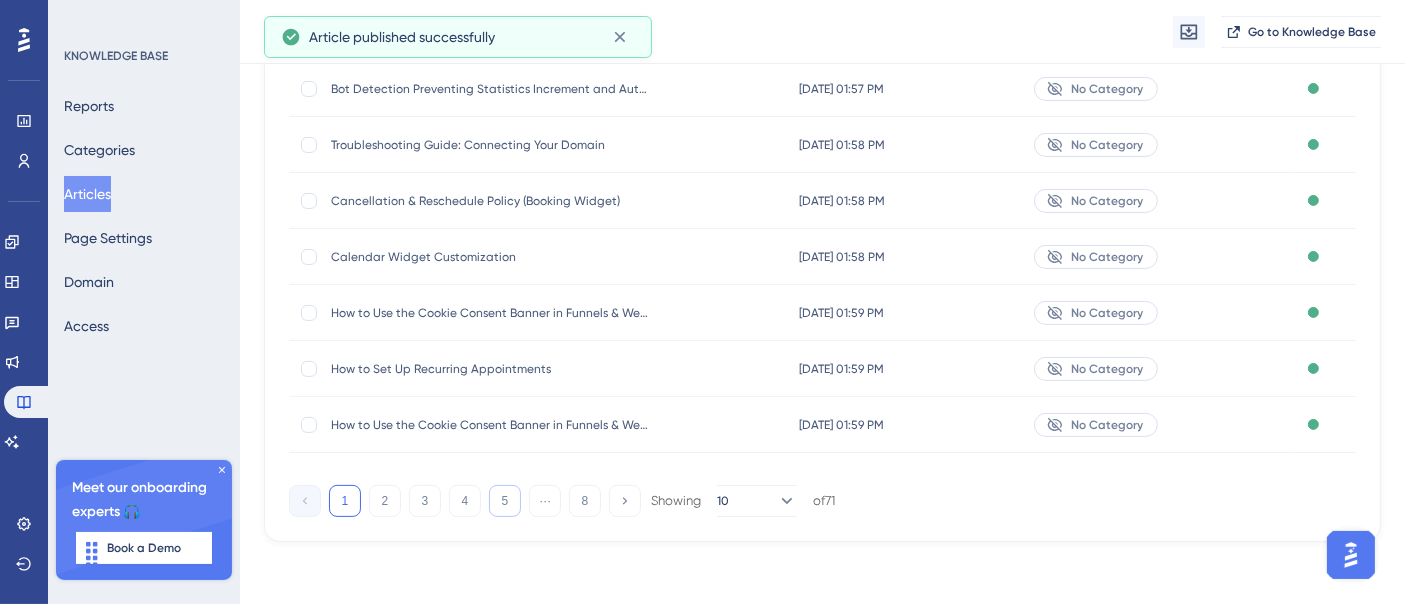 click on "5" at bounding box center (505, 501) 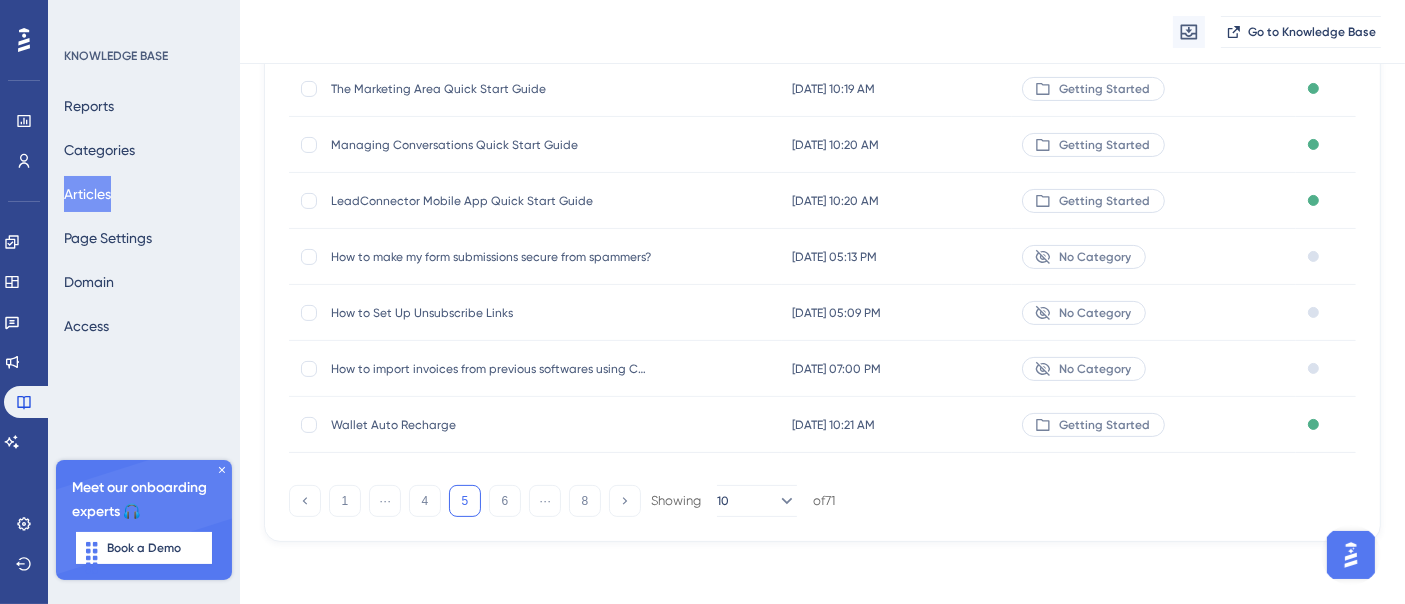 click on "How to make my form submissions secure from spammers?" at bounding box center (491, 257) 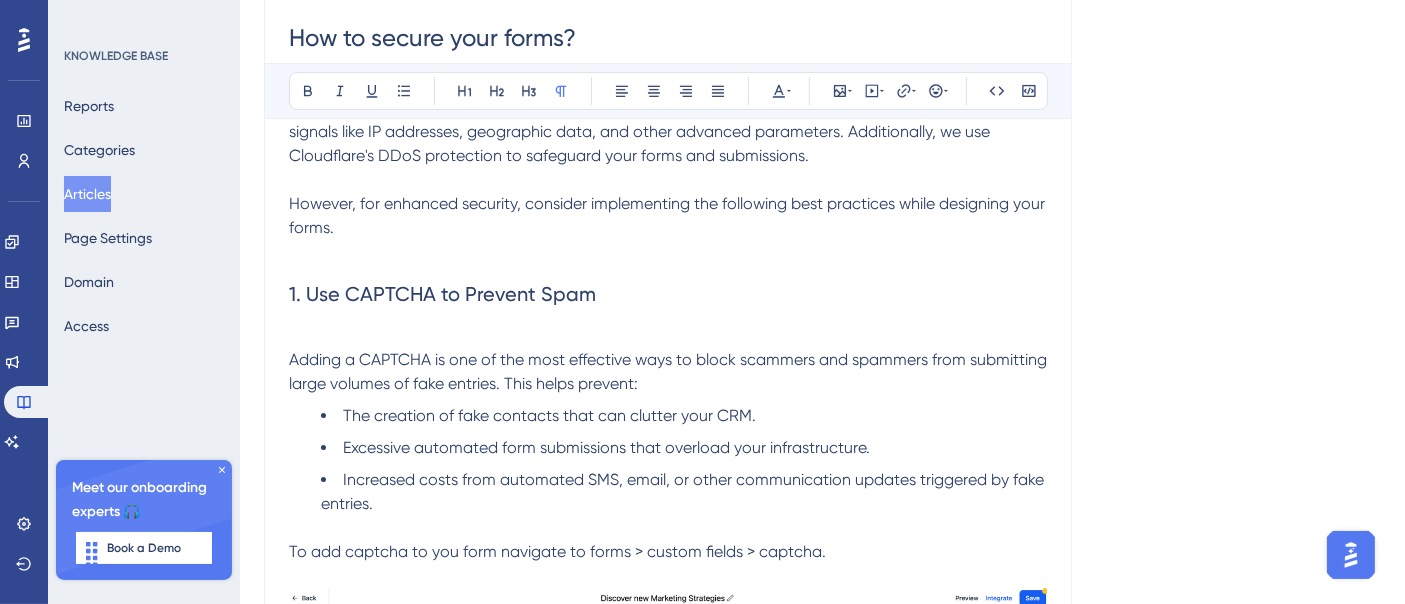 scroll, scrollTop: 0, scrollLeft: 0, axis: both 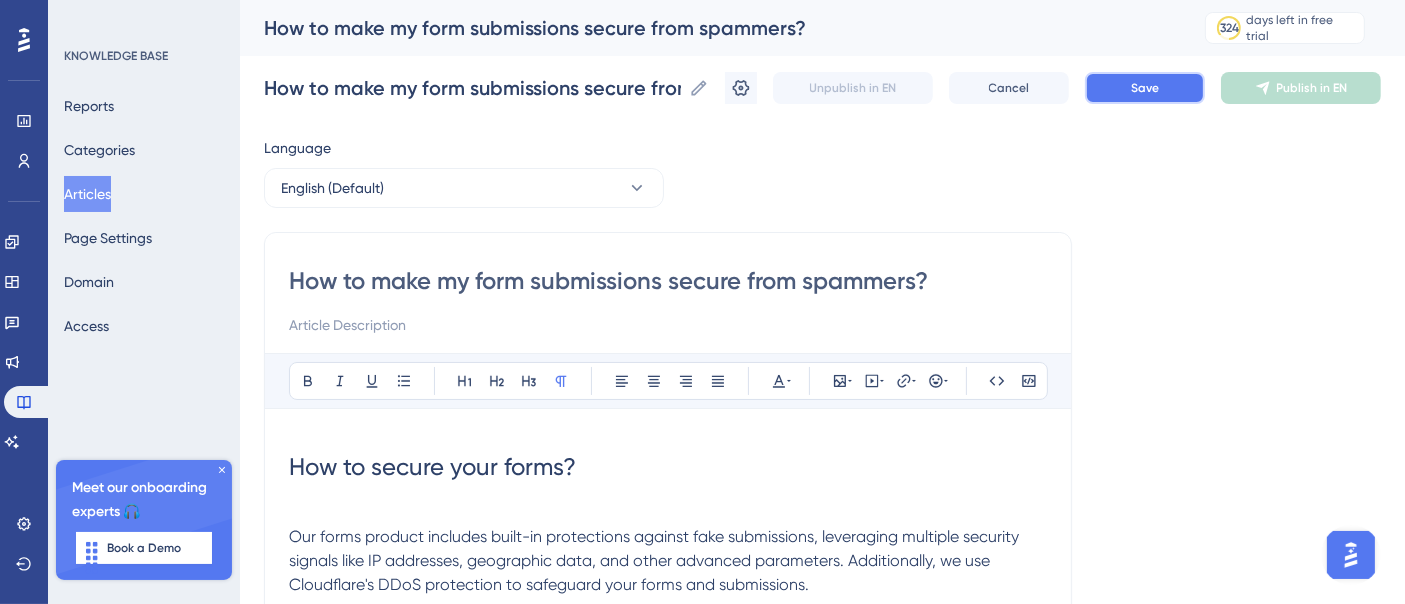 click on "Save" at bounding box center [1145, 88] 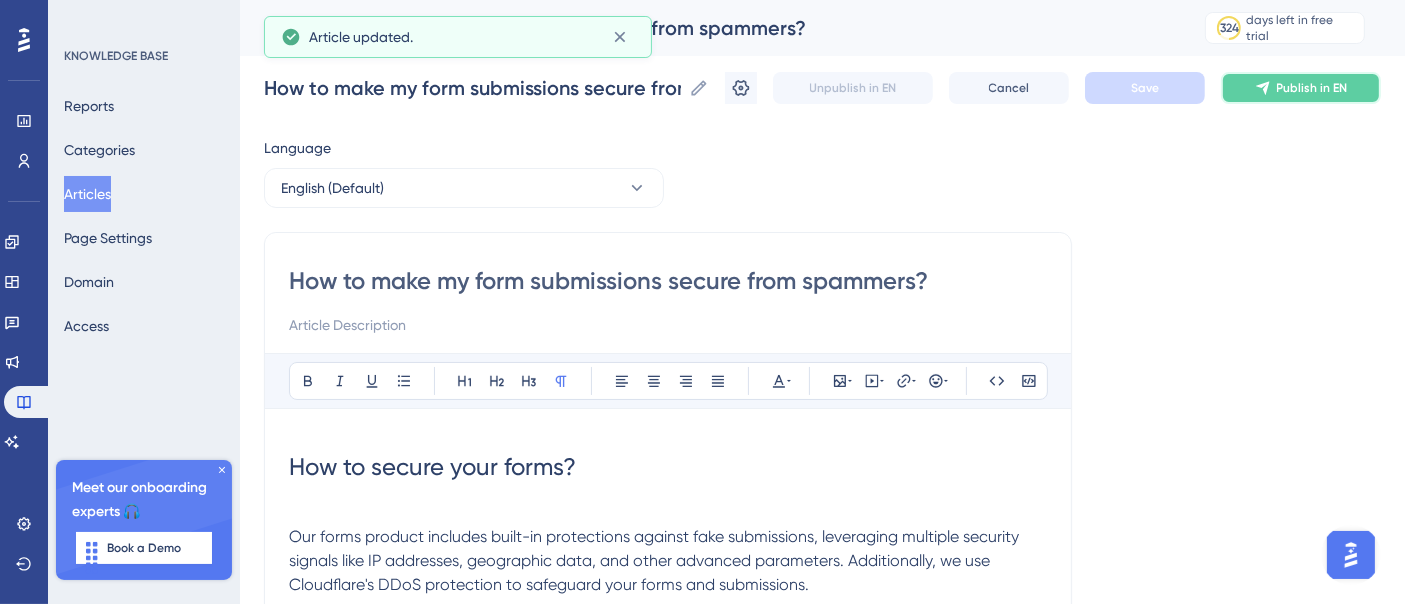 click on "Publish in EN" at bounding box center [1301, 88] 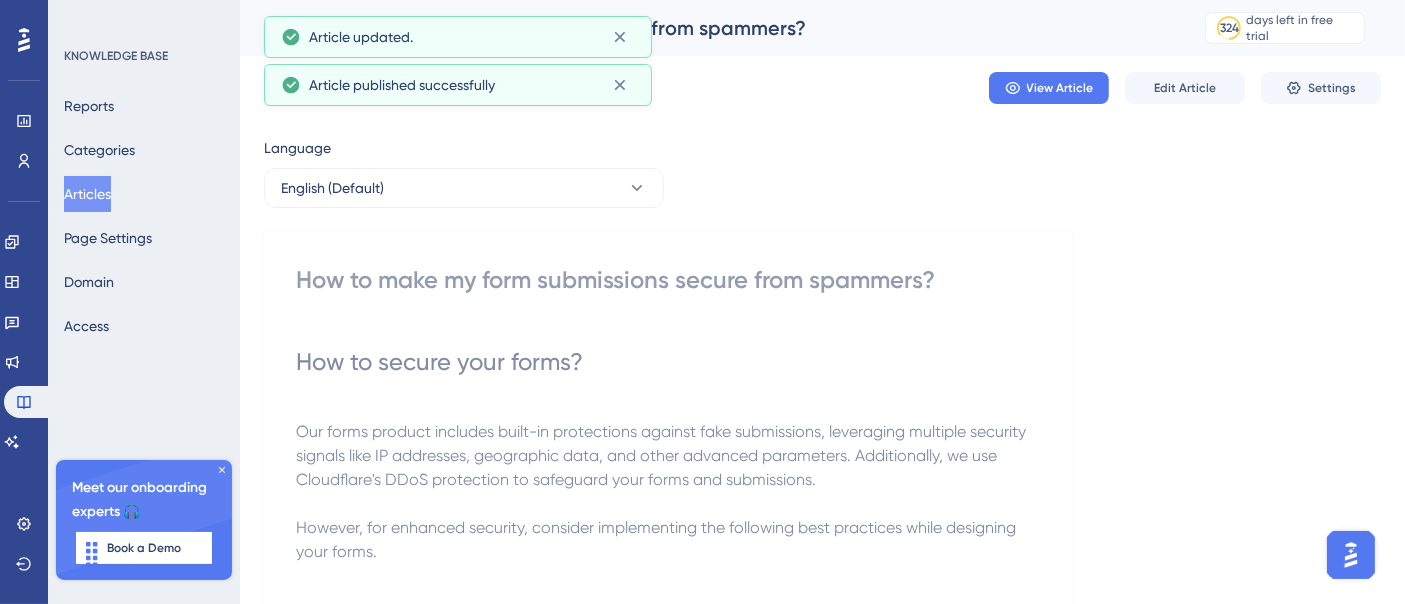 click on "Articles" at bounding box center [87, 194] 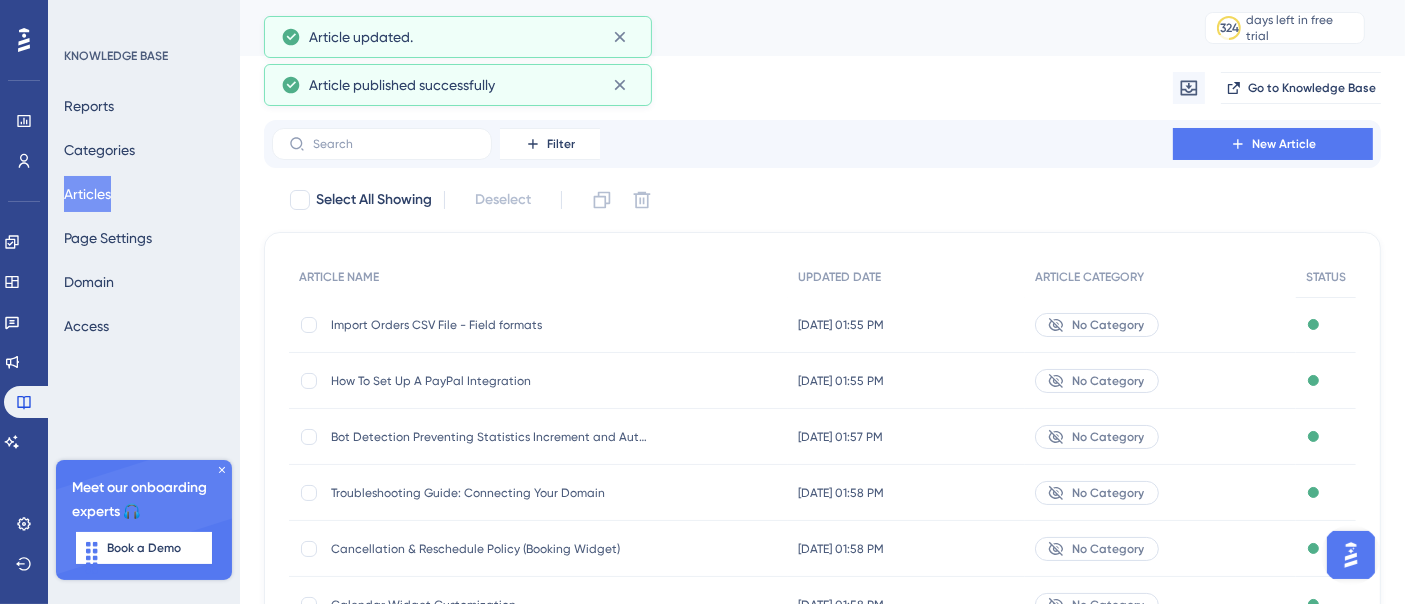 scroll, scrollTop: 412, scrollLeft: 0, axis: vertical 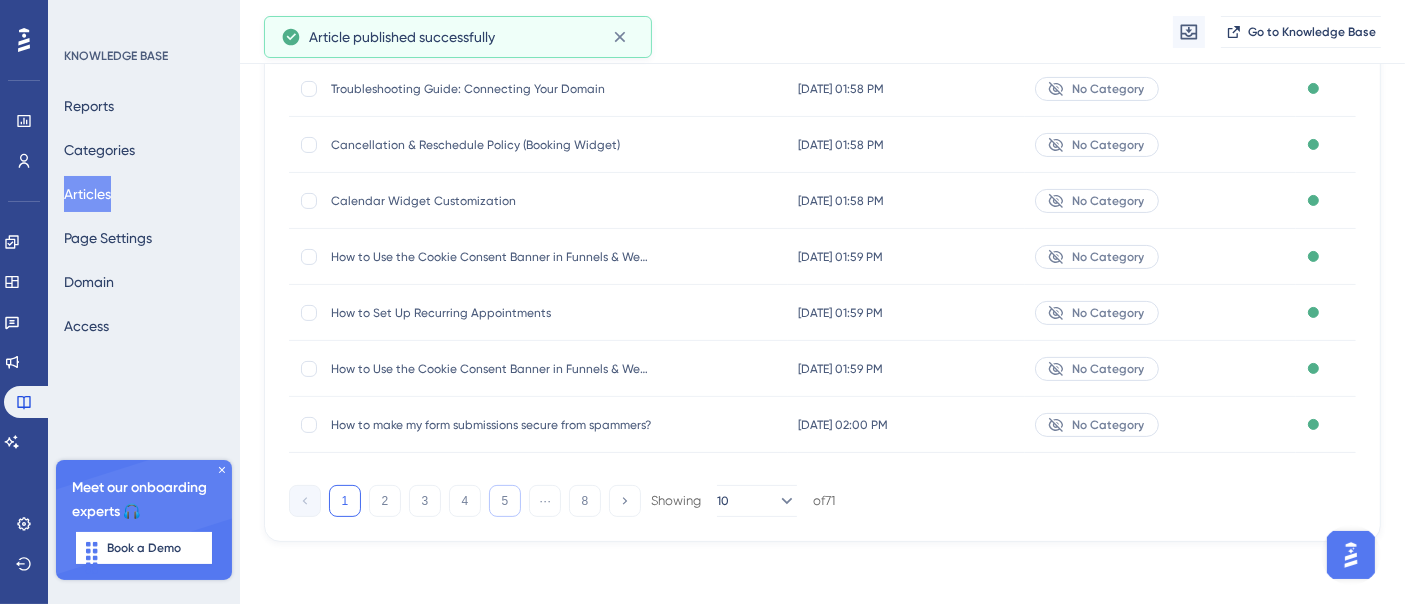 click on "5" at bounding box center [505, 501] 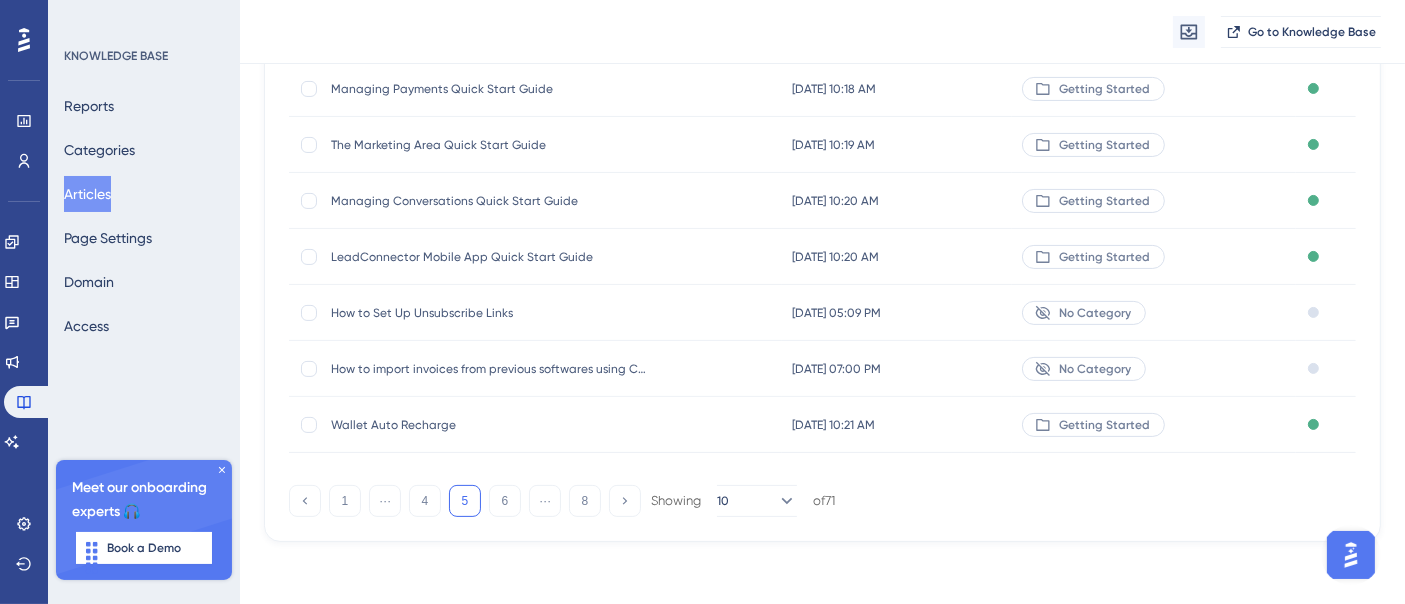 click on "How to Set Up Unsubscribe Links" at bounding box center [491, 313] 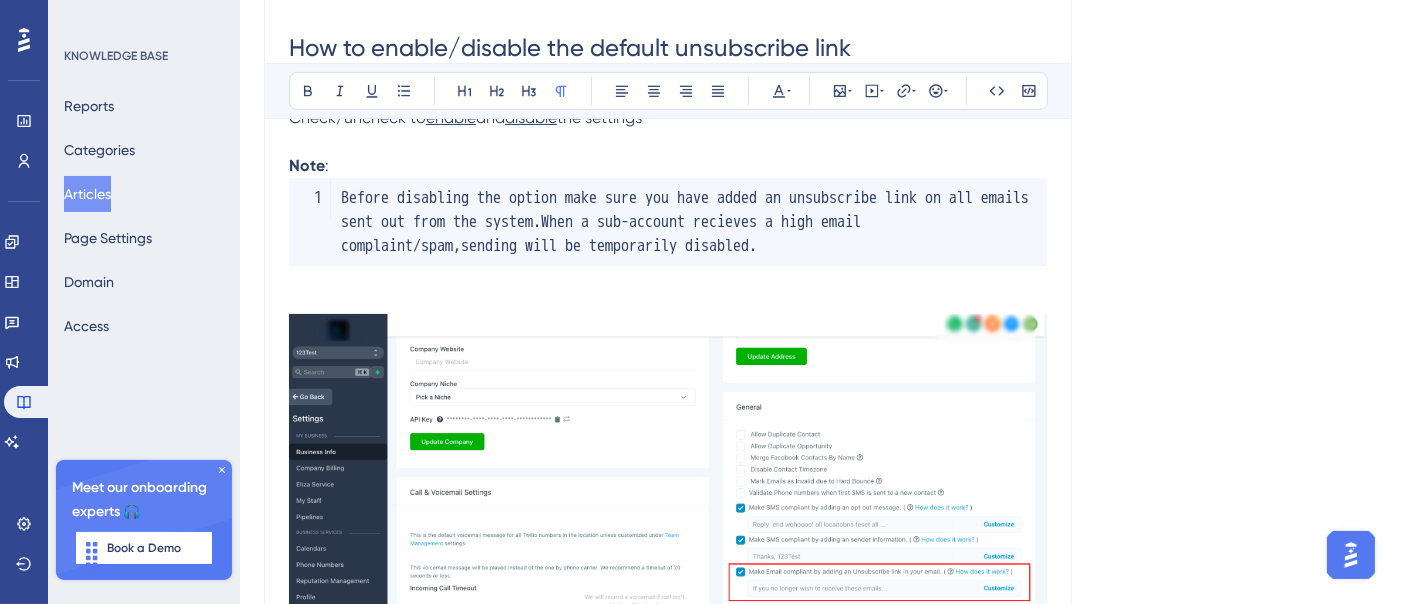 scroll, scrollTop: 0, scrollLeft: 0, axis: both 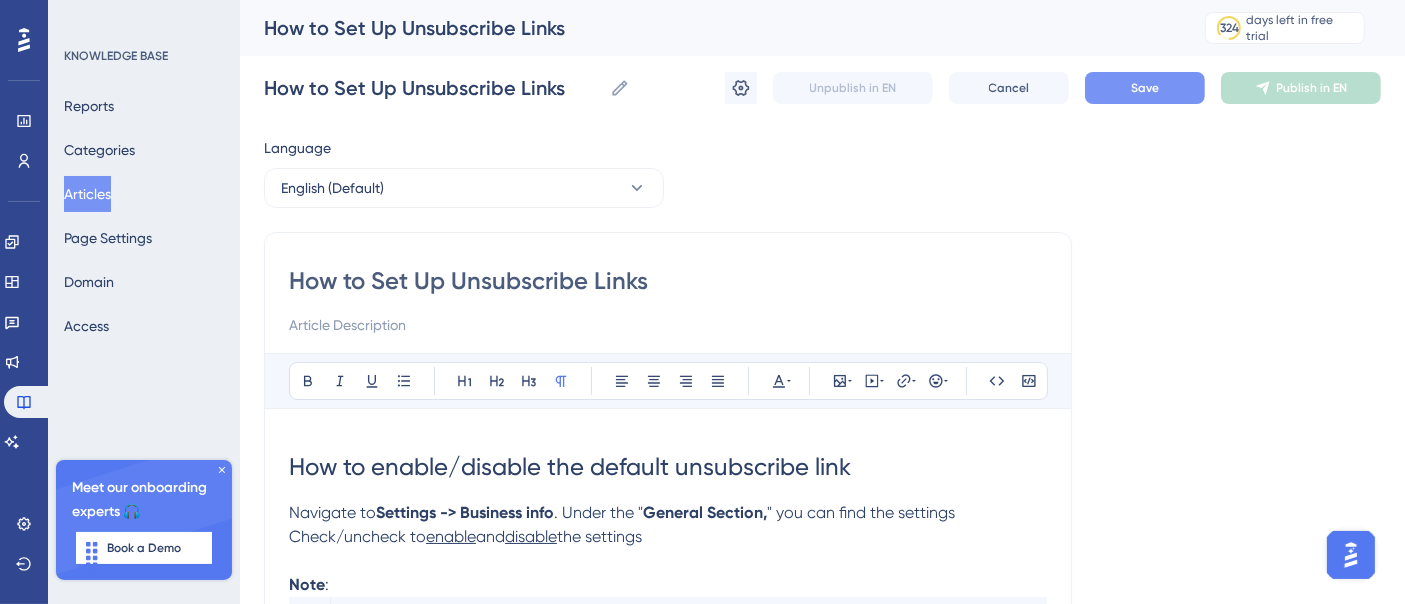 click on "Save" at bounding box center (1145, 88) 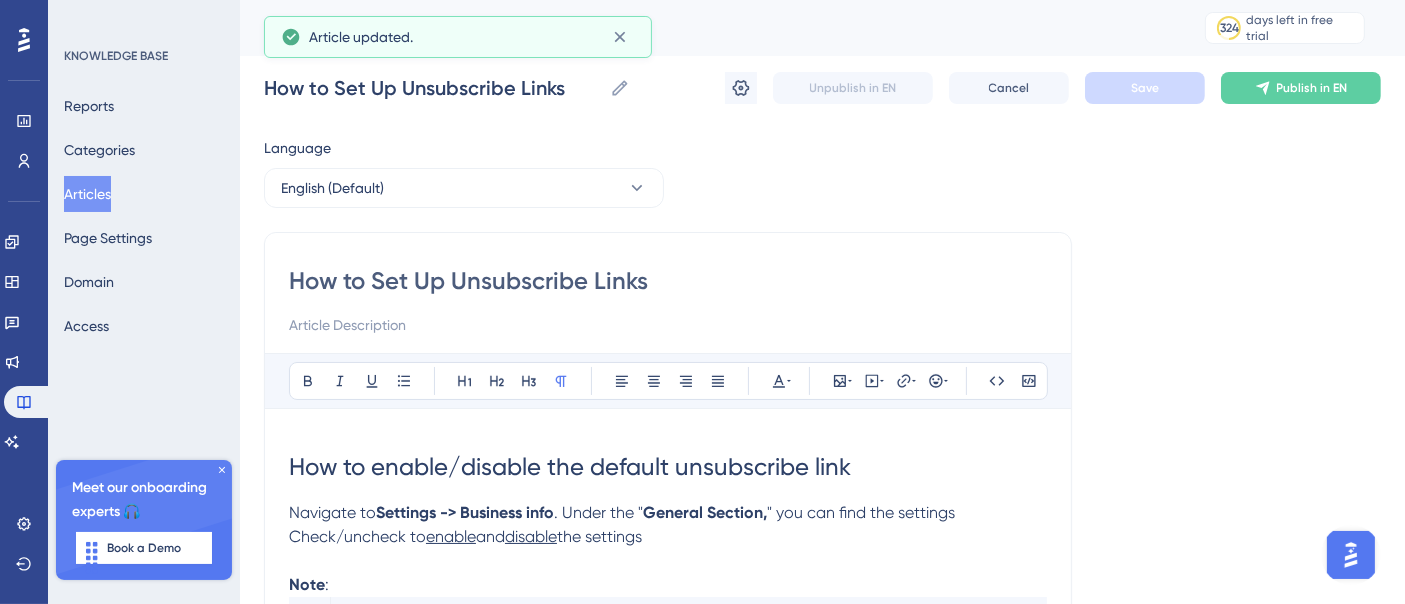 click 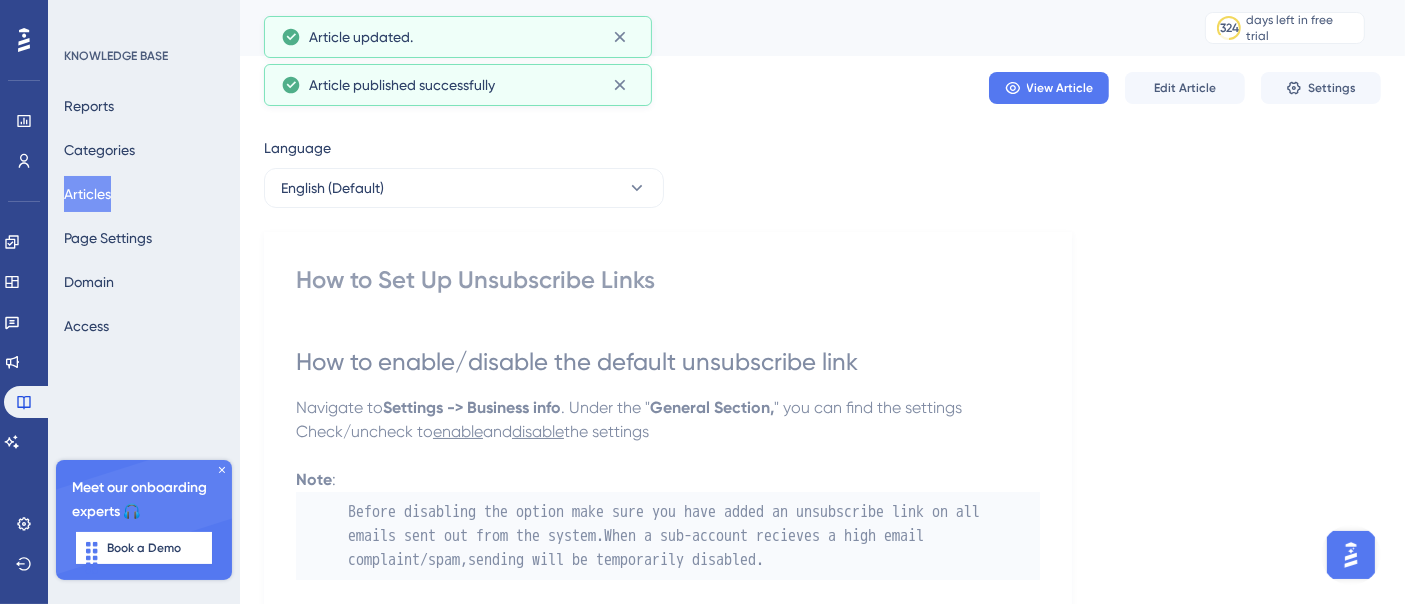 click on "Articles" at bounding box center (87, 194) 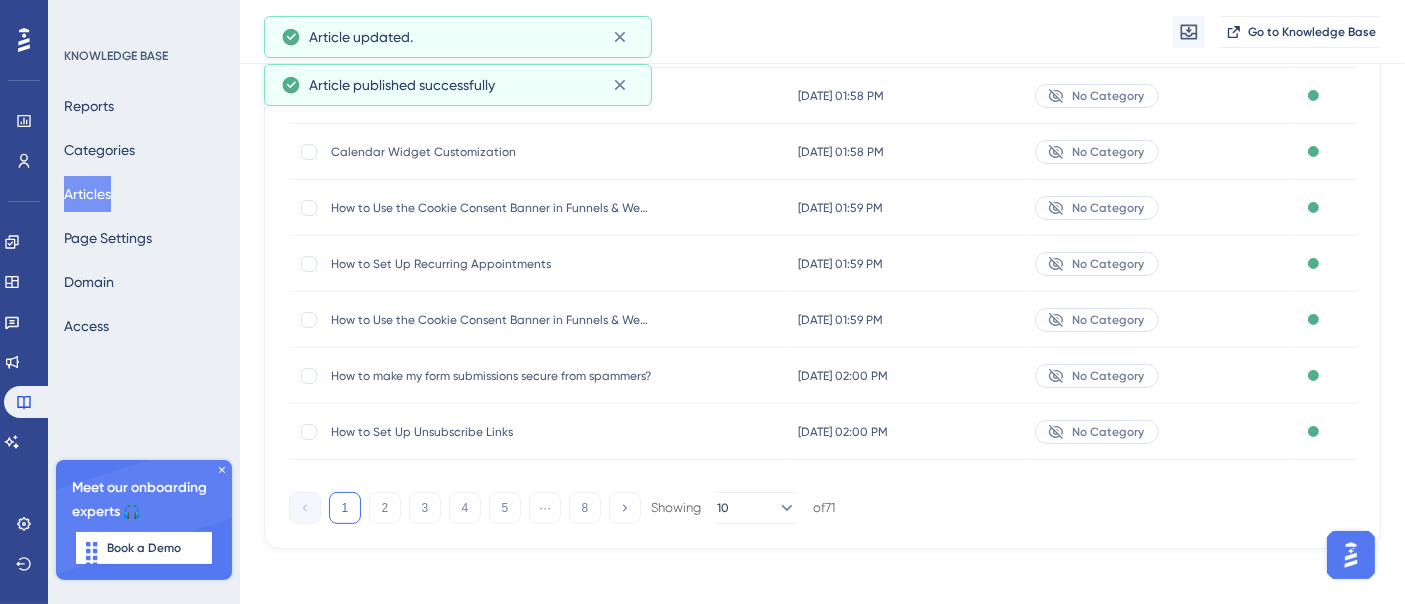 scroll, scrollTop: 412, scrollLeft: 0, axis: vertical 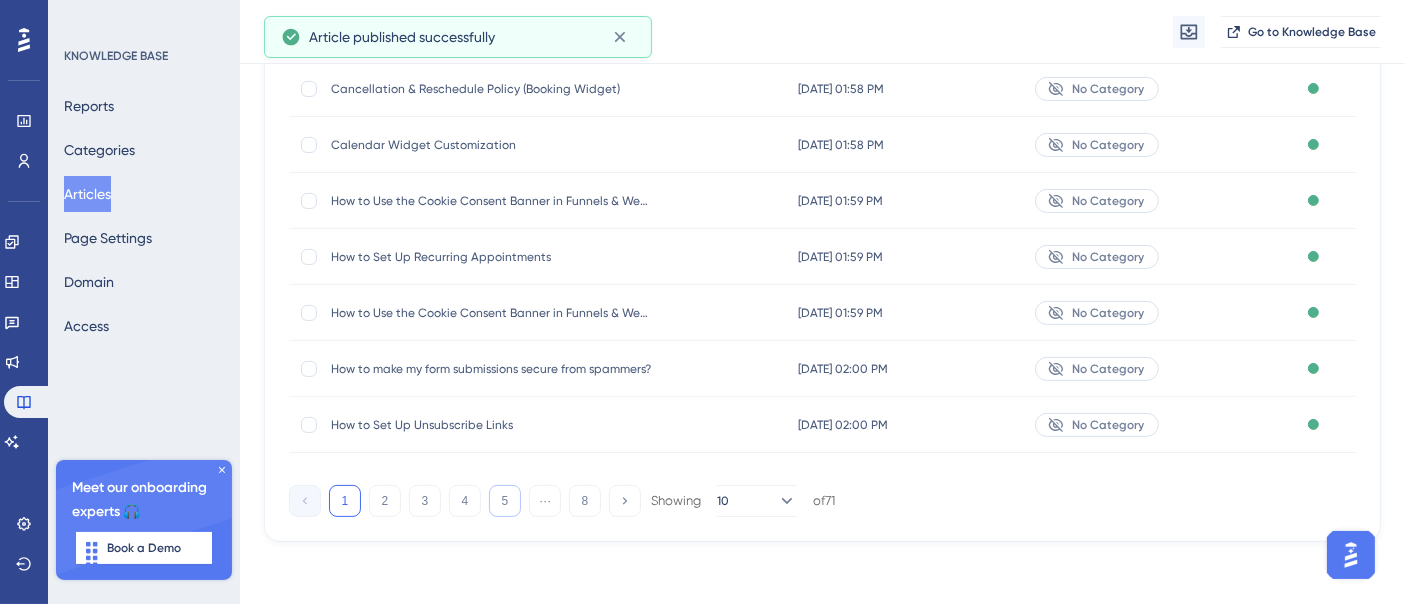 click on "5" at bounding box center (505, 501) 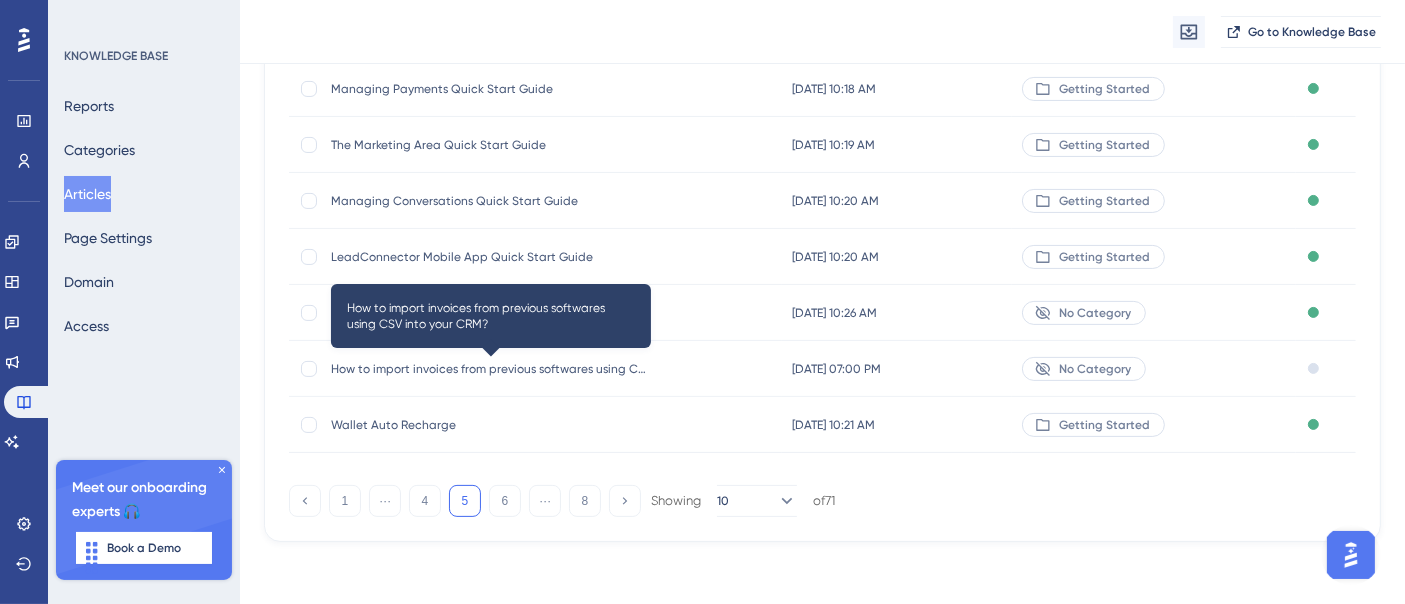 click on "How to import invoices from previous softwares using CSV into your CRM?" at bounding box center [491, 369] 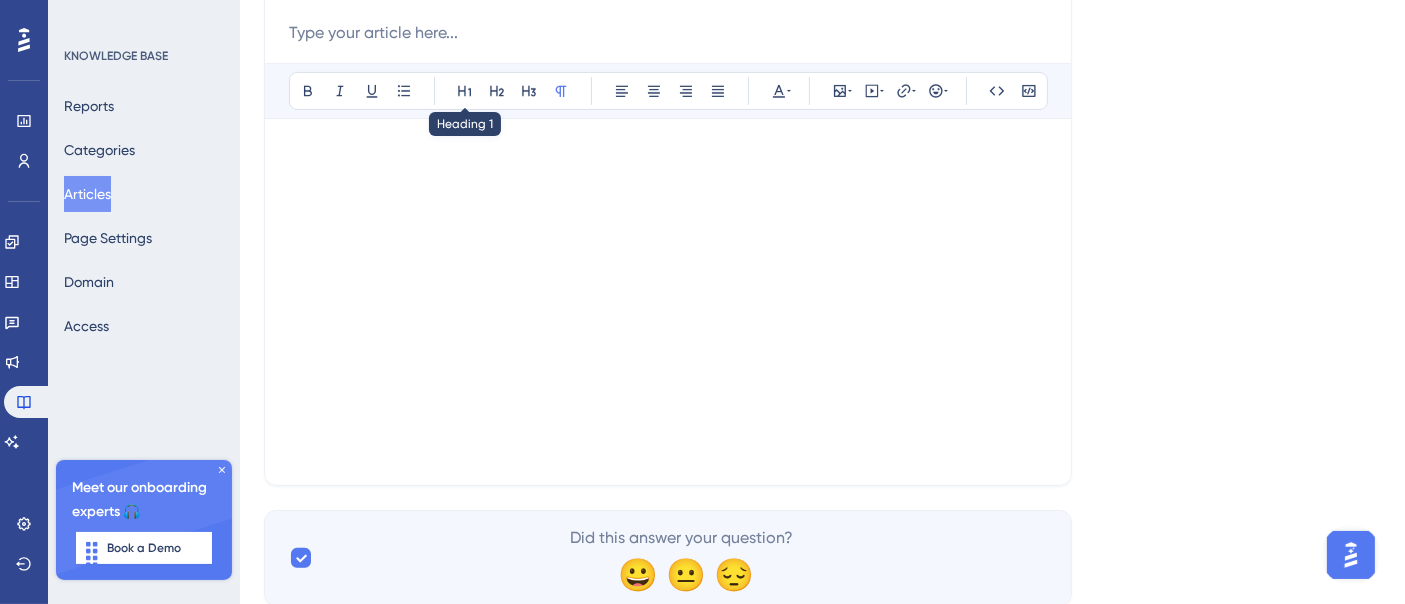 scroll, scrollTop: 0, scrollLeft: 0, axis: both 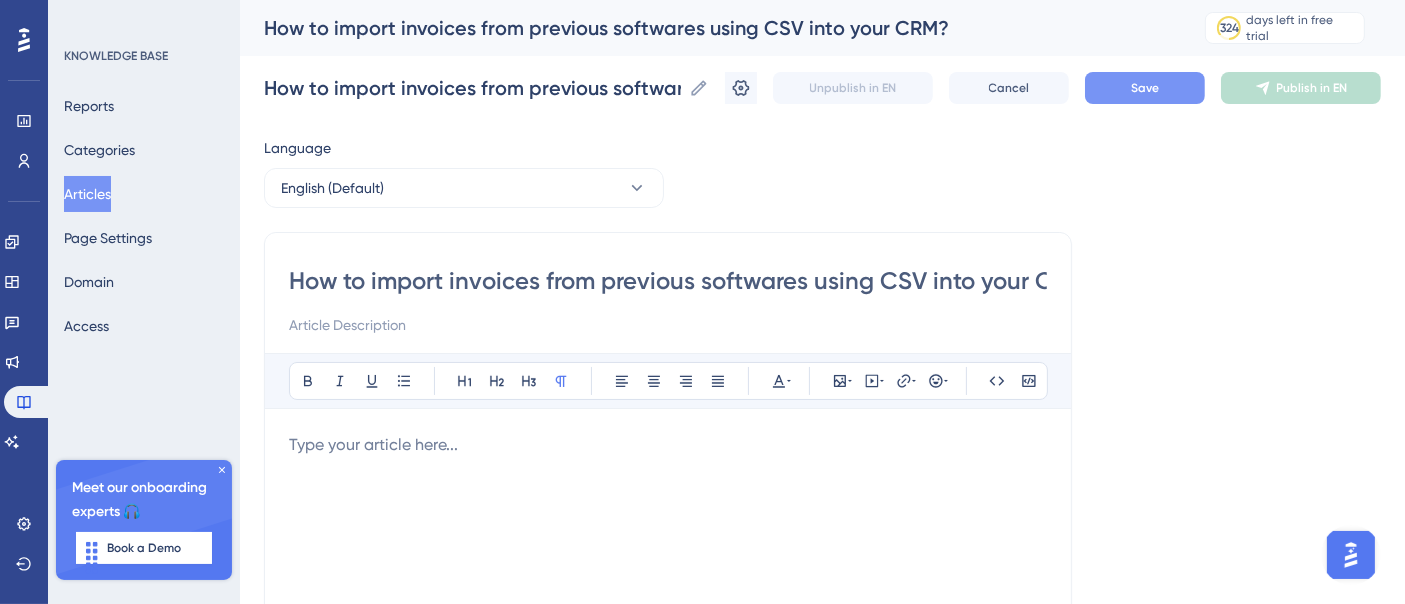 click on "Save" at bounding box center [1145, 88] 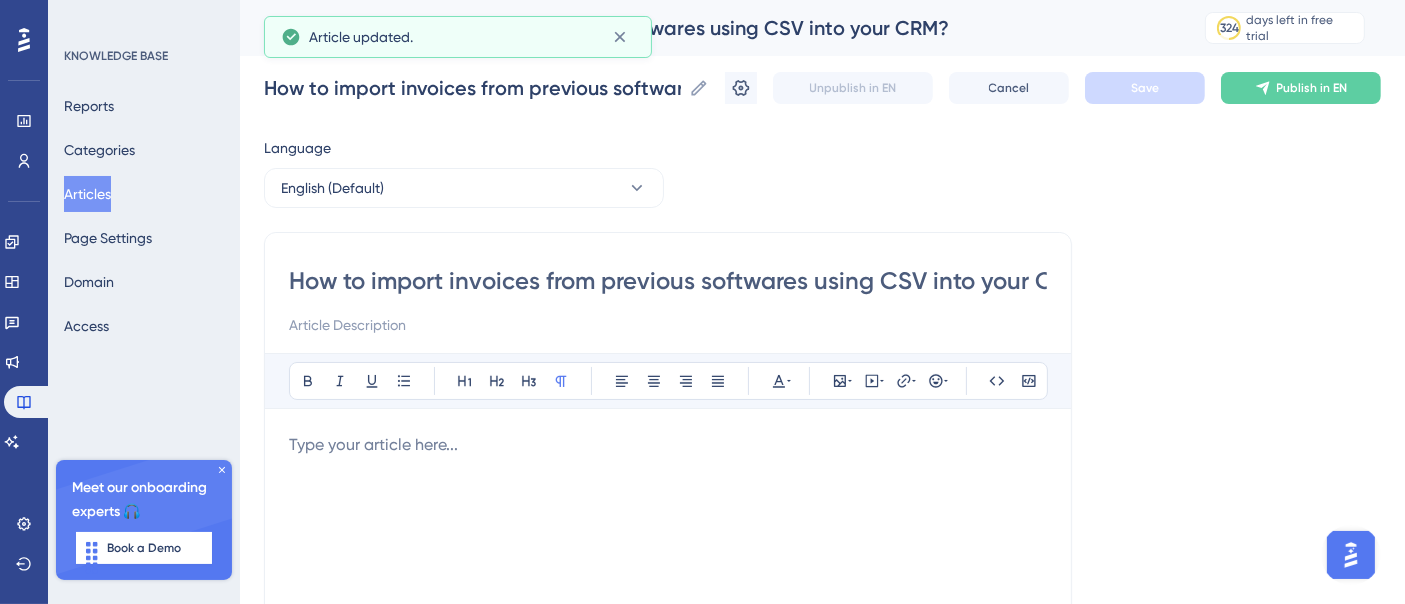 click on "Publish in EN" at bounding box center (1312, 88) 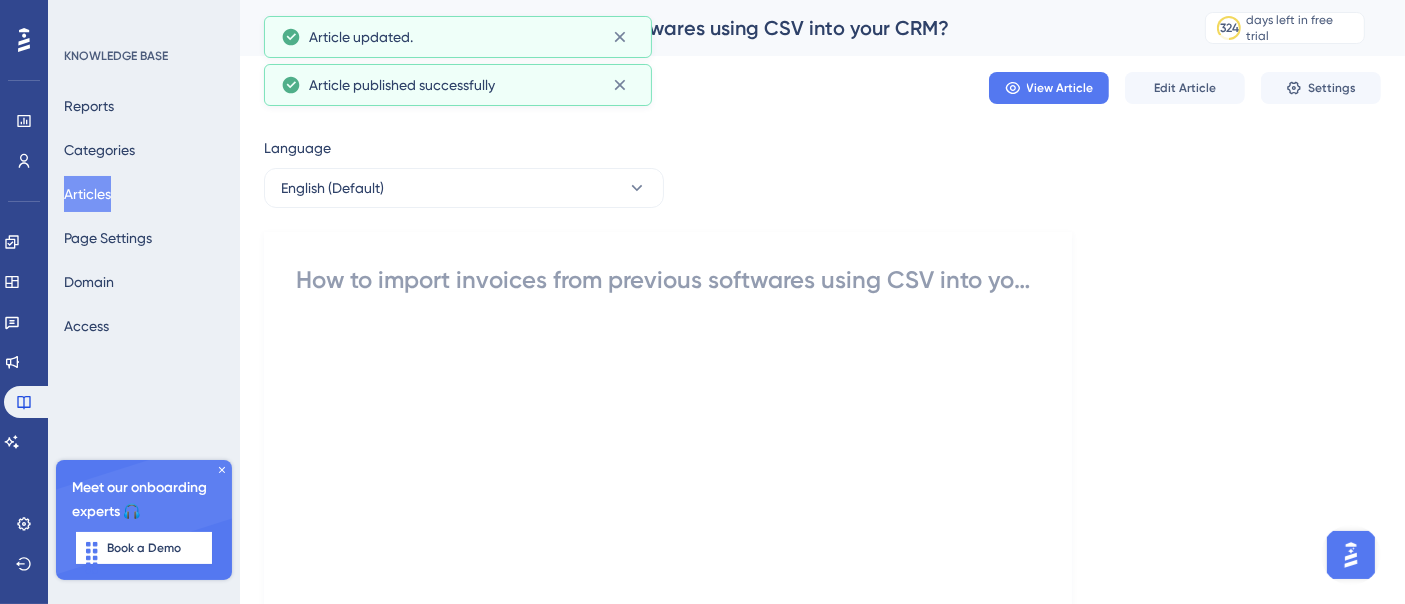 click on "Articles" at bounding box center (87, 194) 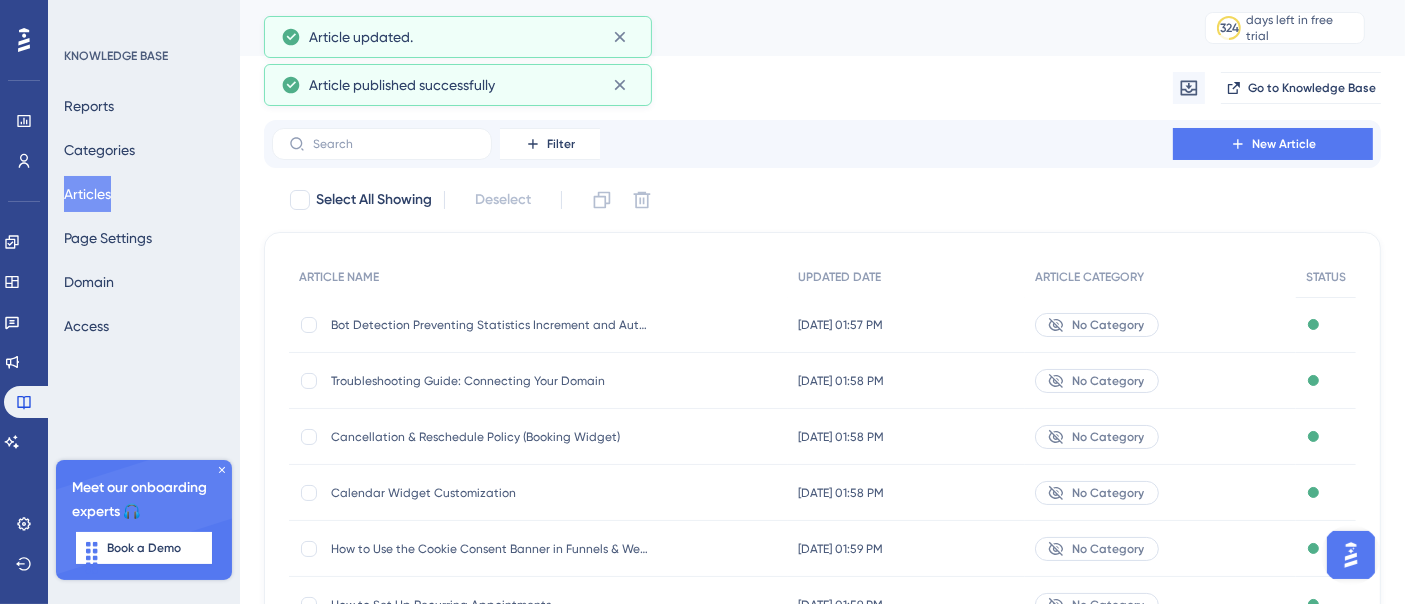 scroll, scrollTop: 412, scrollLeft: 0, axis: vertical 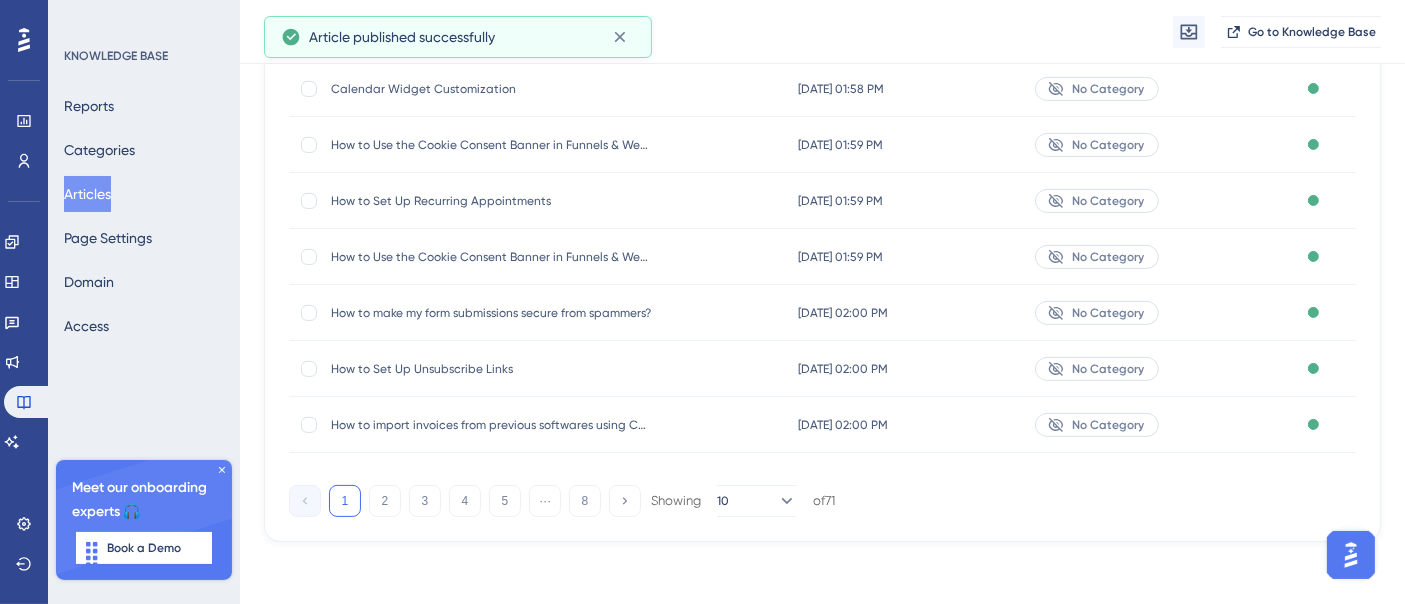 click on "How to Set Up Unsubscribe Links" at bounding box center (491, 369) 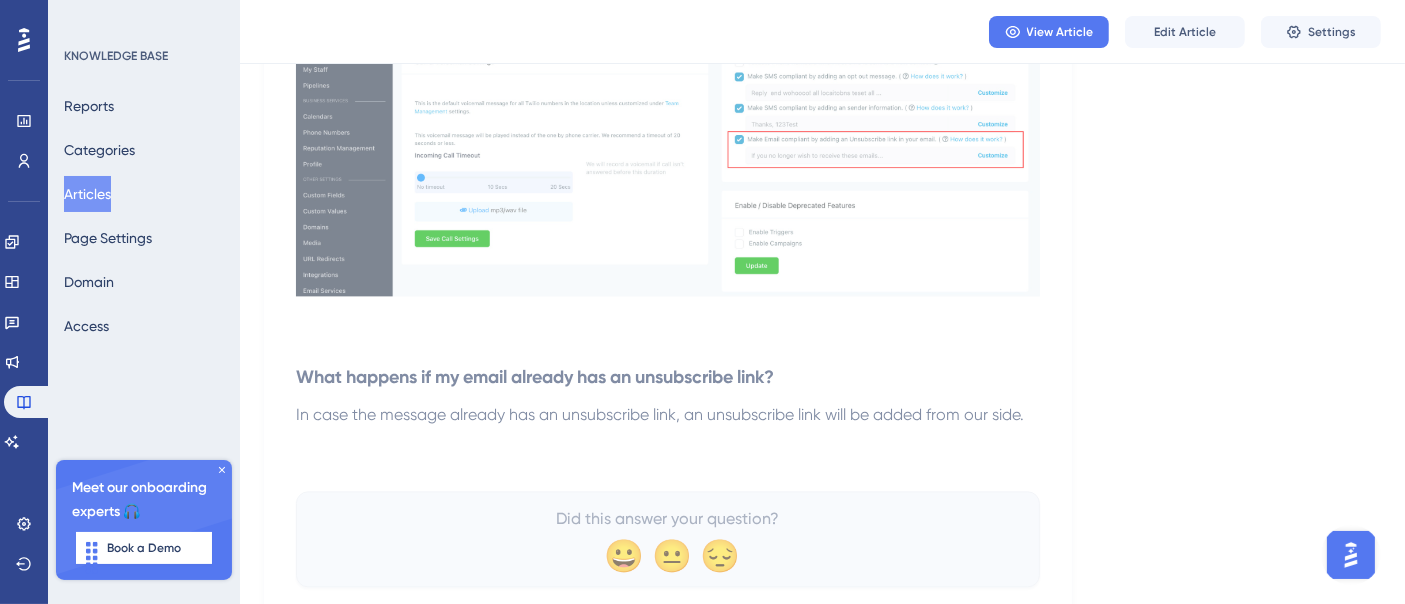 scroll, scrollTop: 4502, scrollLeft: 0, axis: vertical 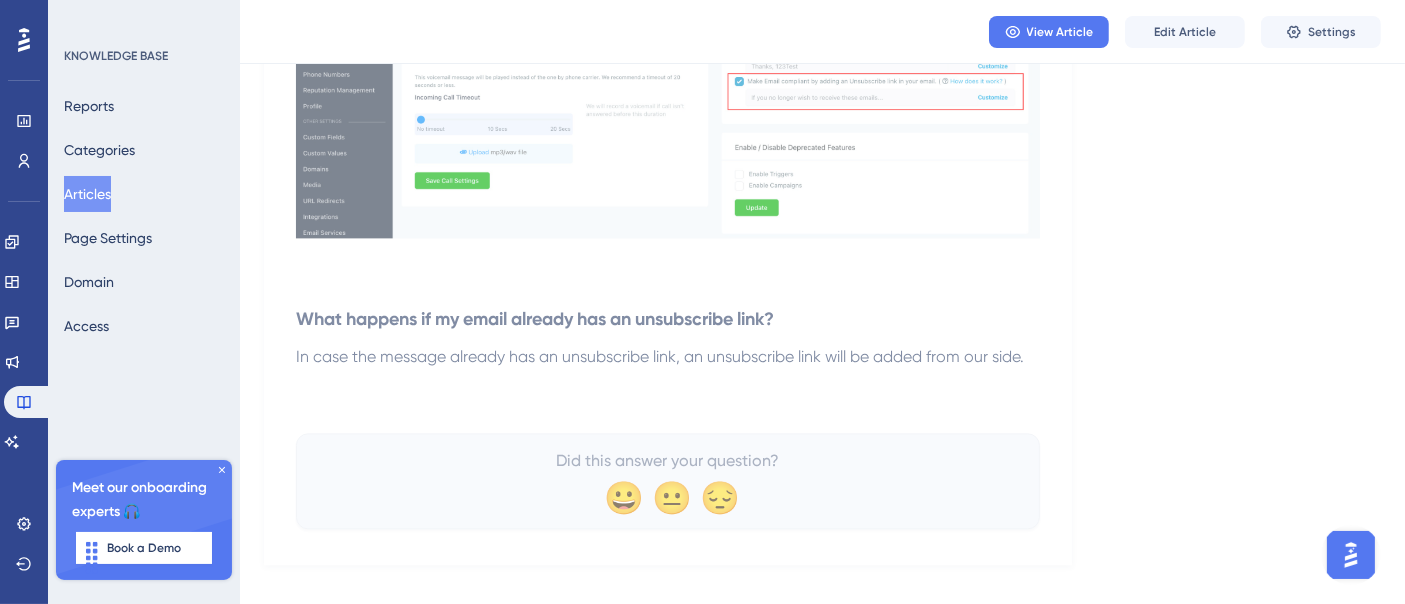 click on "Articles" at bounding box center [87, 194] 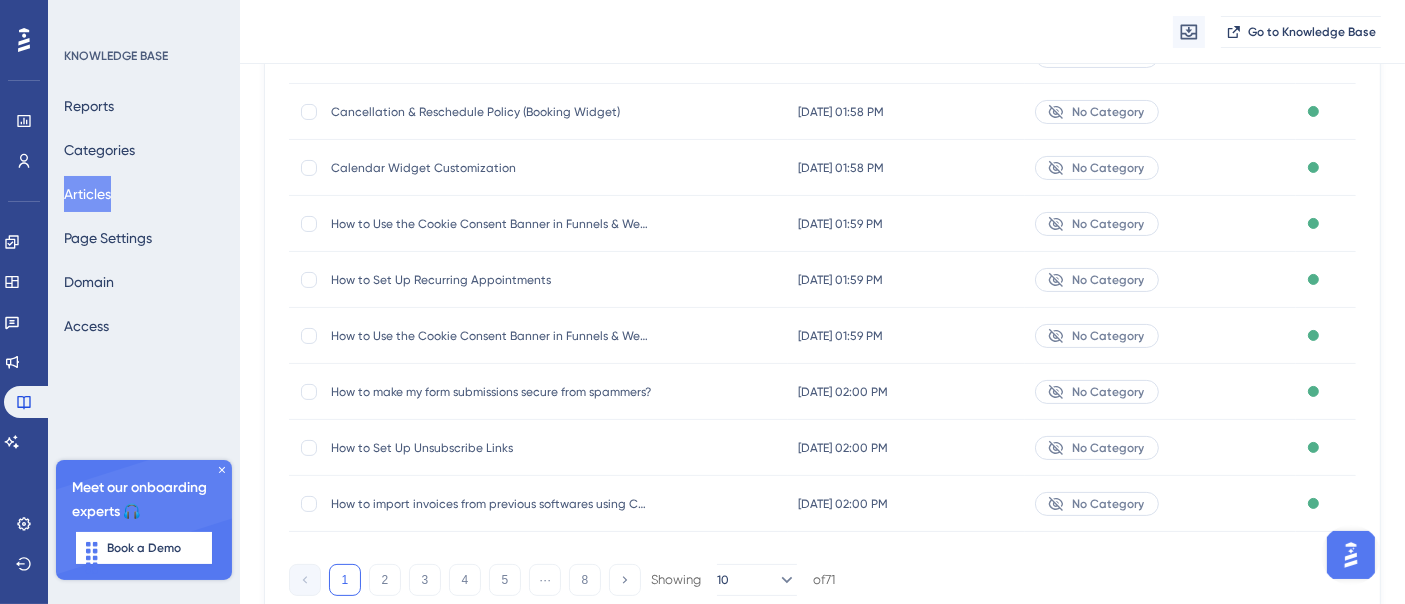 scroll, scrollTop: 412, scrollLeft: 0, axis: vertical 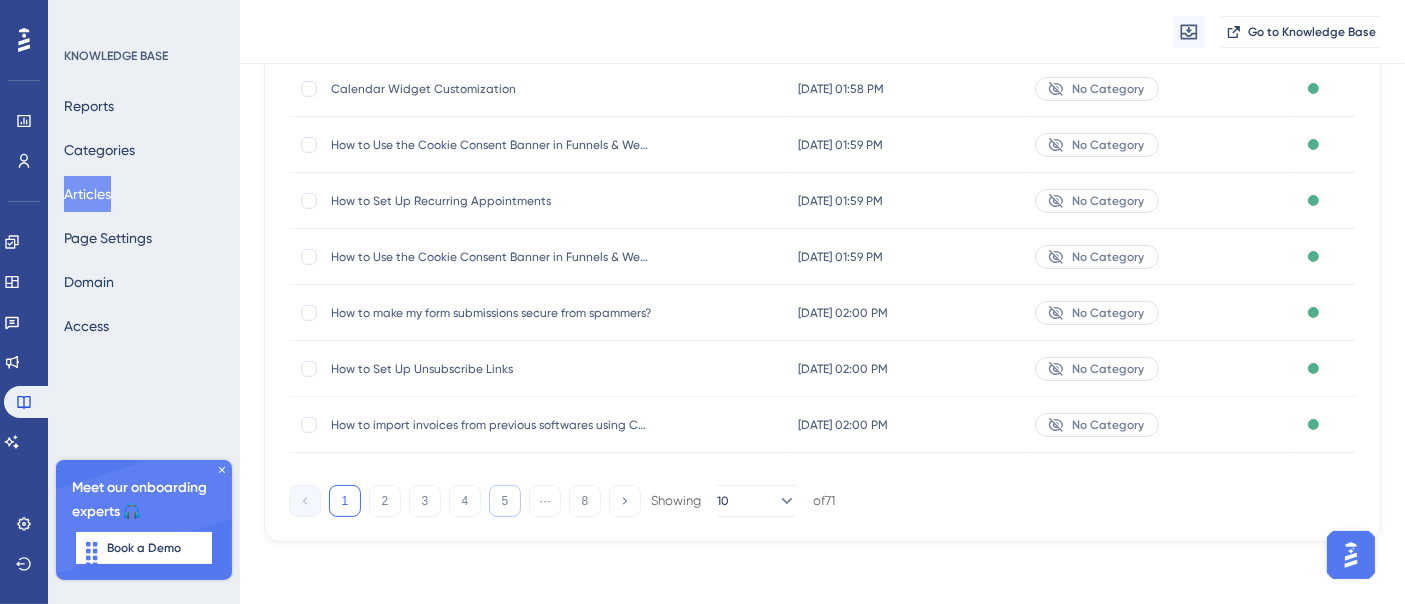 click on "5" at bounding box center (505, 501) 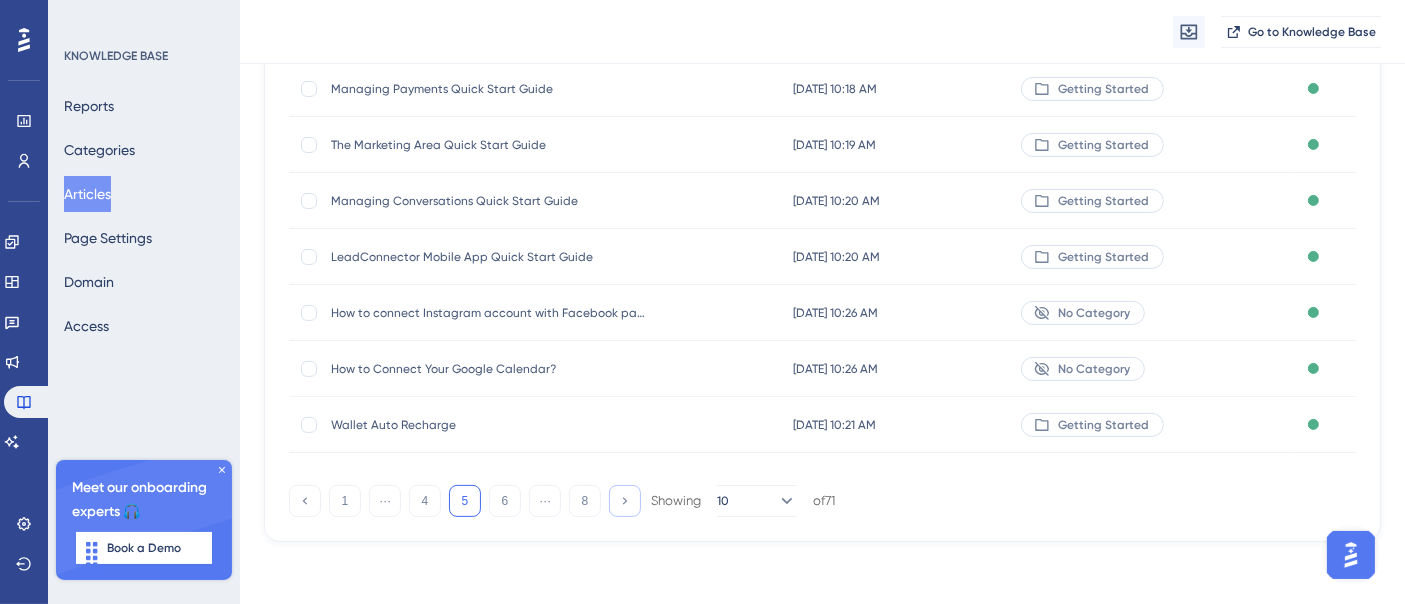 click 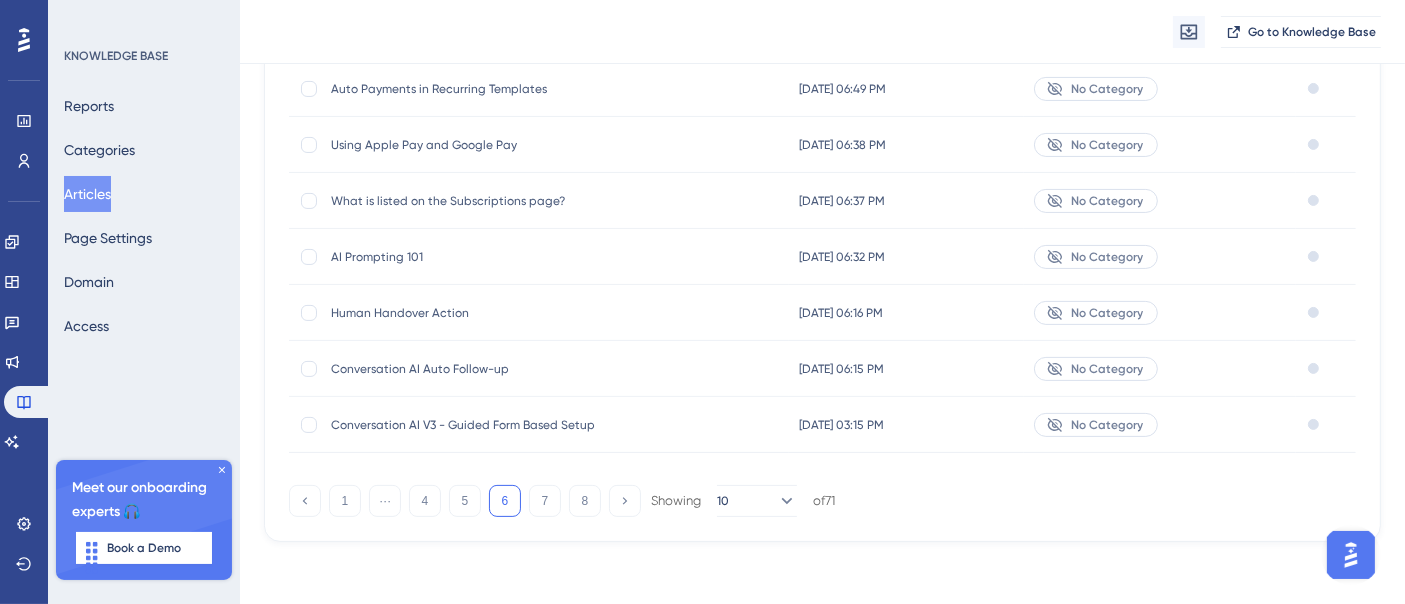scroll, scrollTop: 0, scrollLeft: 0, axis: both 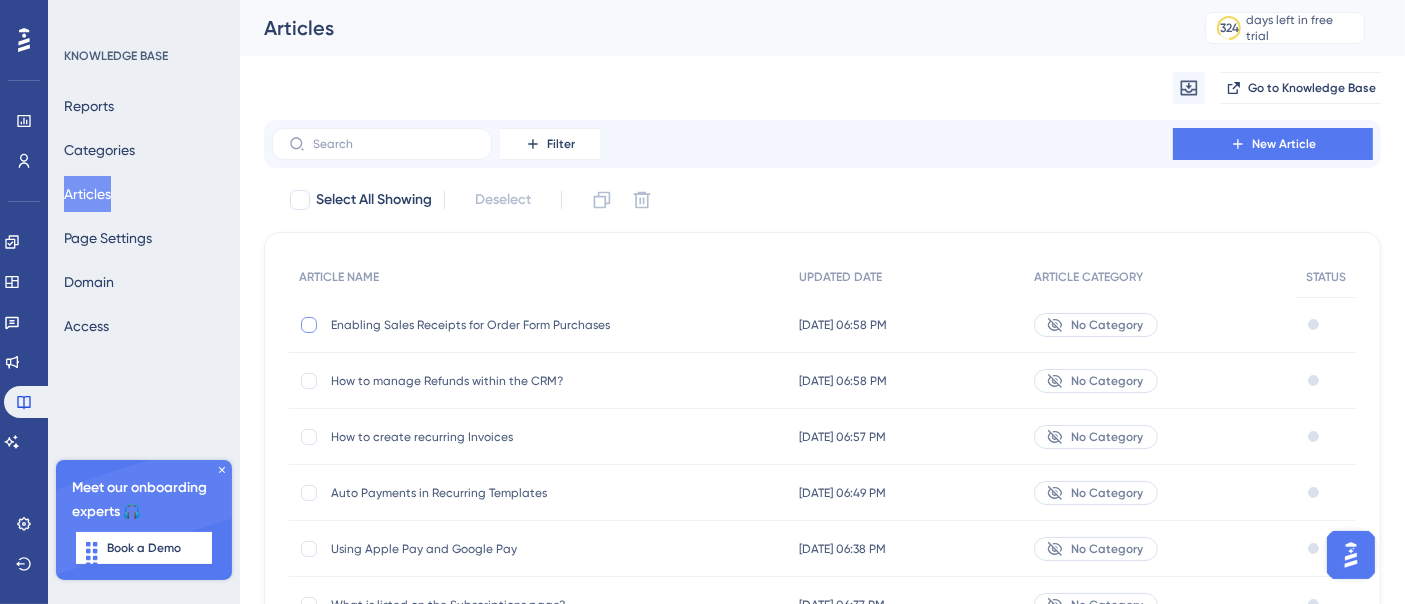 click at bounding box center (309, 325) 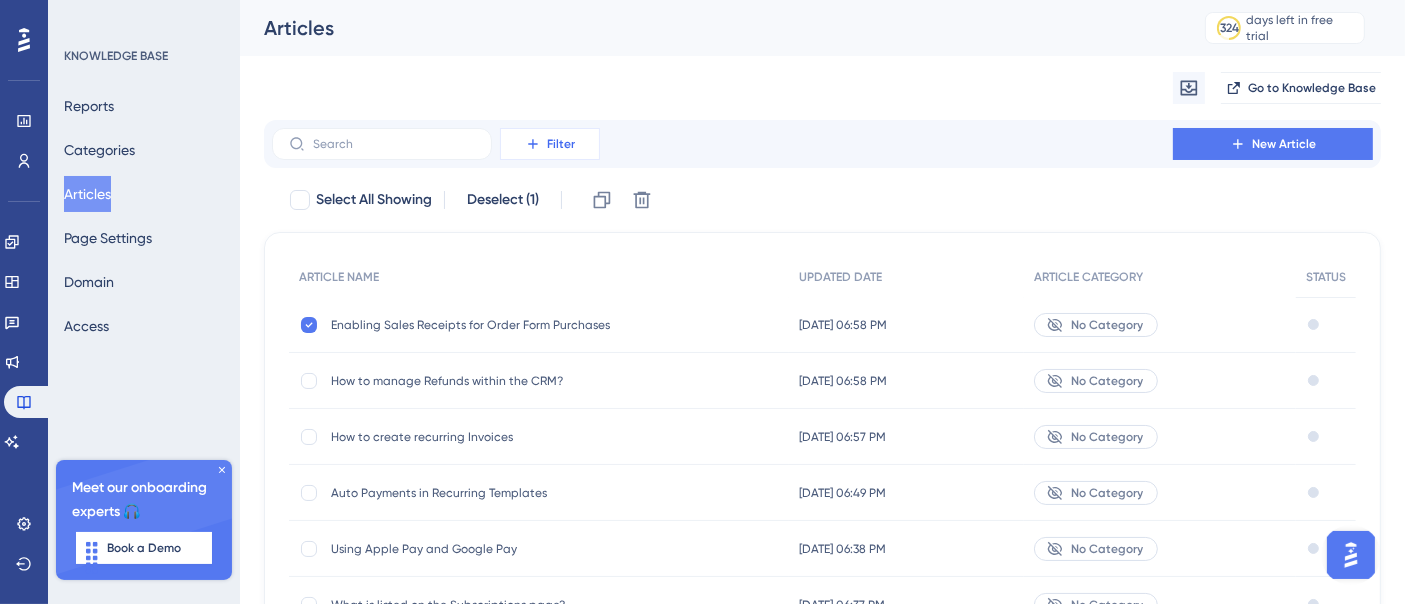 click on "Filter" at bounding box center [550, 144] 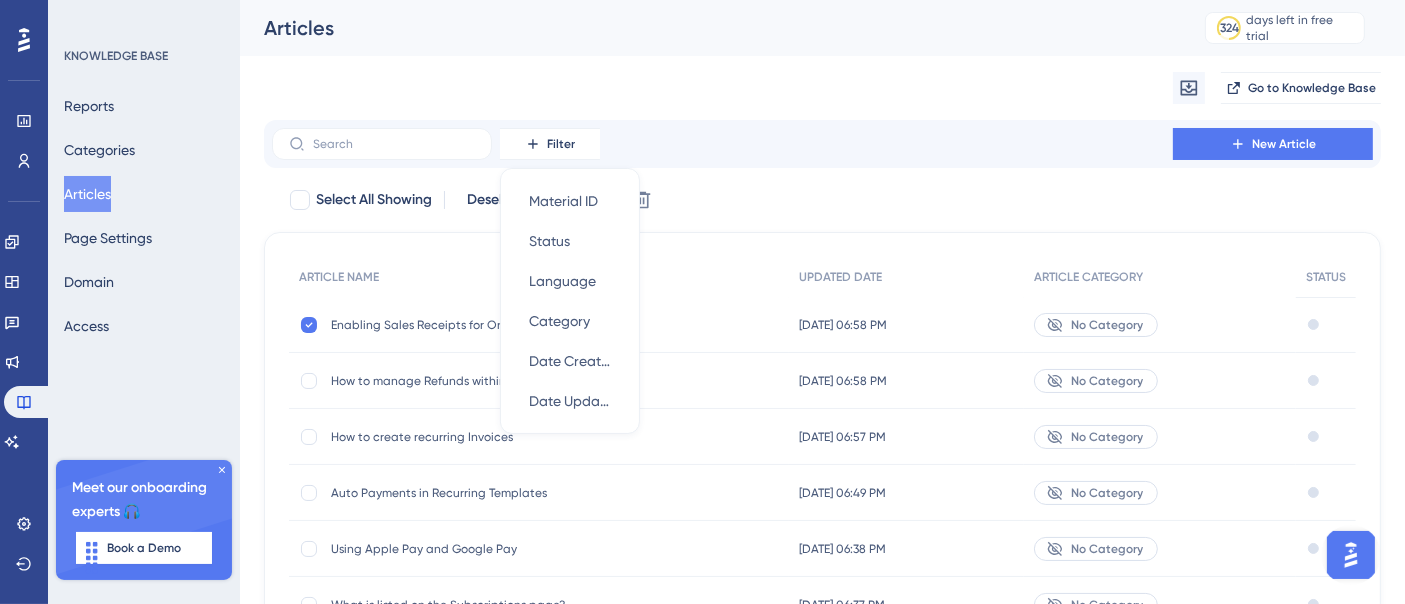 click on "Select All Showing Deselect (1) Clone Delete" at bounding box center (834, 200) 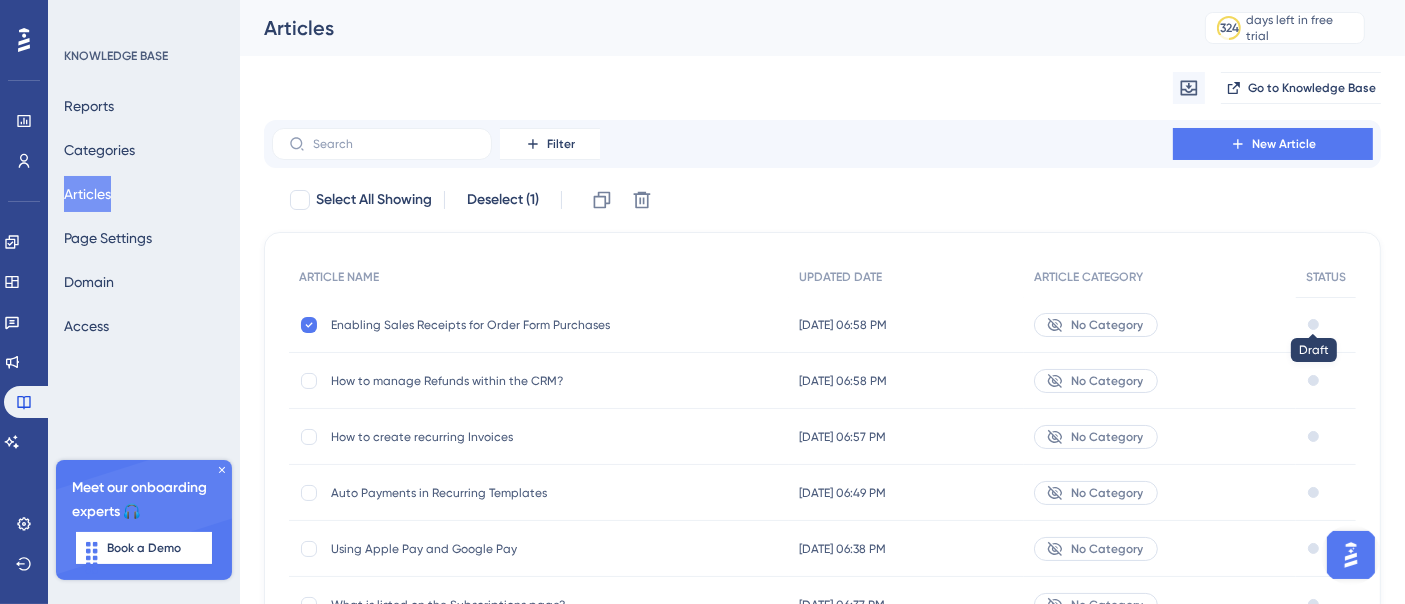 click at bounding box center (1313, 324) 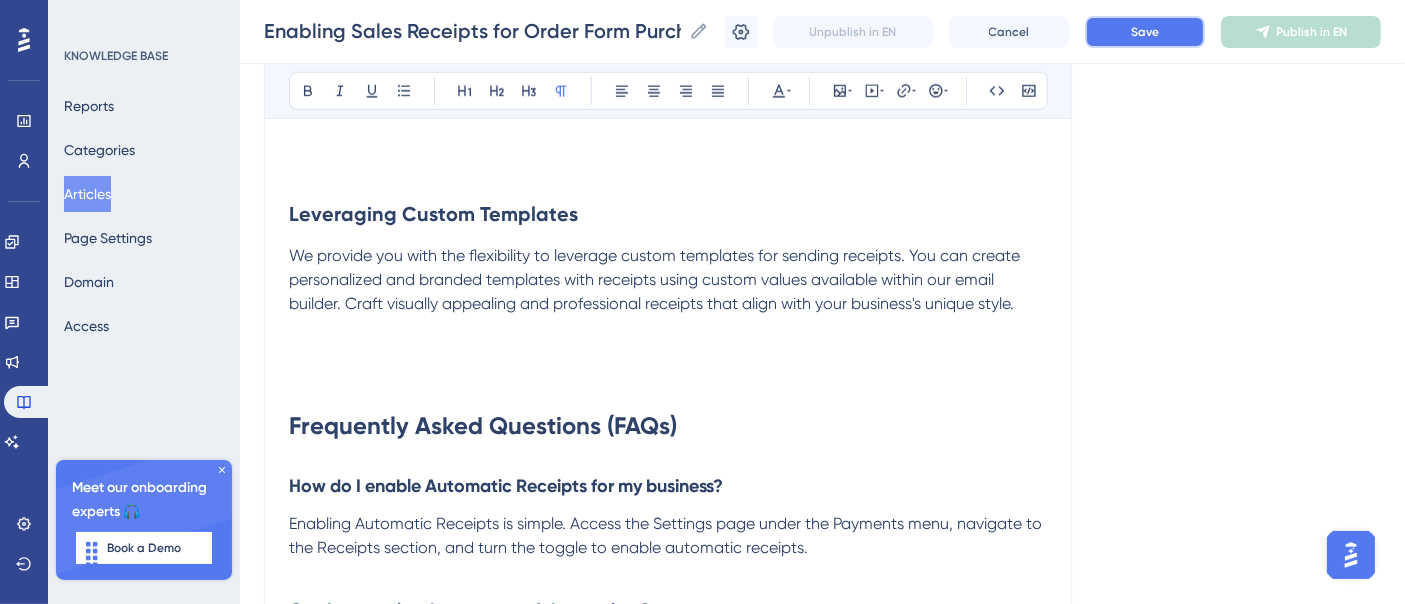 click on "Save" at bounding box center (1145, 32) 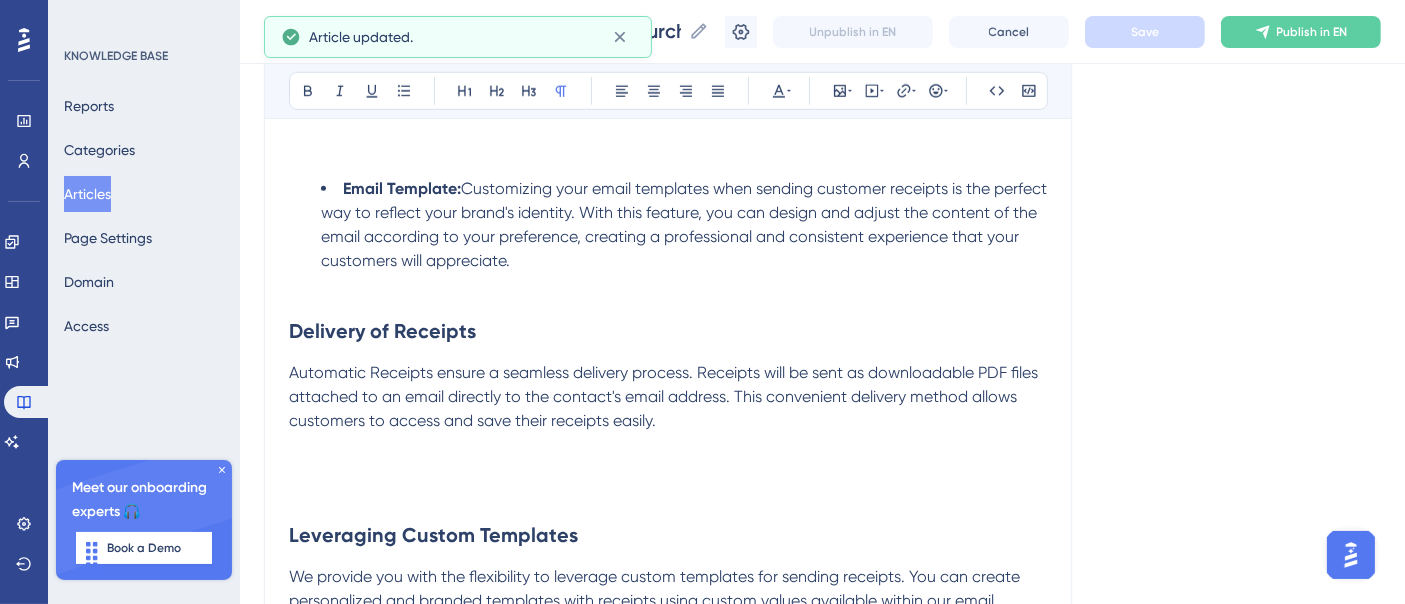 scroll, scrollTop: 1777, scrollLeft: 0, axis: vertical 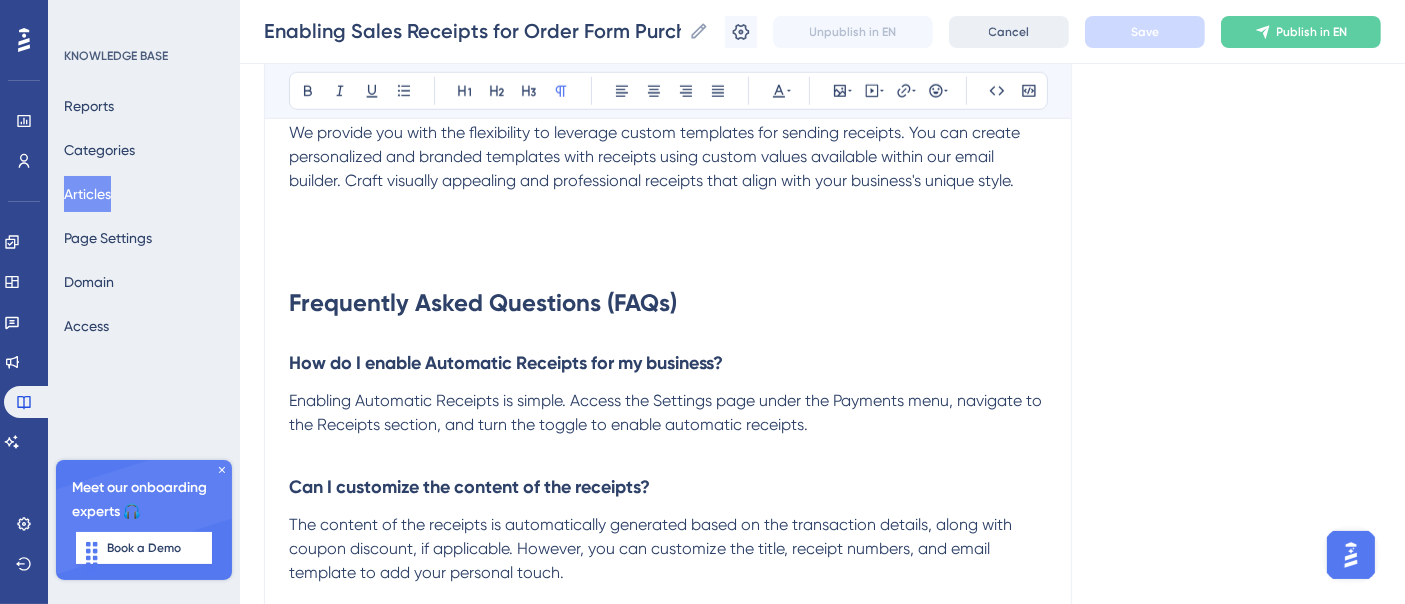 click on "Cancel" at bounding box center (1009, 32) 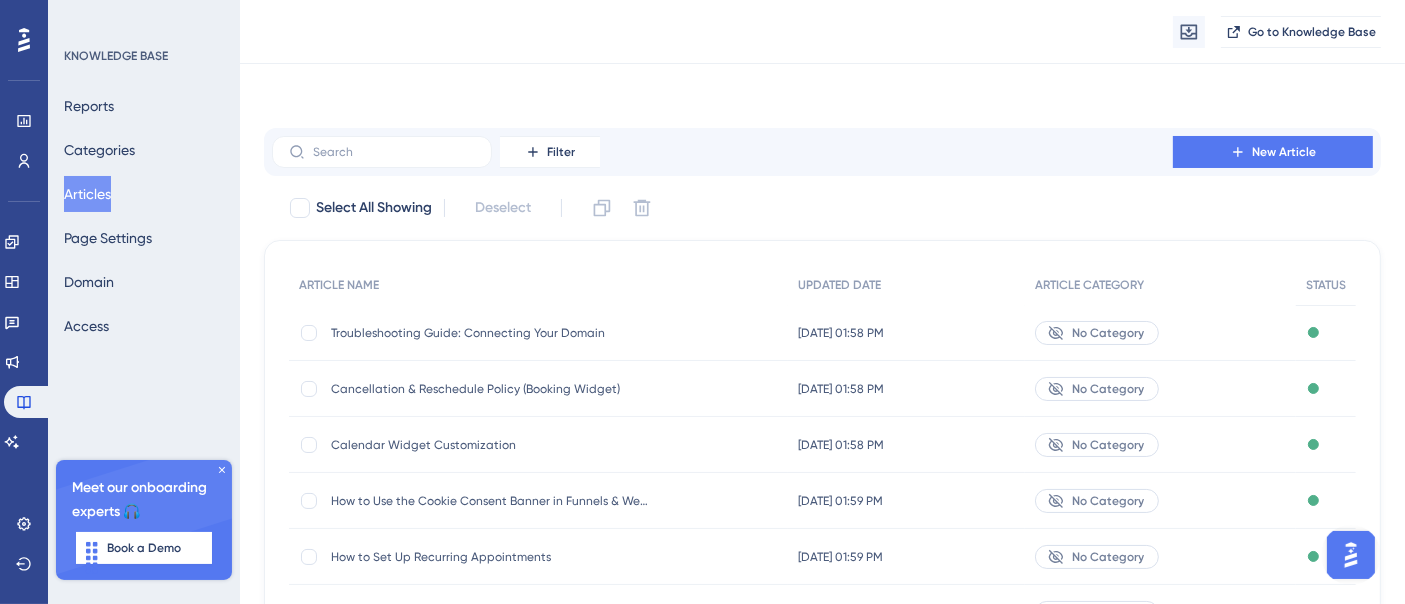 scroll, scrollTop: 412, scrollLeft: 0, axis: vertical 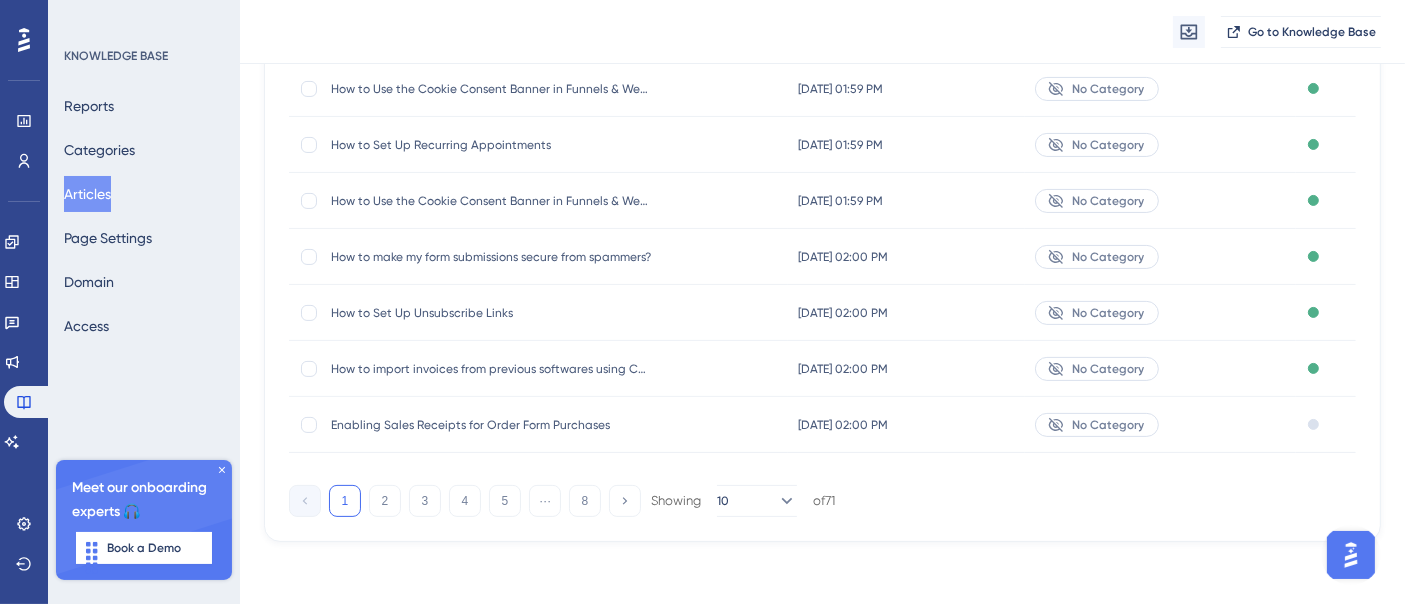 click on "[DATE] 02:00 PM [DATE] 02:00 PM" at bounding box center [906, 425] 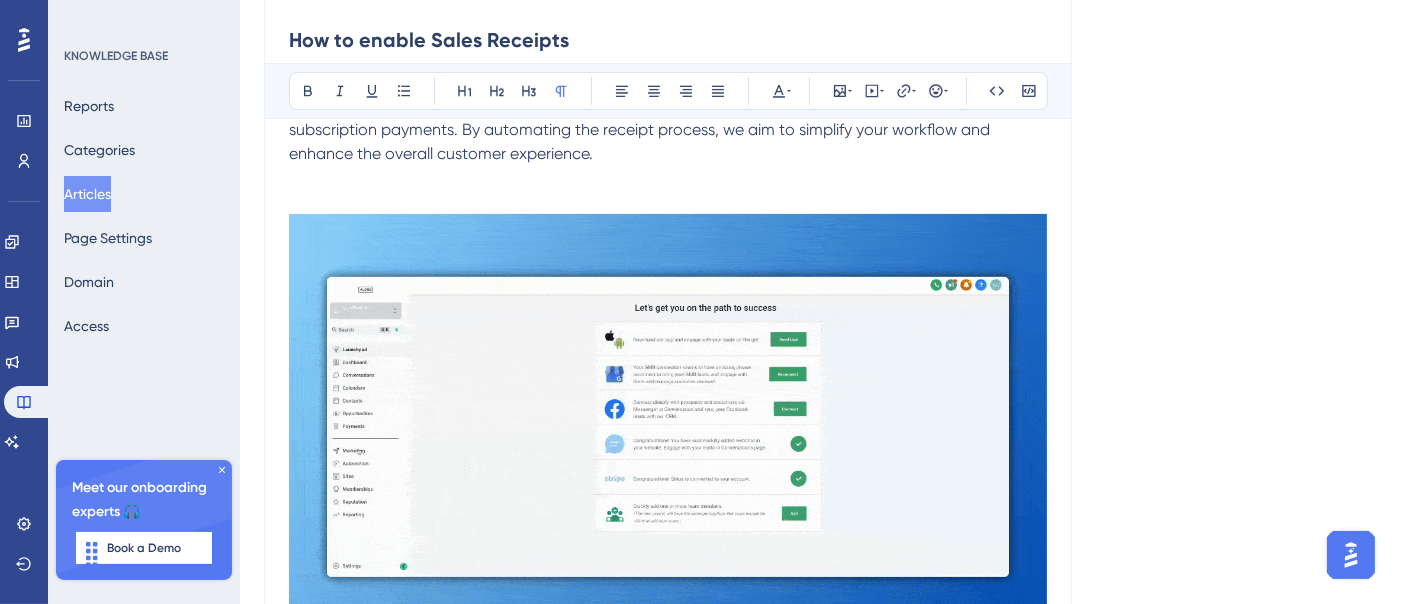 scroll, scrollTop: 0, scrollLeft: 0, axis: both 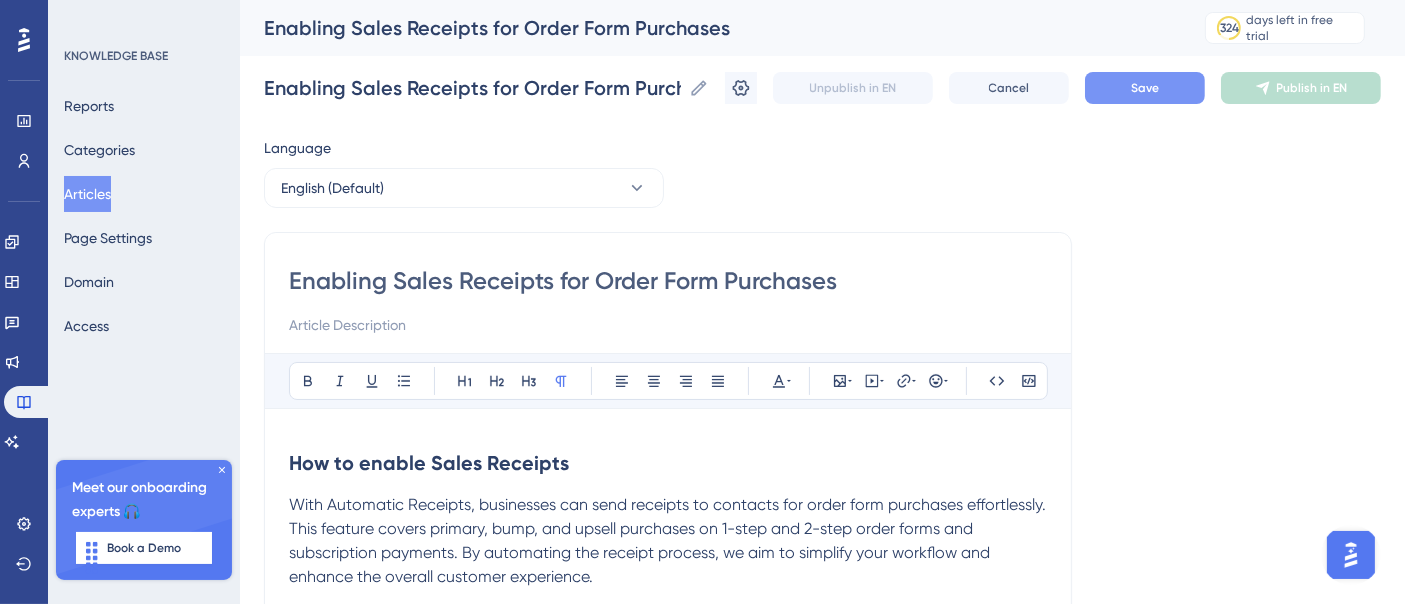 click on "Save" at bounding box center [1145, 88] 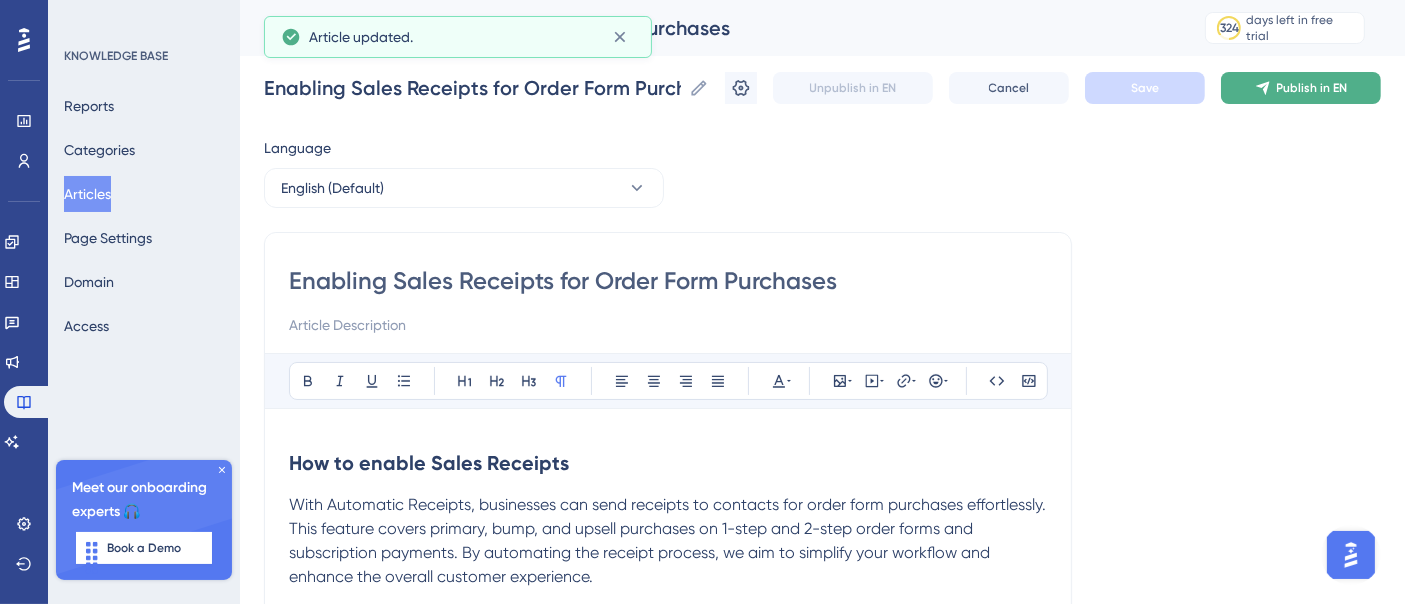 click 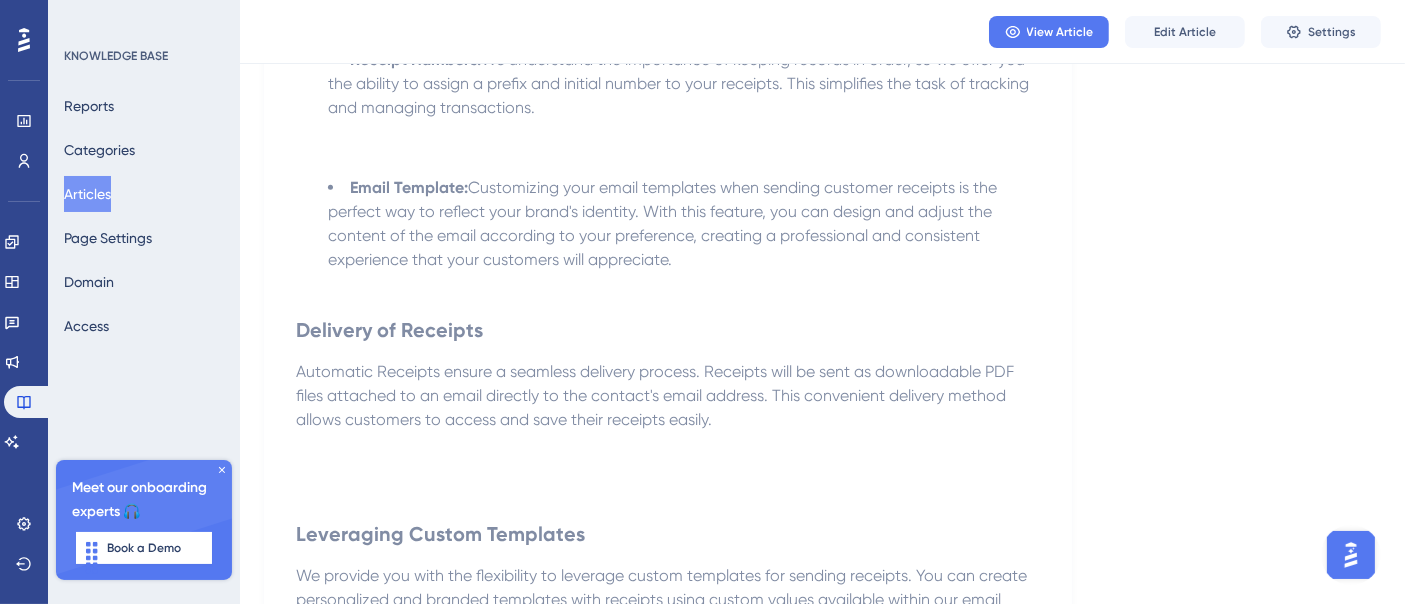 scroll, scrollTop: 1333, scrollLeft: 0, axis: vertical 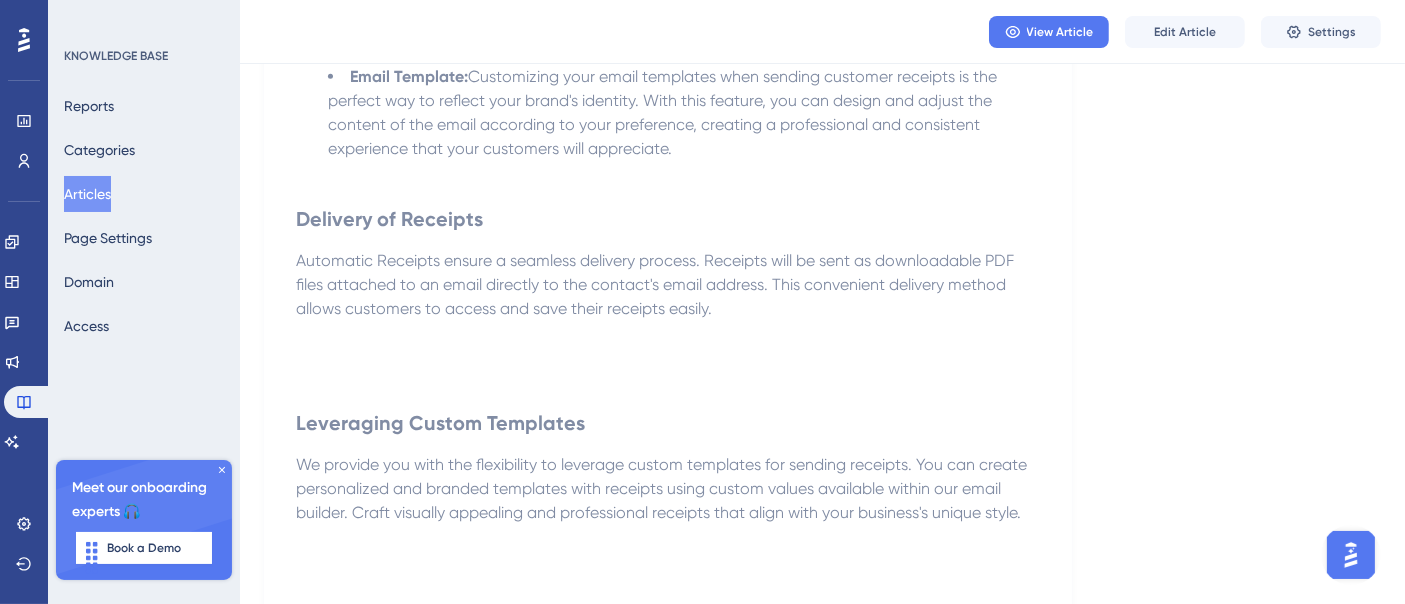 click on "Articles" at bounding box center (87, 194) 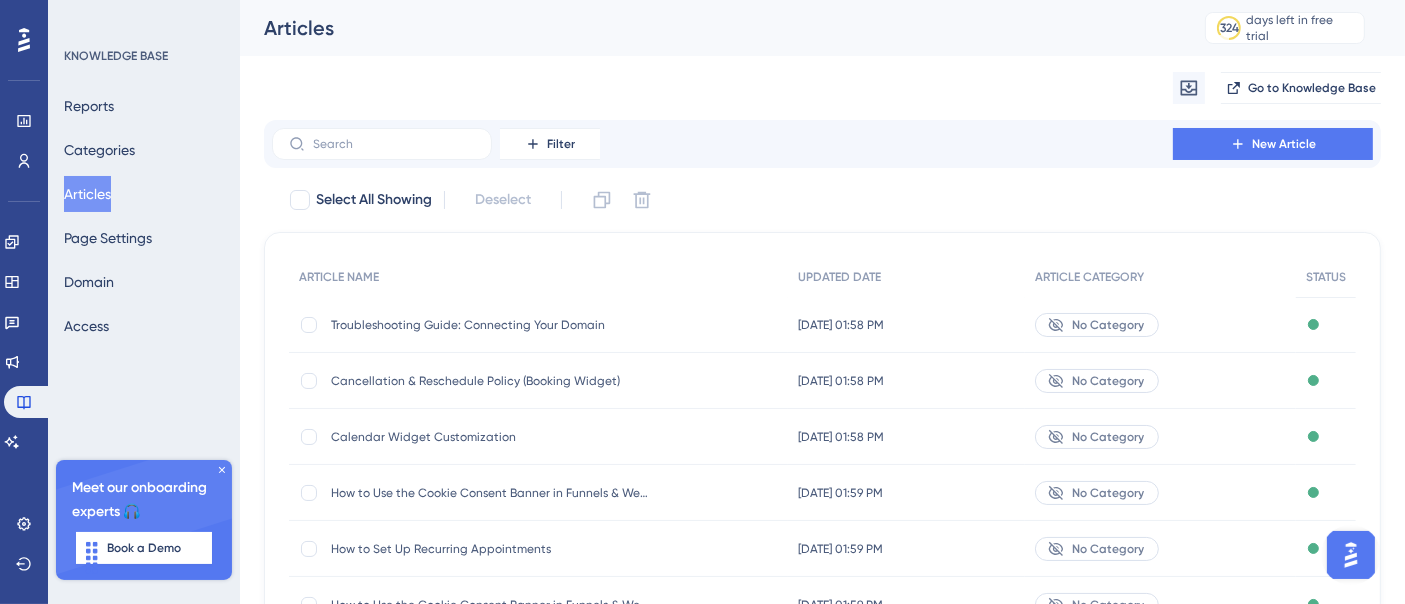 scroll, scrollTop: 412, scrollLeft: 0, axis: vertical 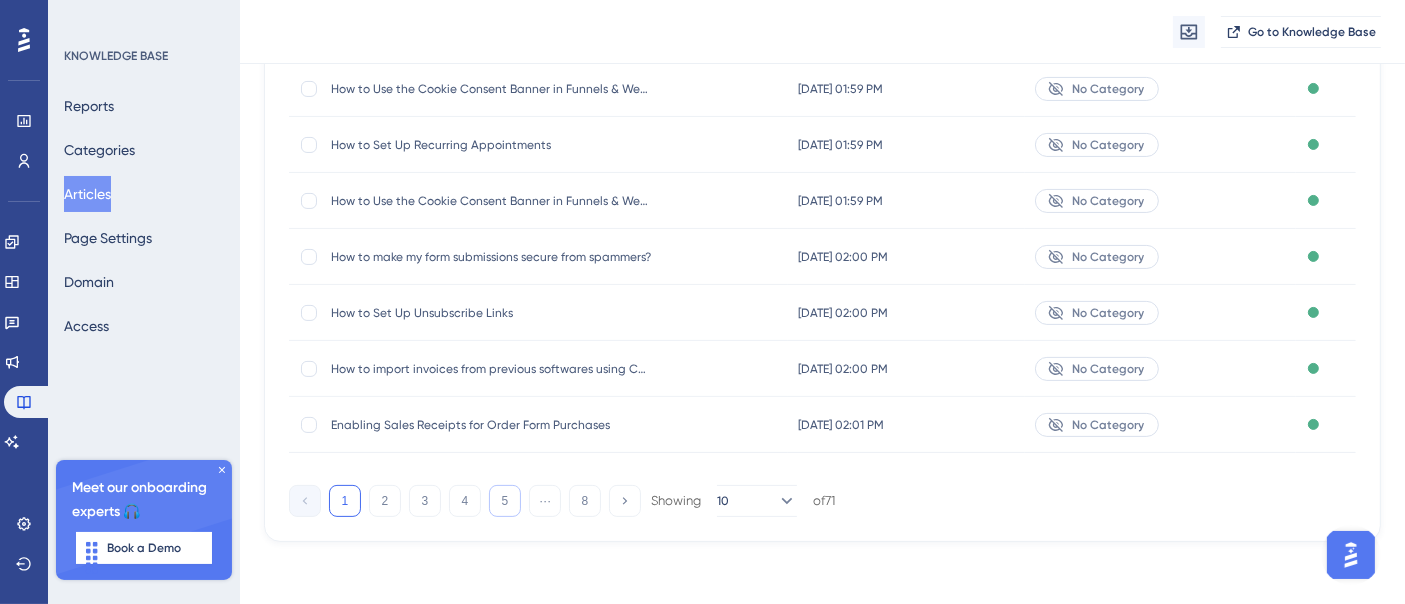 click on "5" at bounding box center (505, 501) 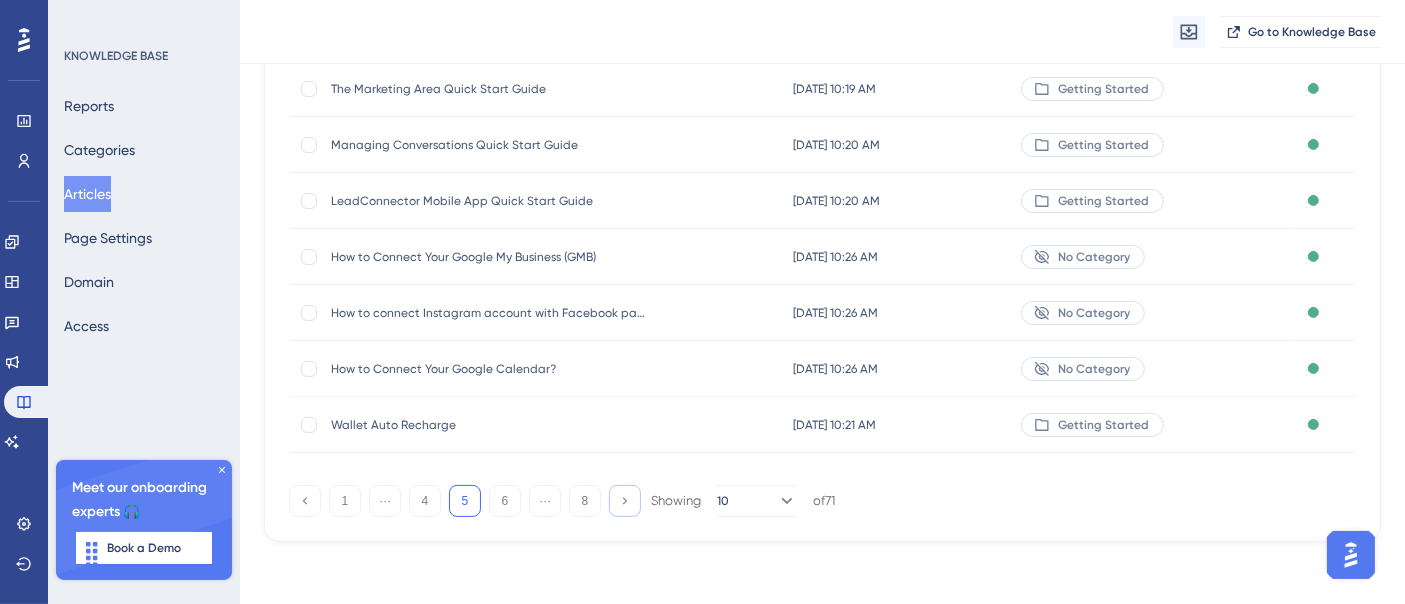 click 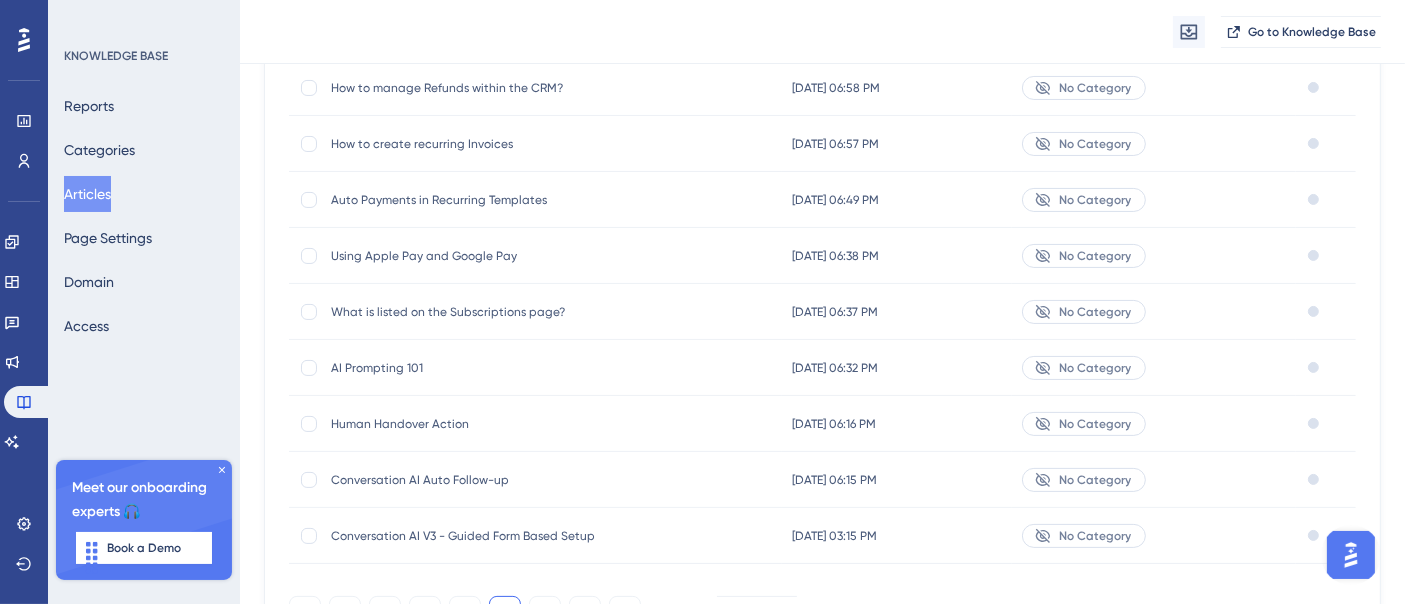 scroll, scrollTop: 79, scrollLeft: 0, axis: vertical 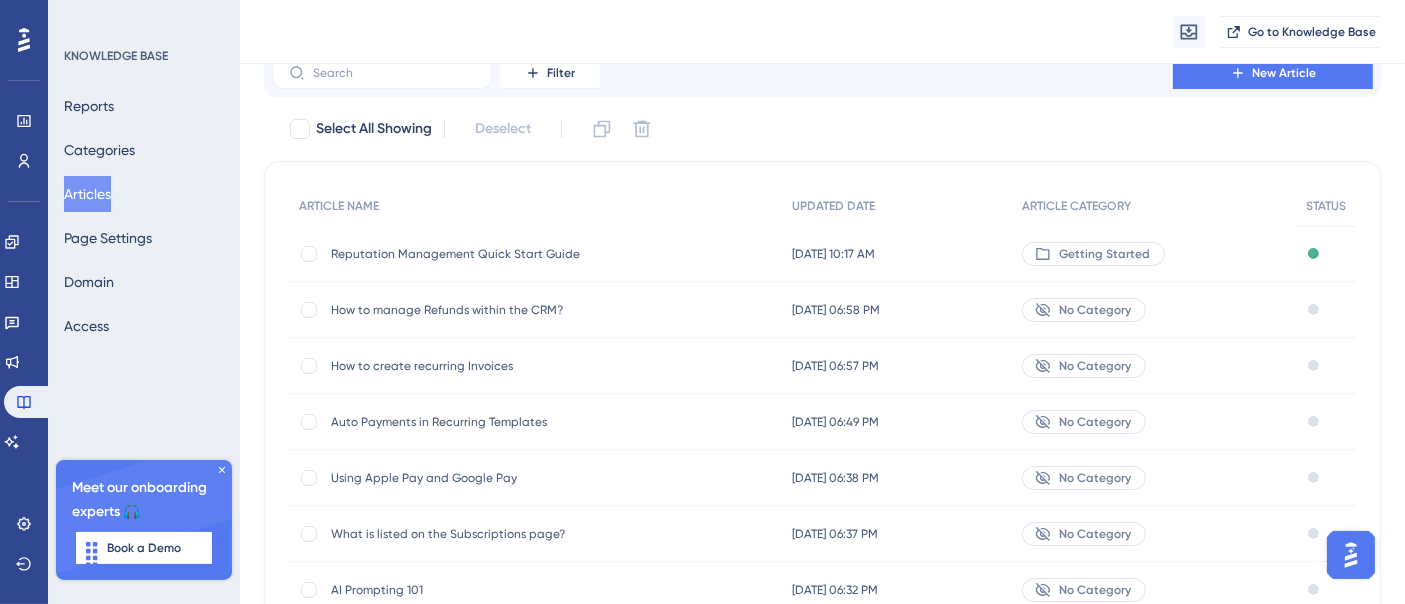 click on "How to manage Refunds within the CRM?" at bounding box center (491, 310) 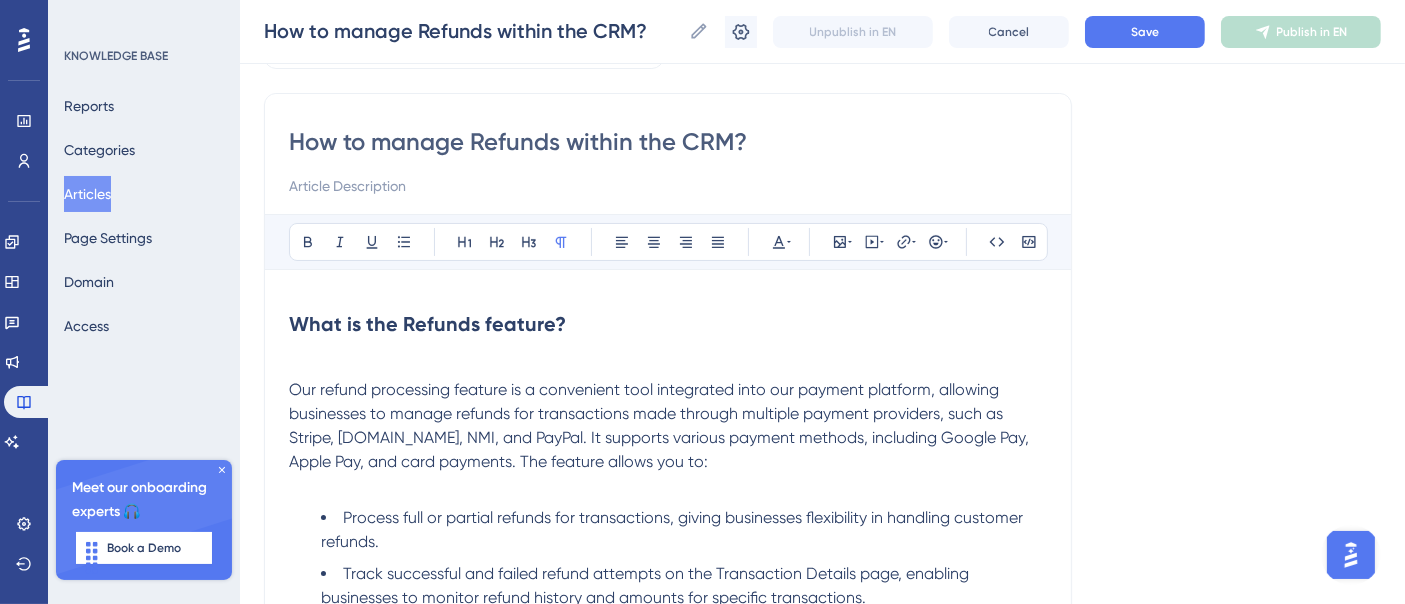 scroll, scrollTop: 0, scrollLeft: 0, axis: both 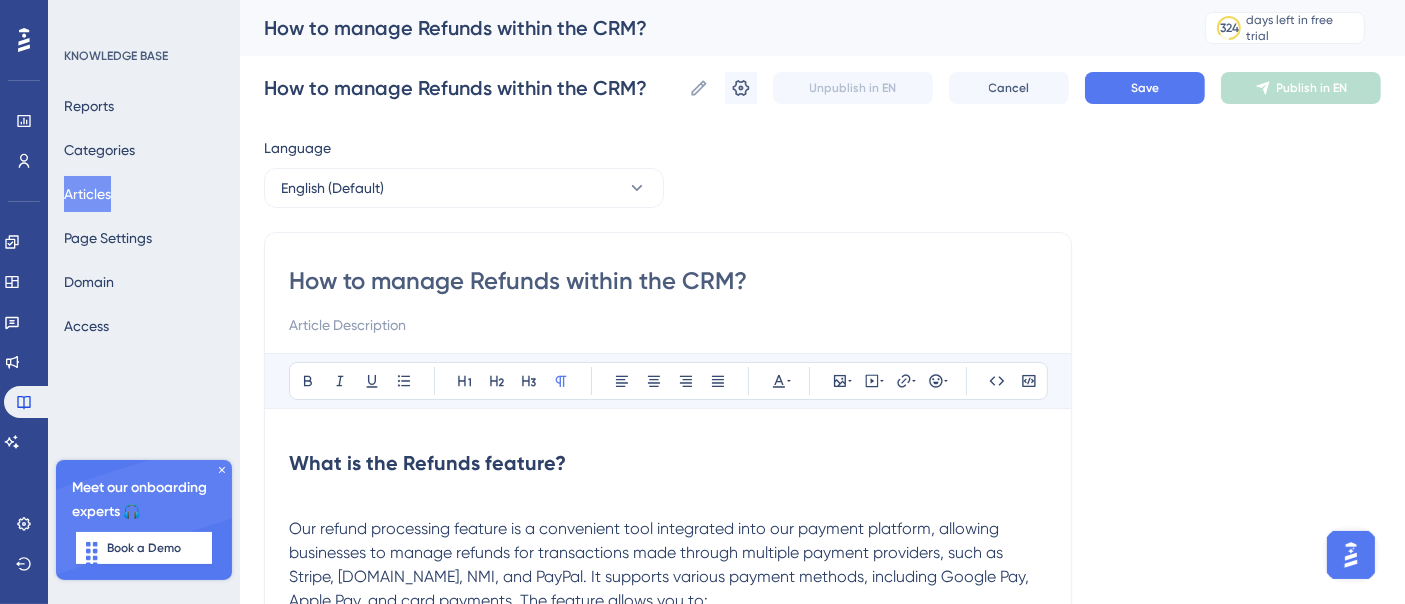 click on "How to manage Refunds within the CRM?" at bounding box center (668, 281) 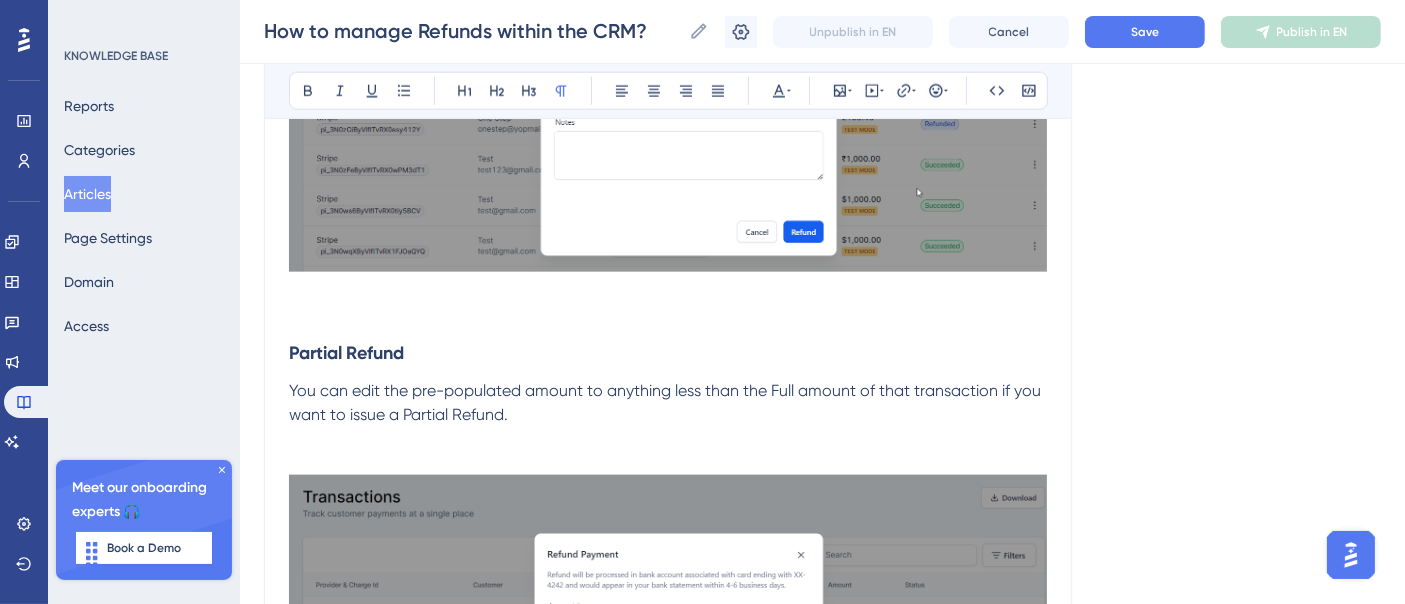 scroll, scrollTop: 1909, scrollLeft: 0, axis: vertical 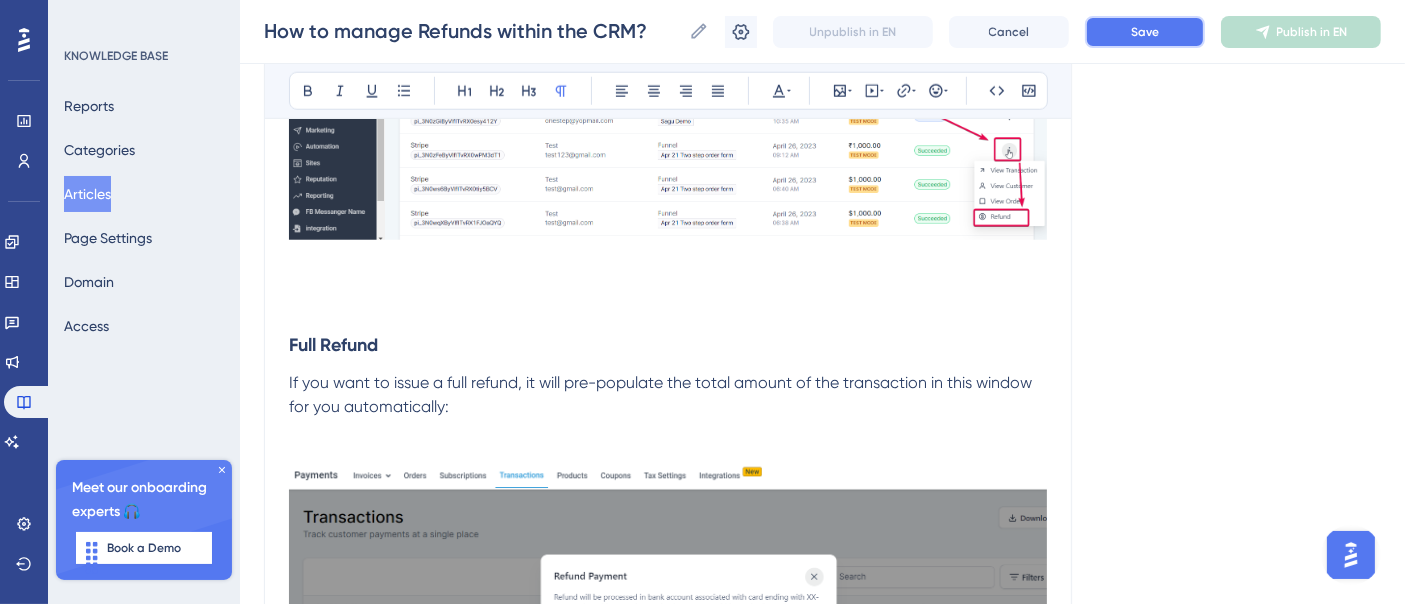 click on "Save" at bounding box center (1145, 32) 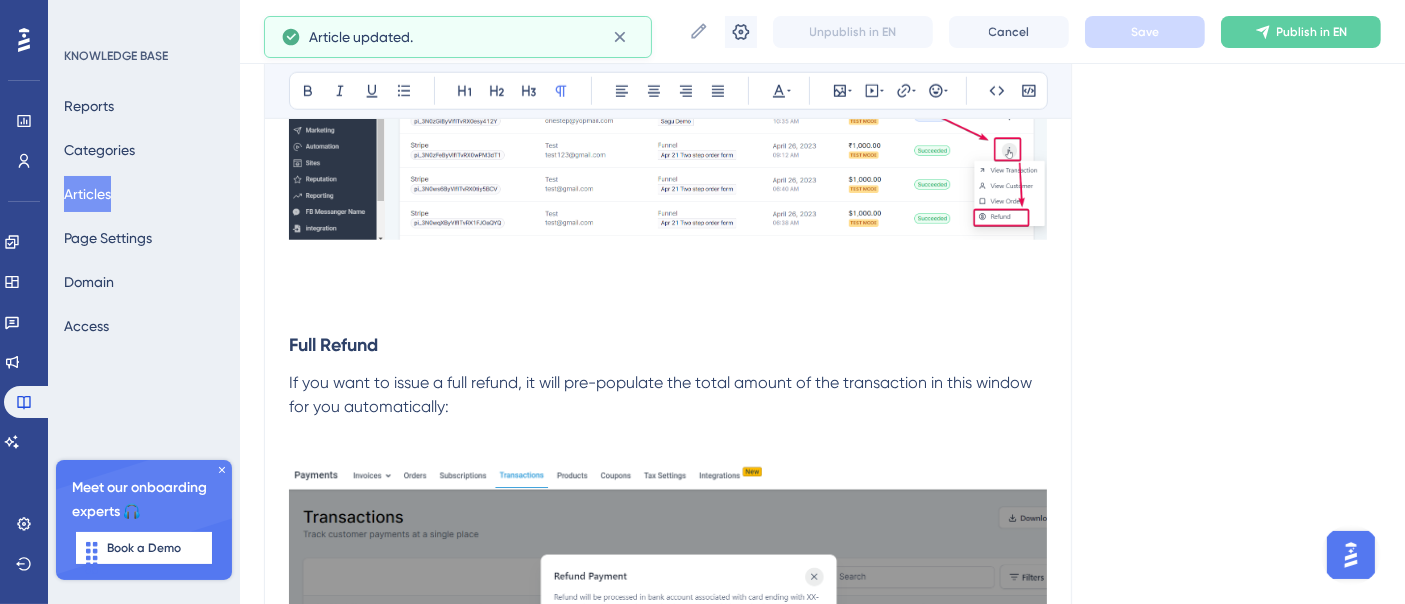 click on "Publish in EN" at bounding box center (1301, 32) 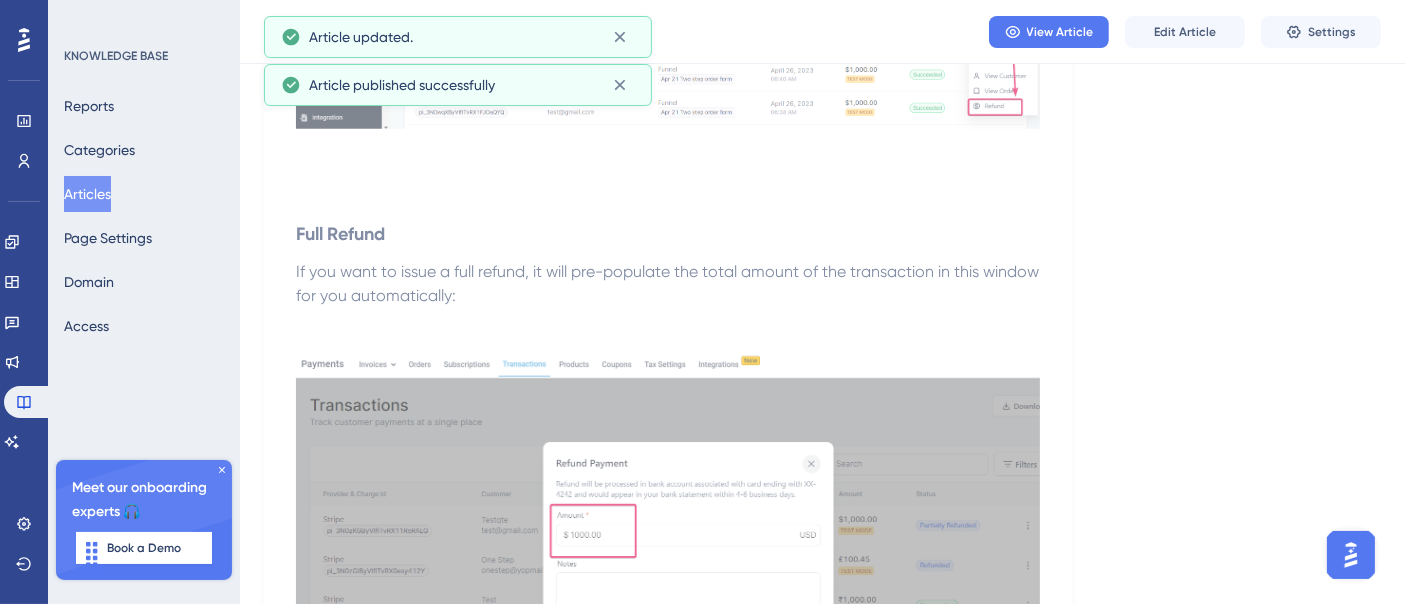 click on "Articles" at bounding box center (87, 194) 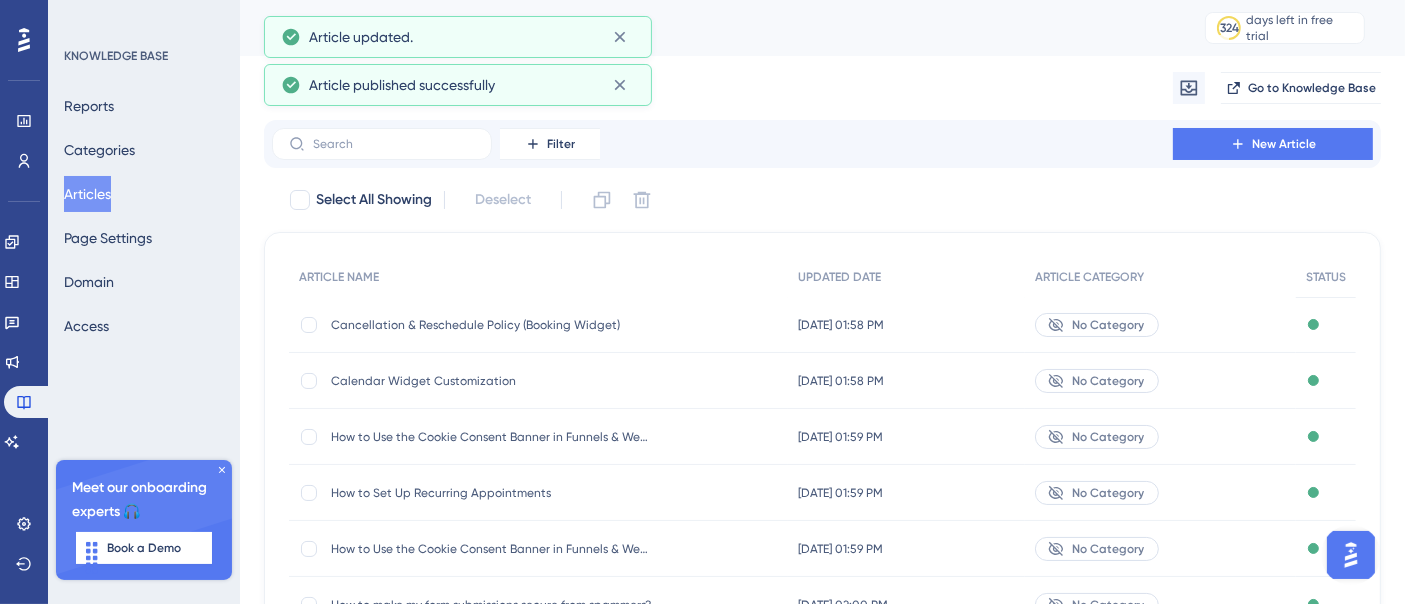 scroll, scrollTop: 412, scrollLeft: 0, axis: vertical 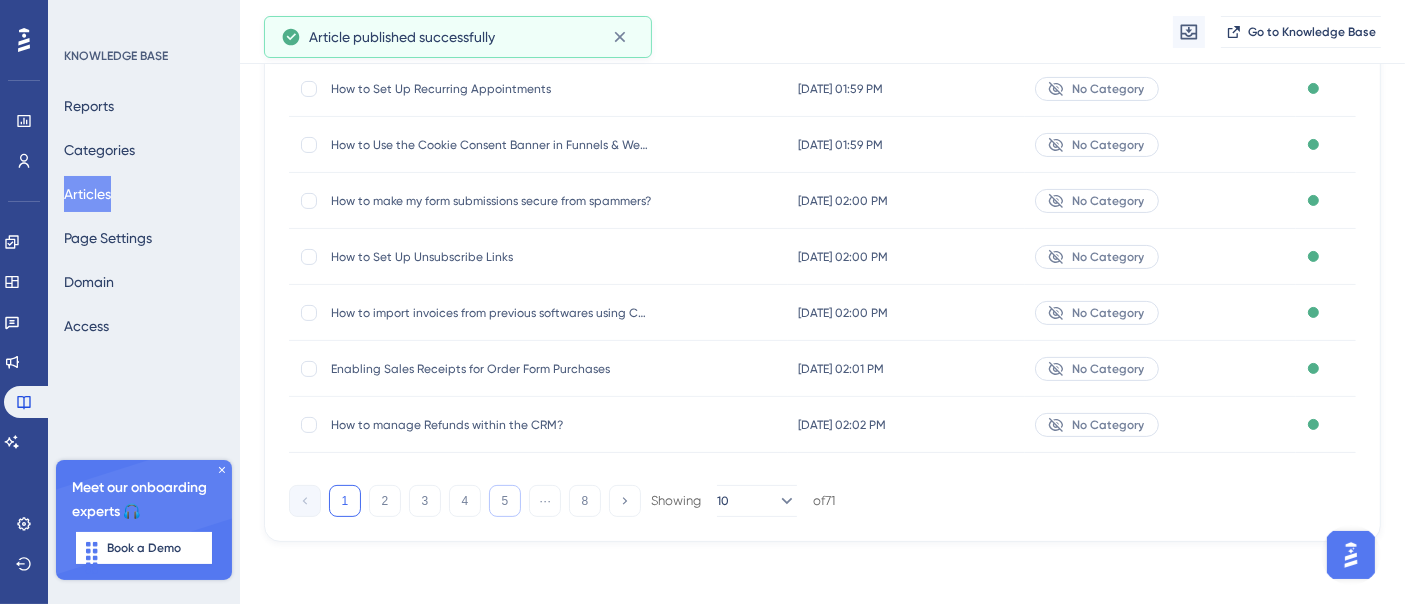 click on "5" at bounding box center (505, 501) 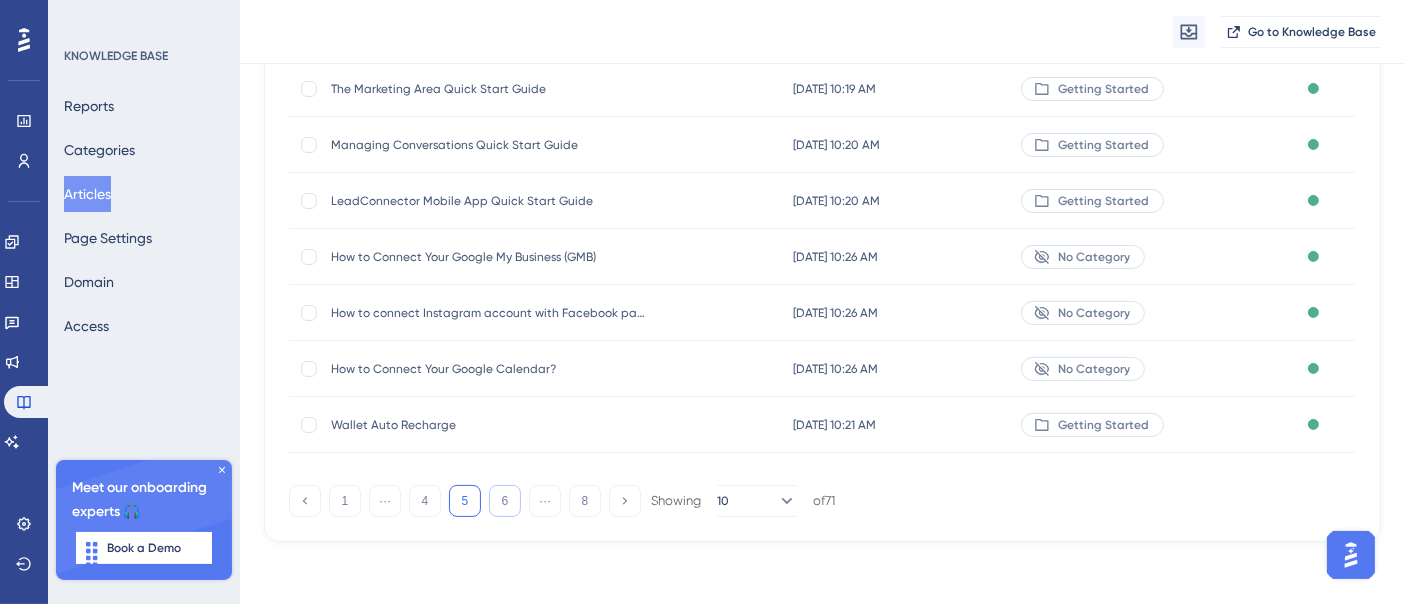 click on "6" at bounding box center (505, 501) 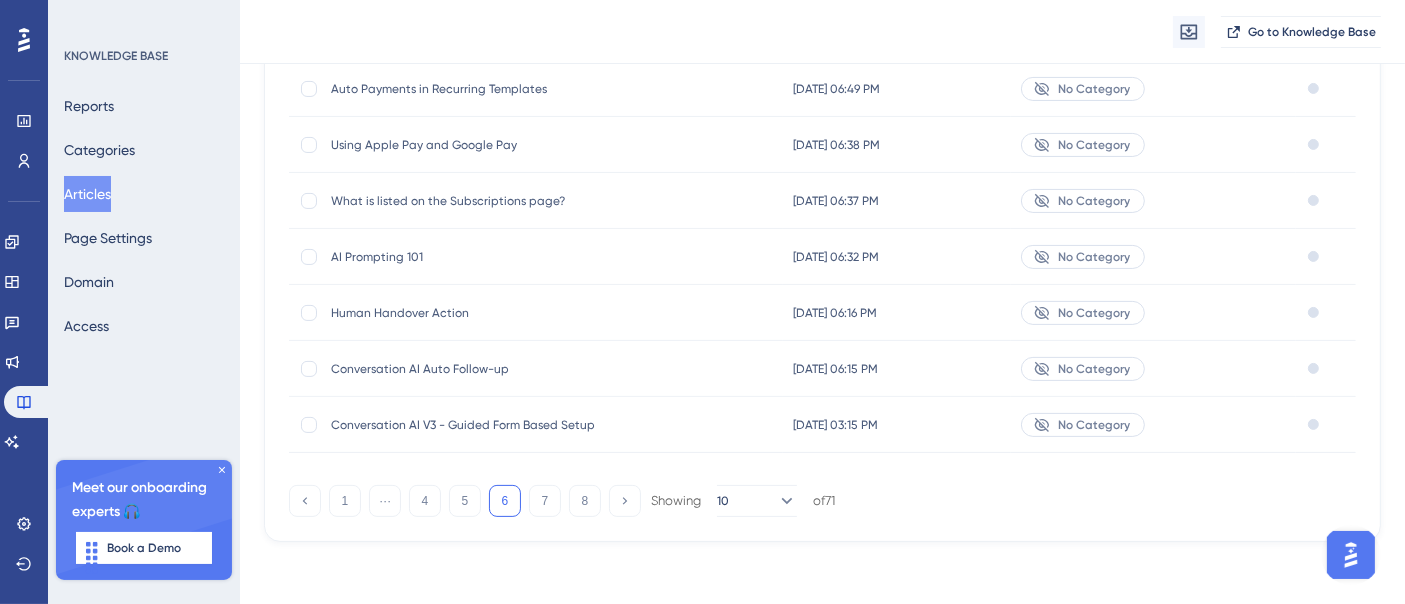 scroll, scrollTop: 190, scrollLeft: 0, axis: vertical 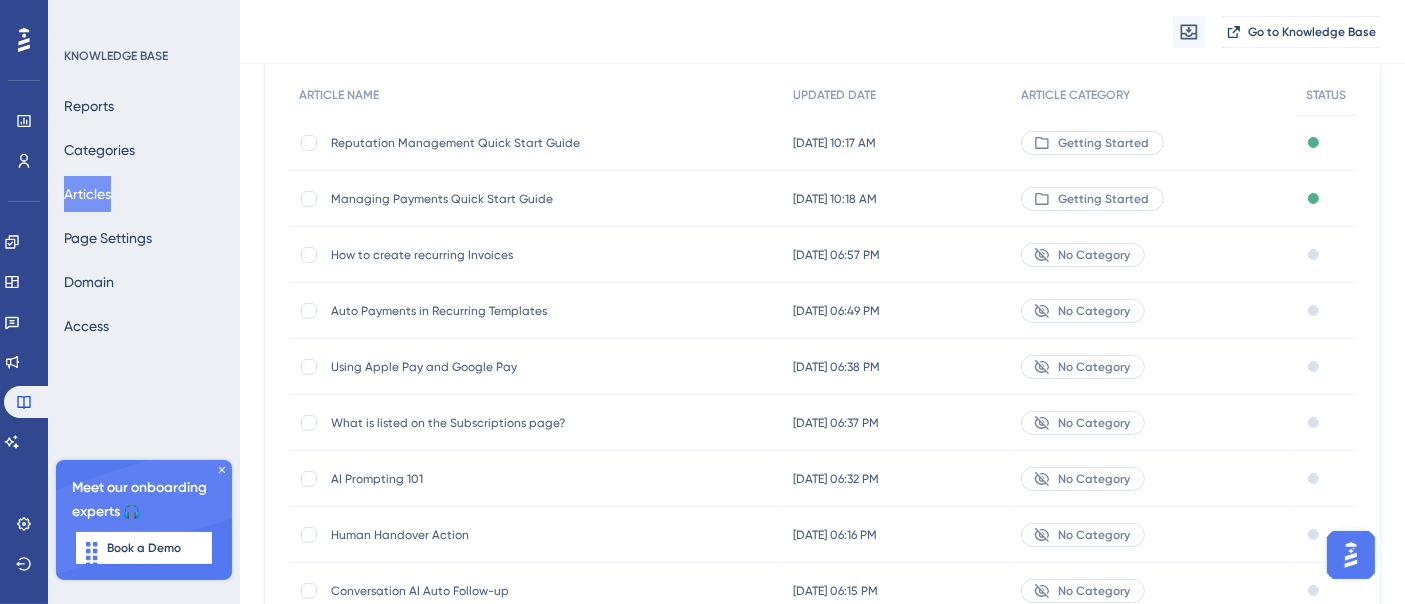 click on "How to create recurring Invoices" at bounding box center [491, 255] 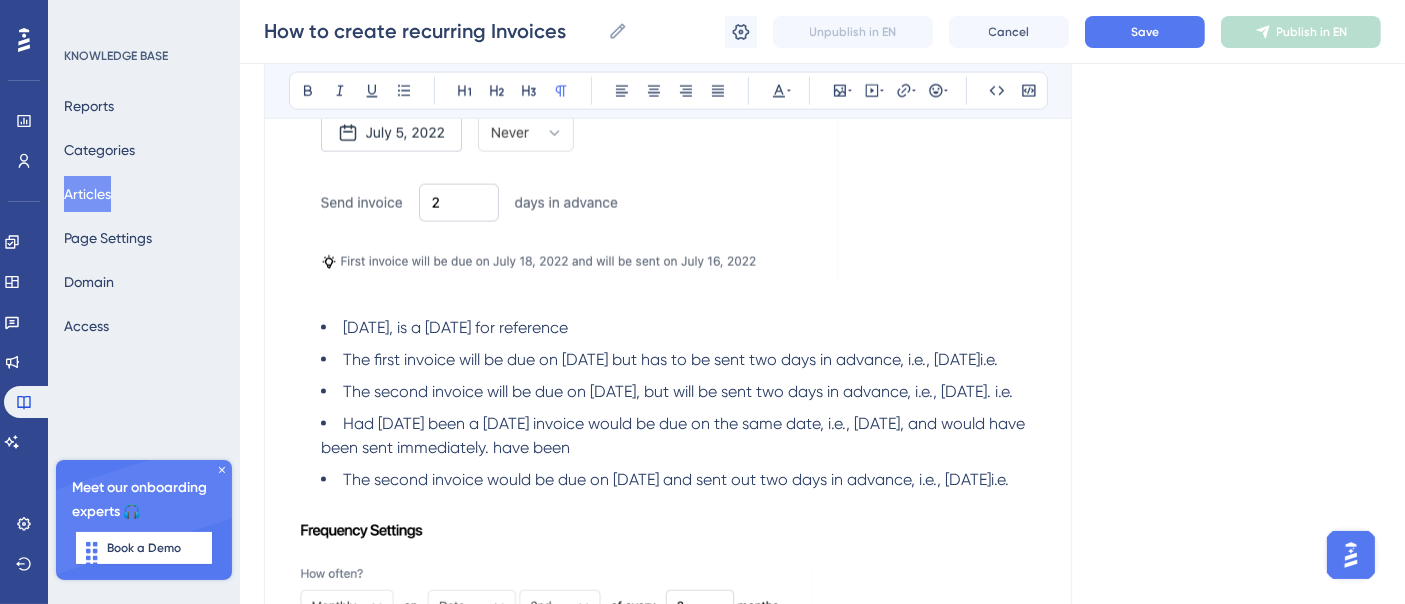 scroll, scrollTop: 2888, scrollLeft: 0, axis: vertical 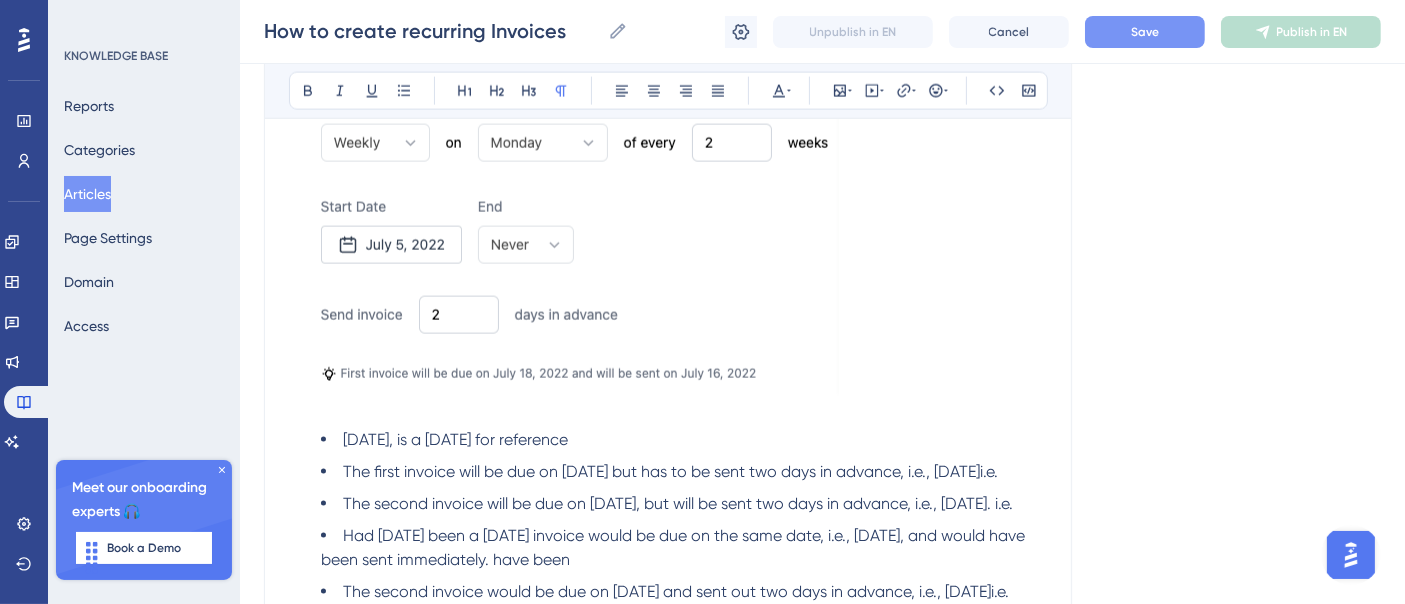 click on "Save" at bounding box center (1145, 32) 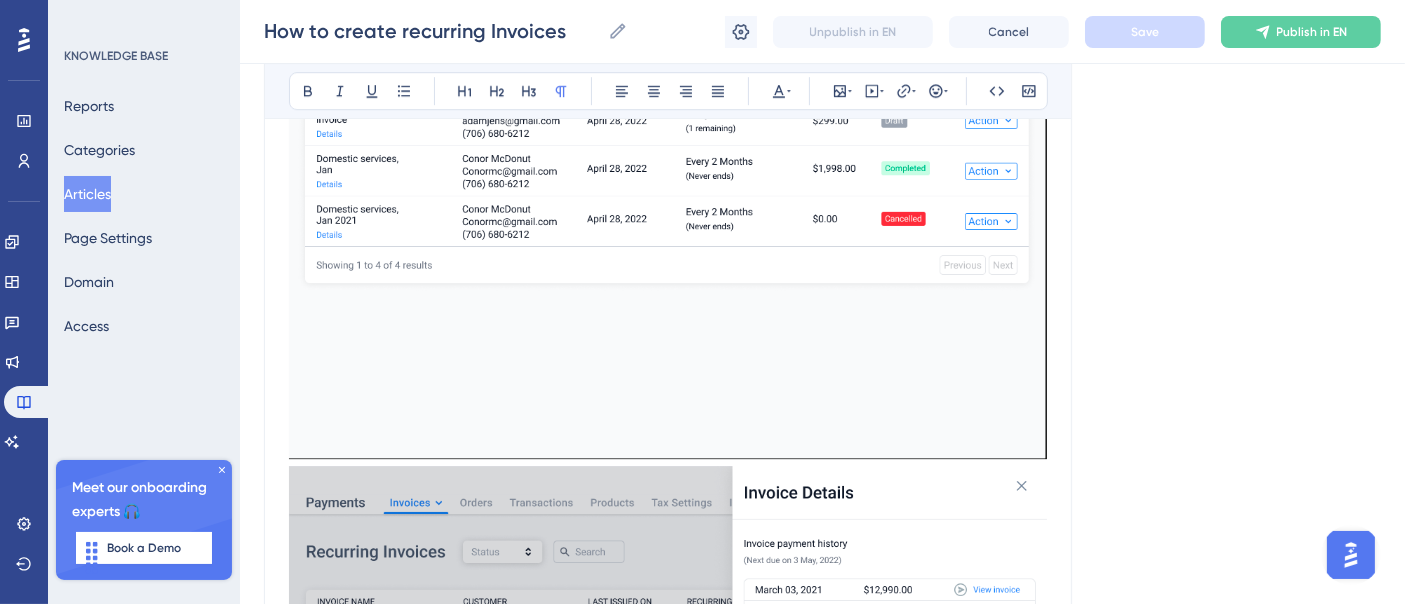 scroll, scrollTop: 5790, scrollLeft: 0, axis: vertical 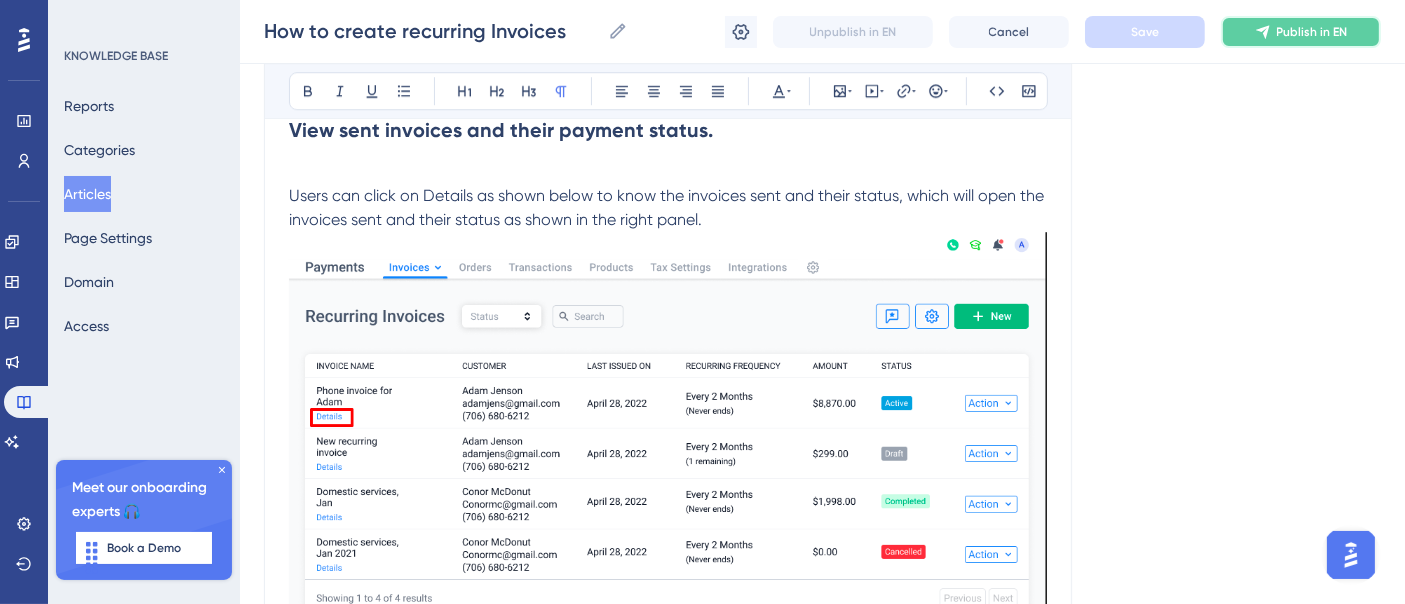 click 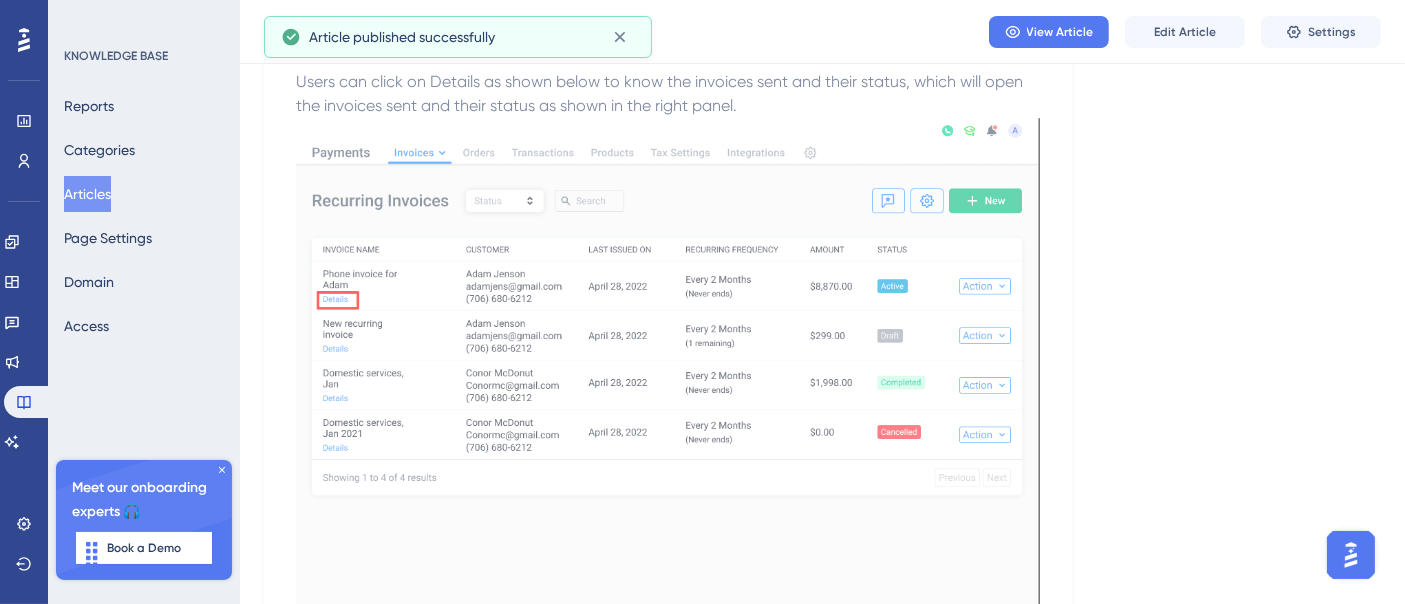 click on "Articles" at bounding box center (87, 194) 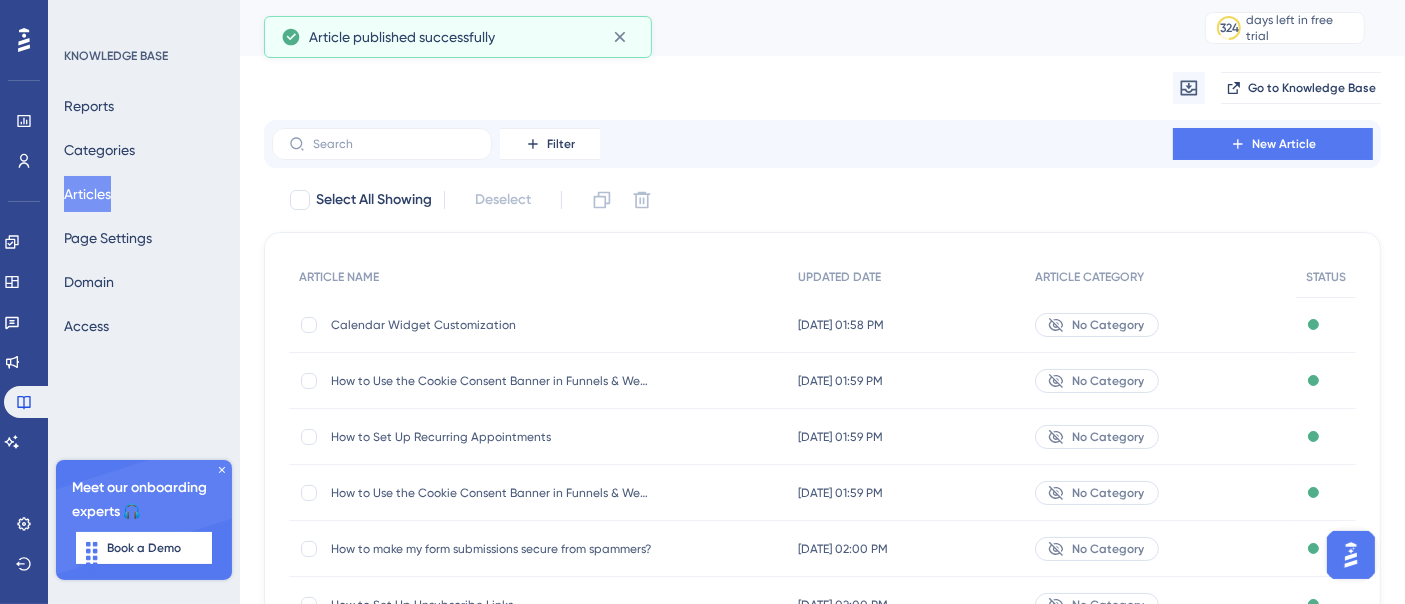 scroll, scrollTop: 412, scrollLeft: 0, axis: vertical 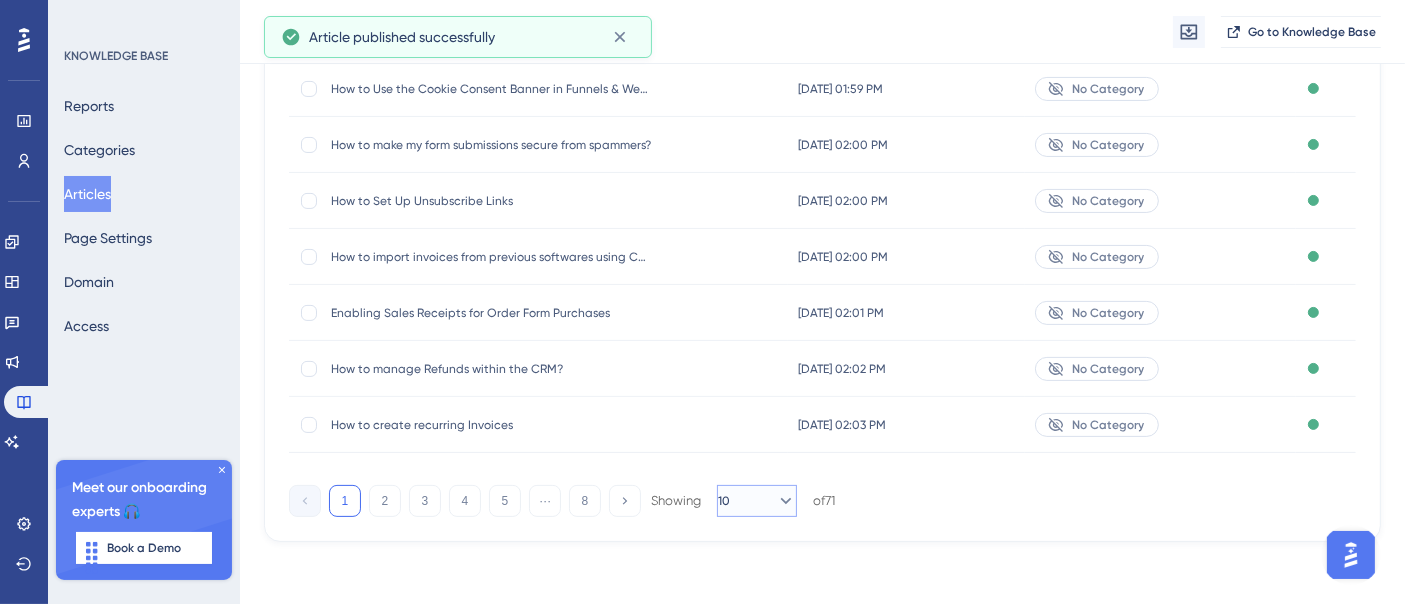 click on "10" at bounding box center [757, 501] 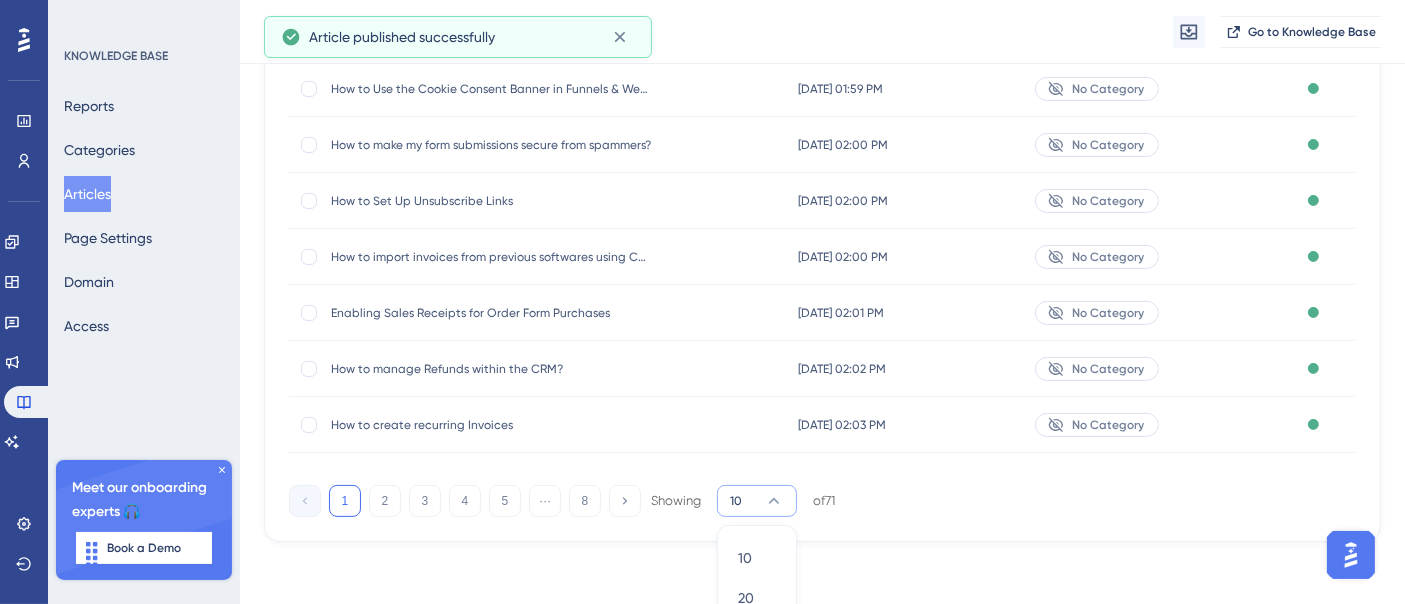 scroll, scrollTop: 517, scrollLeft: 0, axis: vertical 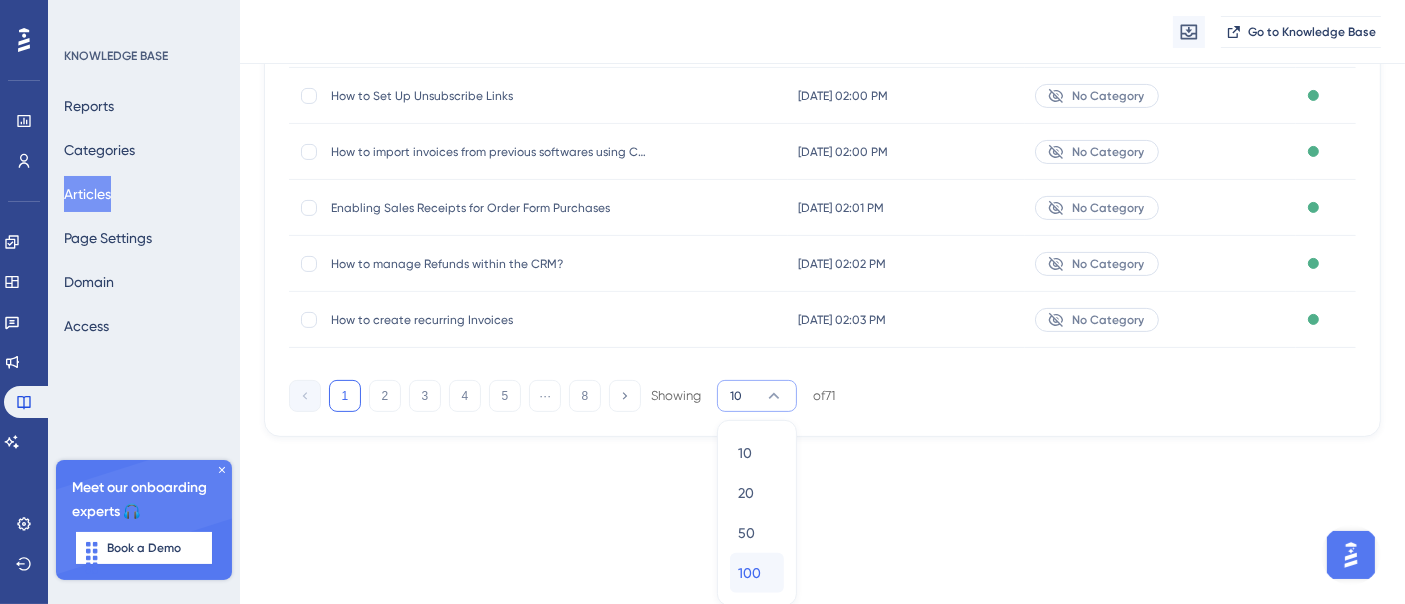 click on "100" at bounding box center [749, 573] 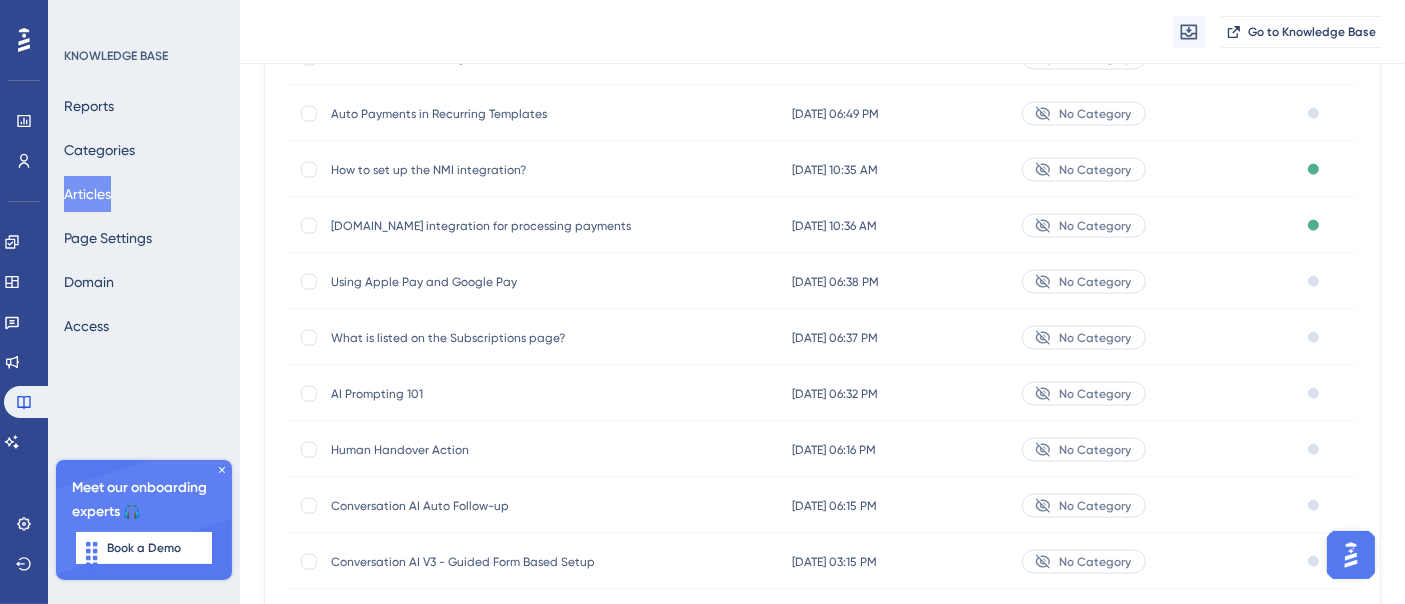 scroll, scrollTop: 2740, scrollLeft: 0, axis: vertical 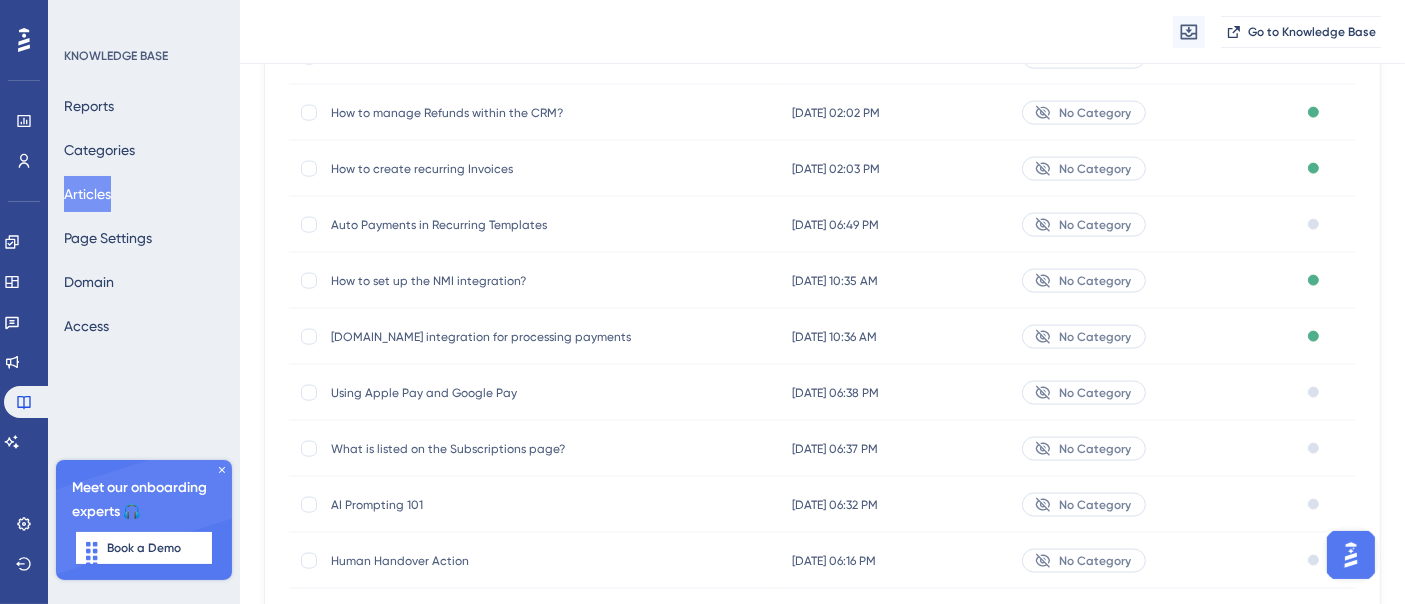 click on "Auto Payments in Recurring Templates" at bounding box center [491, 225] 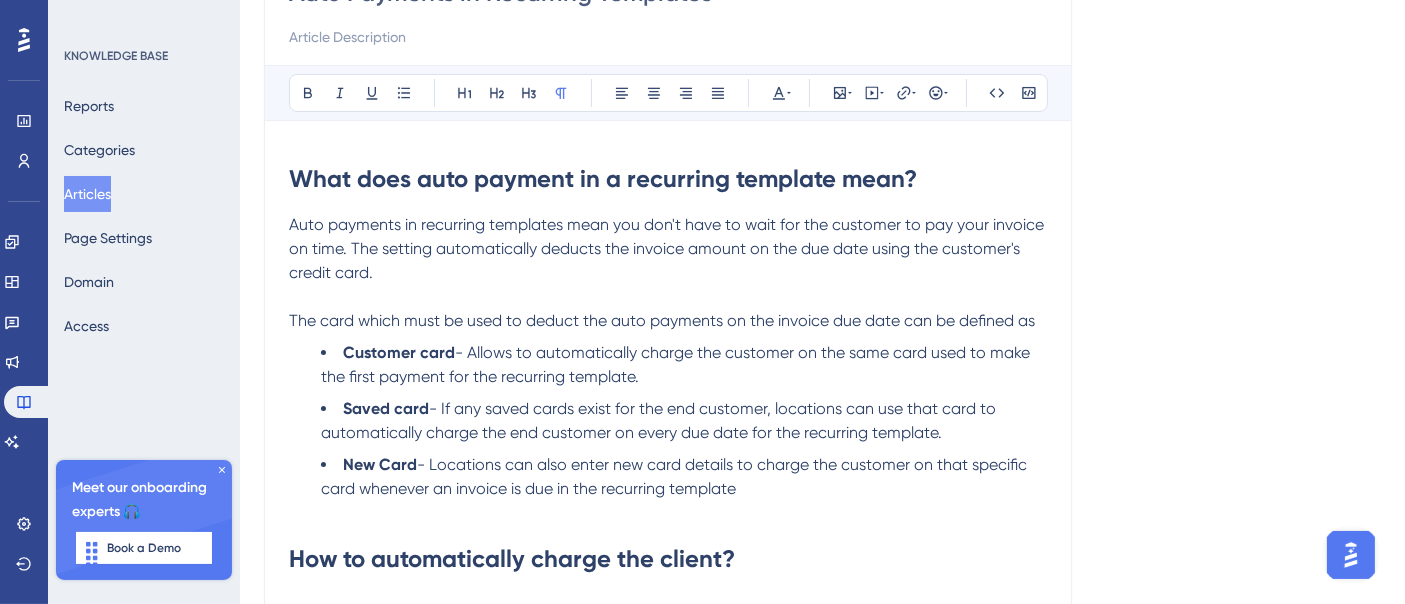 scroll, scrollTop: 0, scrollLeft: 0, axis: both 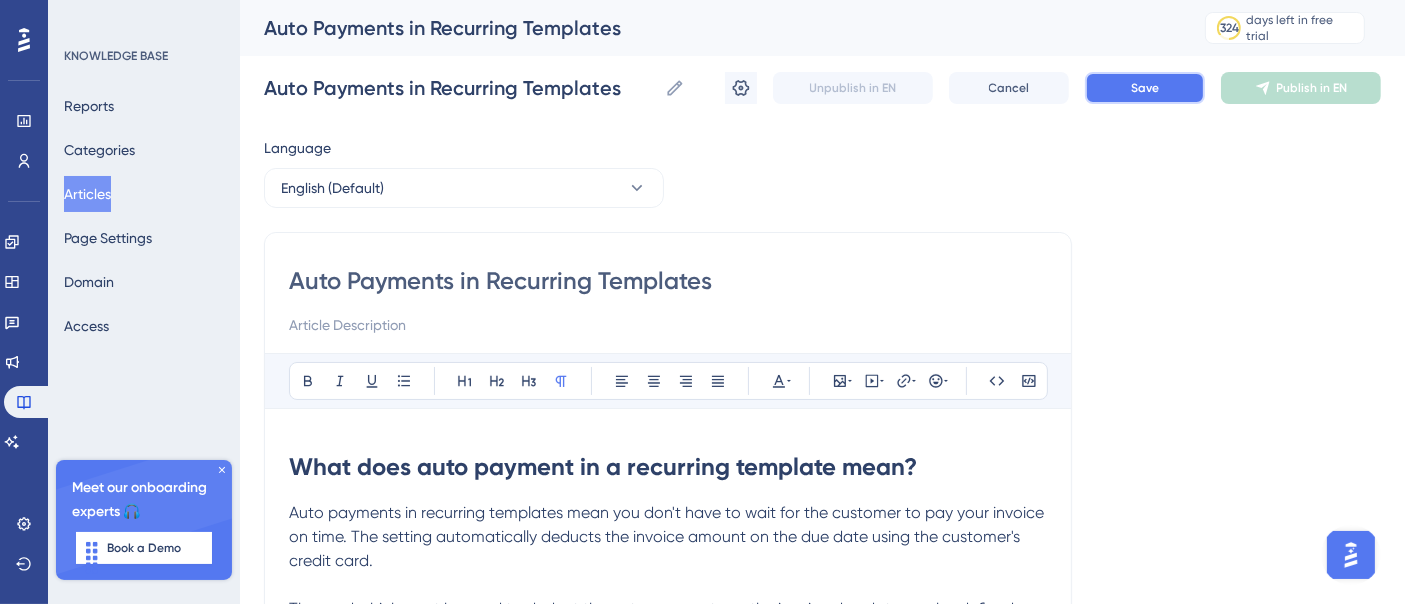 click on "Save" at bounding box center [1145, 88] 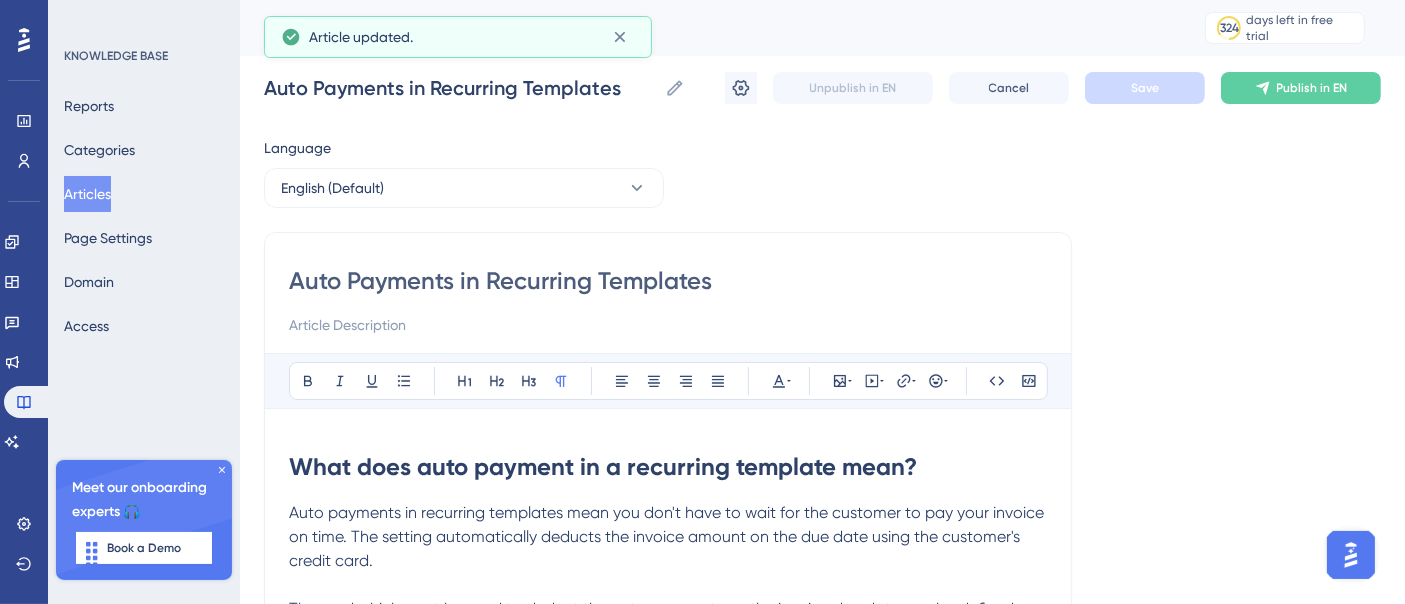 click on "Publish in EN" at bounding box center [1301, 88] 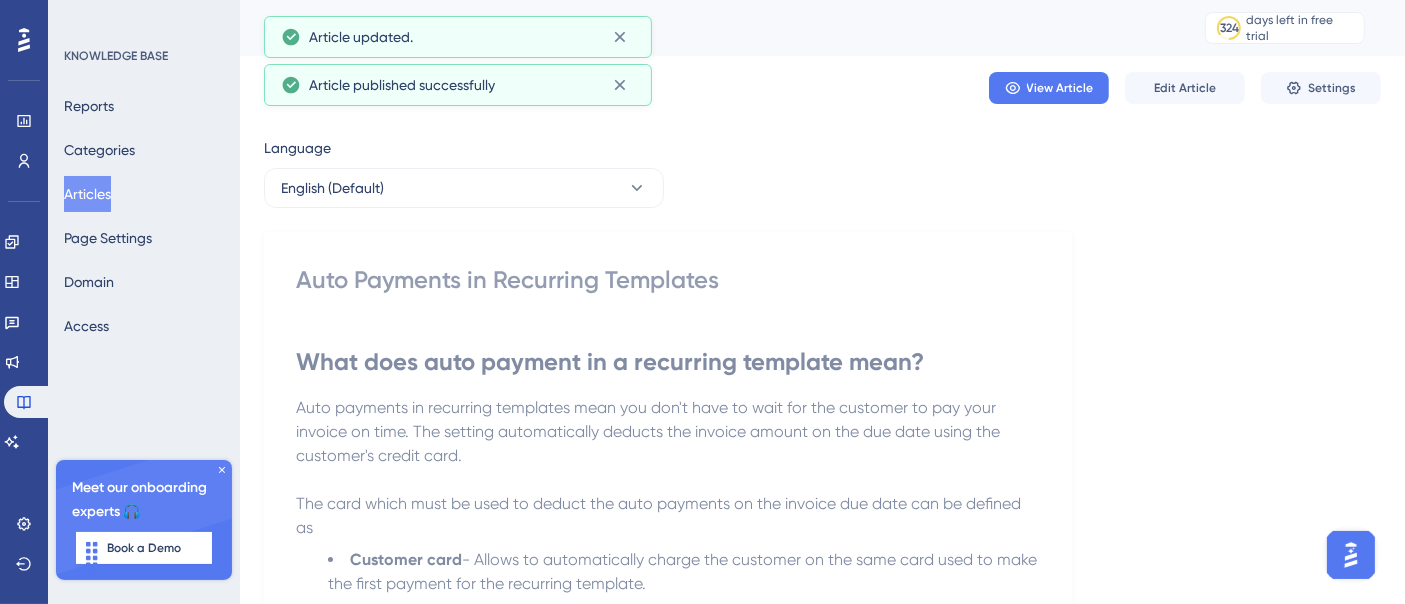 click on "Articles" at bounding box center [87, 194] 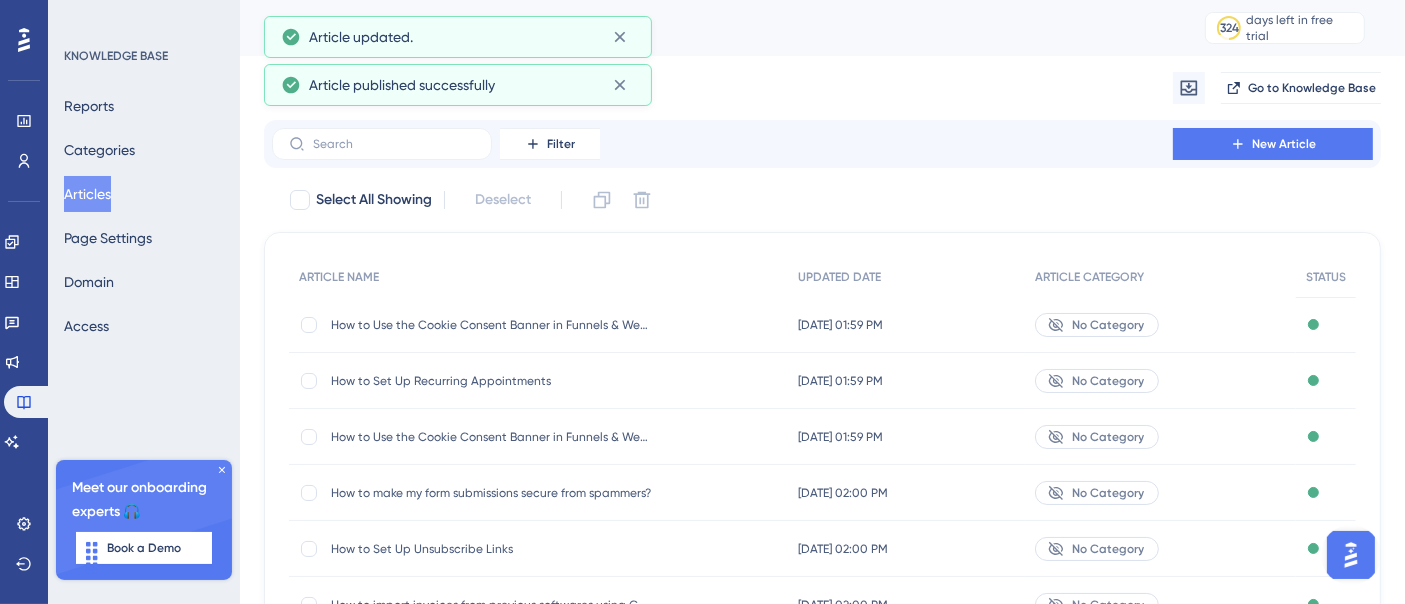 scroll, scrollTop: 412, scrollLeft: 0, axis: vertical 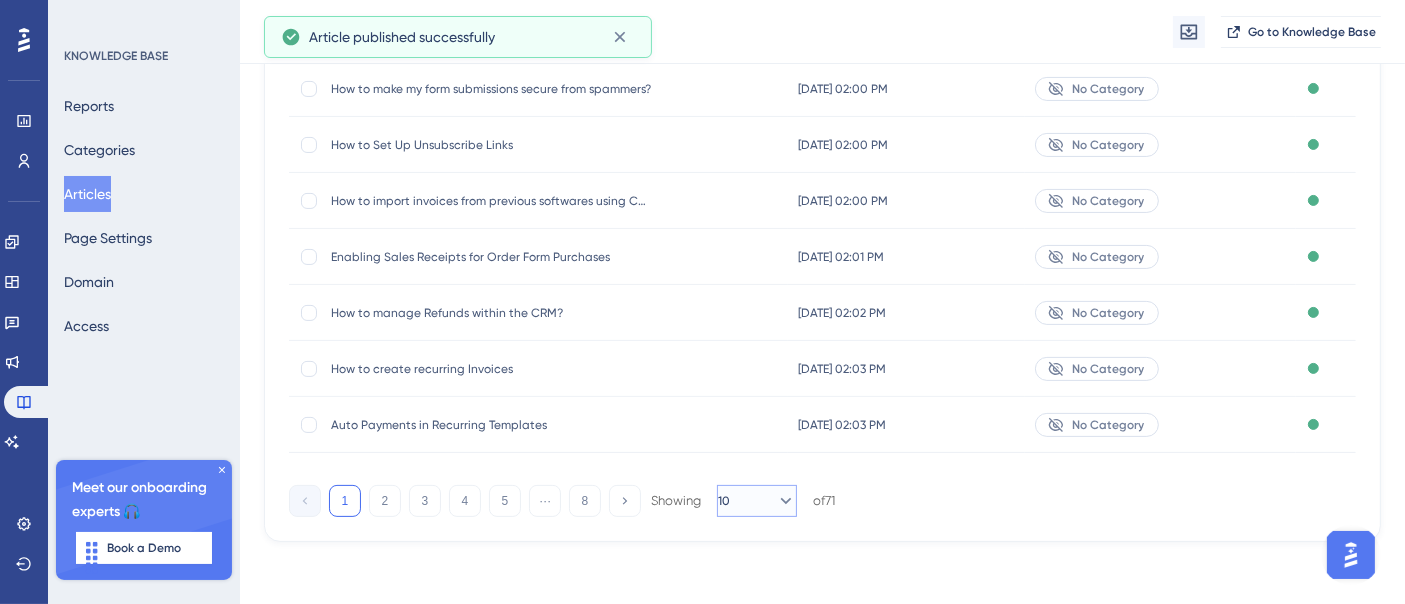 click on "10" at bounding box center (757, 501) 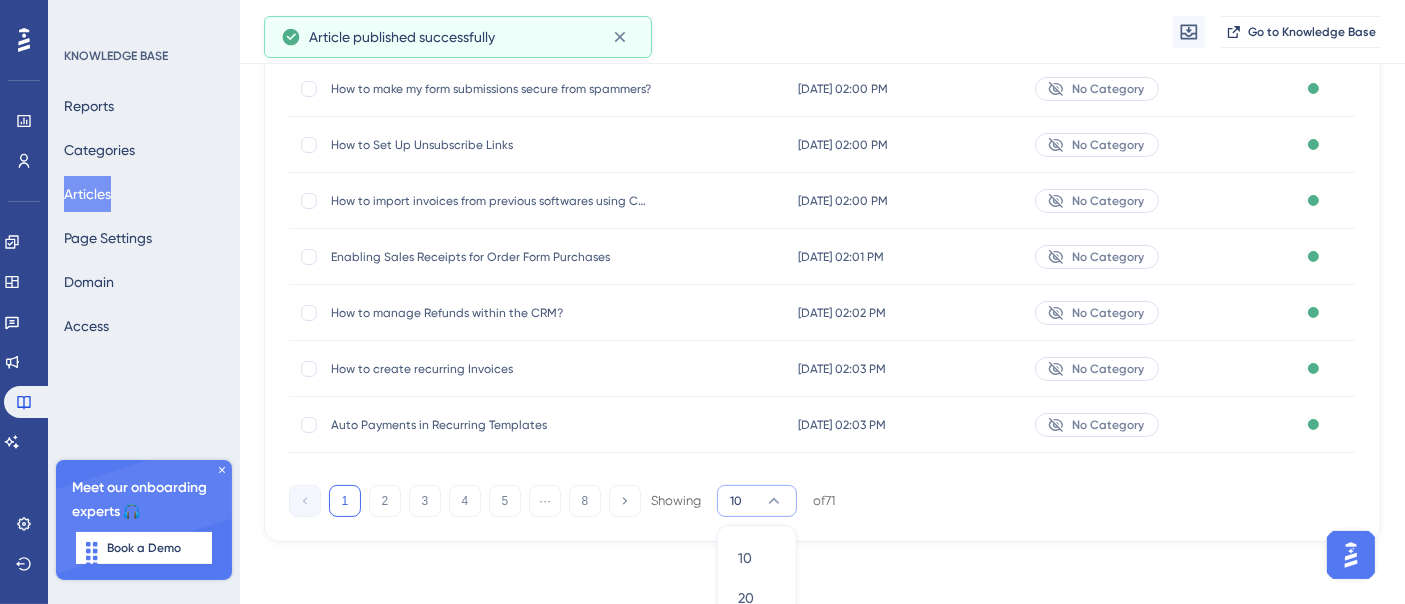 scroll, scrollTop: 517, scrollLeft: 0, axis: vertical 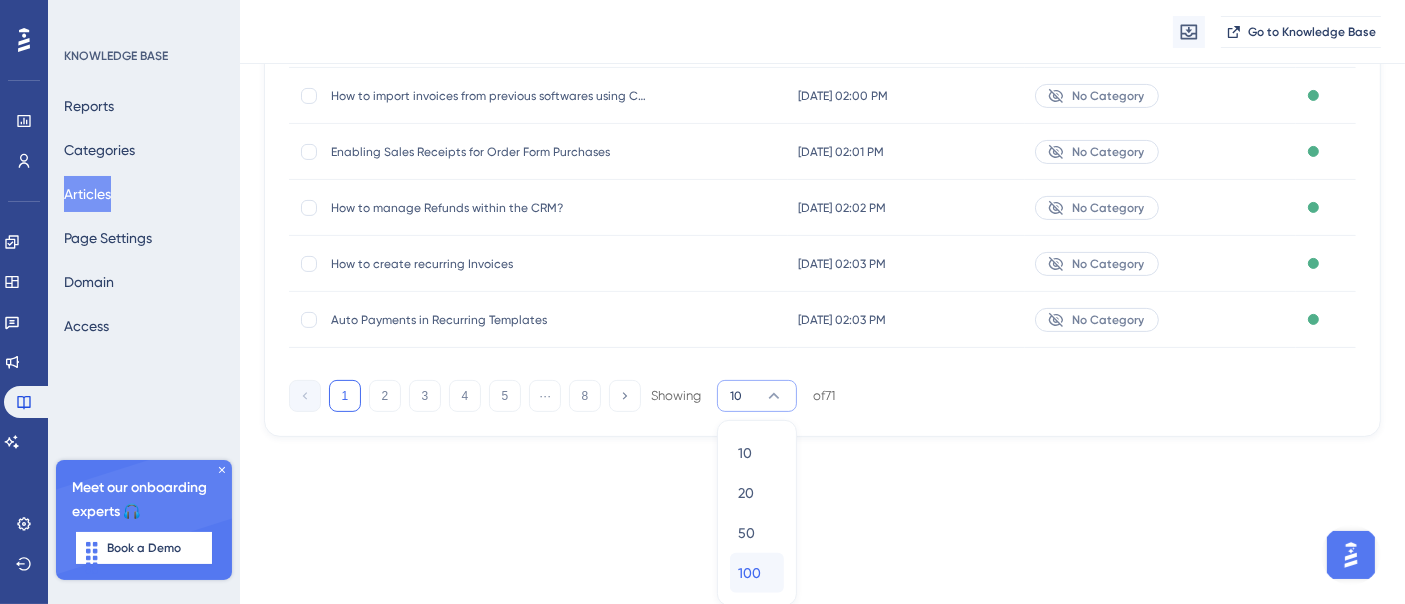 click on "100" at bounding box center [749, 573] 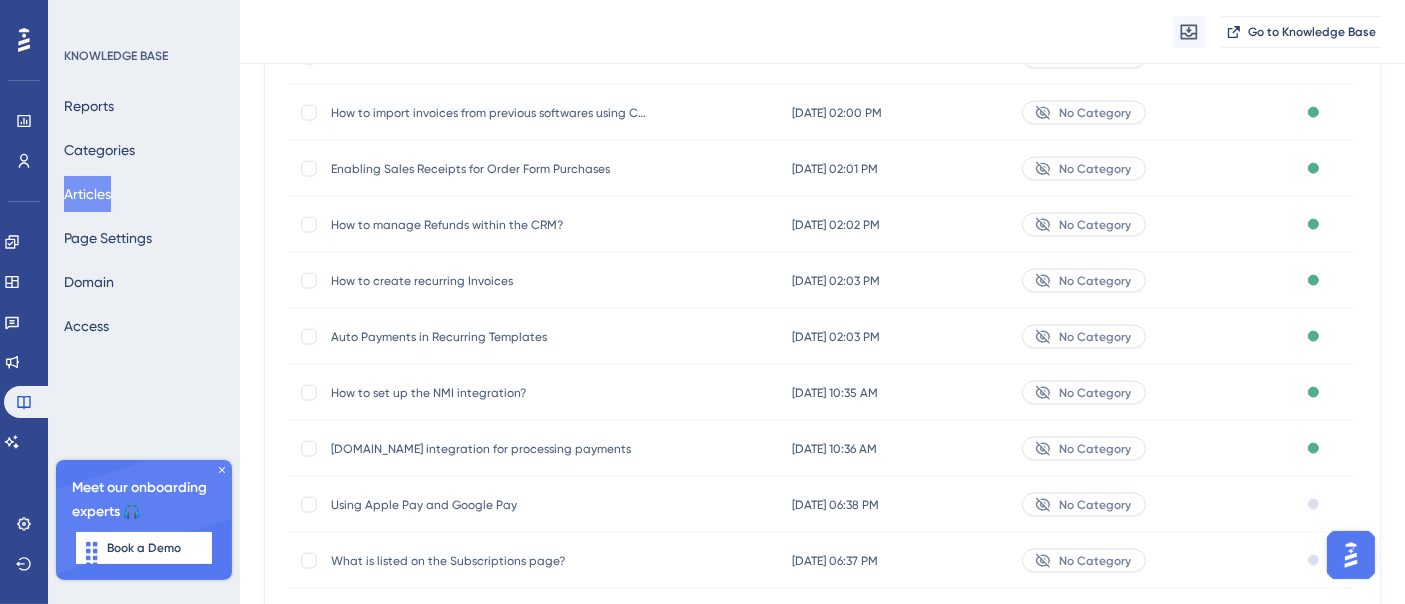 scroll, scrollTop: 2851, scrollLeft: 0, axis: vertical 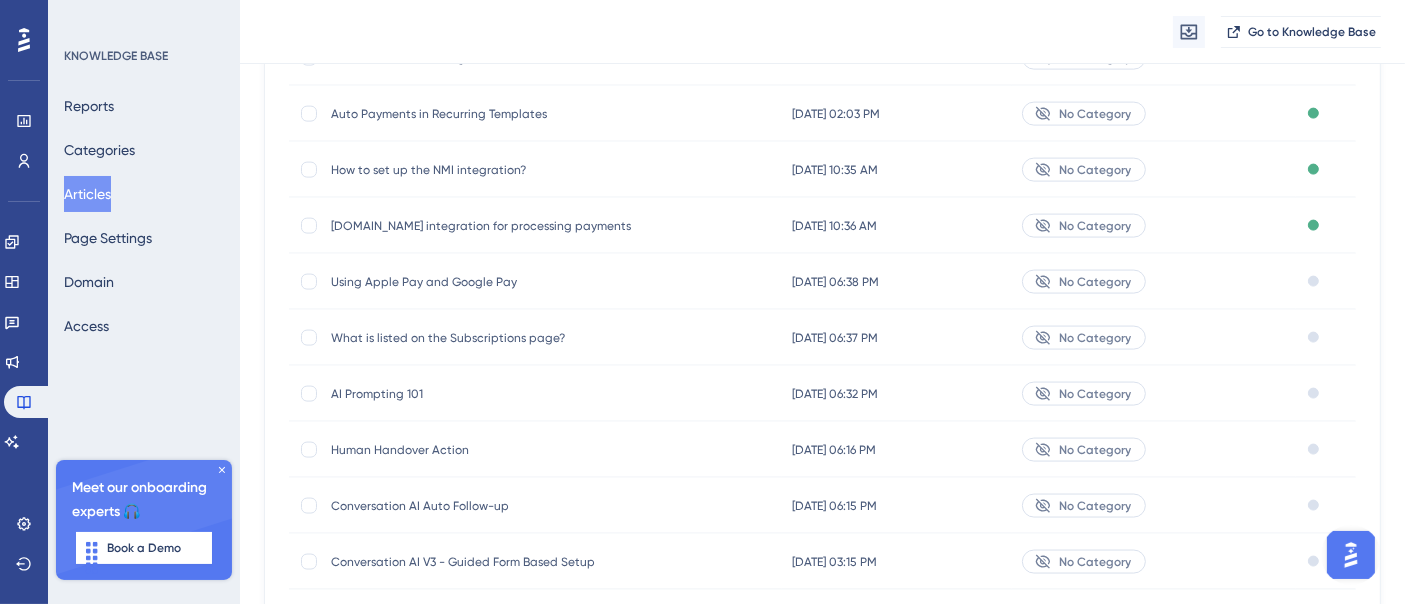 click on "Using Apple Pay and Google Pay" at bounding box center [491, 282] 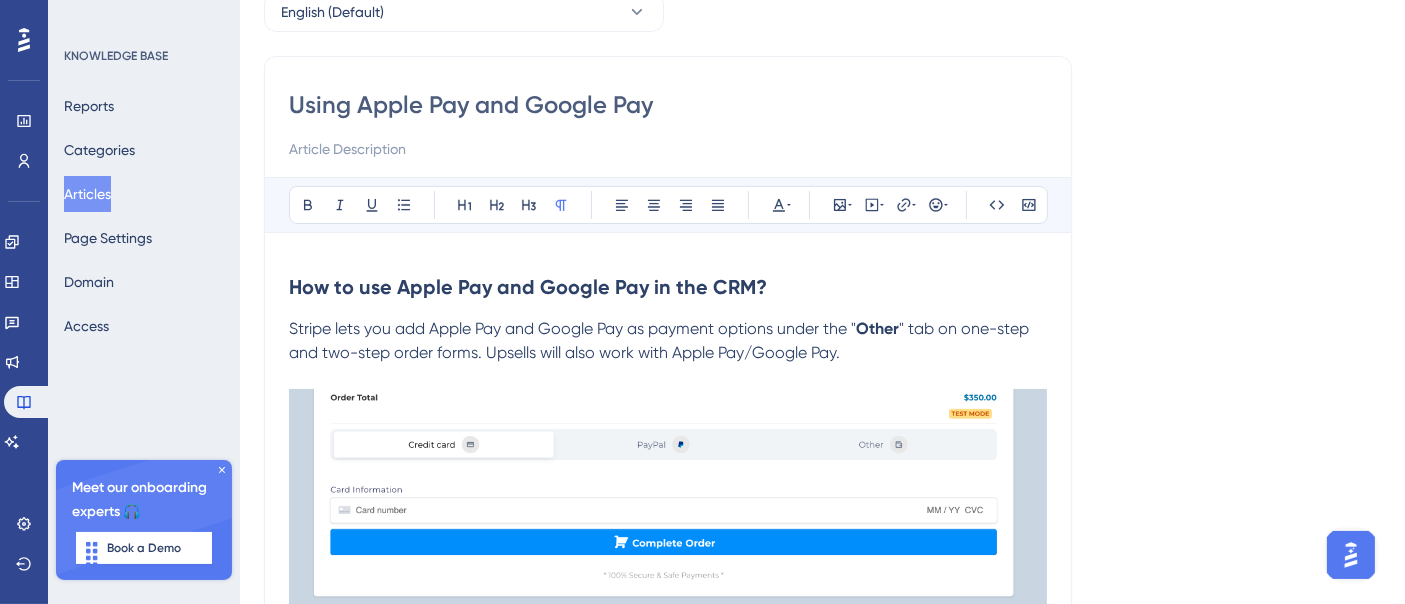 scroll, scrollTop: 0, scrollLeft: 0, axis: both 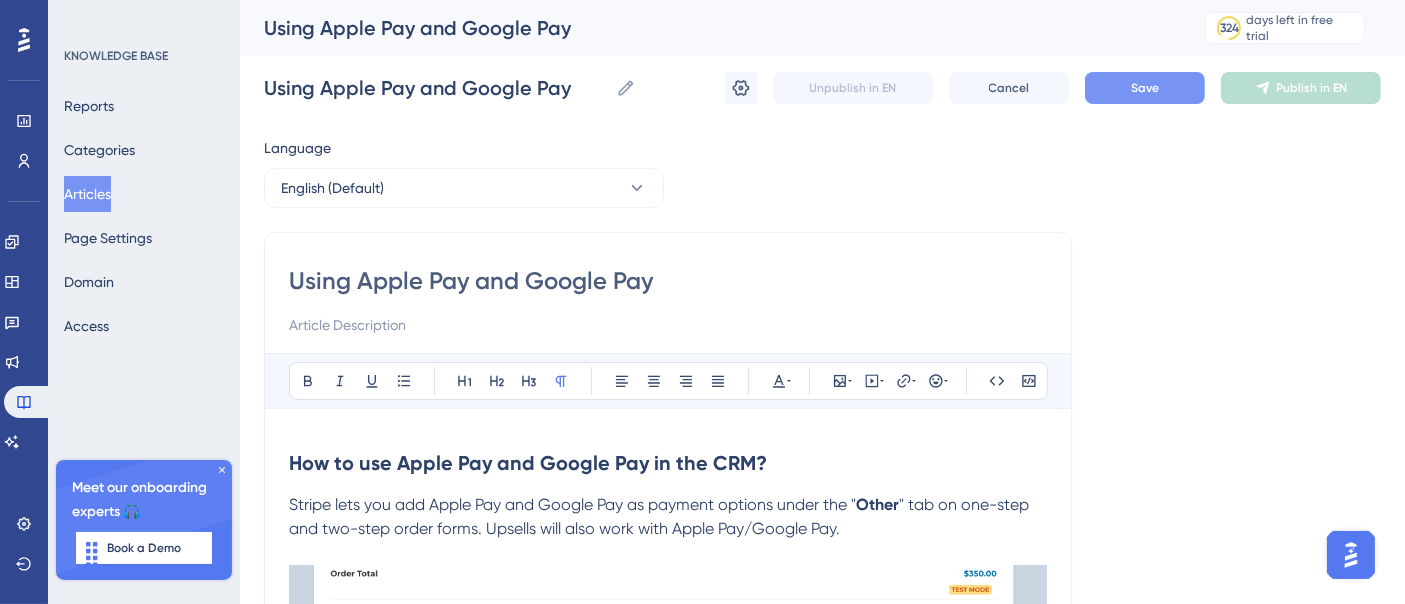 click on "Save" at bounding box center (1145, 88) 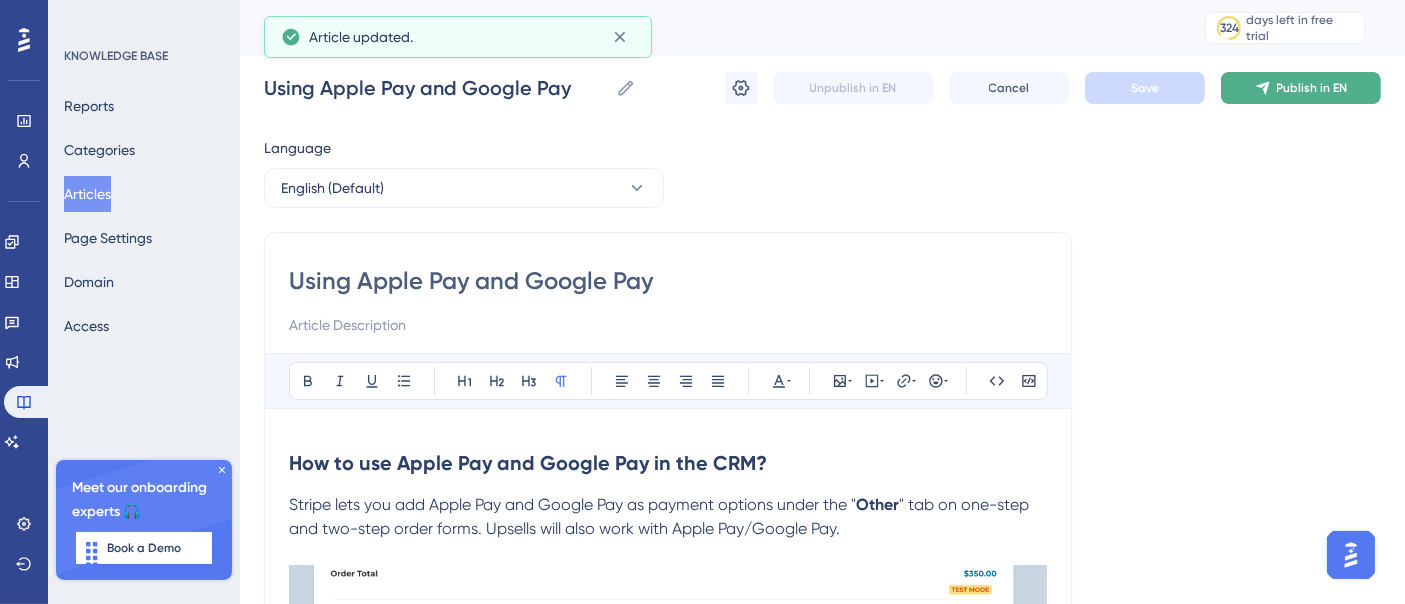 click on "Publish in EN" at bounding box center (1301, 88) 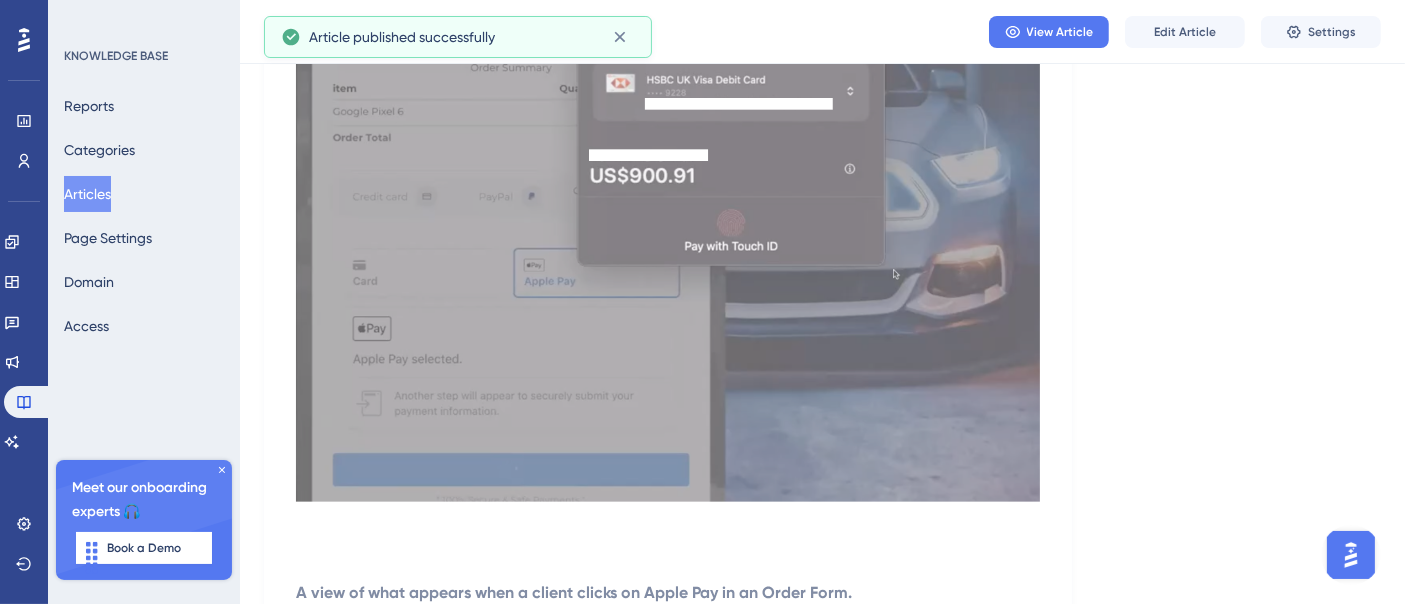 scroll, scrollTop: 2087, scrollLeft: 0, axis: vertical 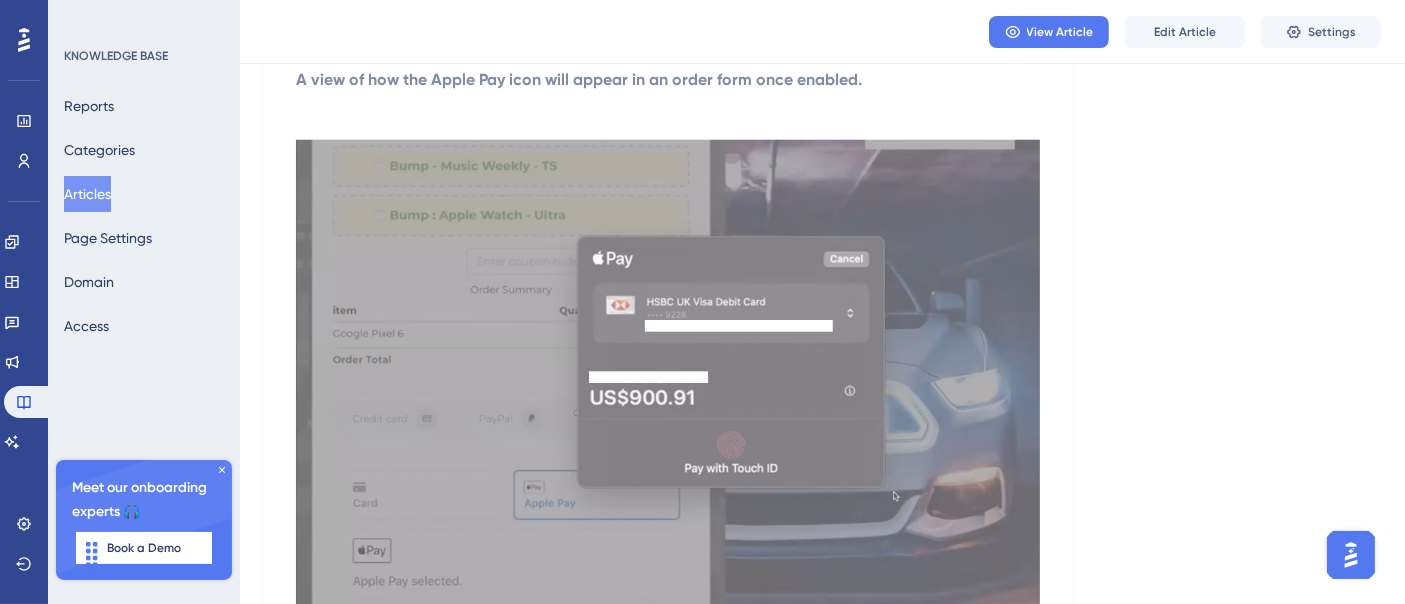 click on "Articles" at bounding box center [87, 194] 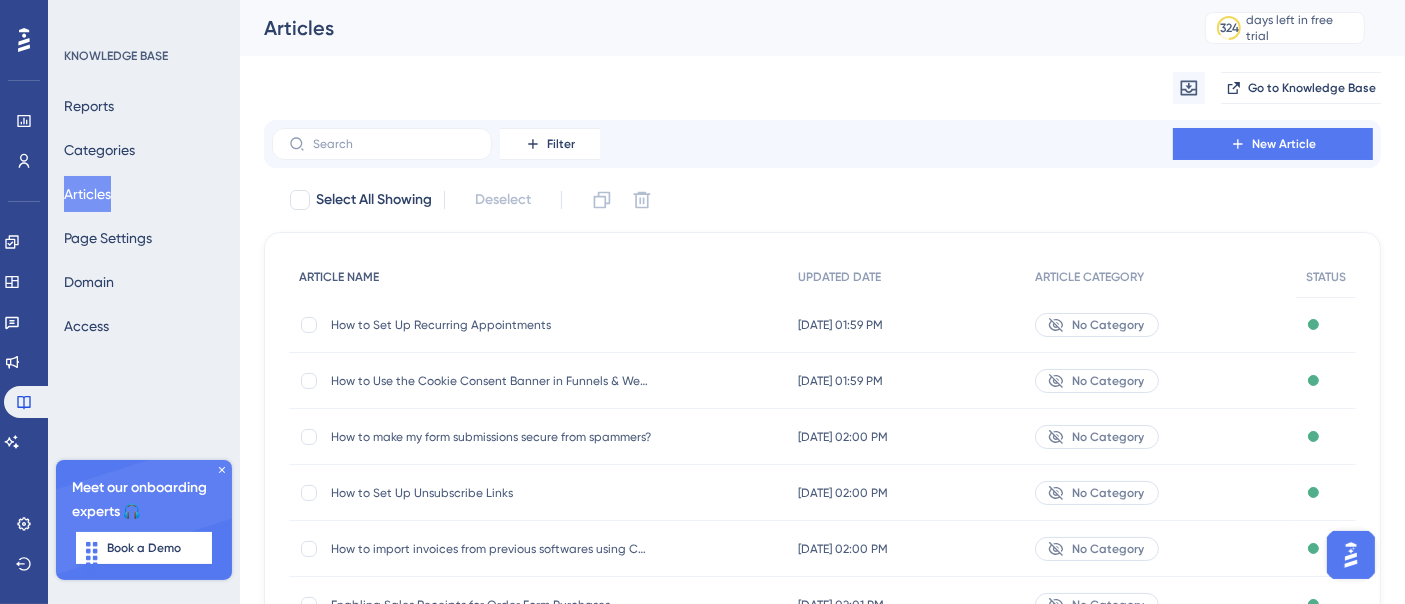 scroll, scrollTop: 412, scrollLeft: 0, axis: vertical 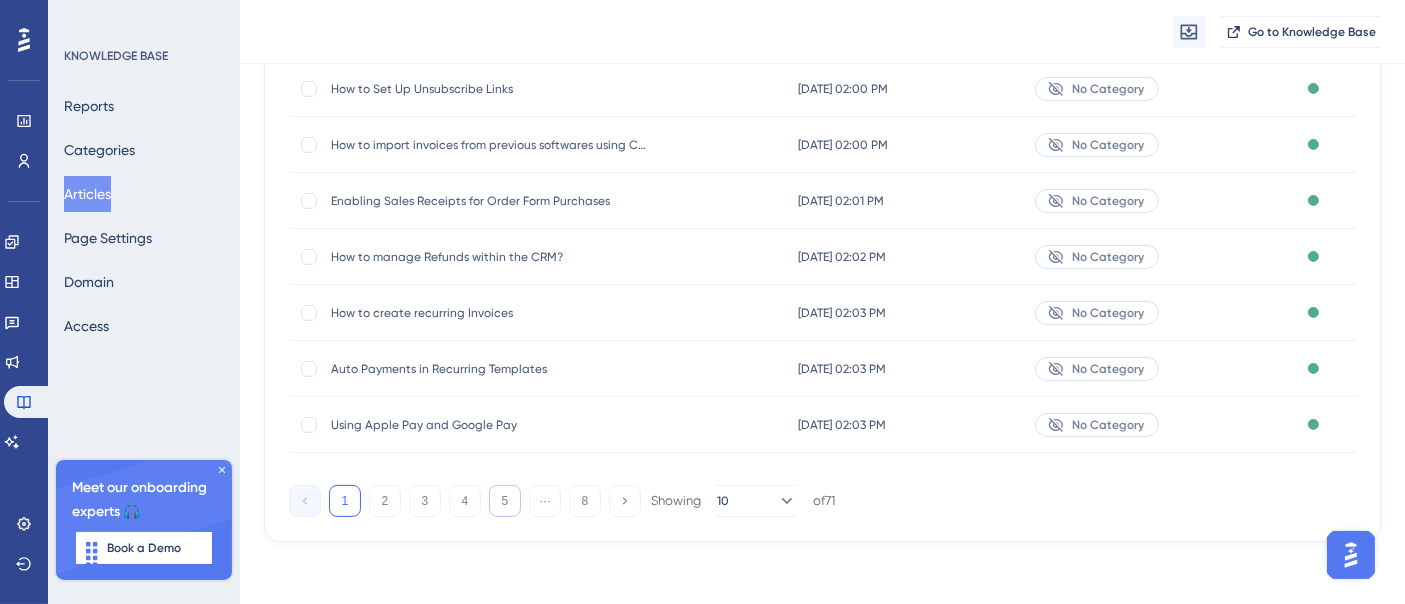 click on "5" at bounding box center (505, 501) 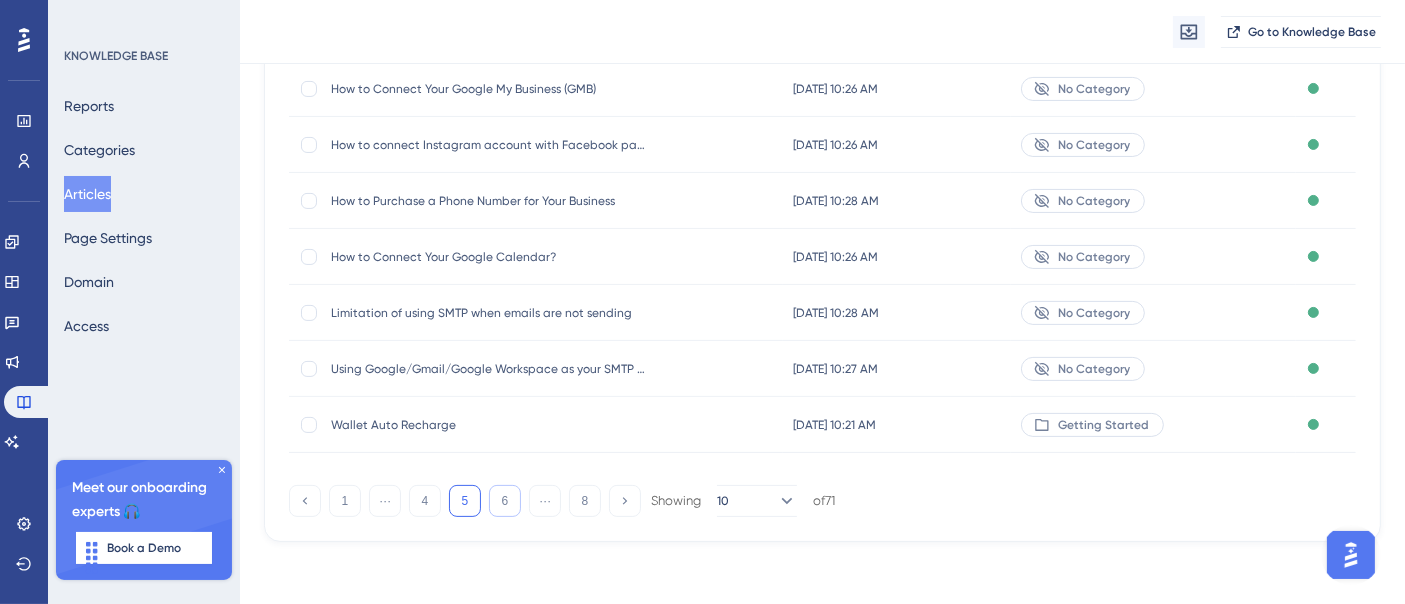 click on "6" at bounding box center [505, 501] 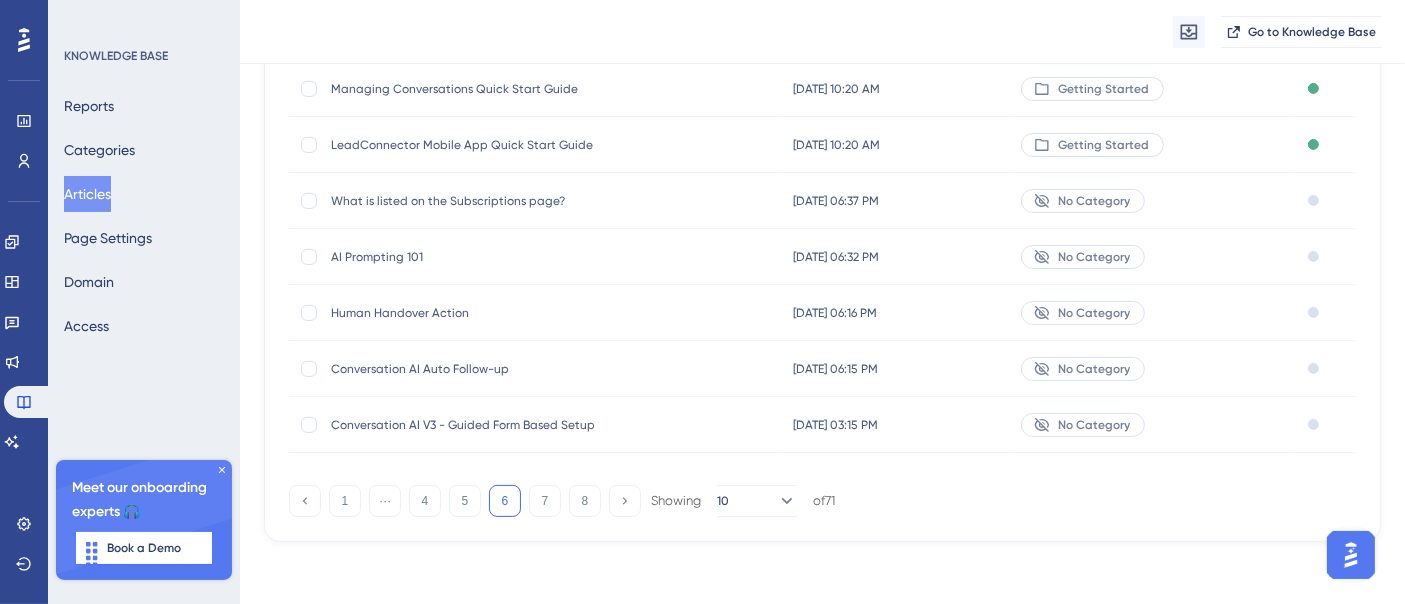 click on "AI Prompting 101" at bounding box center (491, 257) 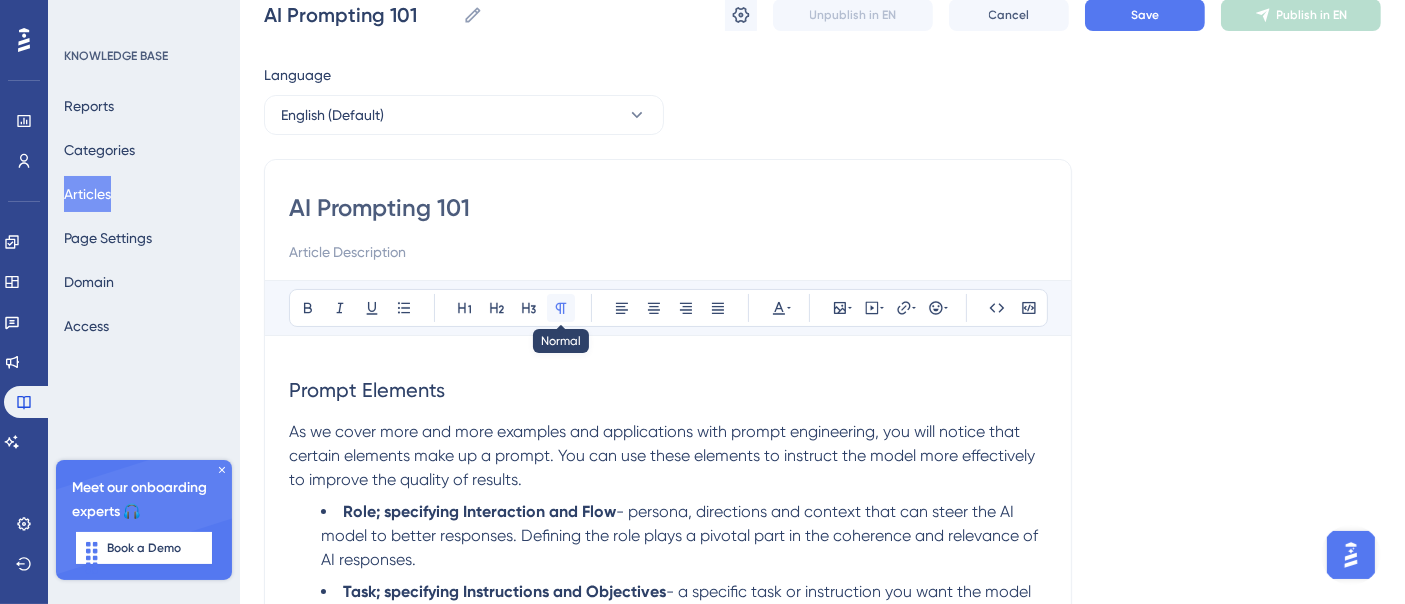 scroll, scrollTop: 0, scrollLeft: 0, axis: both 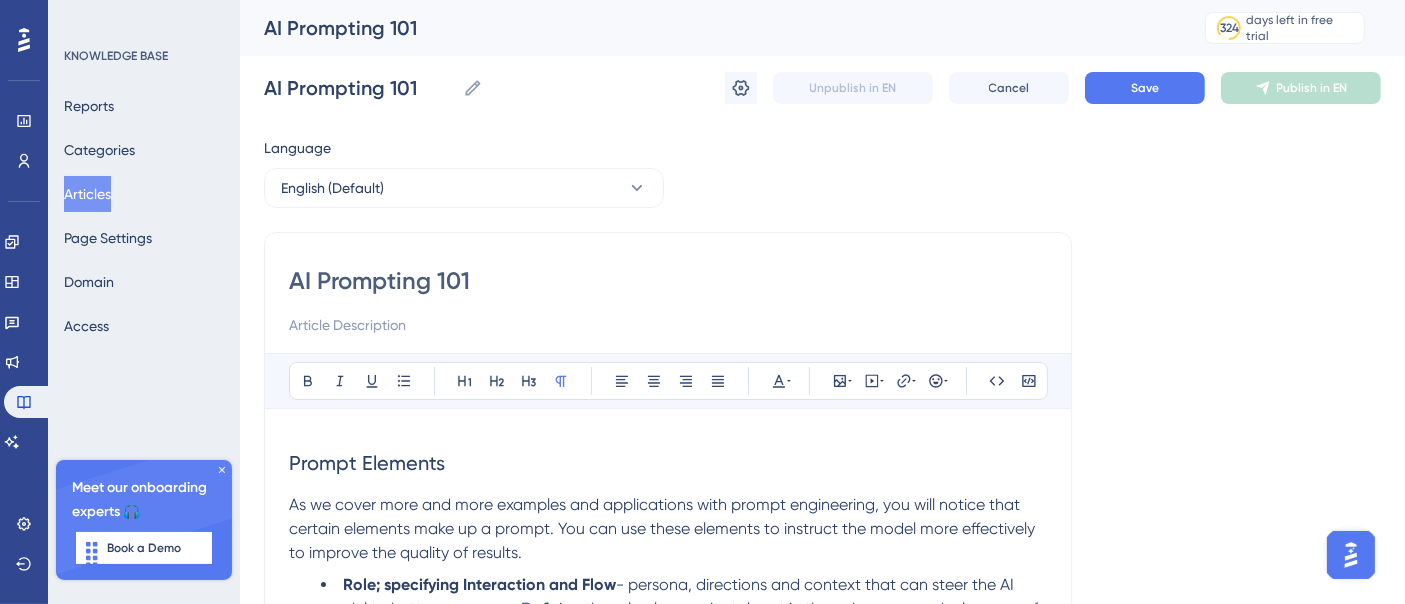 click on "AI Prompting 101 AI Prompting 101 Unpublish in EN Cancel Save Publish in EN" at bounding box center (822, 88) 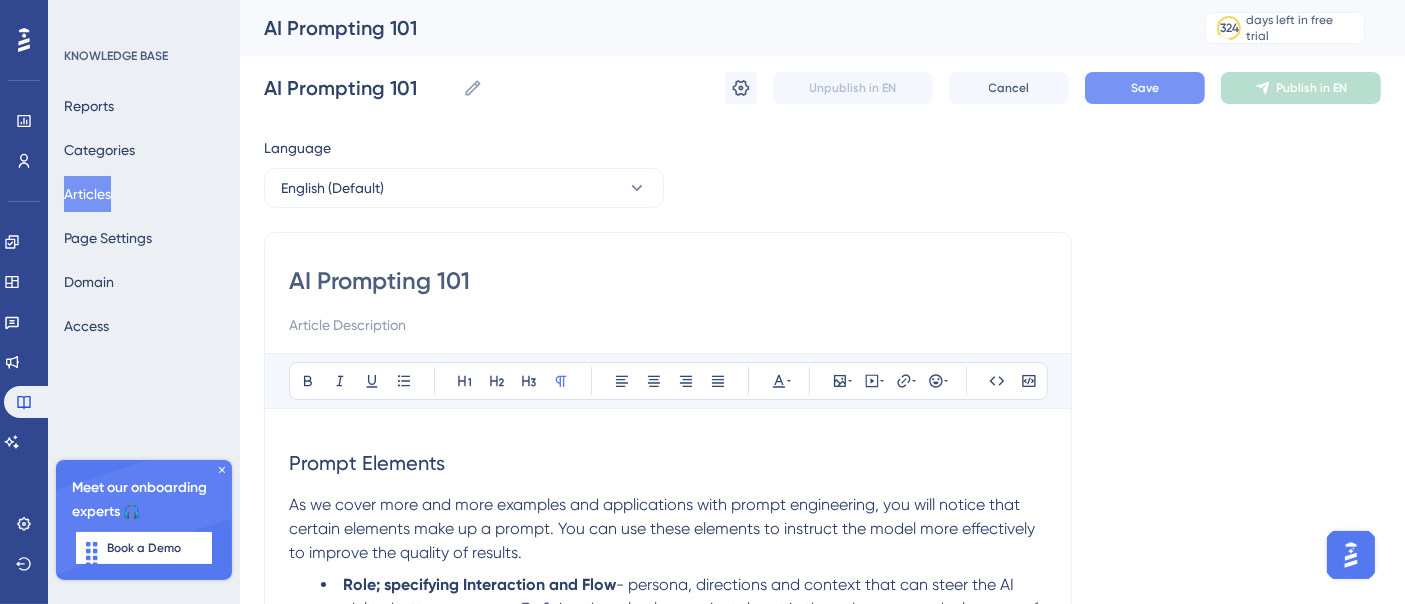 click on "Save" at bounding box center (1145, 88) 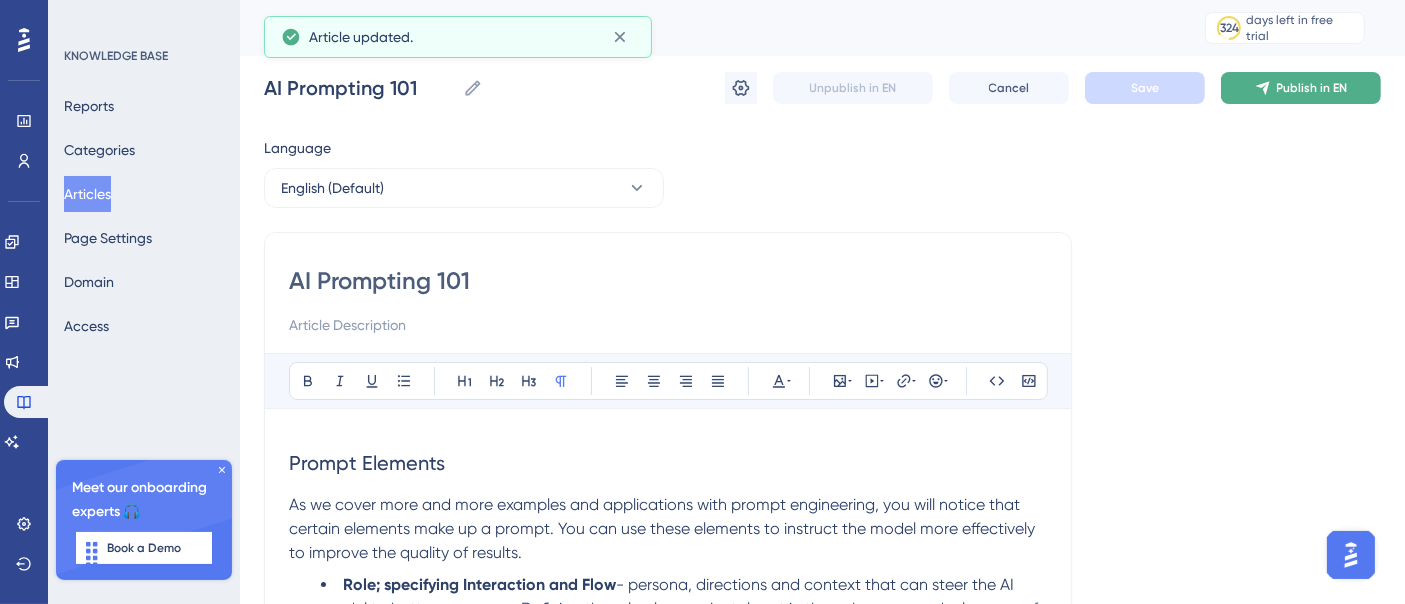 click on "Publish in EN" at bounding box center [1312, 88] 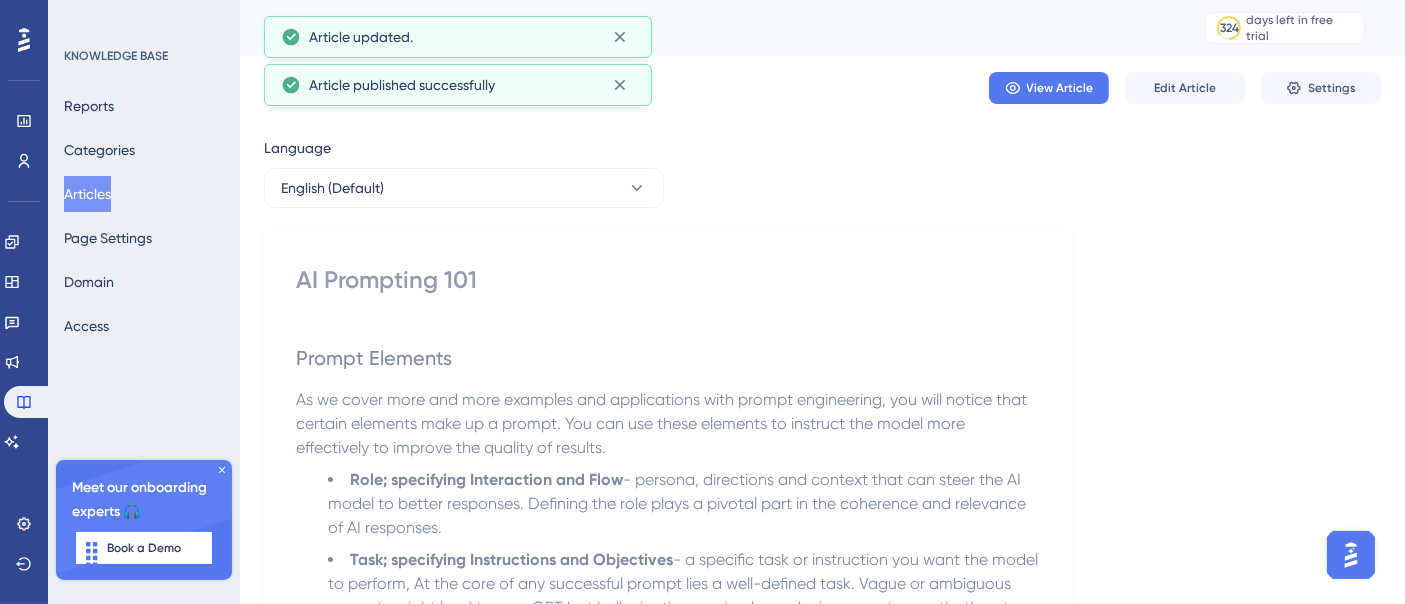 click on "Articles" at bounding box center [87, 194] 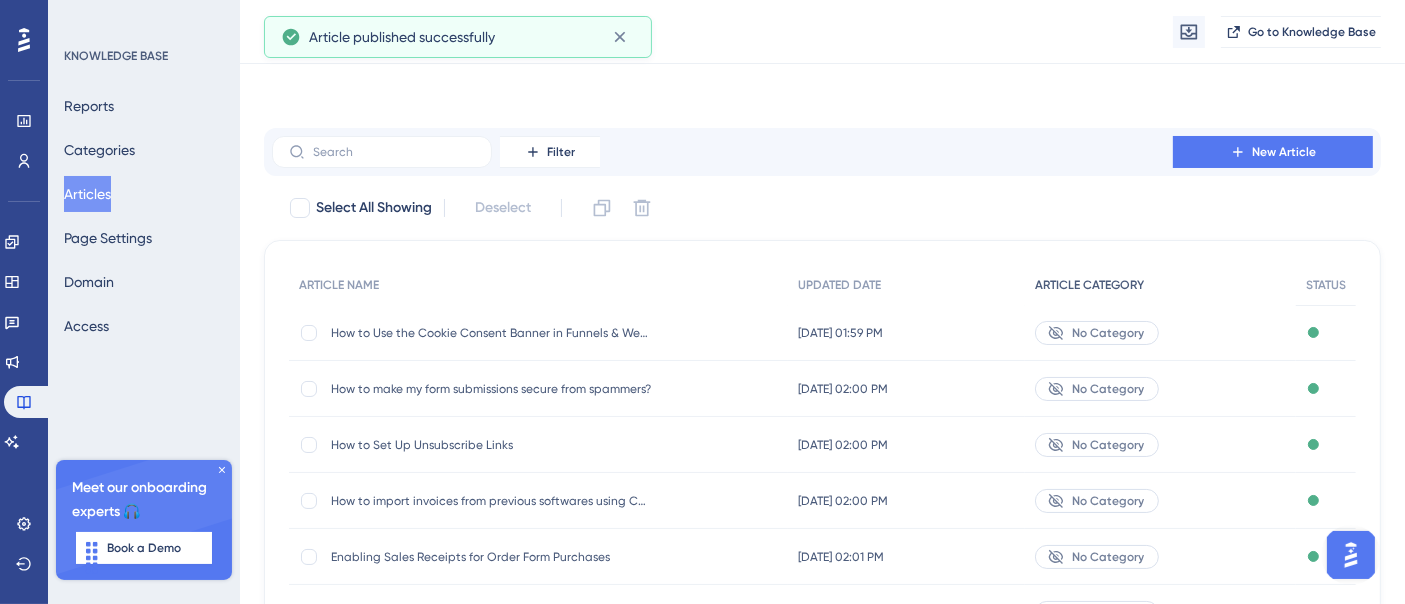 scroll, scrollTop: 412, scrollLeft: 0, axis: vertical 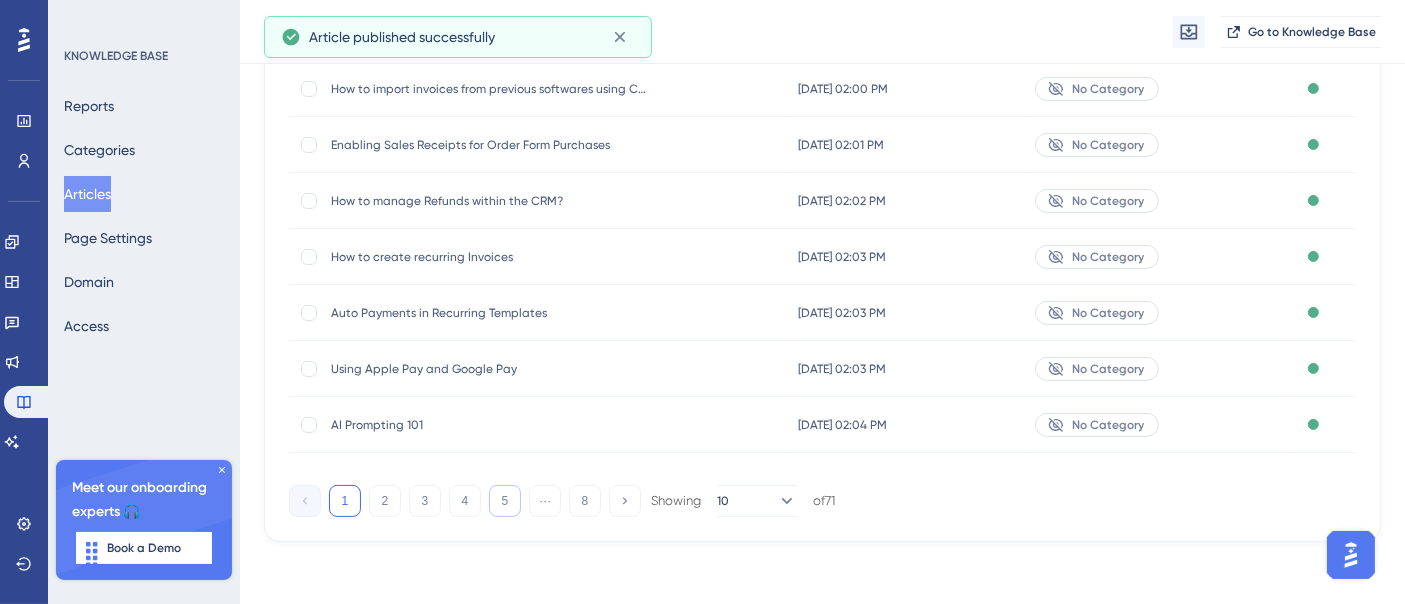 click on "5" at bounding box center [505, 501] 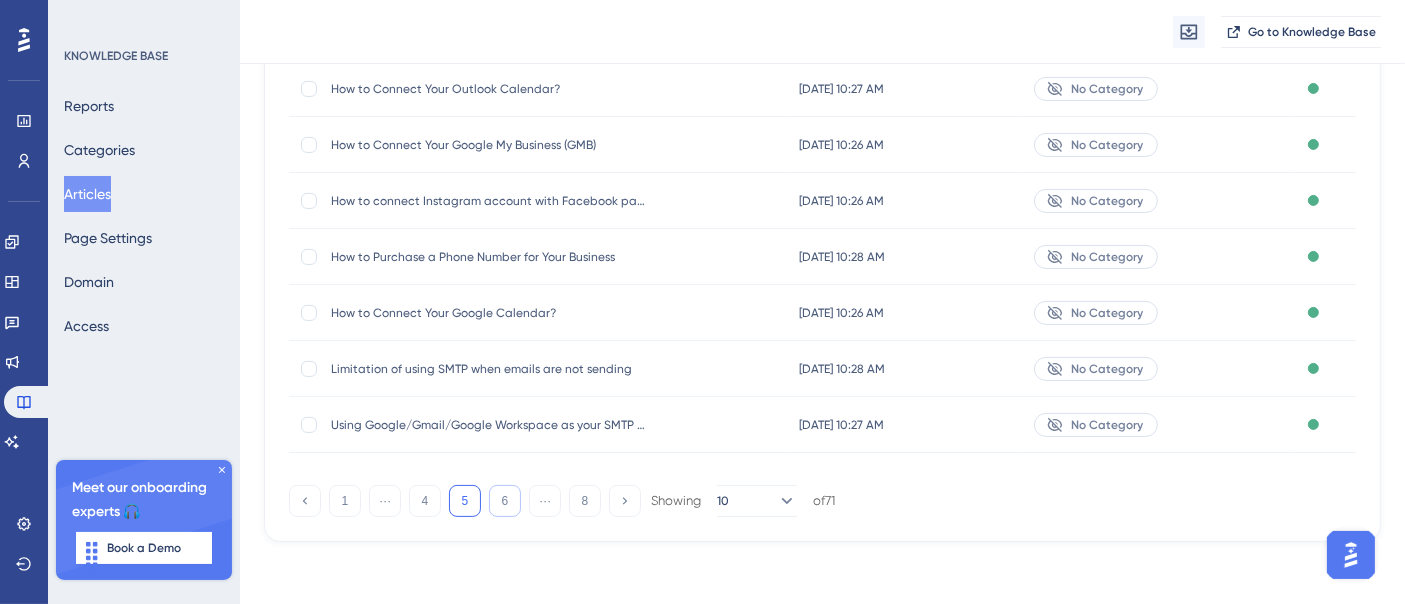 click on "6" at bounding box center (505, 501) 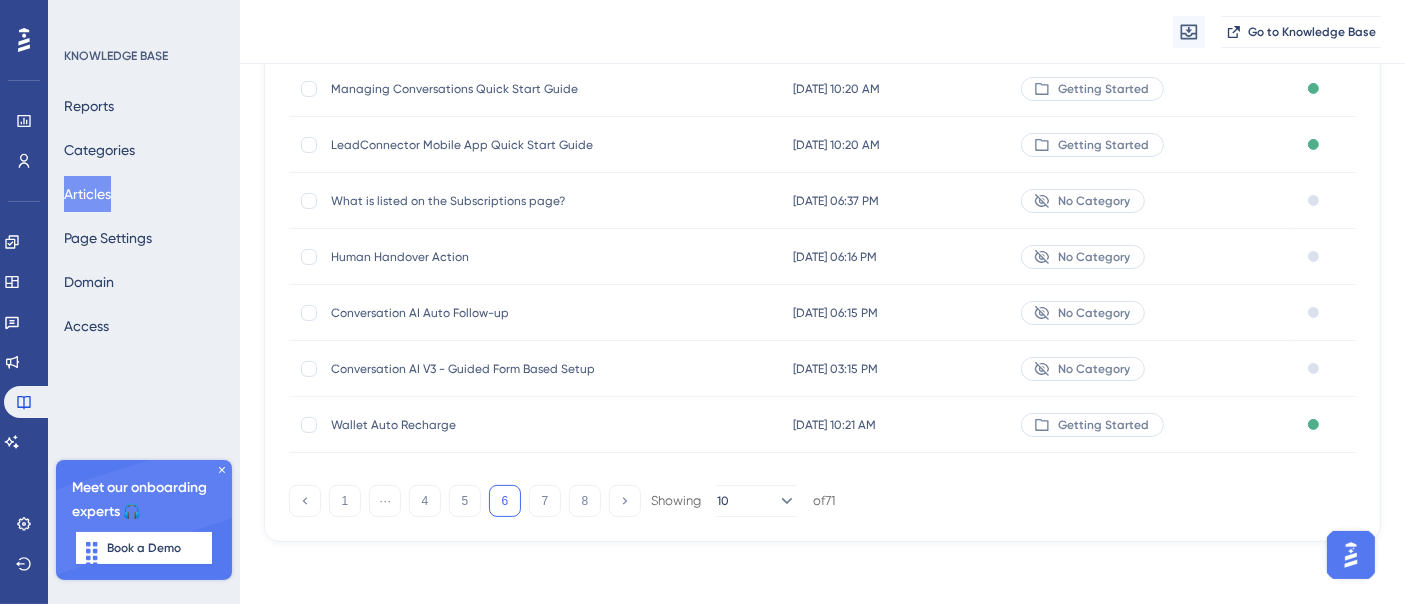 scroll, scrollTop: 301, scrollLeft: 0, axis: vertical 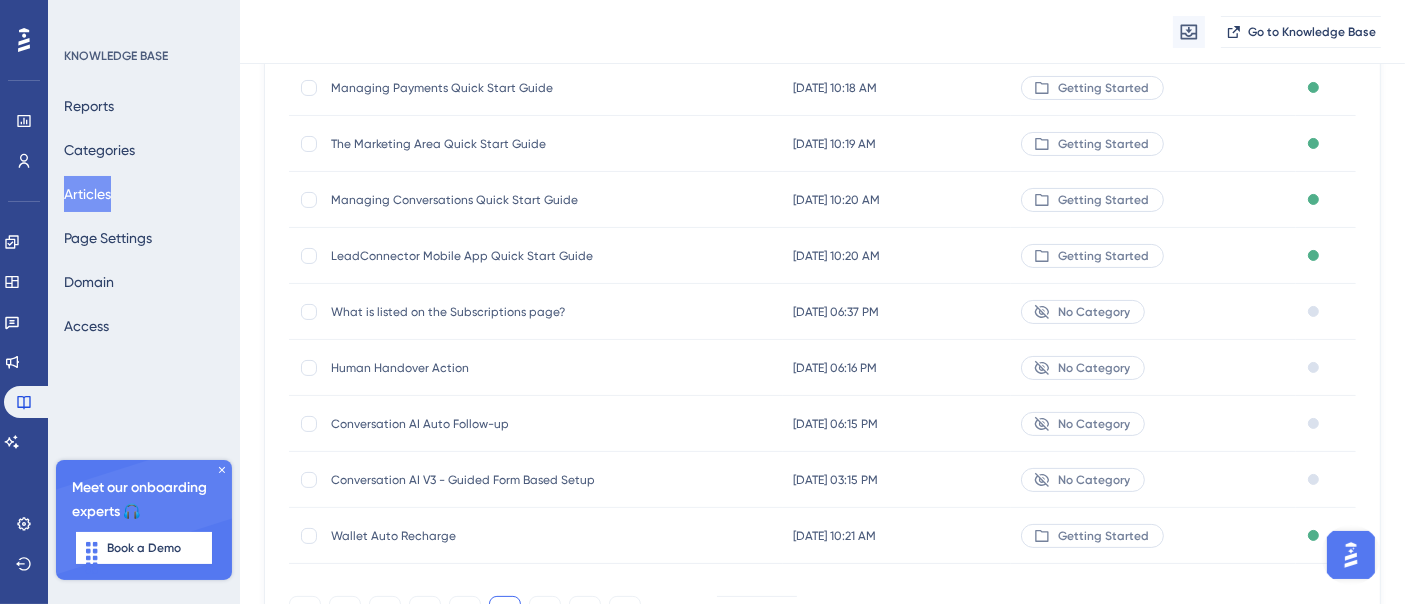click on "What is listed on the Subscriptions page?" at bounding box center [491, 312] 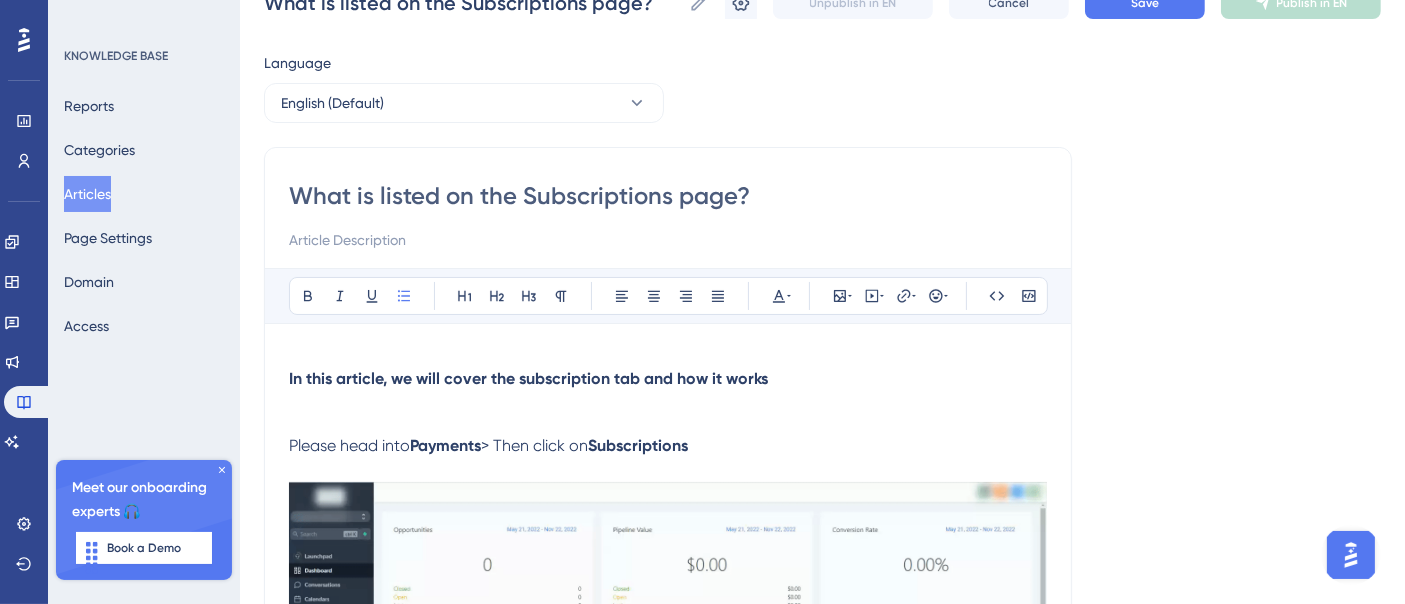 scroll, scrollTop: 0, scrollLeft: 0, axis: both 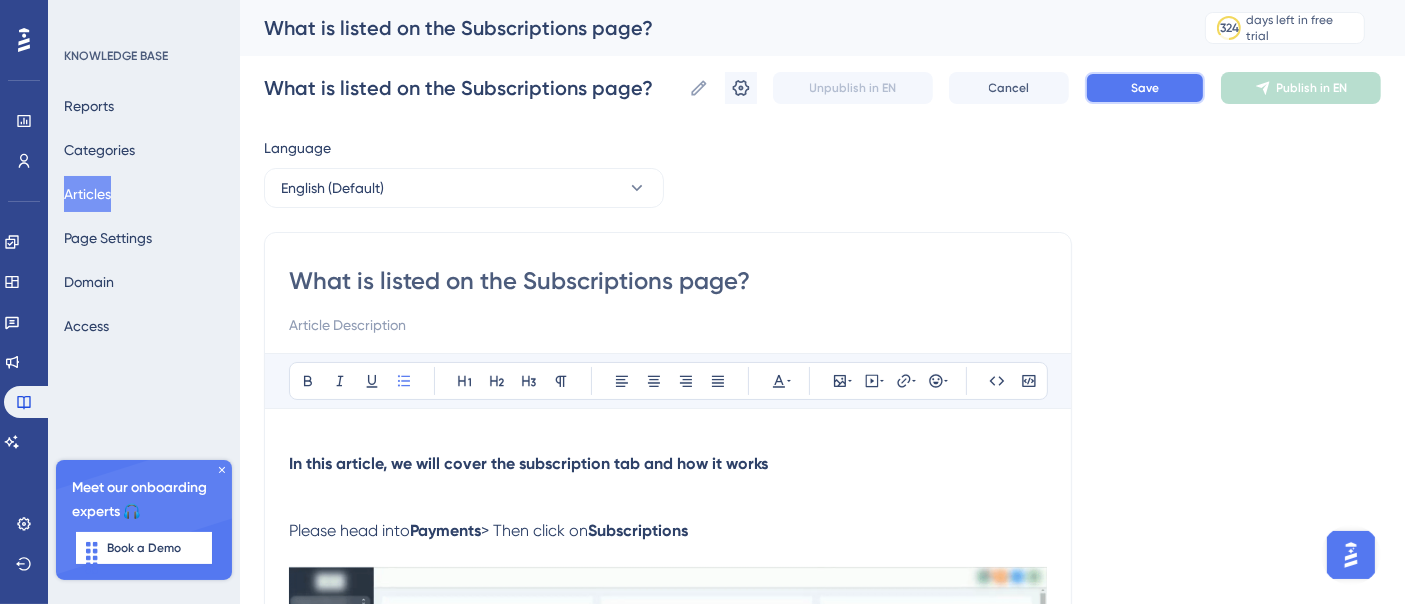 click on "Save" at bounding box center (1145, 88) 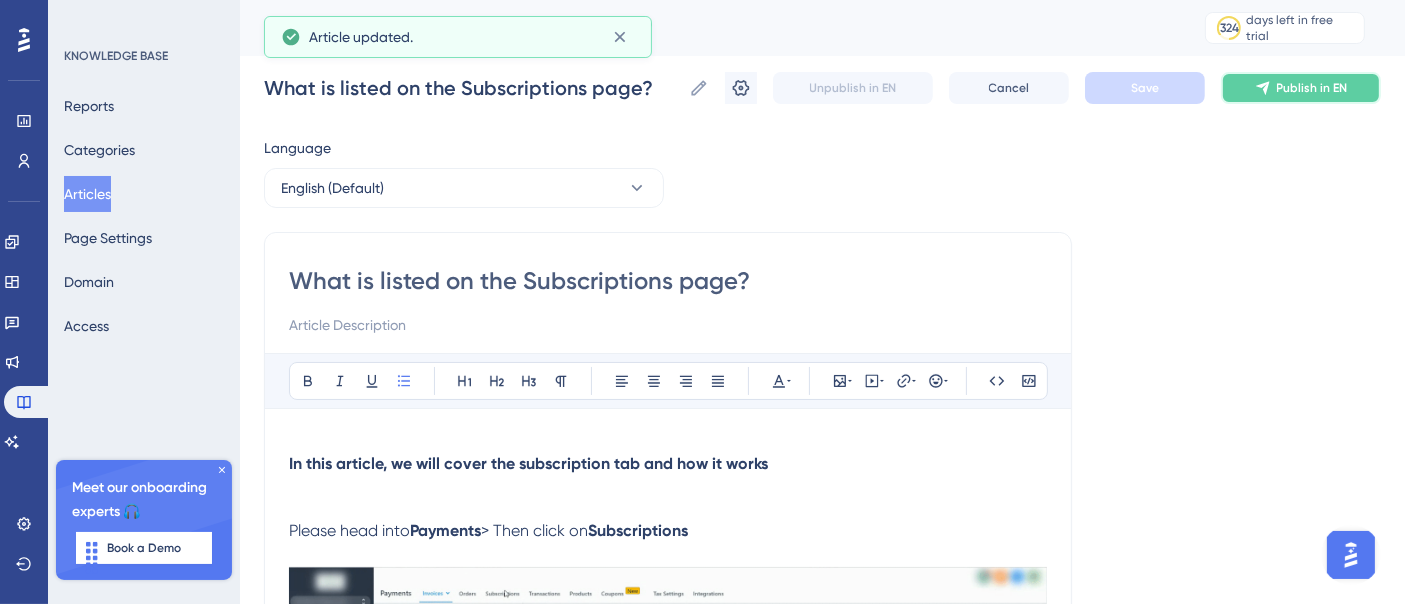 click on "Publish in EN" at bounding box center (1312, 88) 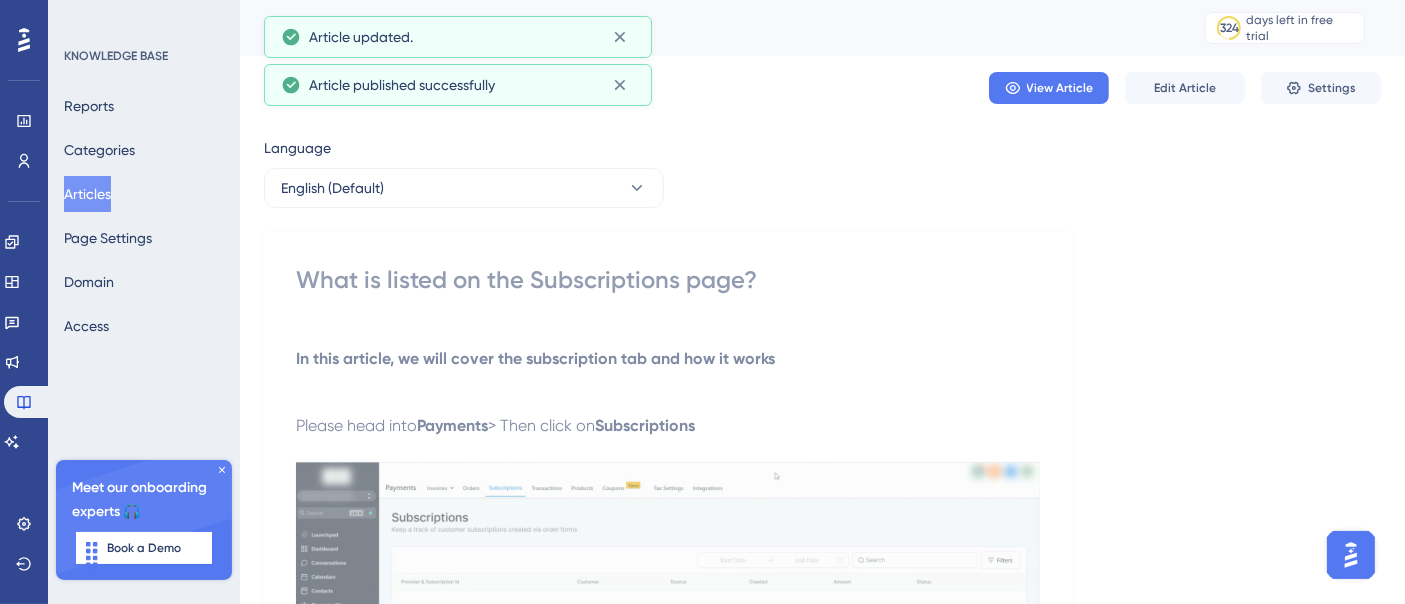 click on "Articles" at bounding box center (87, 194) 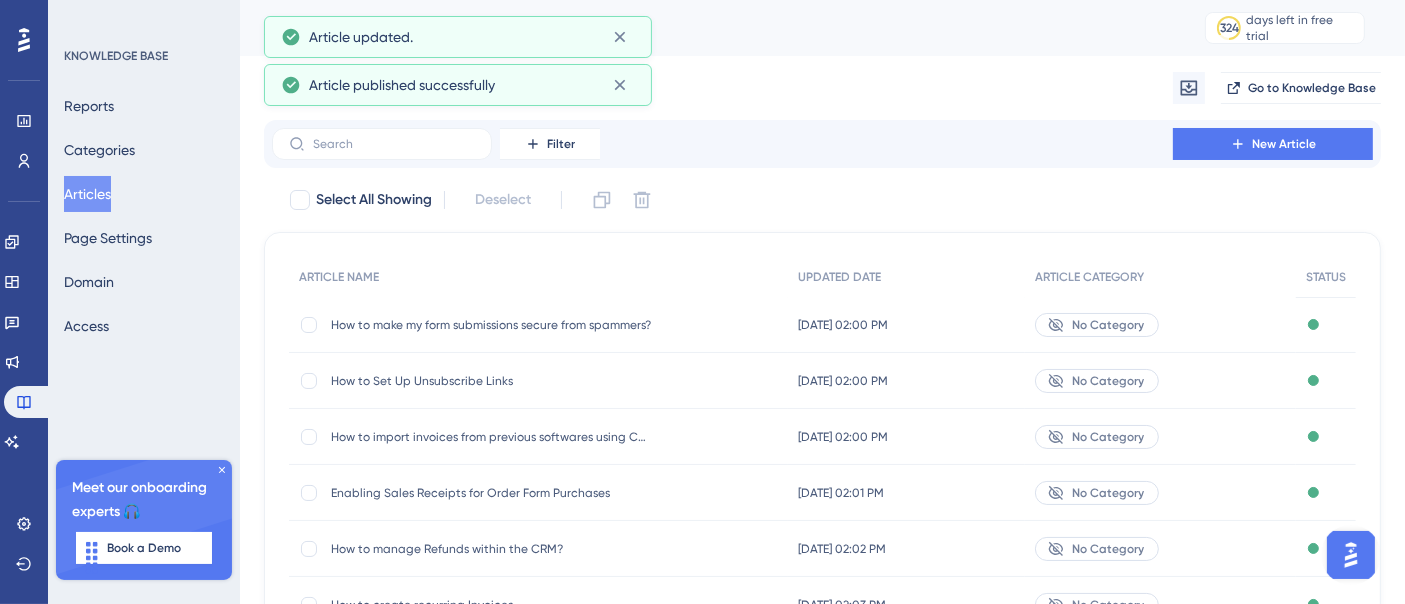 scroll, scrollTop: 412, scrollLeft: 0, axis: vertical 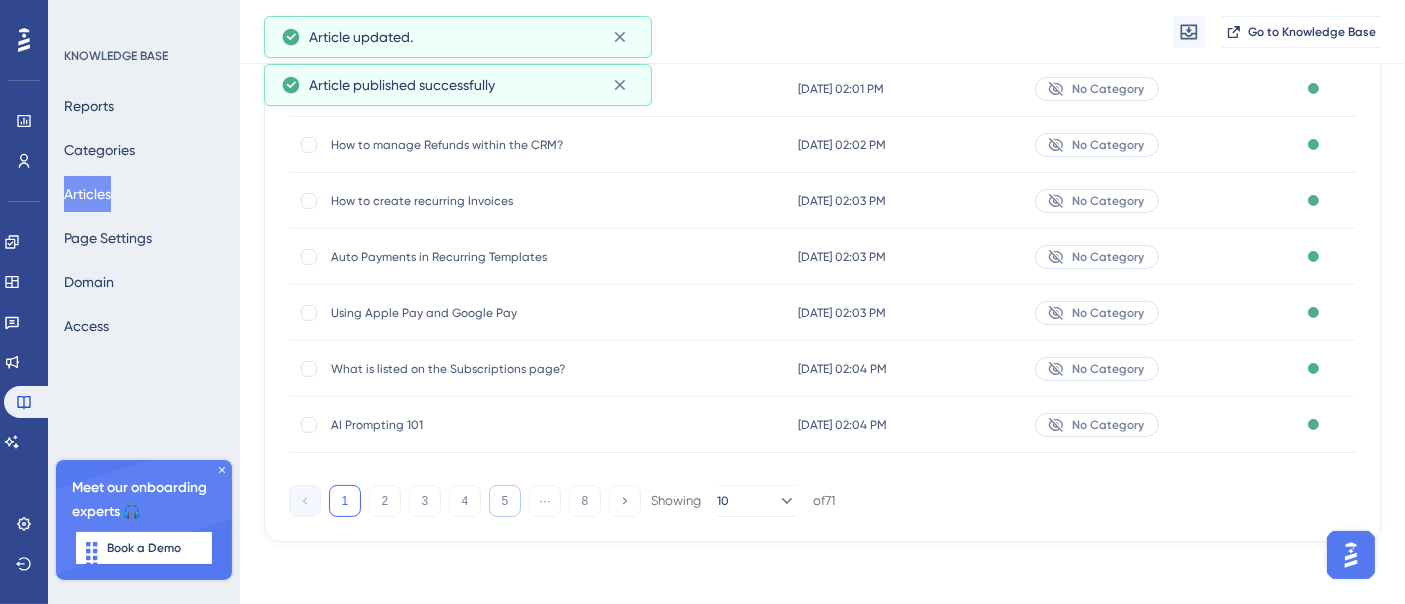 click on "5" at bounding box center (505, 501) 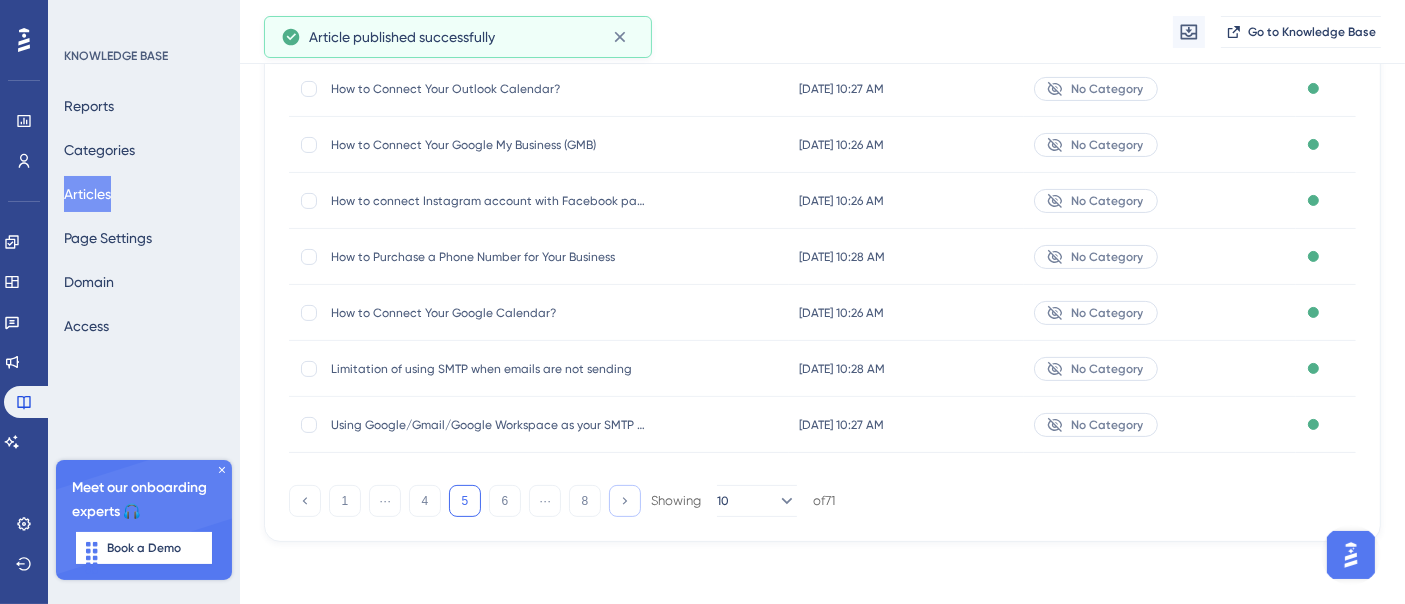 click 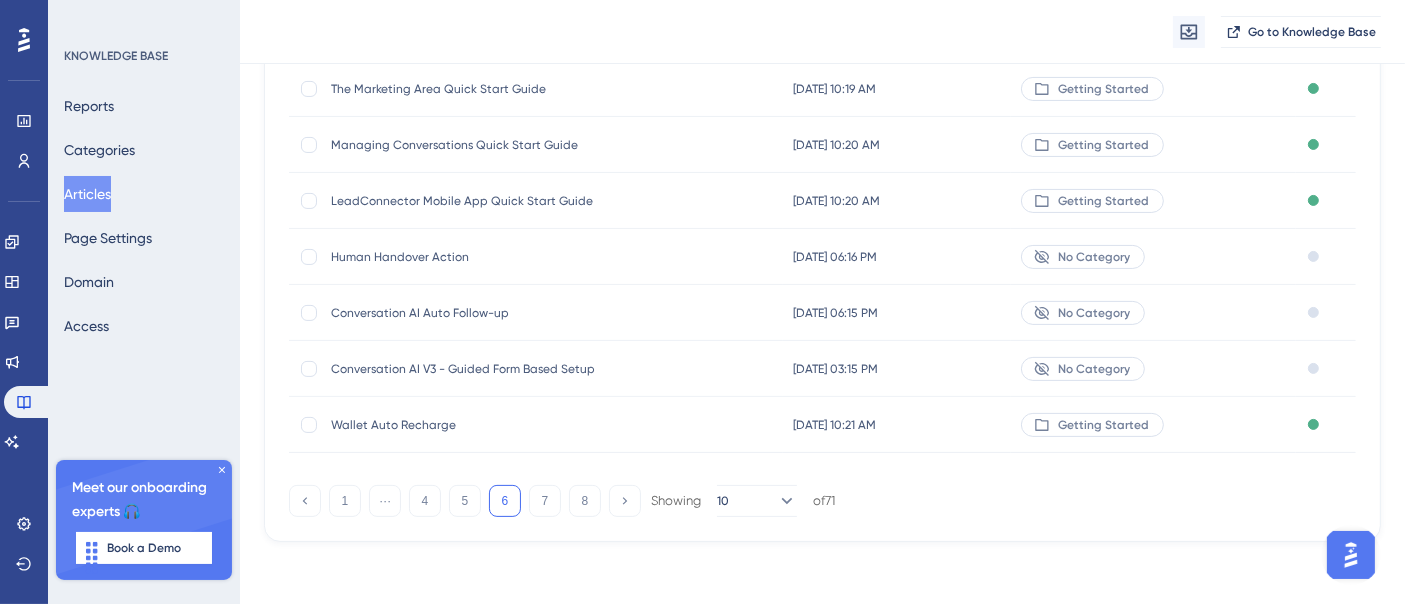 scroll, scrollTop: 301, scrollLeft: 0, axis: vertical 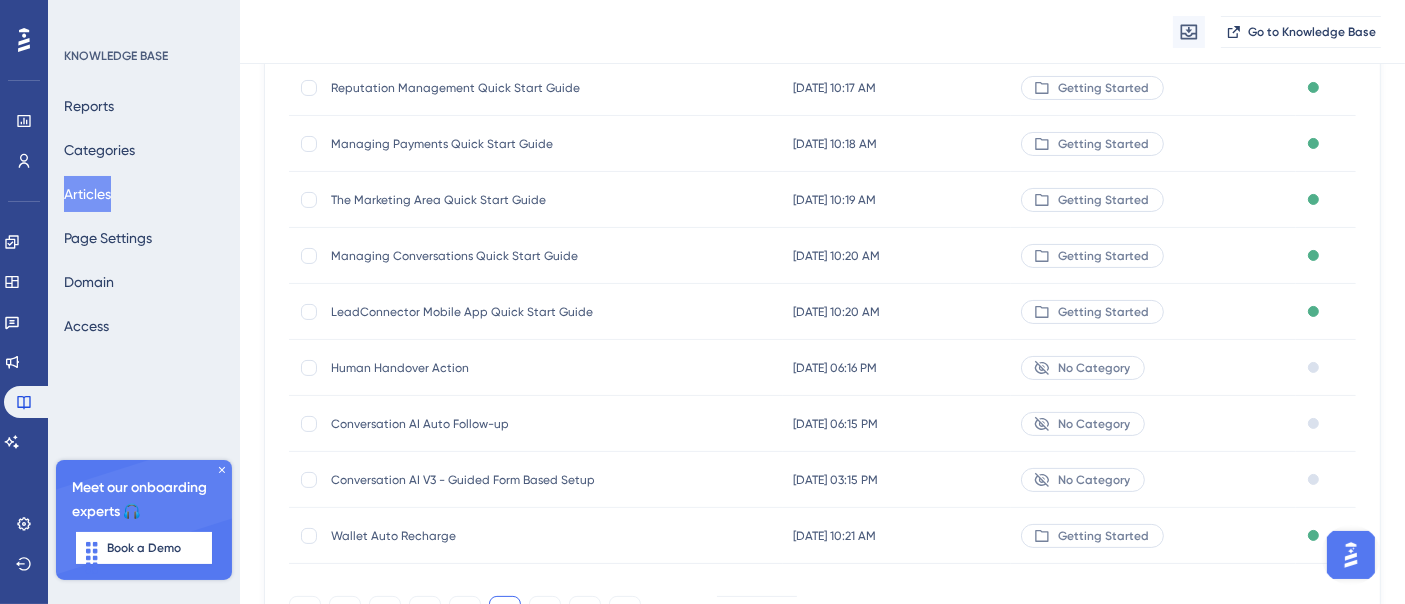 click on "Human Handover Action" at bounding box center (491, 368) 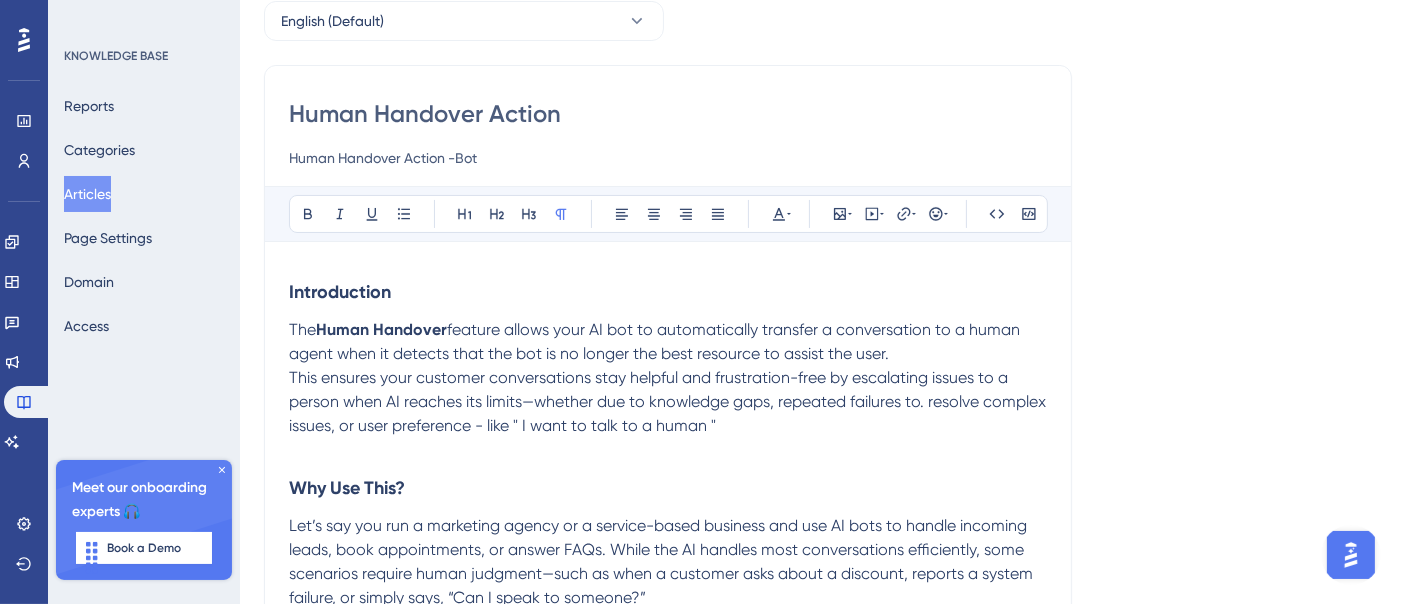 scroll, scrollTop: 0, scrollLeft: 0, axis: both 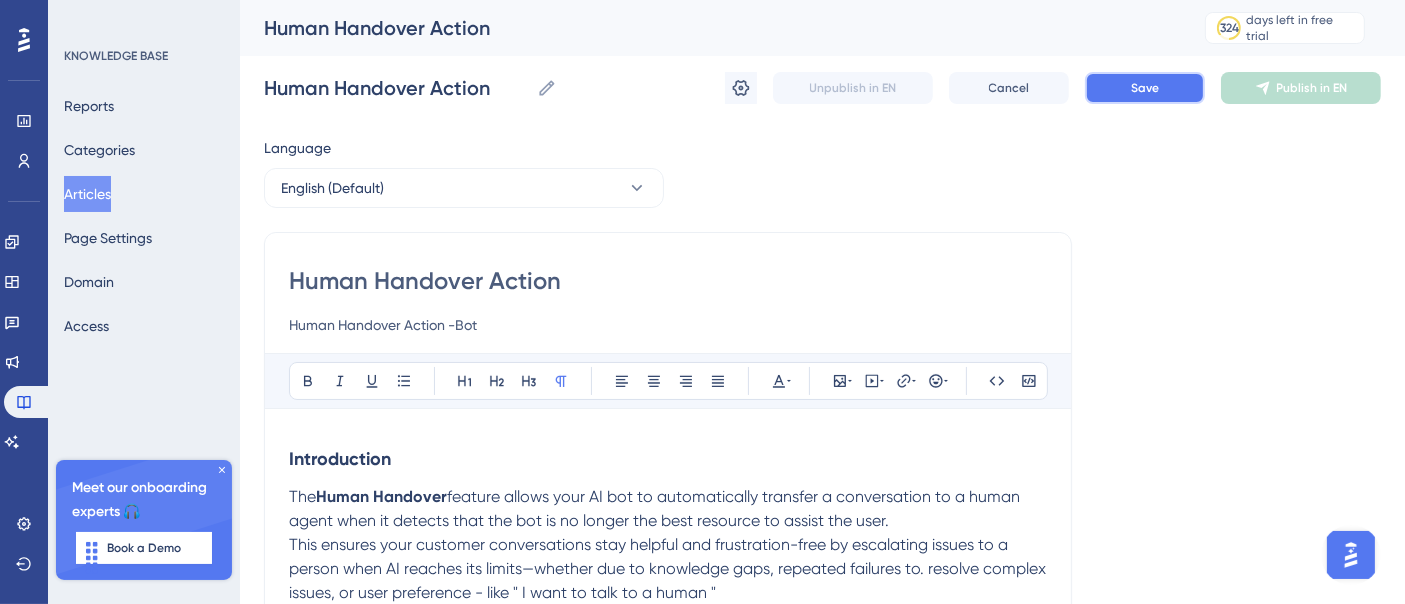 click on "Save" at bounding box center [1145, 88] 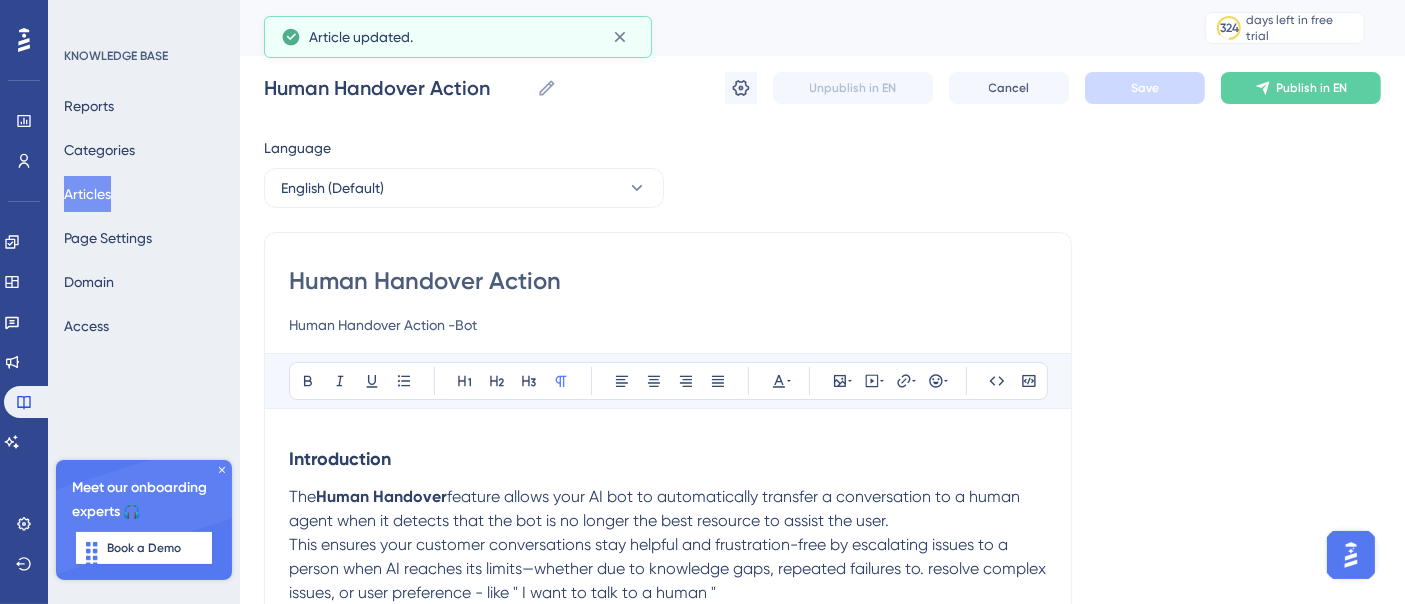click 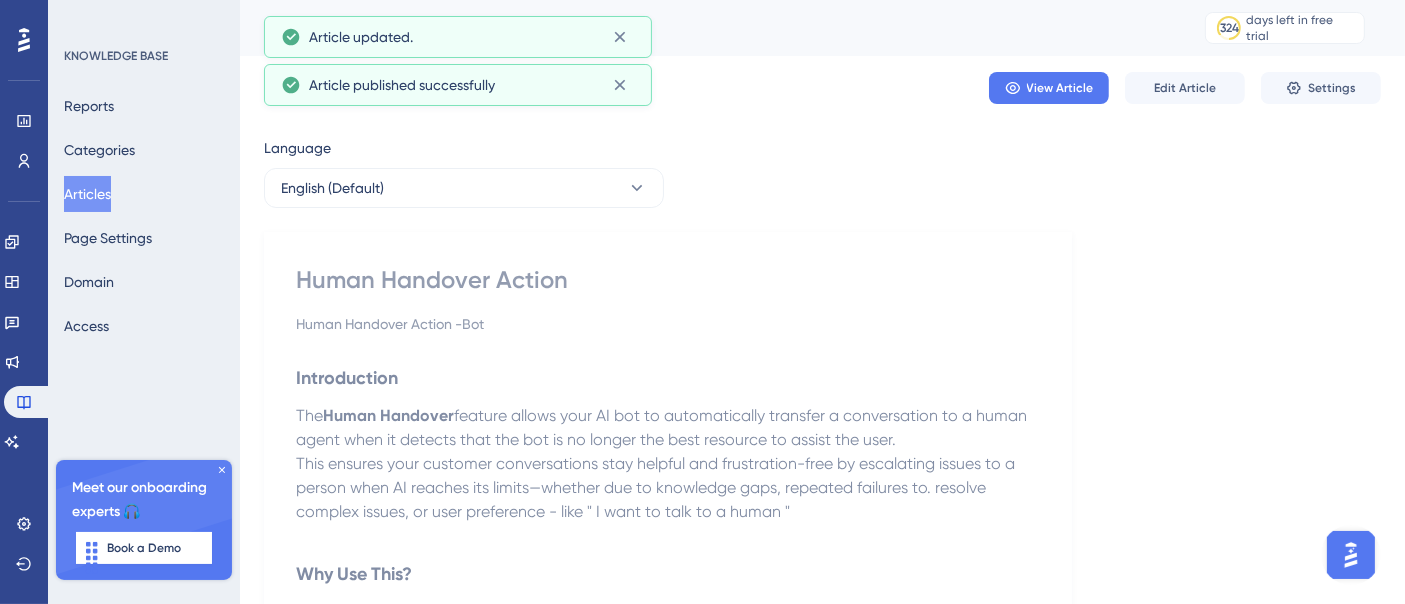 click on "Articles" at bounding box center (87, 194) 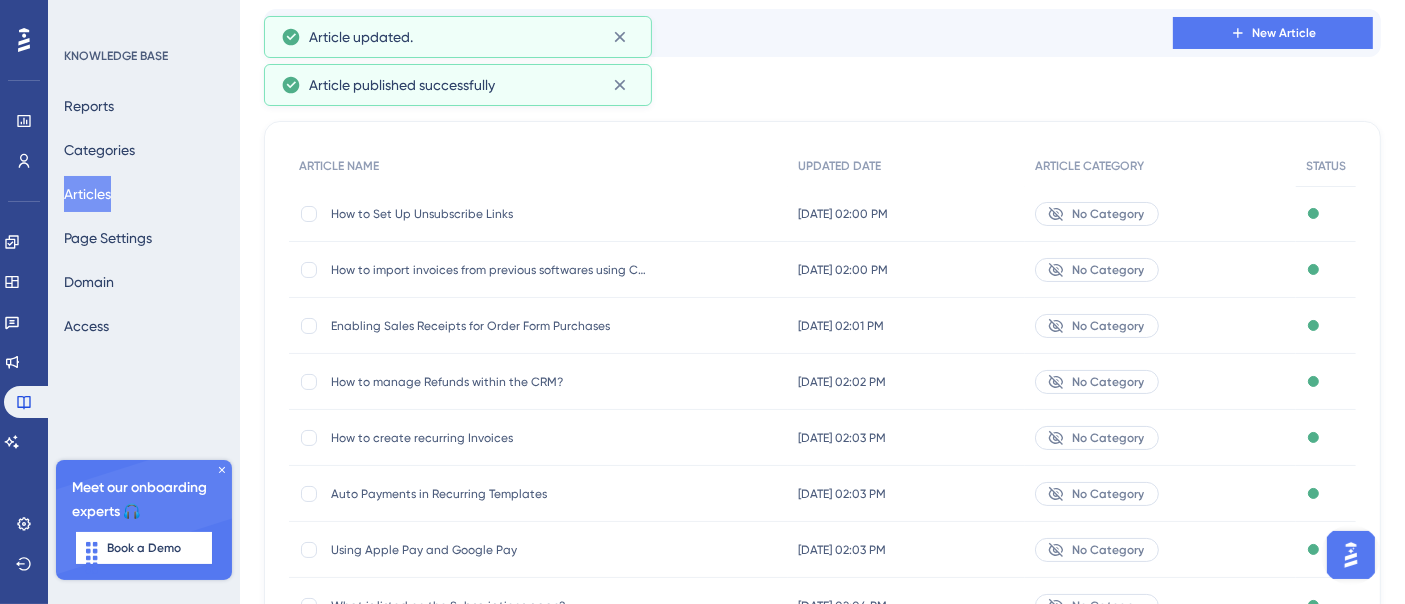scroll, scrollTop: 412, scrollLeft: 0, axis: vertical 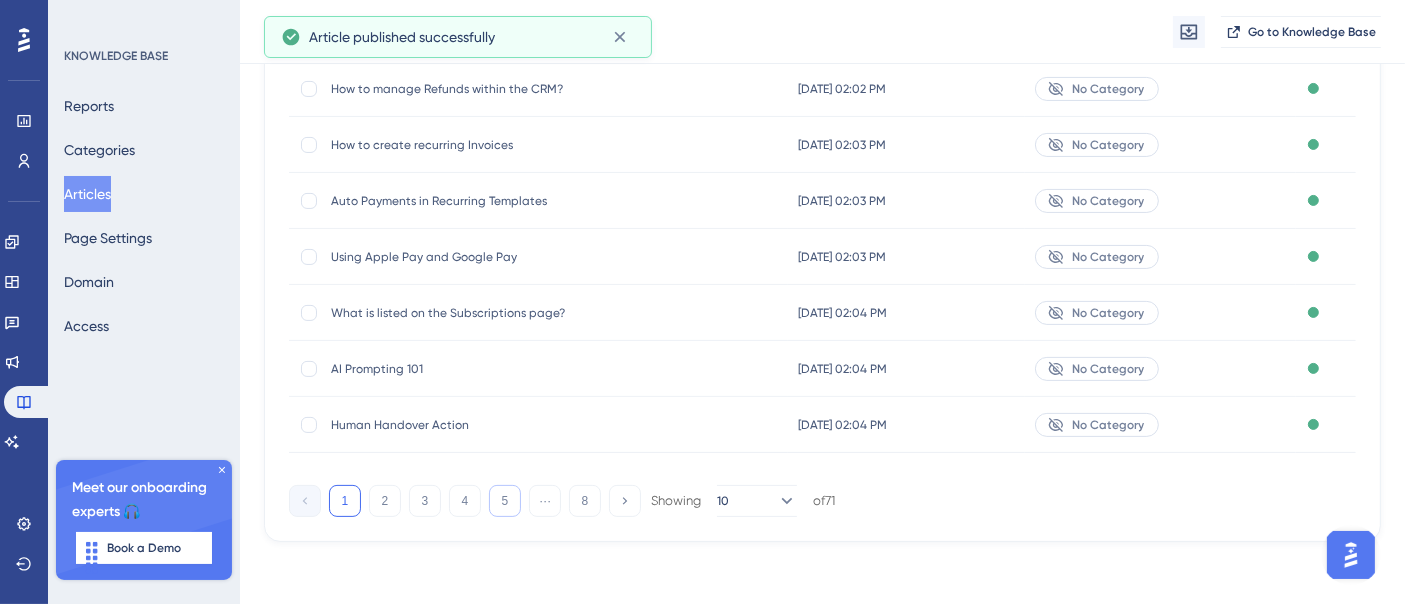 click on "5" at bounding box center (505, 501) 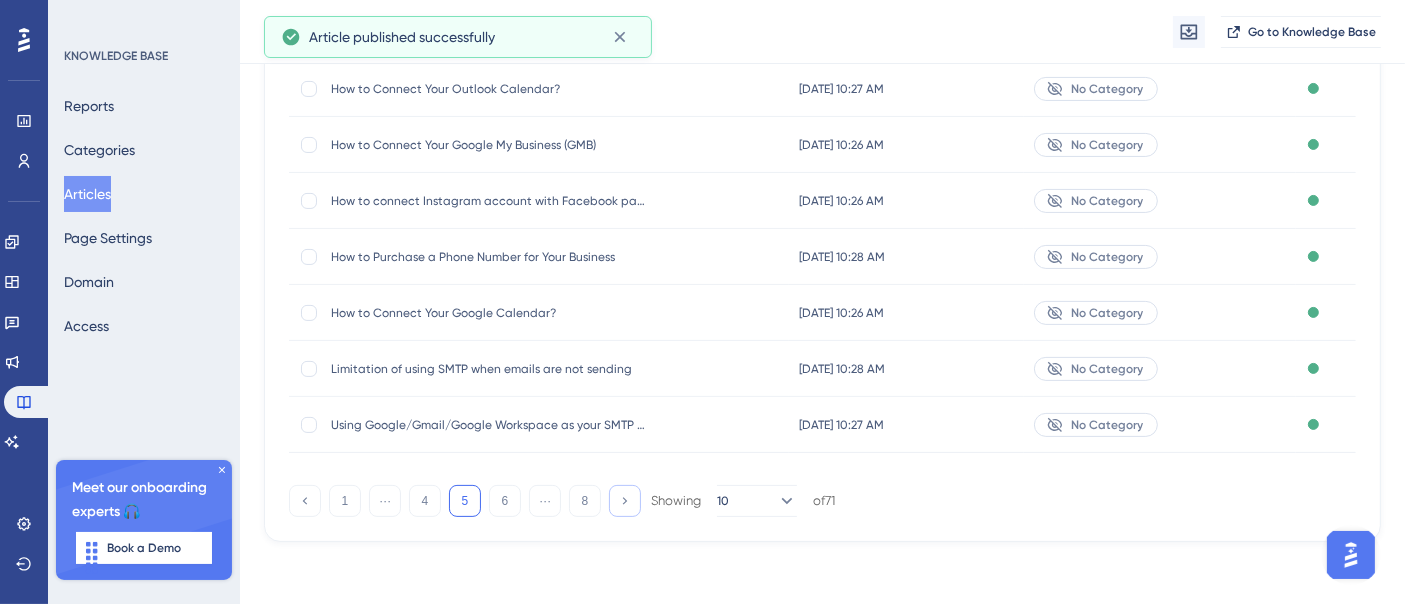 click at bounding box center [625, 501] 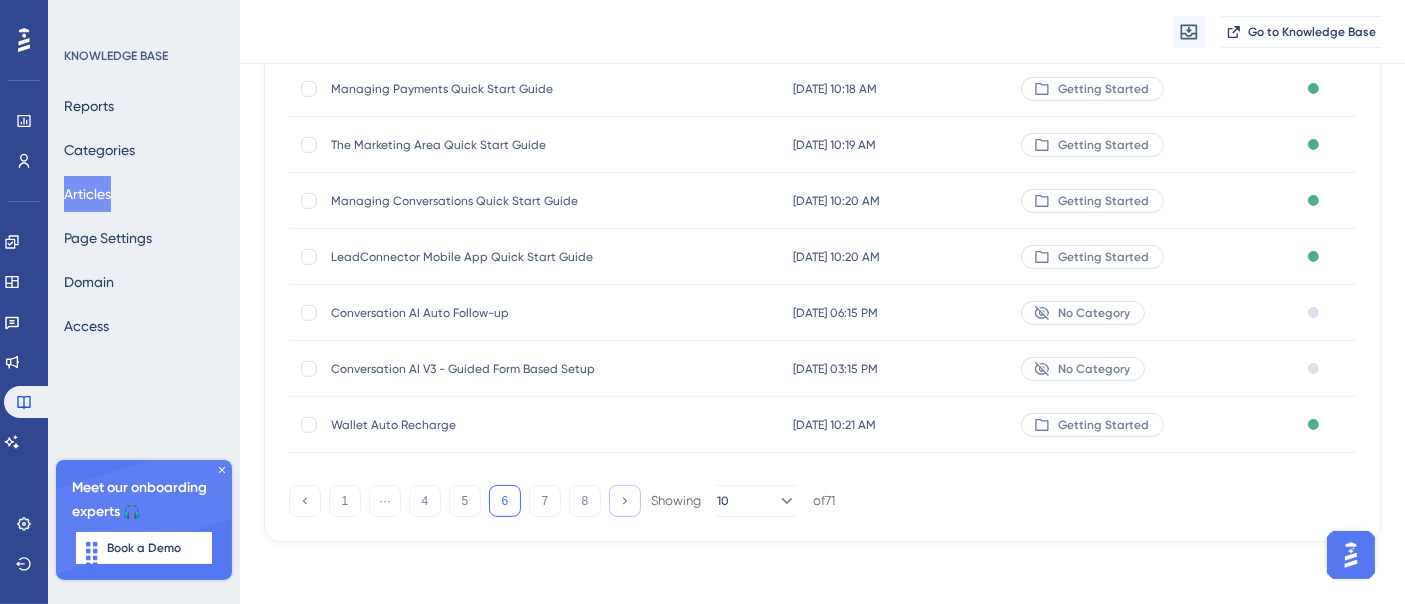 scroll, scrollTop: 301, scrollLeft: 0, axis: vertical 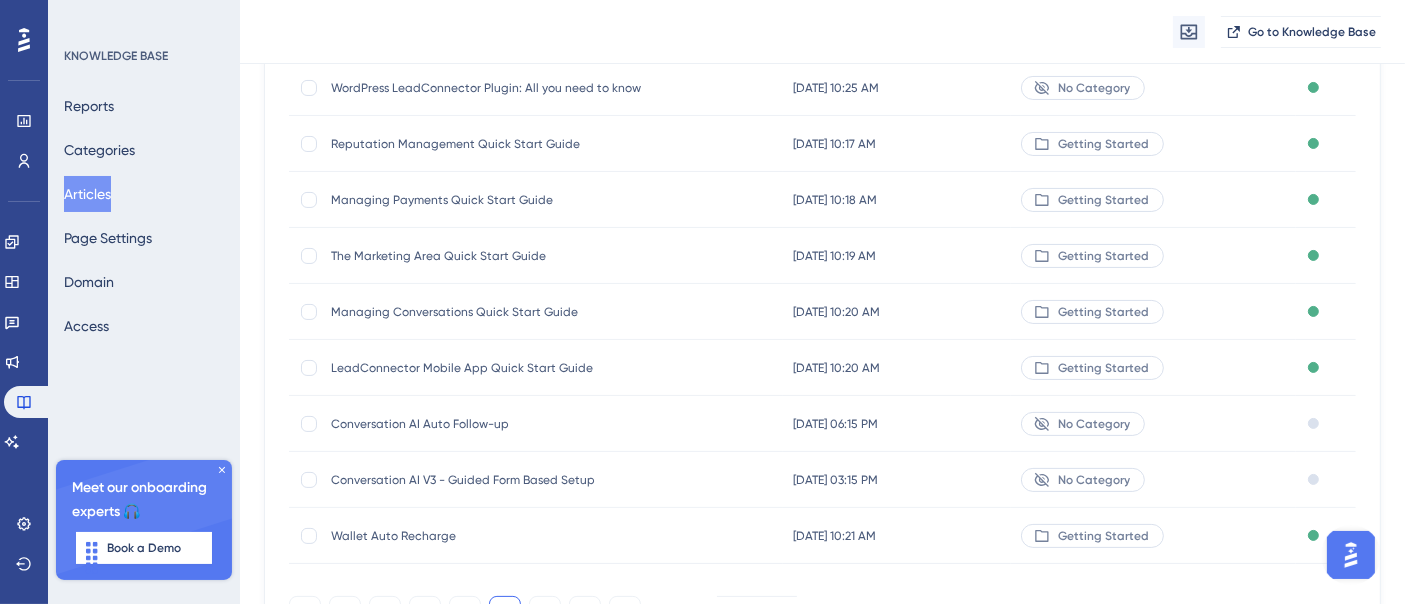 click on "Conversation AI Auto Follow-up" at bounding box center (491, 424) 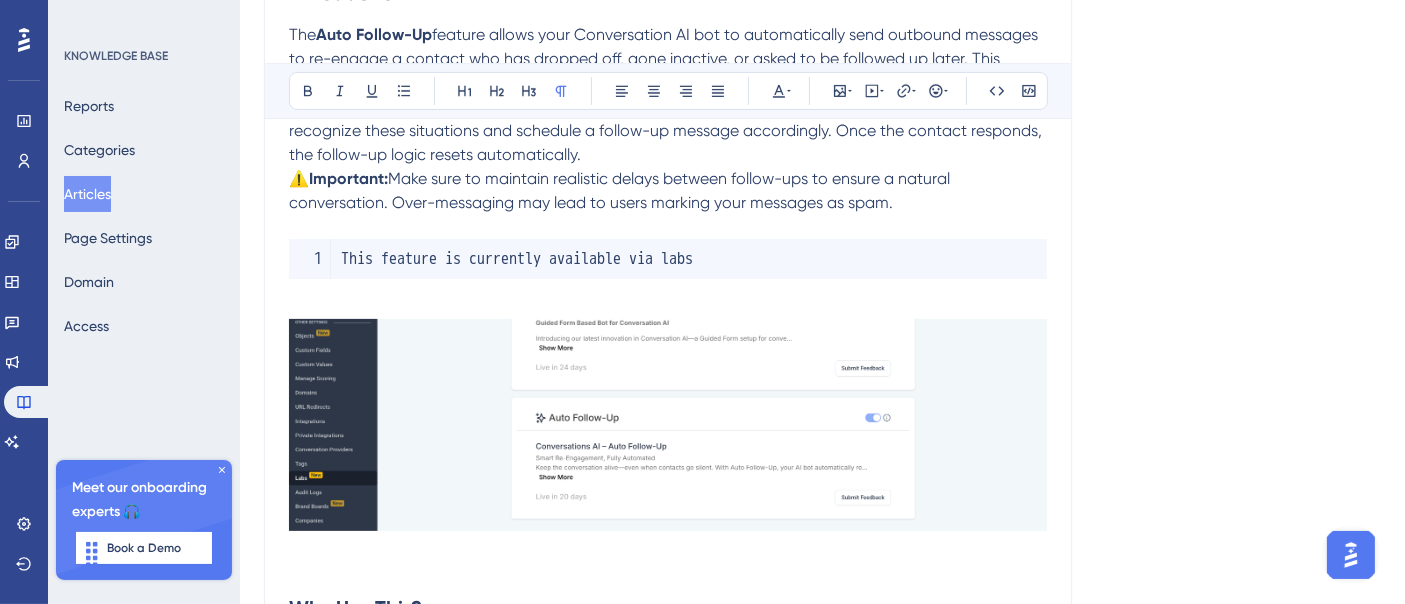 scroll, scrollTop: 25, scrollLeft: 0, axis: vertical 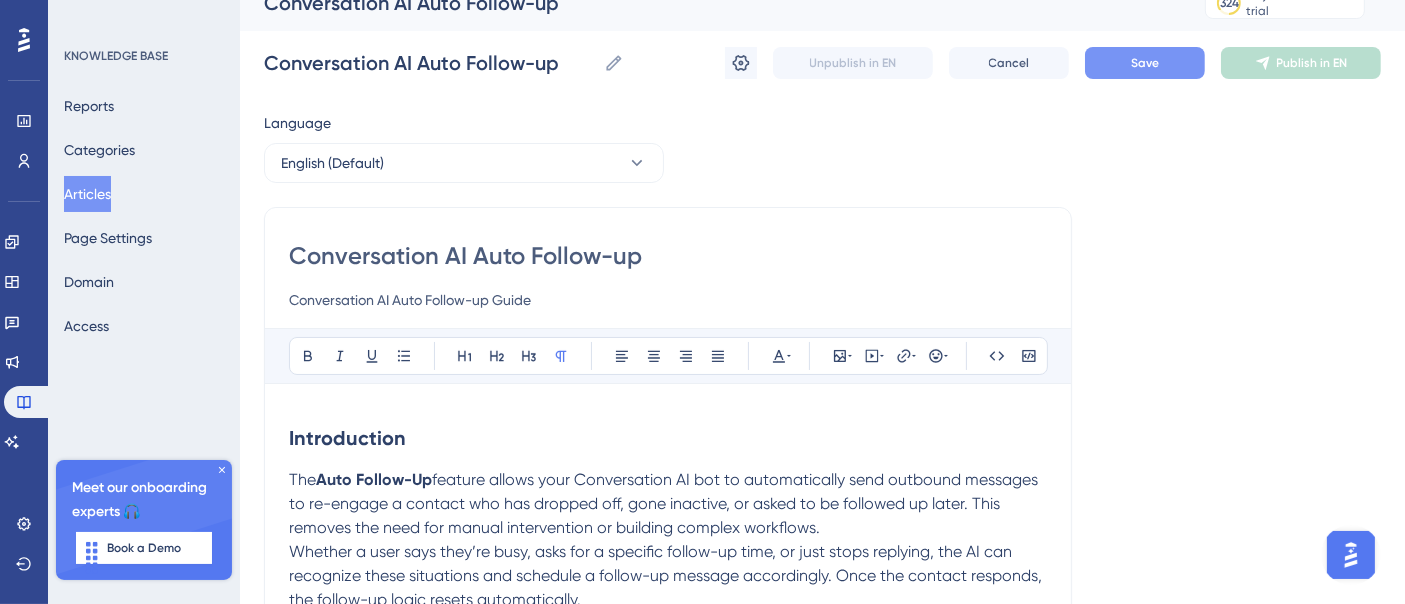 click on "Save" at bounding box center [1145, 63] 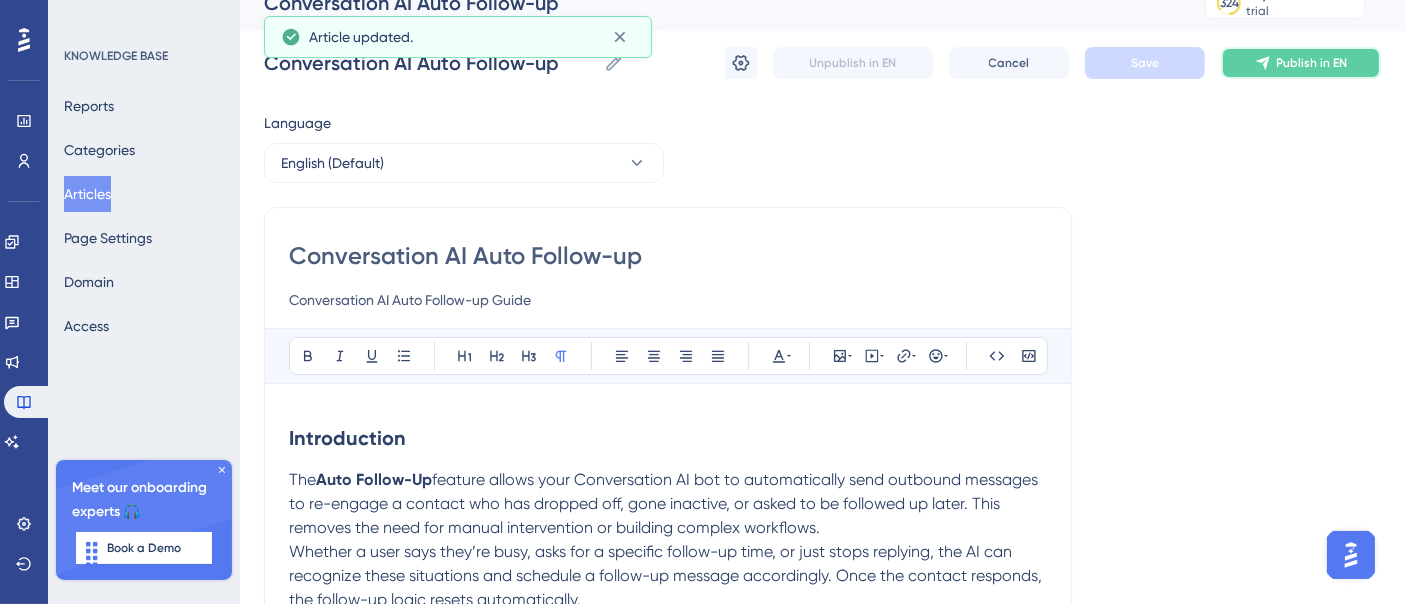 click on "Publish in EN" at bounding box center [1301, 63] 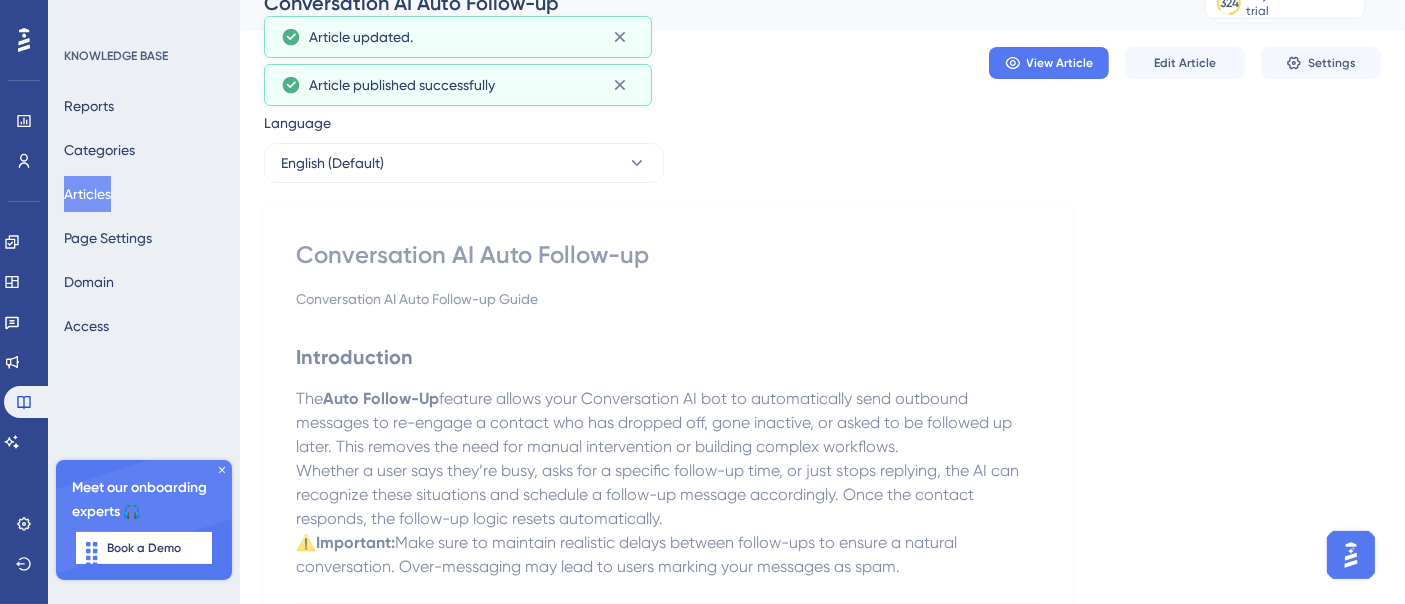 click on "Articles" at bounding box center (87, 194) 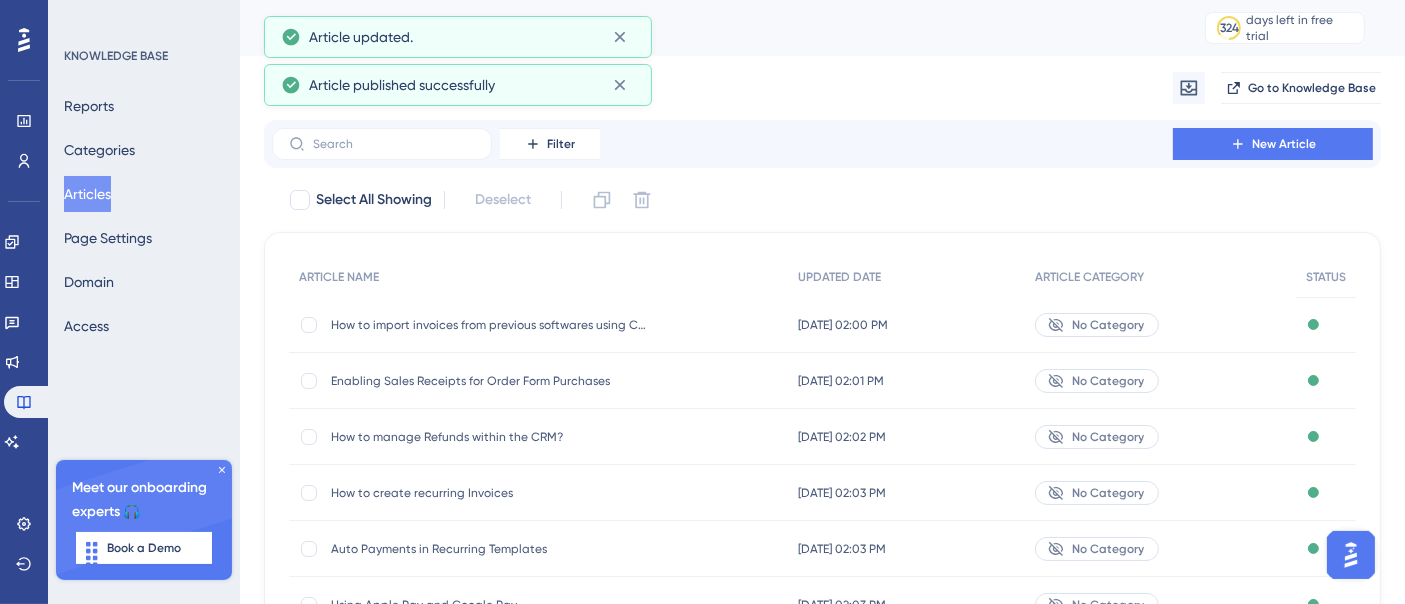 scroll, scrollTop: 412, scrollLeft: 0, axis: vertical 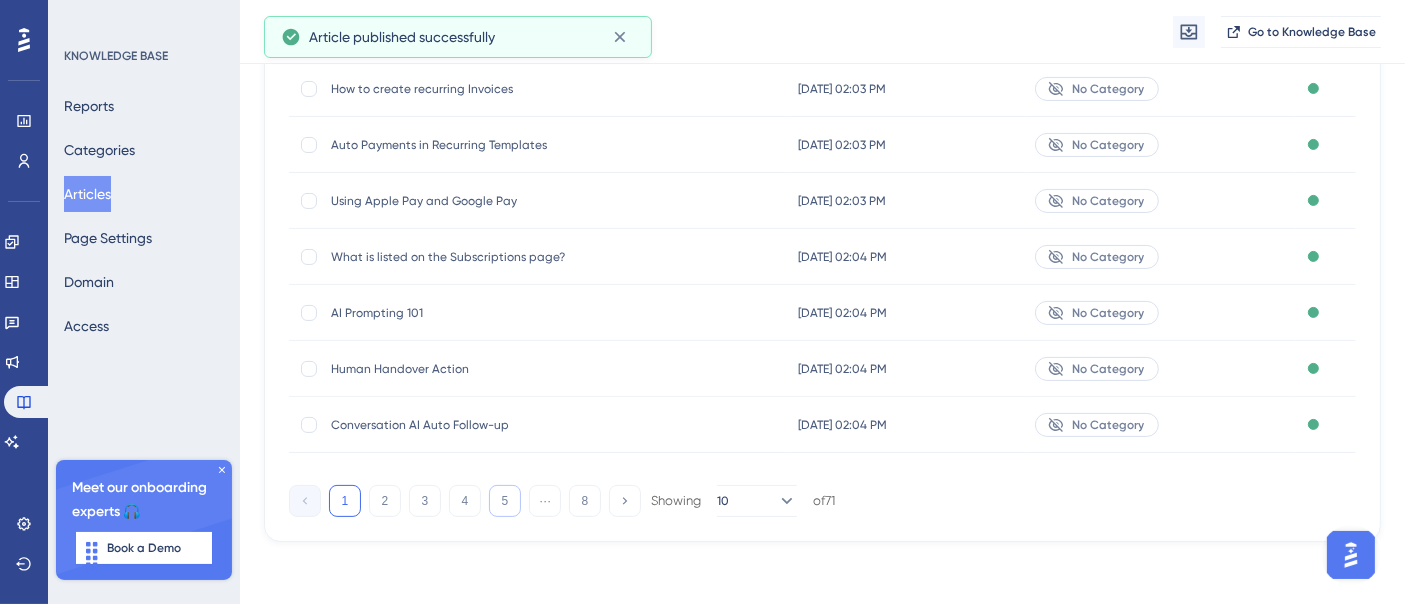 click on "5" at bounding box center [505, 501] 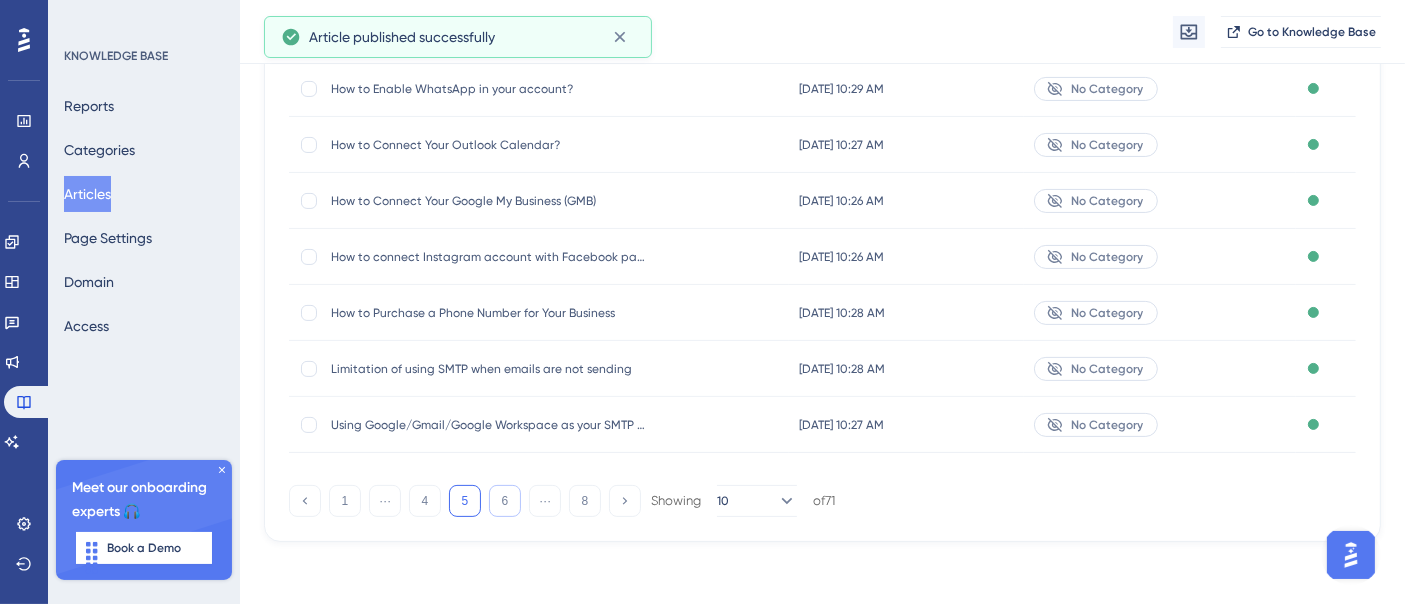 click on "6" at bounding box center [505, 501] 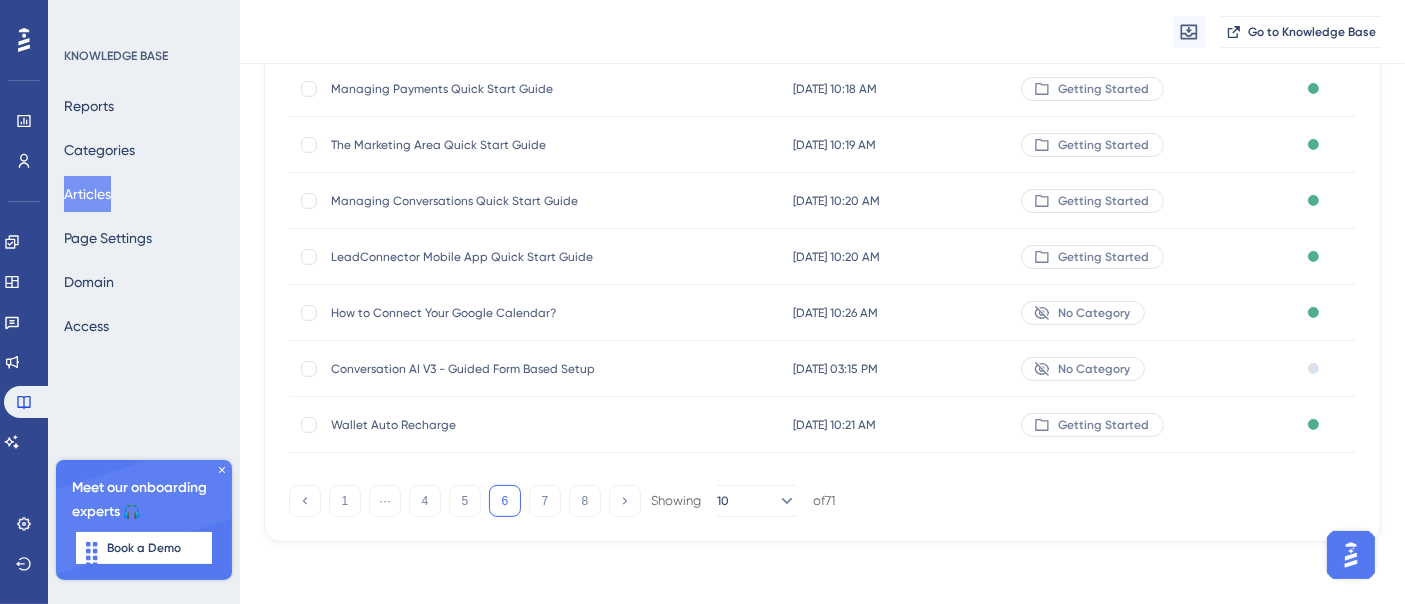 click on "Conversation AI V3 - Guided Form Based Setup" at bounding box center (491, 369) 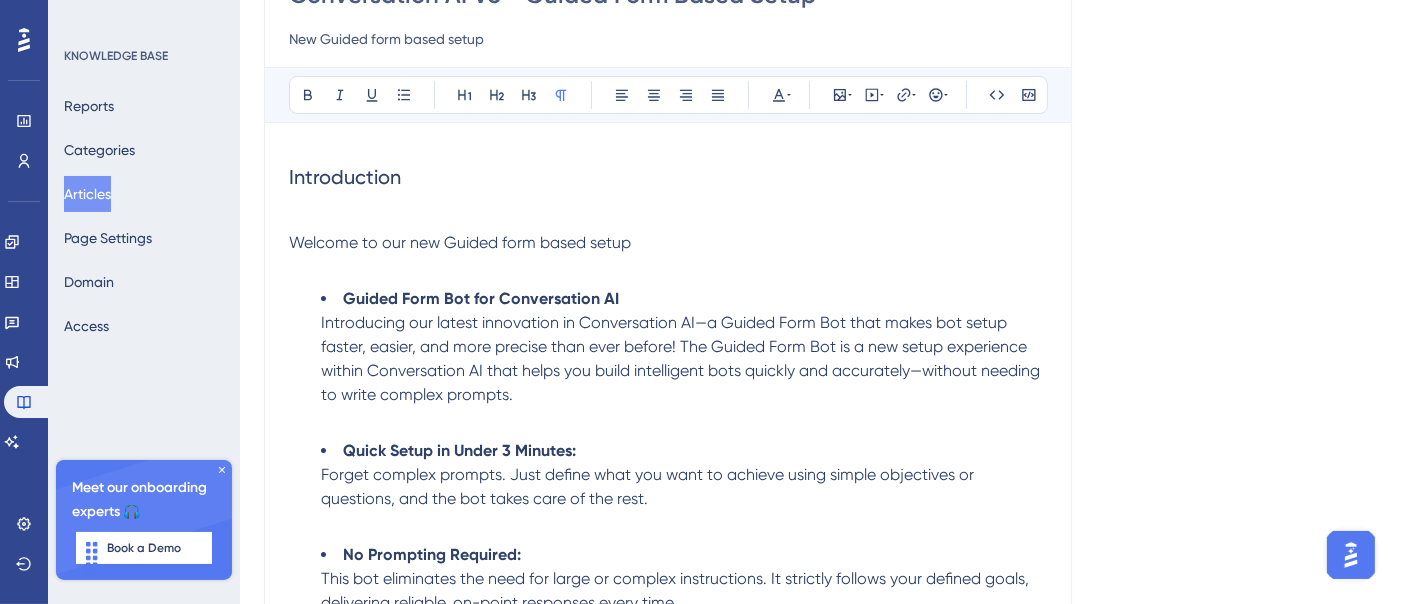 scroll, scrollTop: 0, scrollLeft: 0, axis: both 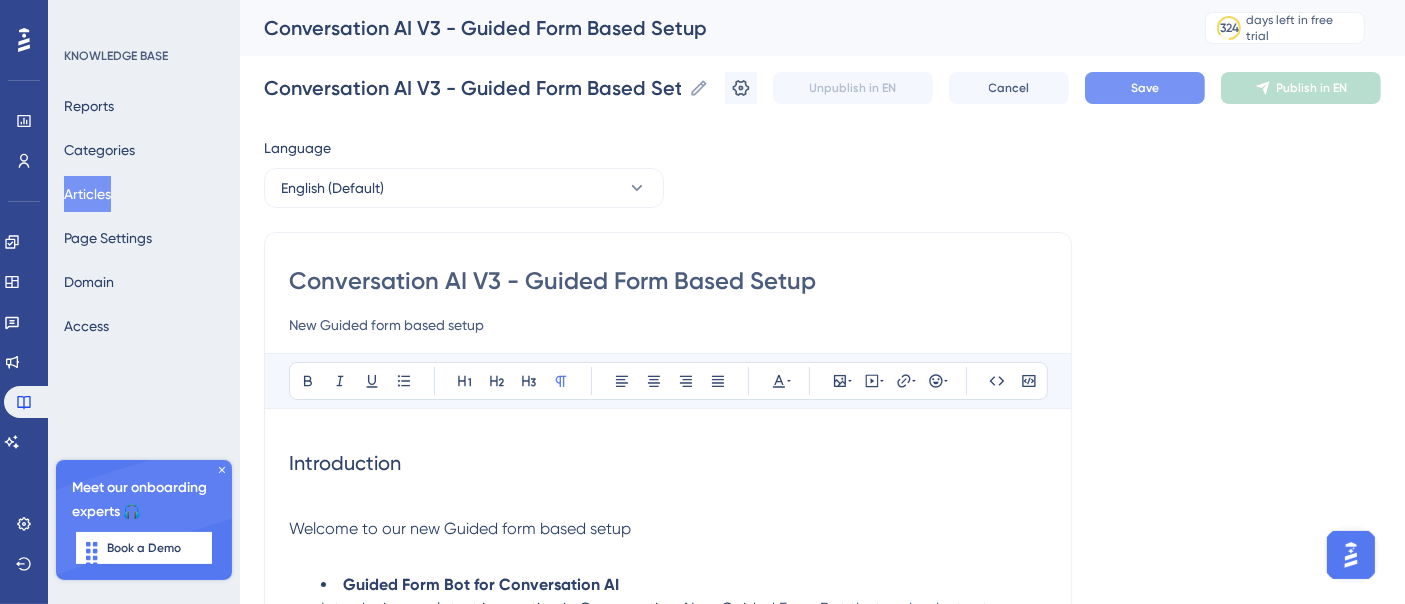 click on "Save" at bounding box center [1145, 88] 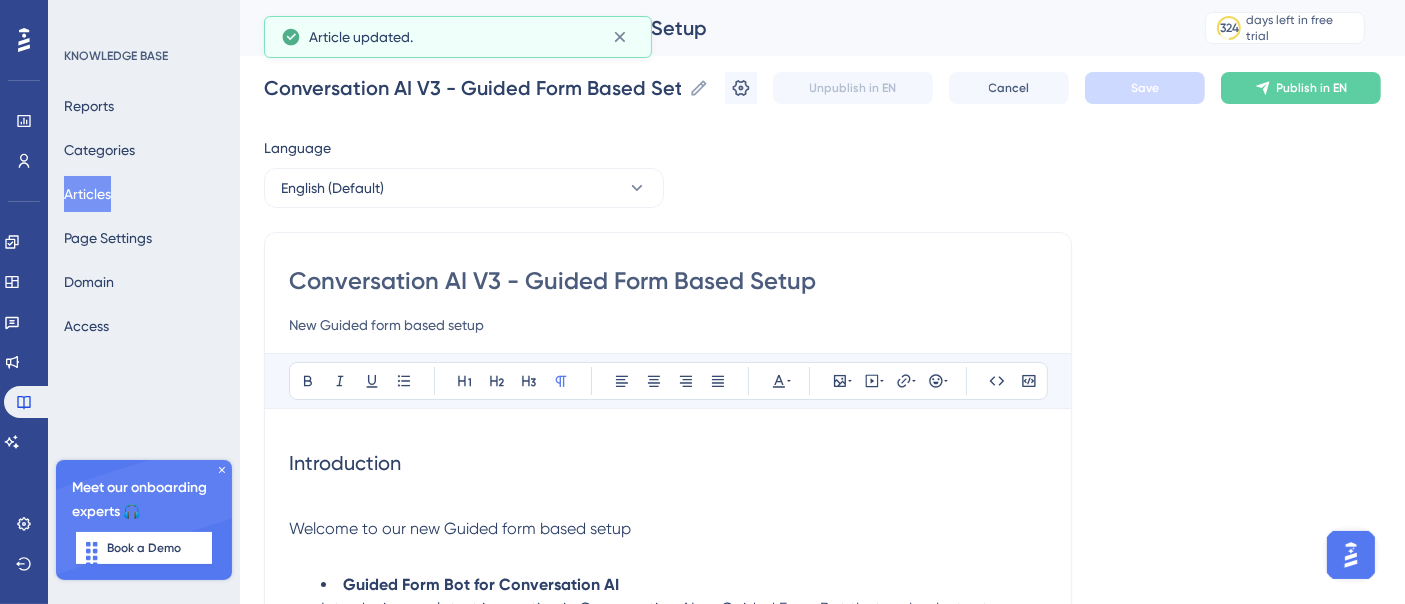 click on "Publish in EN" at bounding box center [1312, 88] 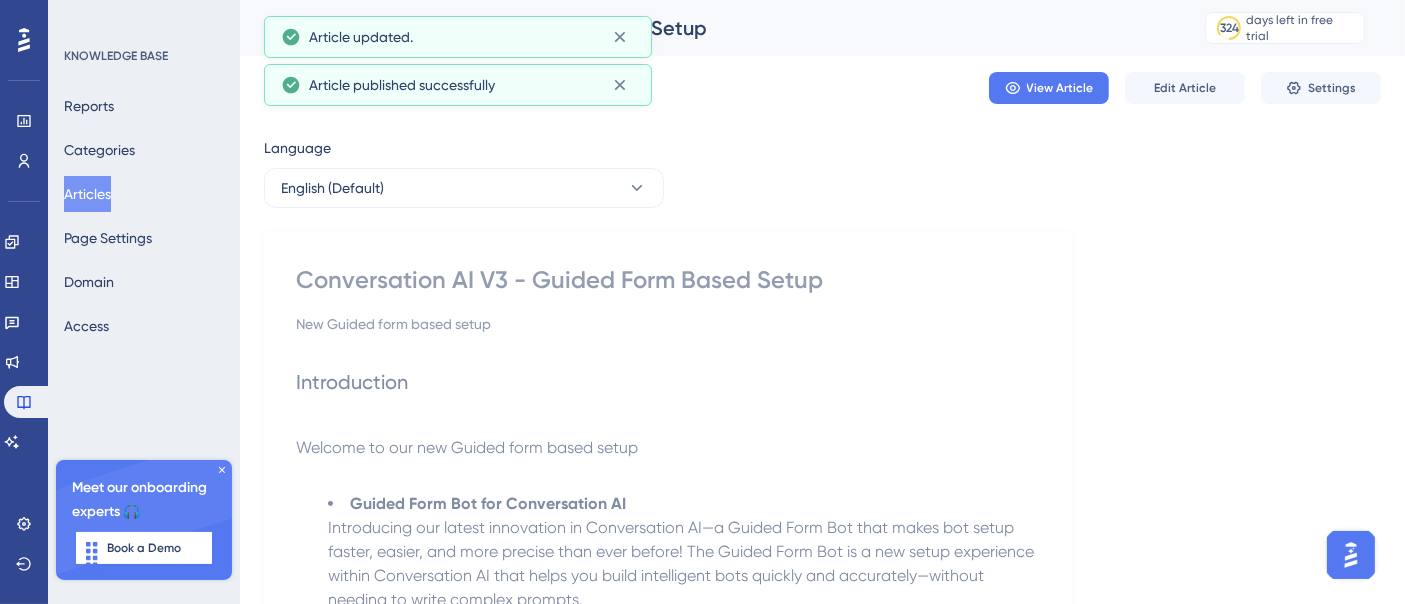click on "Articles" at bounding box center (87, 194) 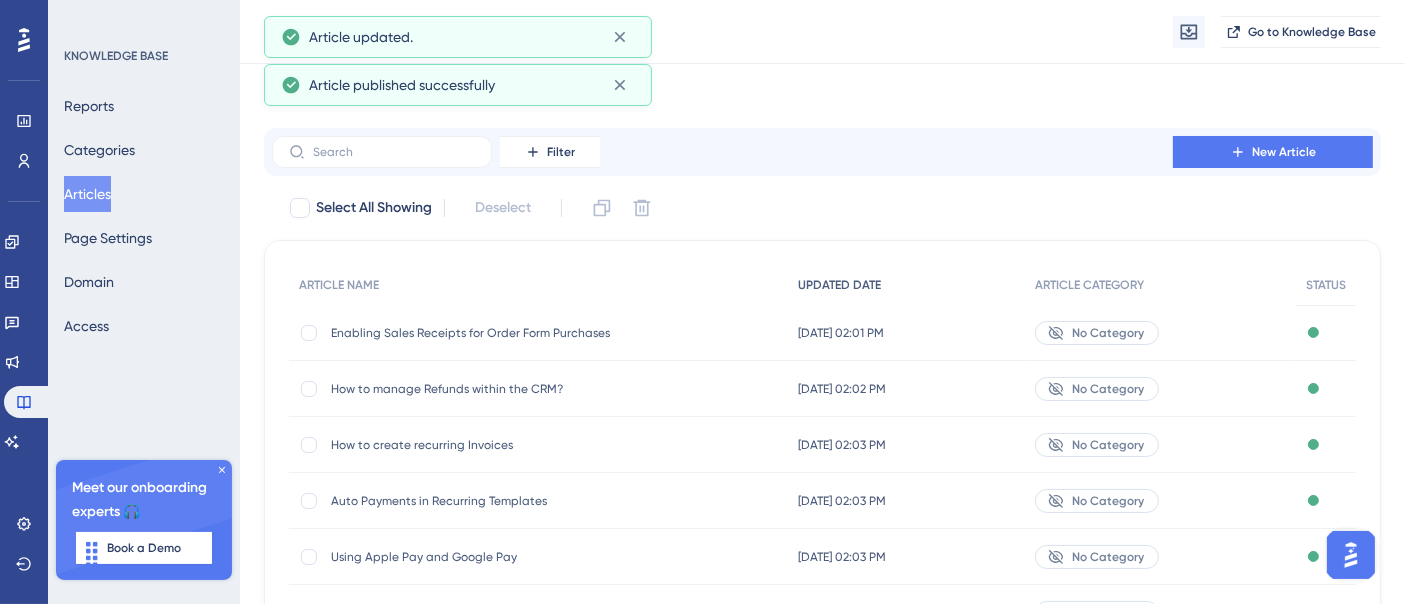 scroll, scrollTop: 412, scrollLeft: 0, axis: vertical 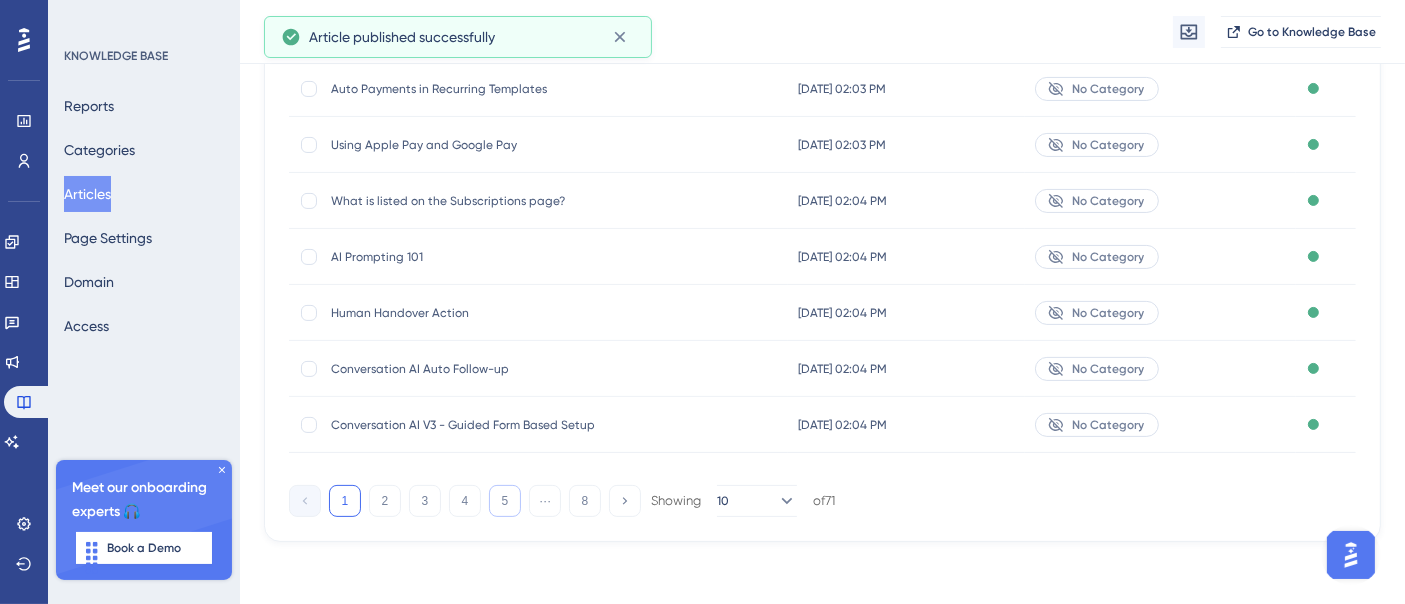 click on "5" at bounding box center [505, 501] 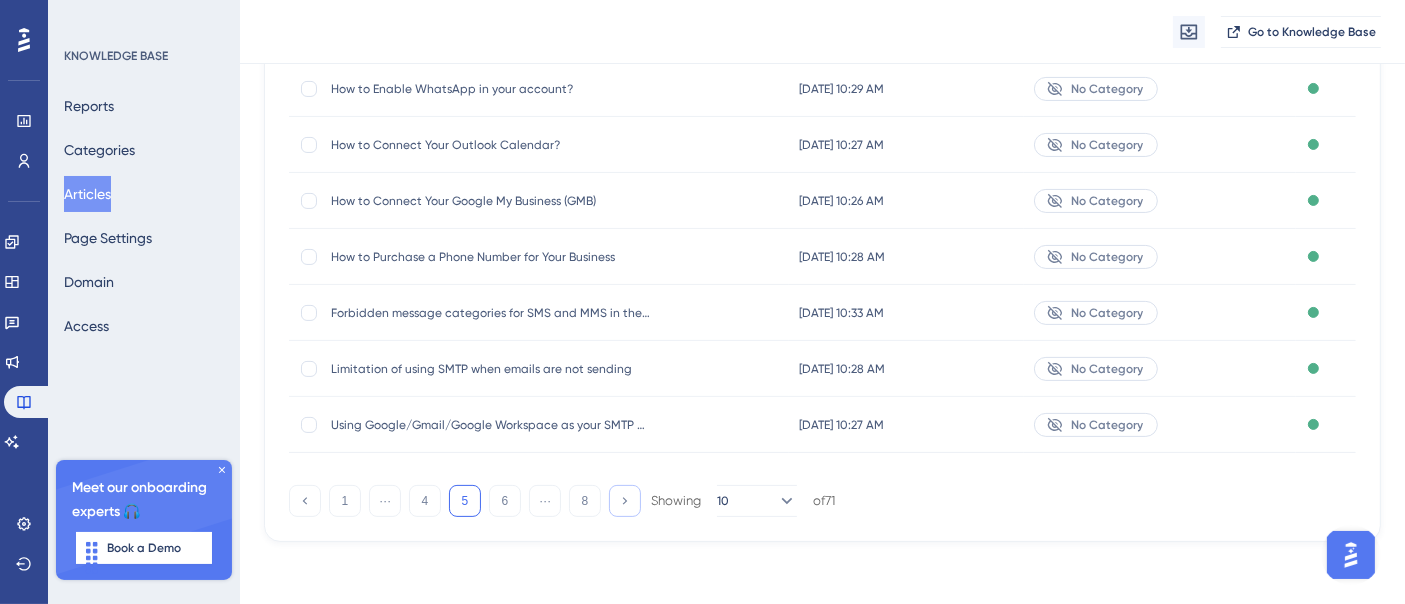 click at bounding box center (625, 501) 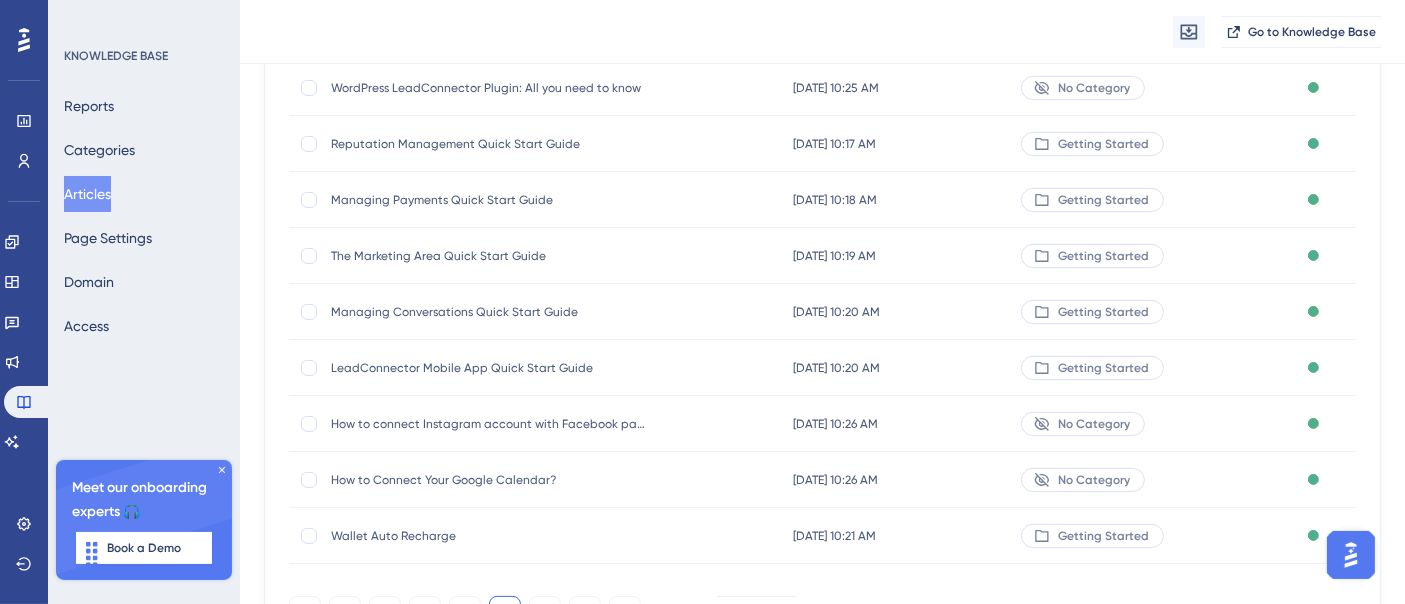 scroll, scrollTop: 412, scrollLeft: 0, axis: vertical 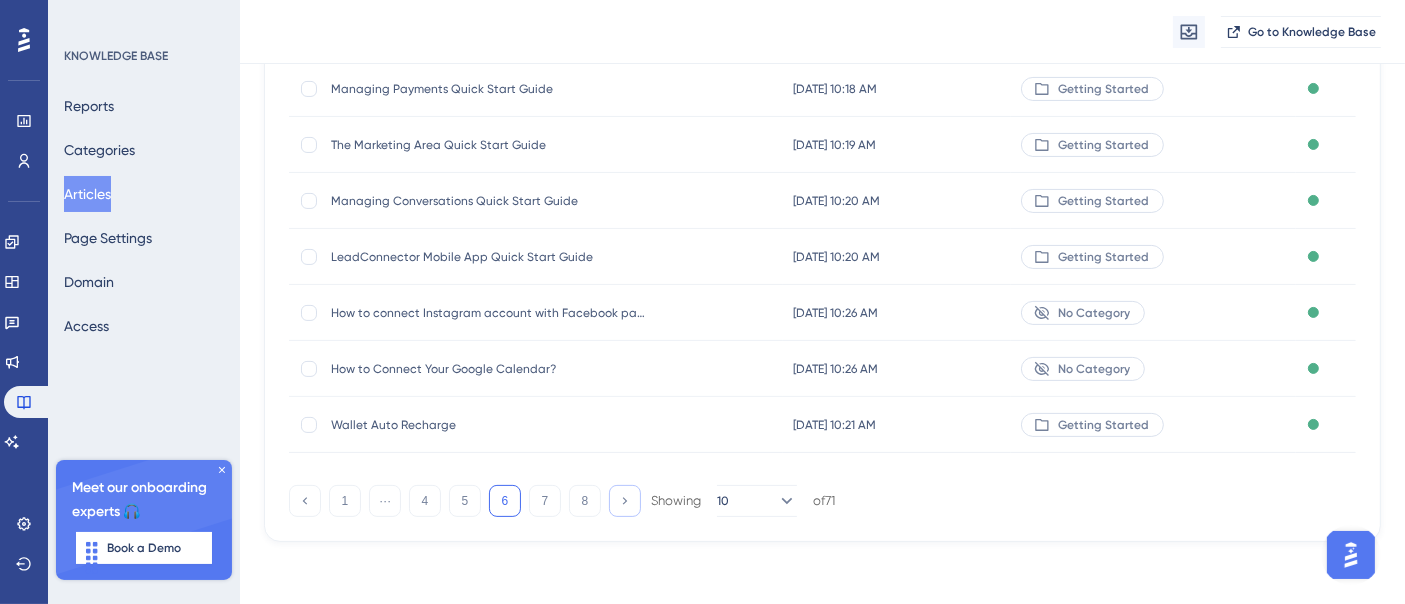 click 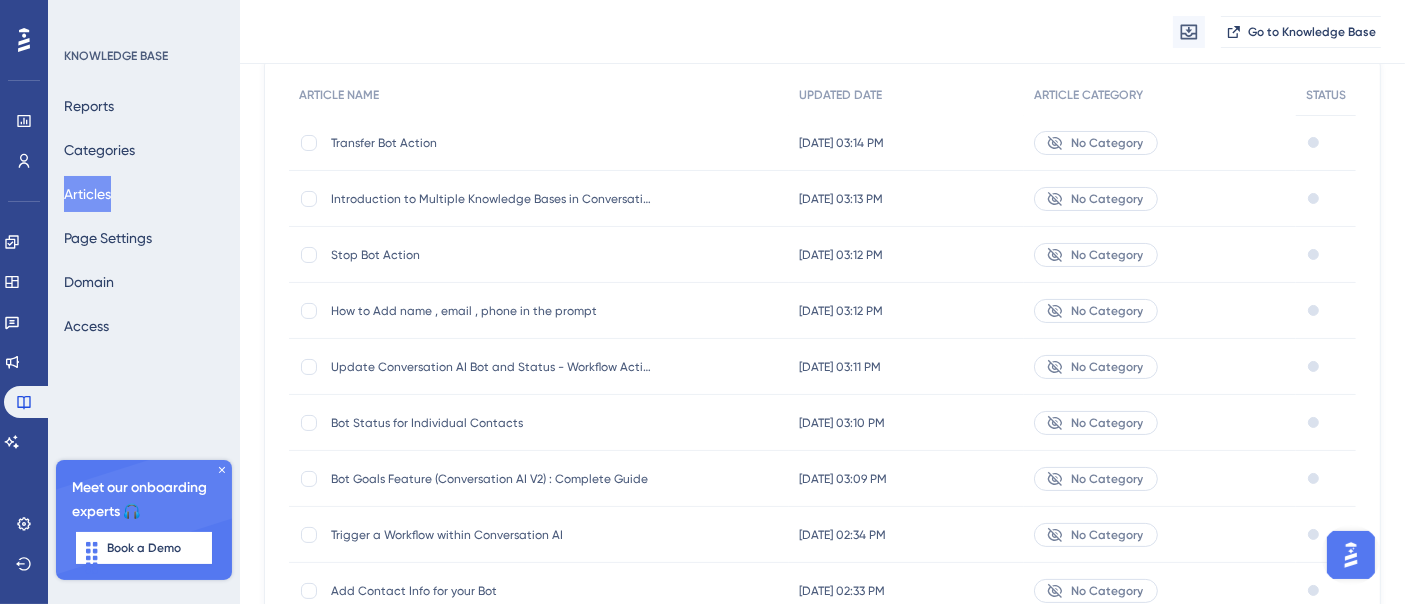scroll, scrollTop: 79, scrollLeft: 0, axis: vertical 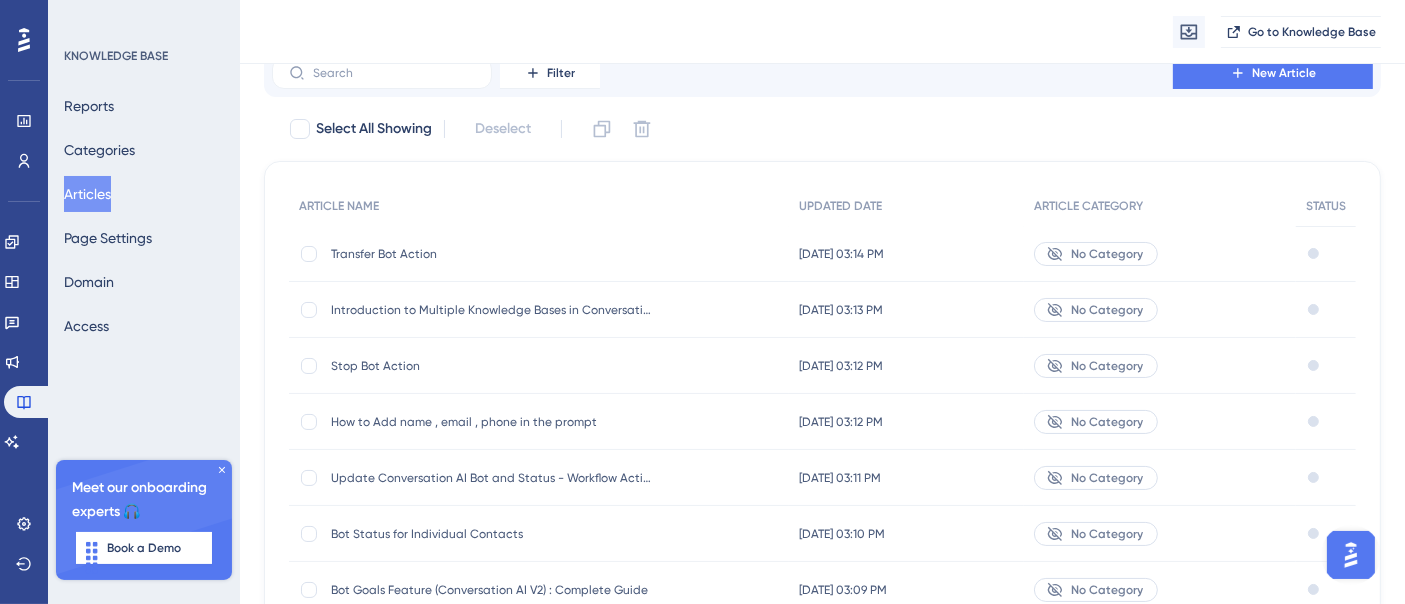 click on "Transfer Bot Action" at bounding box center [491, 254] 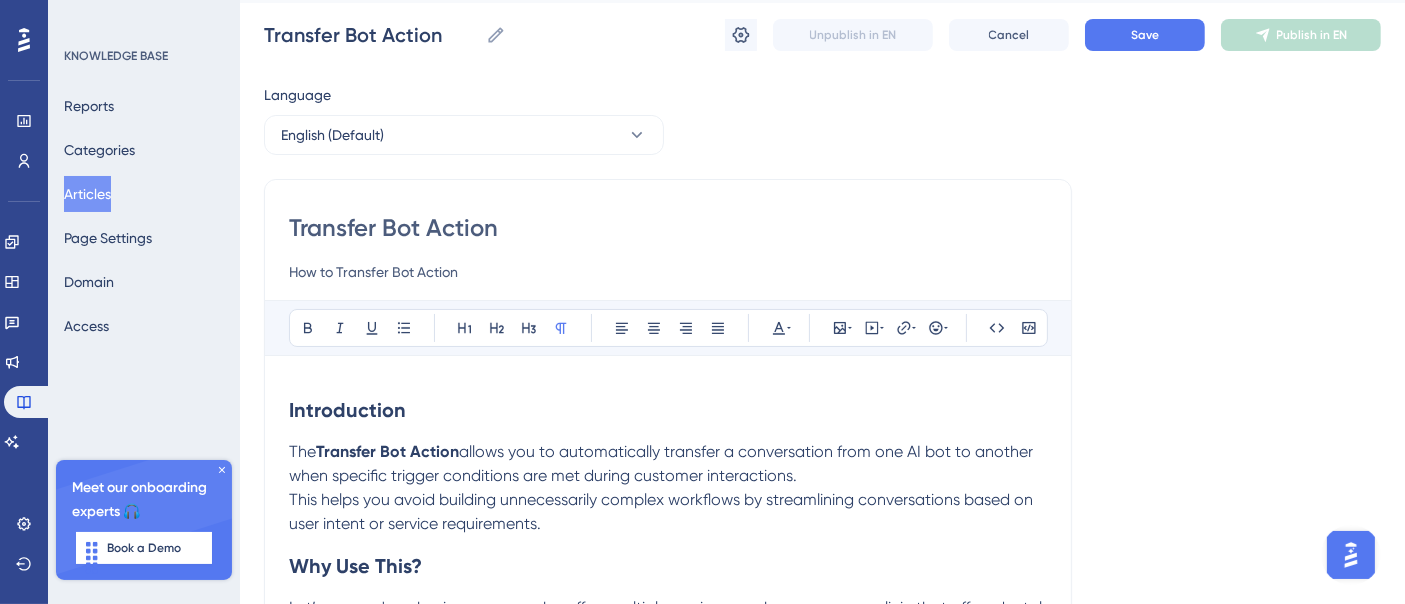 scroll, scrollTop: 0, scrollLeft: 0, axis: both 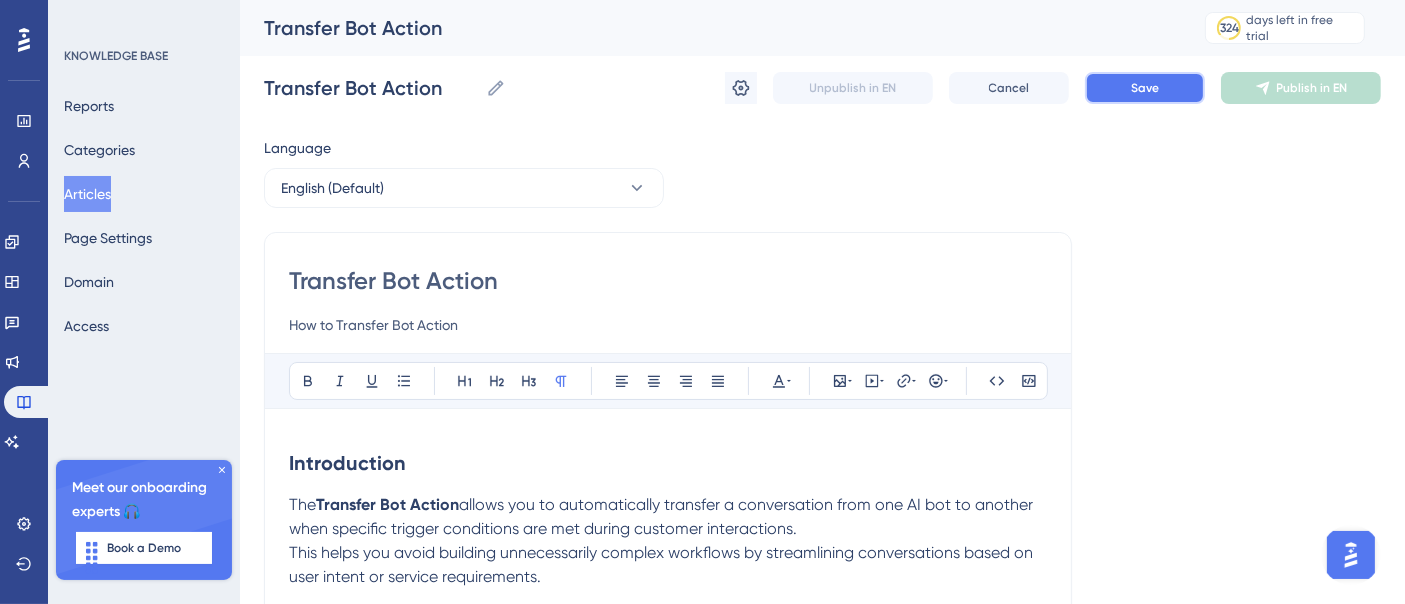 click on "Save" at bounding box center (1145, 88) 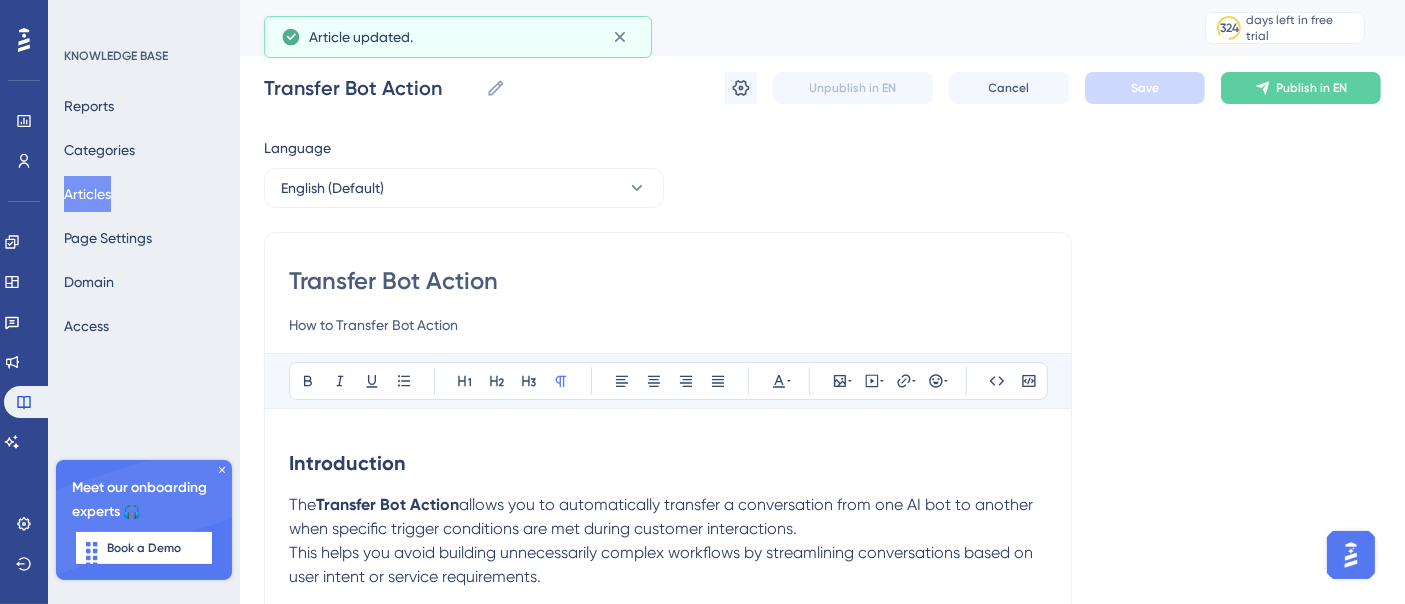 click 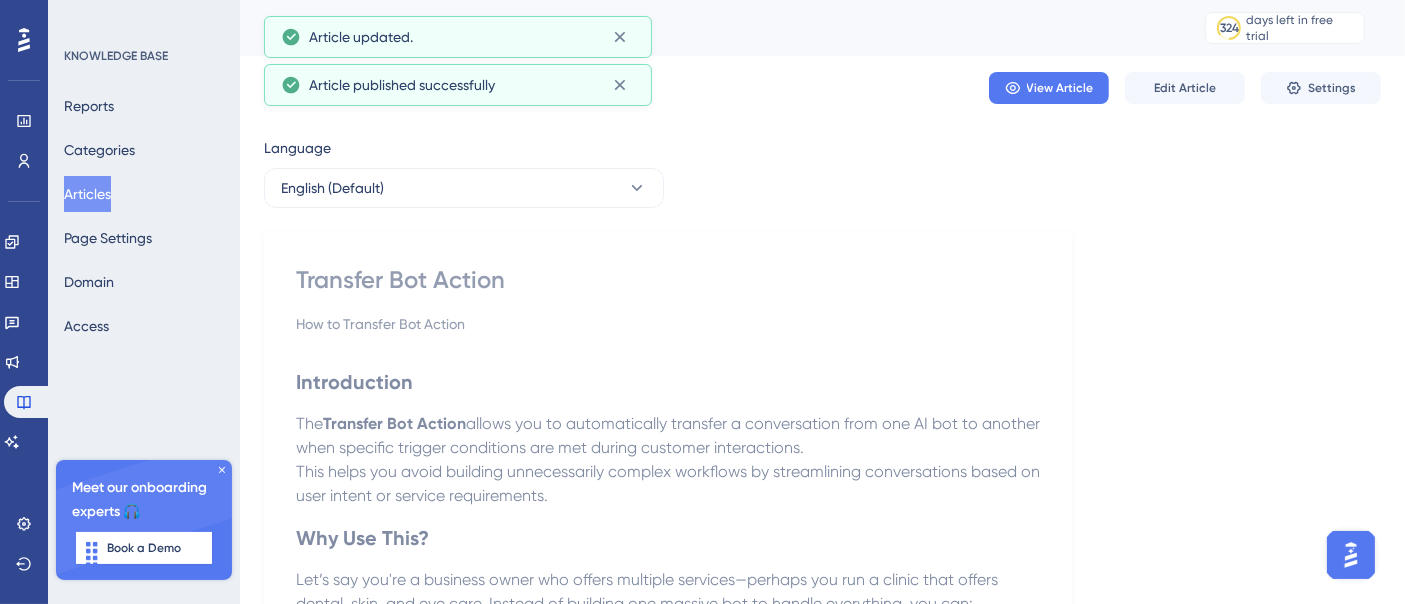 click on "Articles" at bounding box center [87, 194] 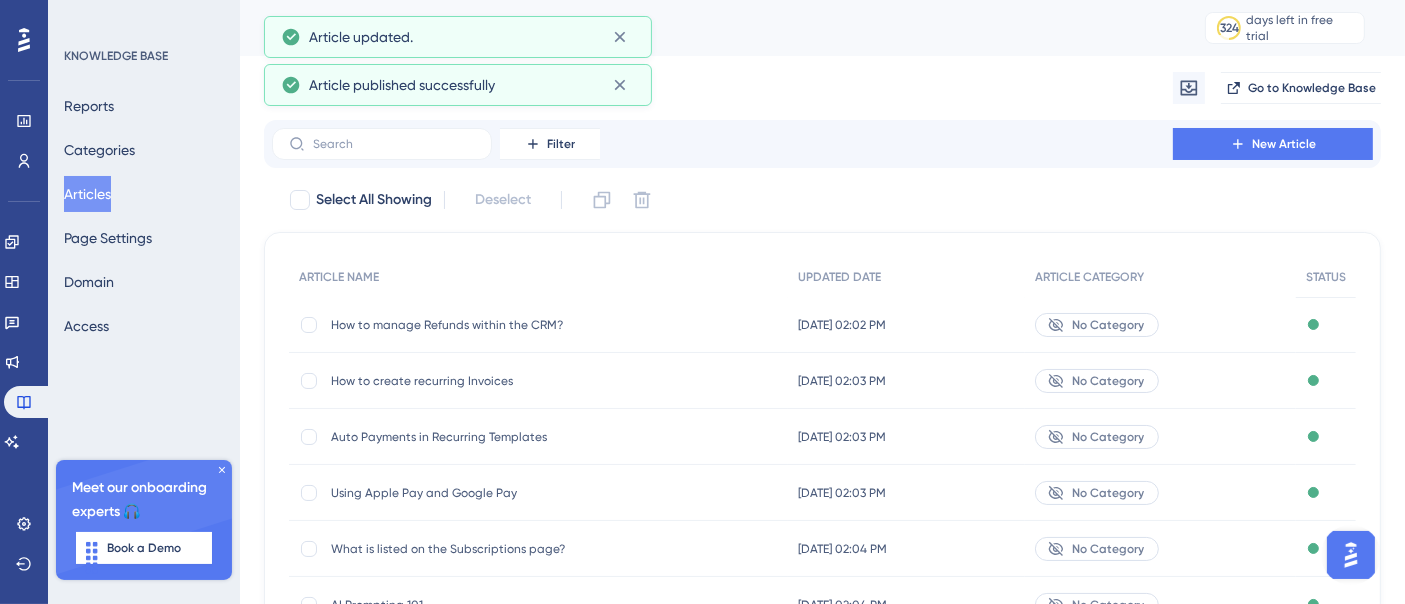 scroll, scrollTop: 405, scrollLeft: 0, axis: vertical 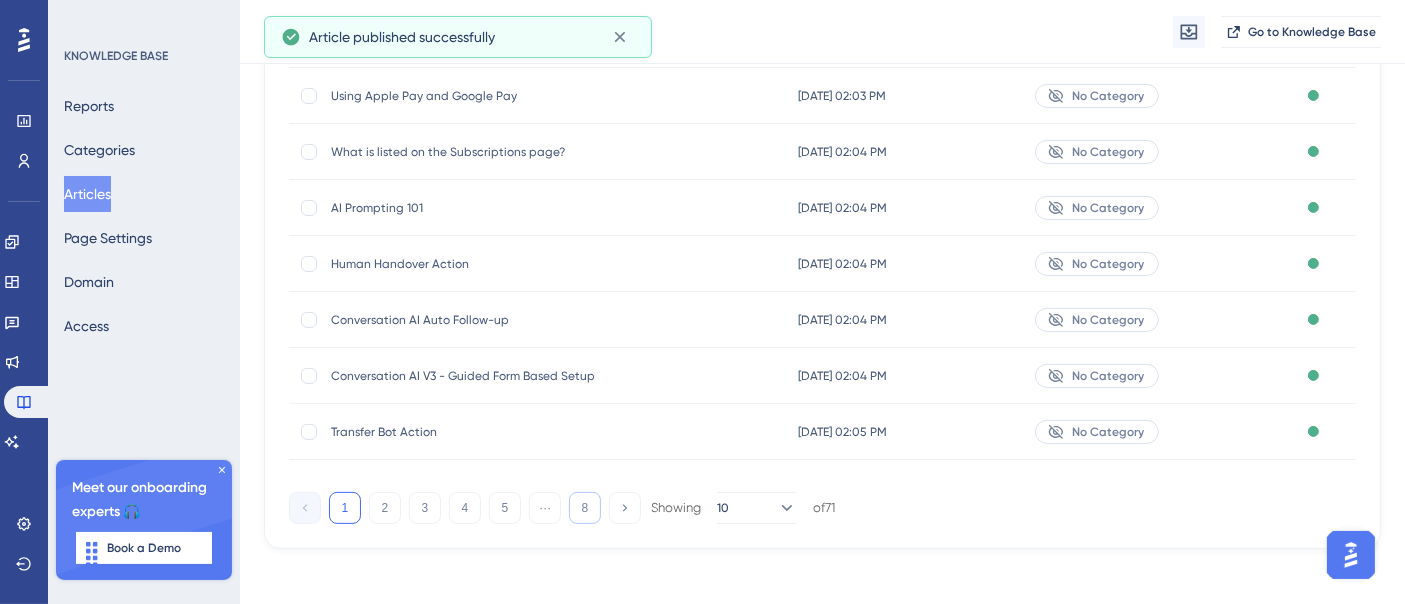 click on "8" at bounding box center [585, 508] 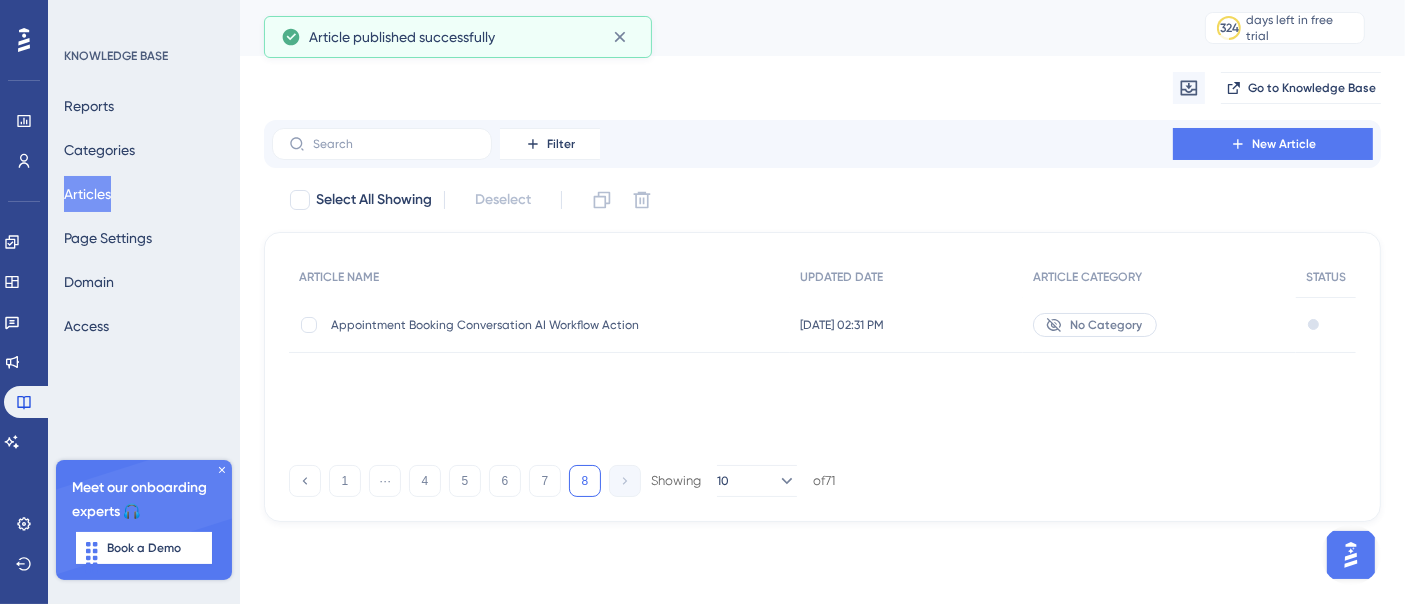scroll, scrollTop: 0, scrollLeft: 0, axis: both 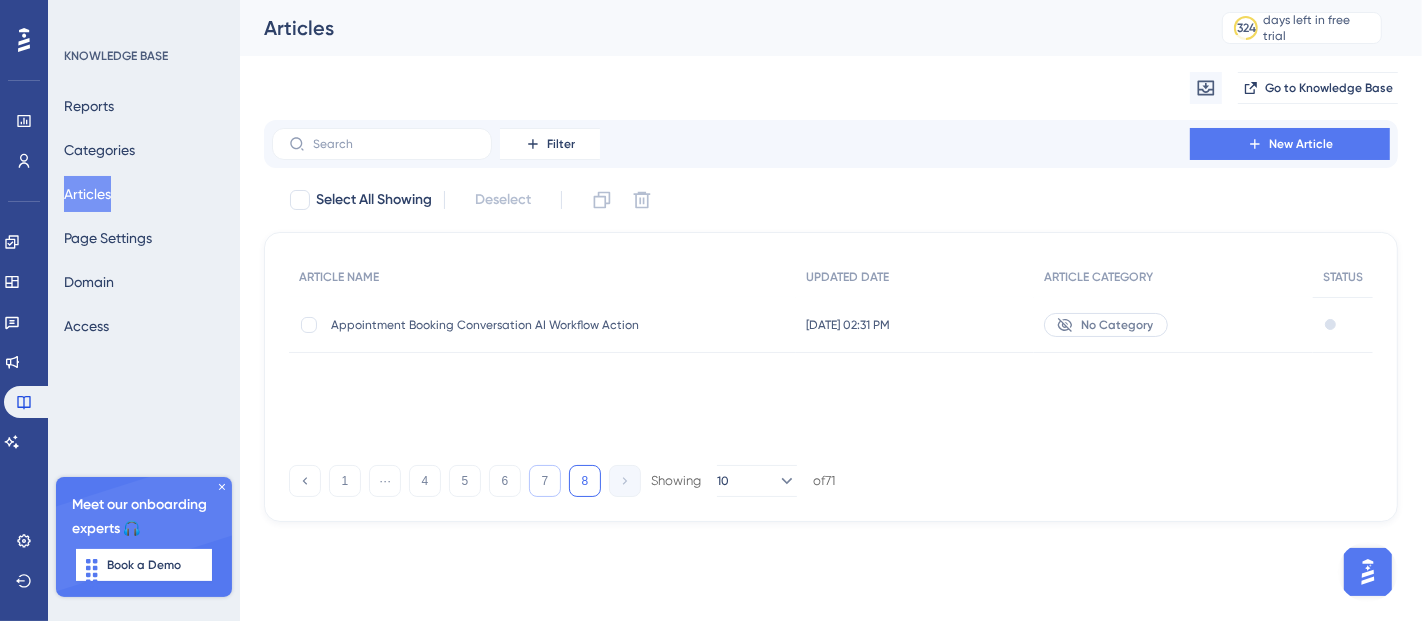click on "7" at bounding box center (545, 481) 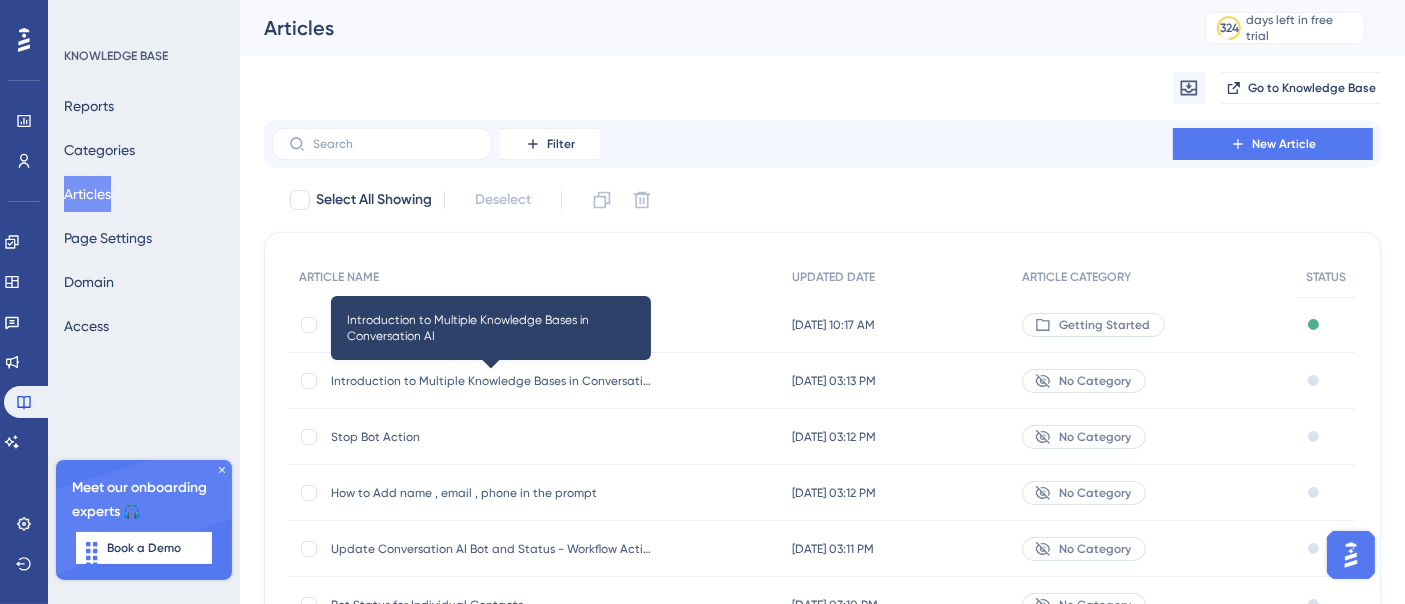 click on "Introduction to Multiple Knowledge Bases in Conversation AI" at bounding box center (491, 381) 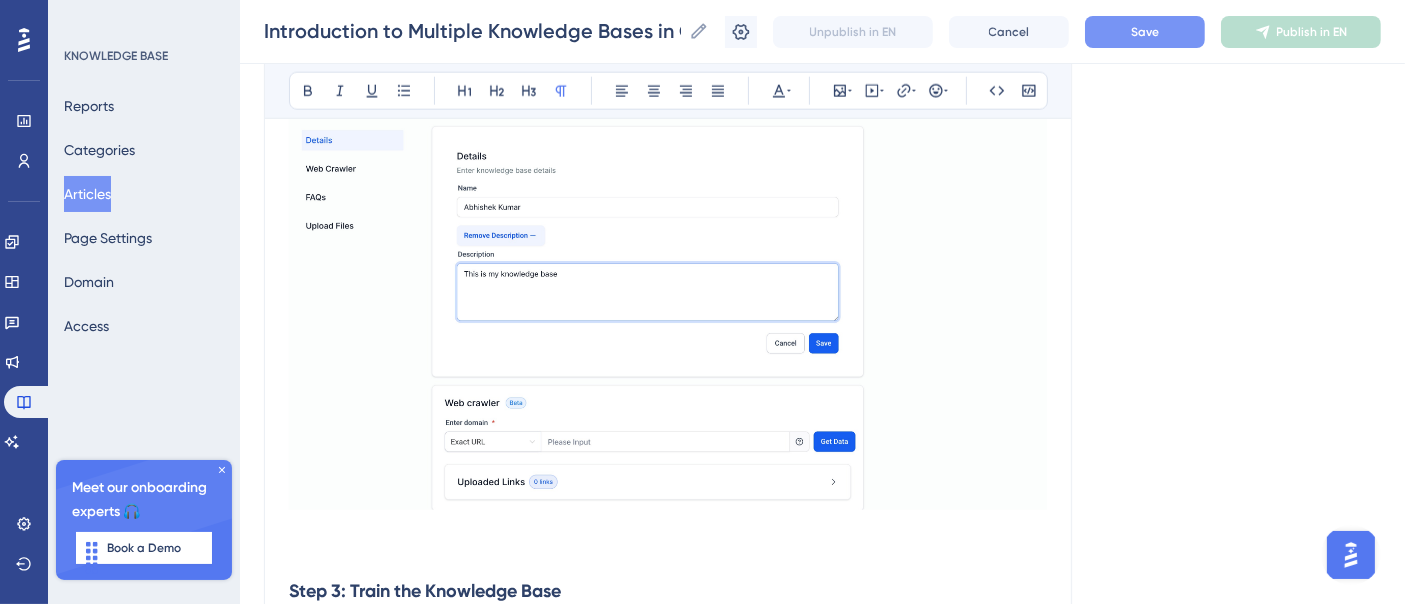 click on "Save" at bounding box center [1145, 32] 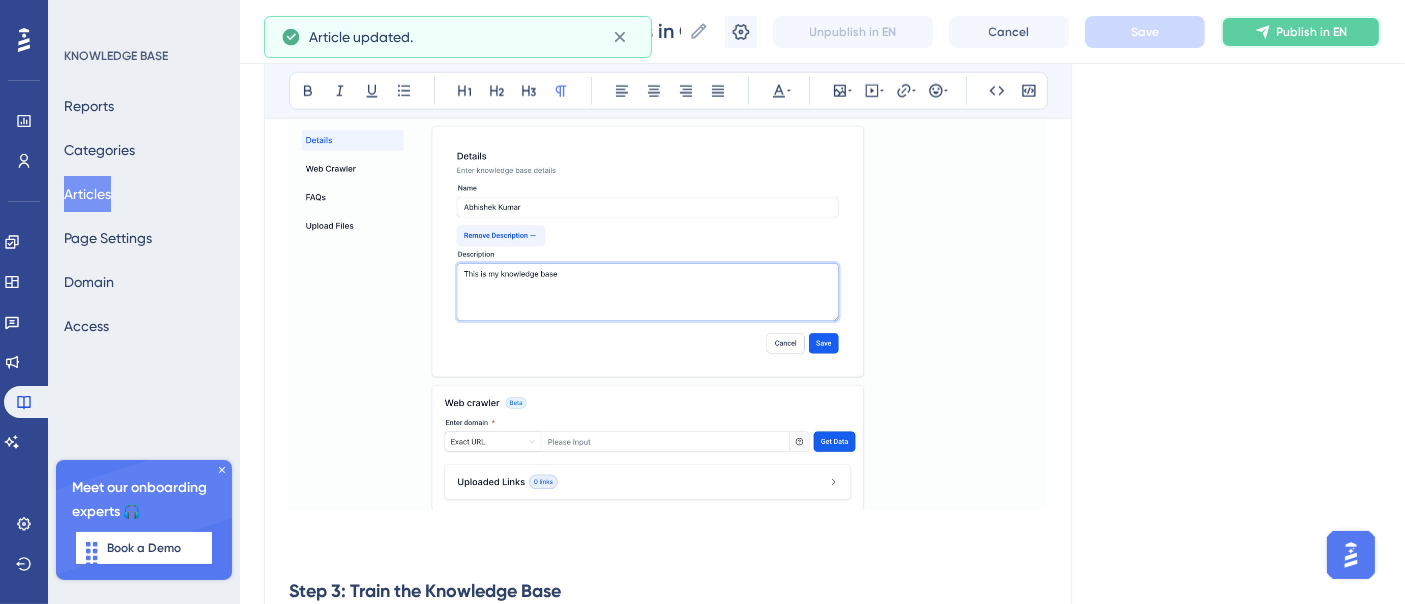 click on "Publish in EN" at bounding box center (1312, 32) 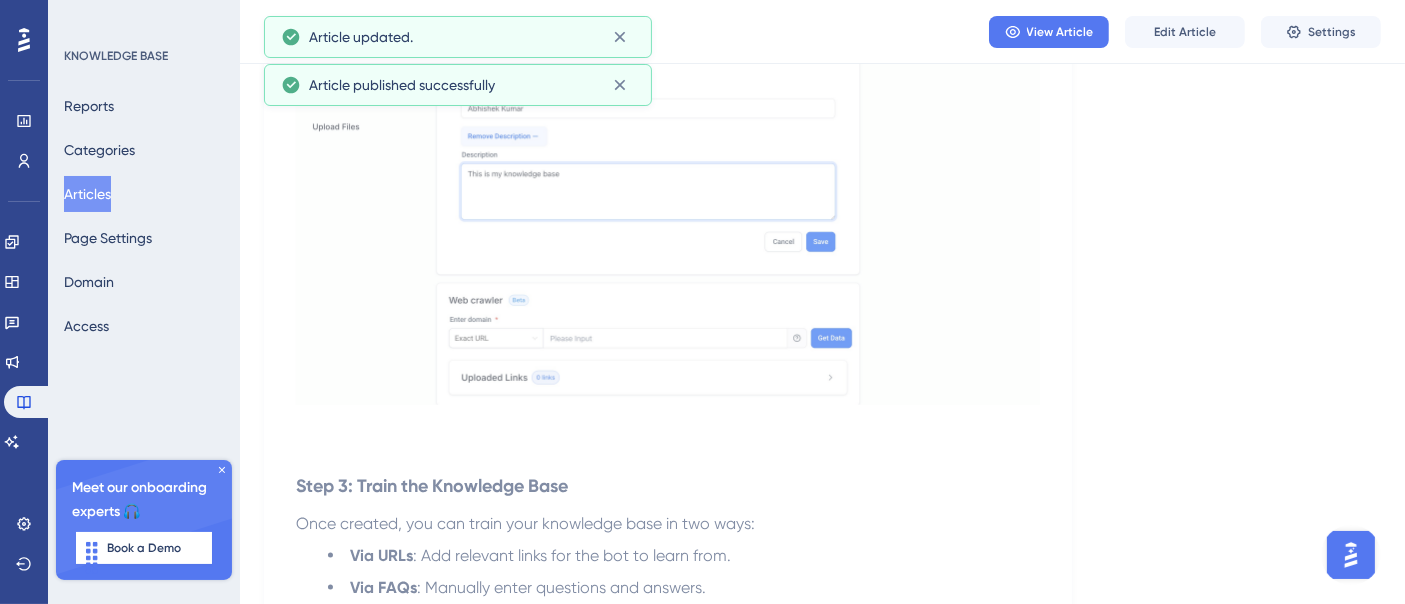 click on "Articles" at bounding box center [87, 194] 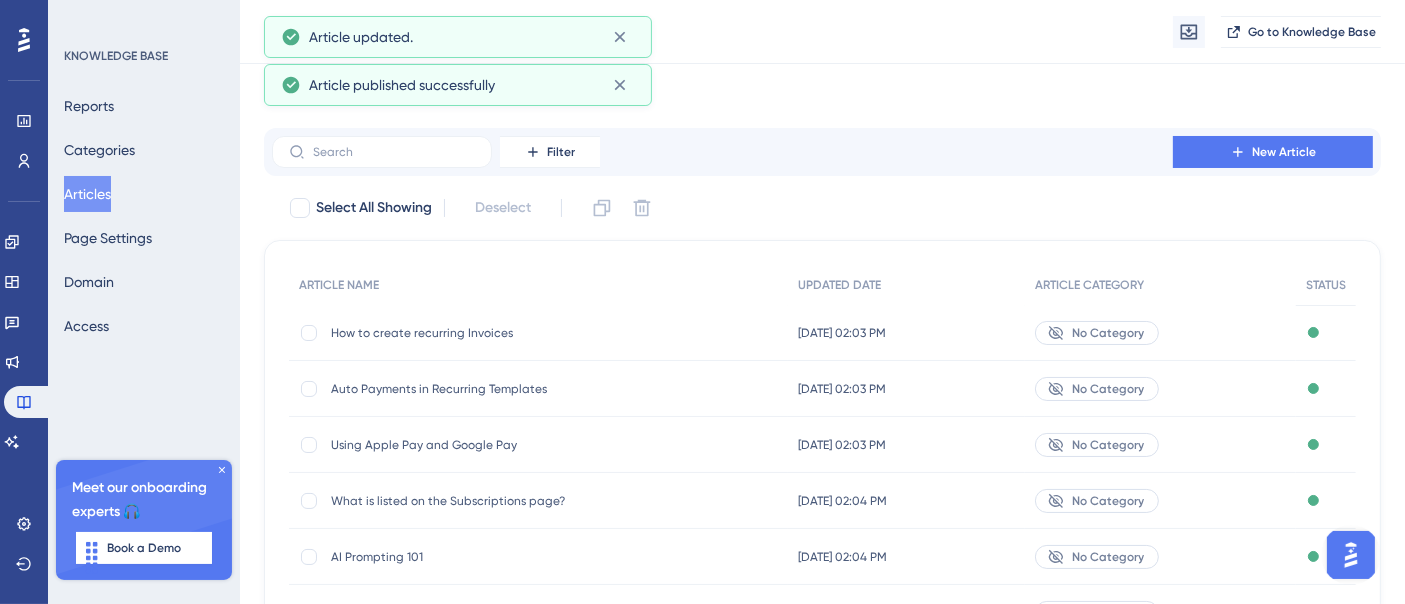 scroll, scrollTop: 405, scrollLeft: 0, axis: vertical 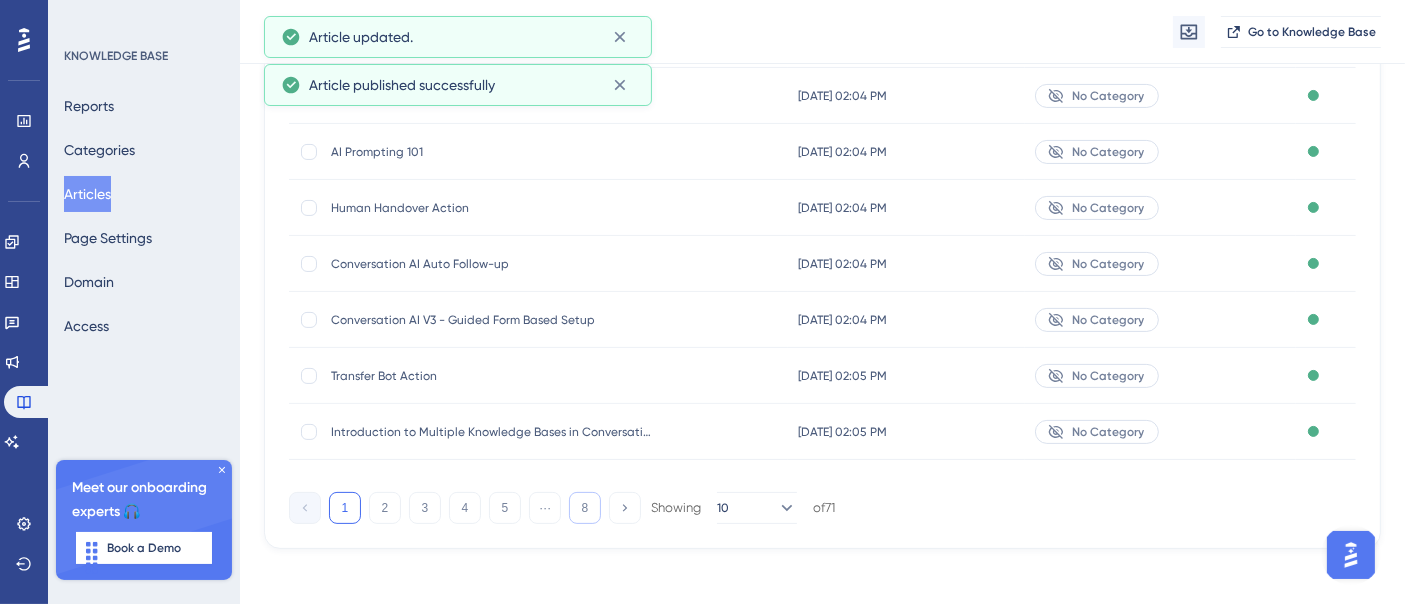 click on "8" at bounding box center [585, 508] 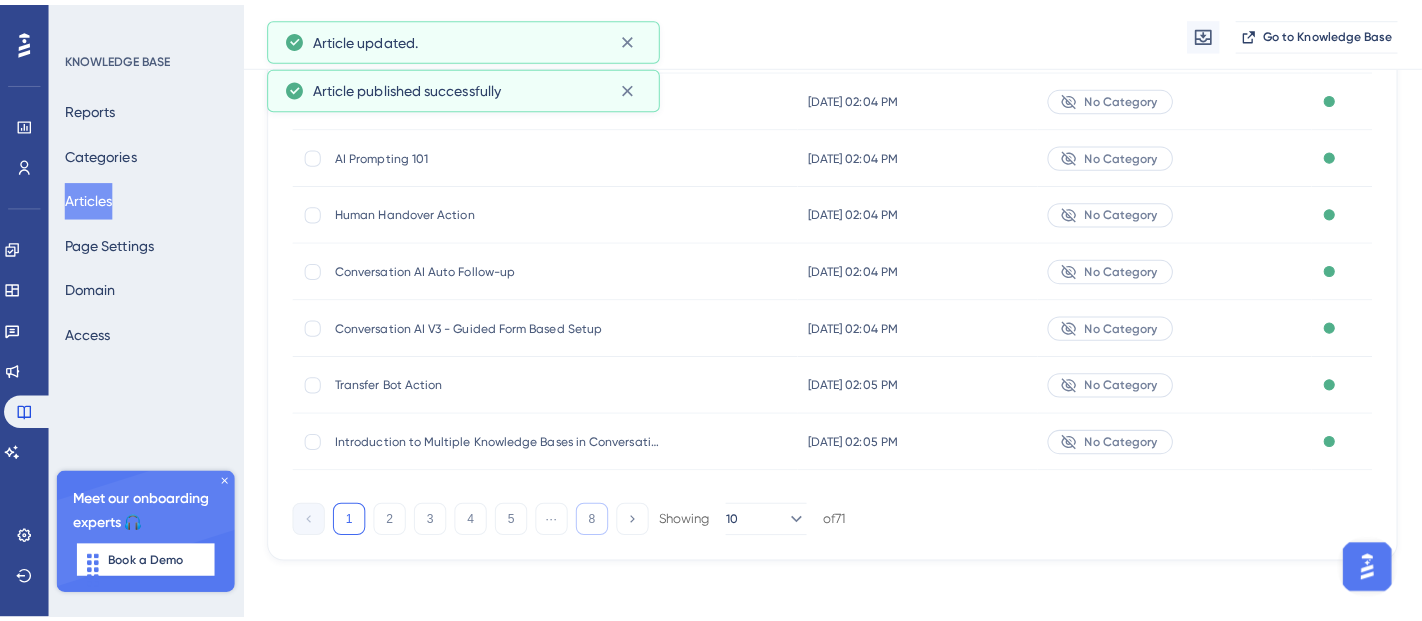scroll, scrollTop: 0, scrollLeft: 0, axis: both 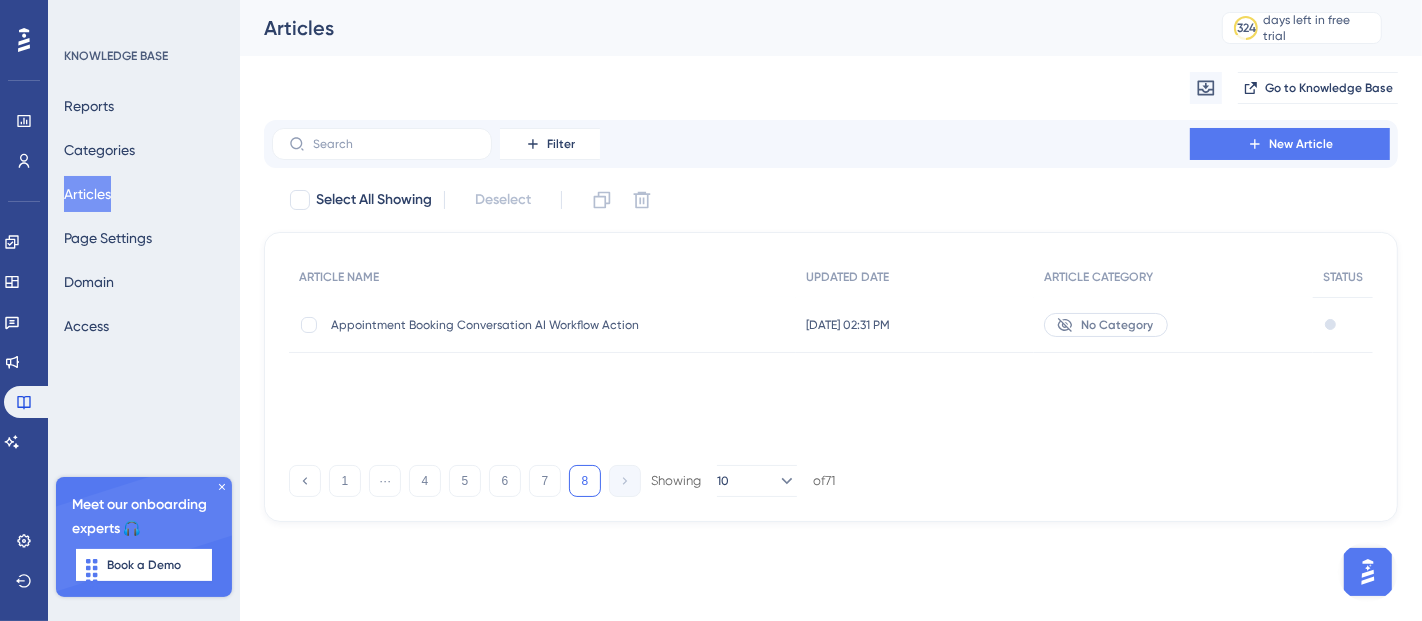 click on "Appointment Booking Conversation AI Workflow Action" at bounding box center [491, 325] 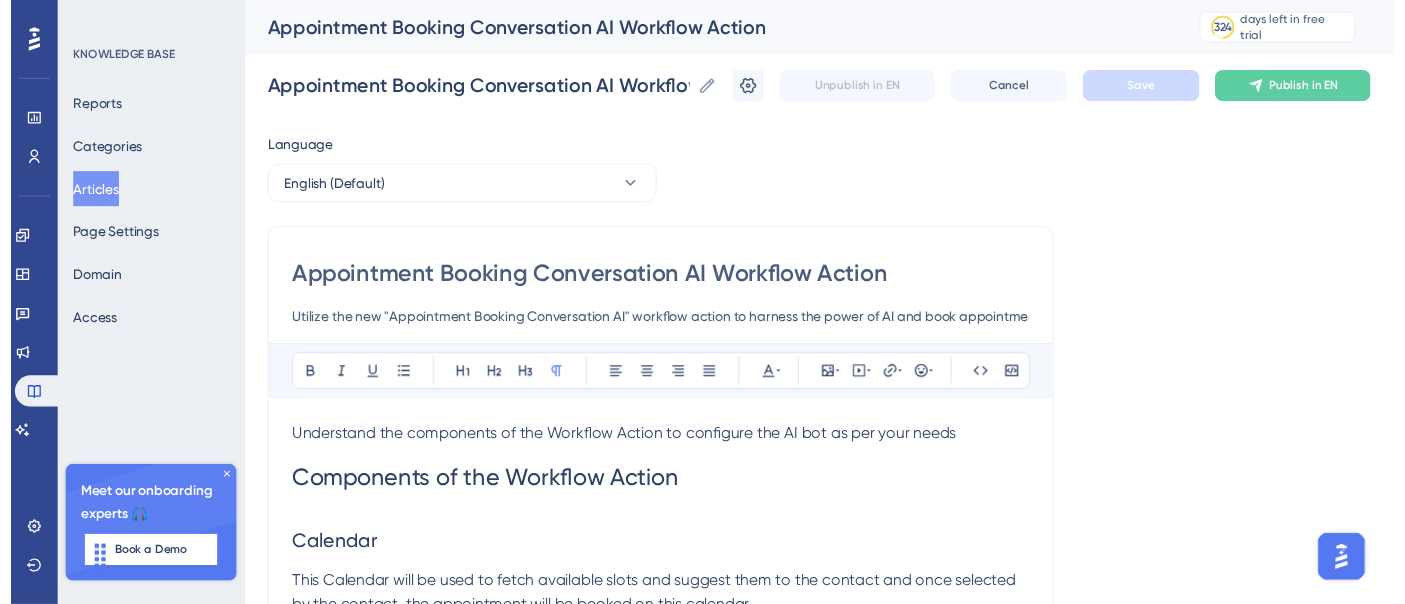 scroll, scrollTop: 995, scrollLeft: 0, axis: vertical 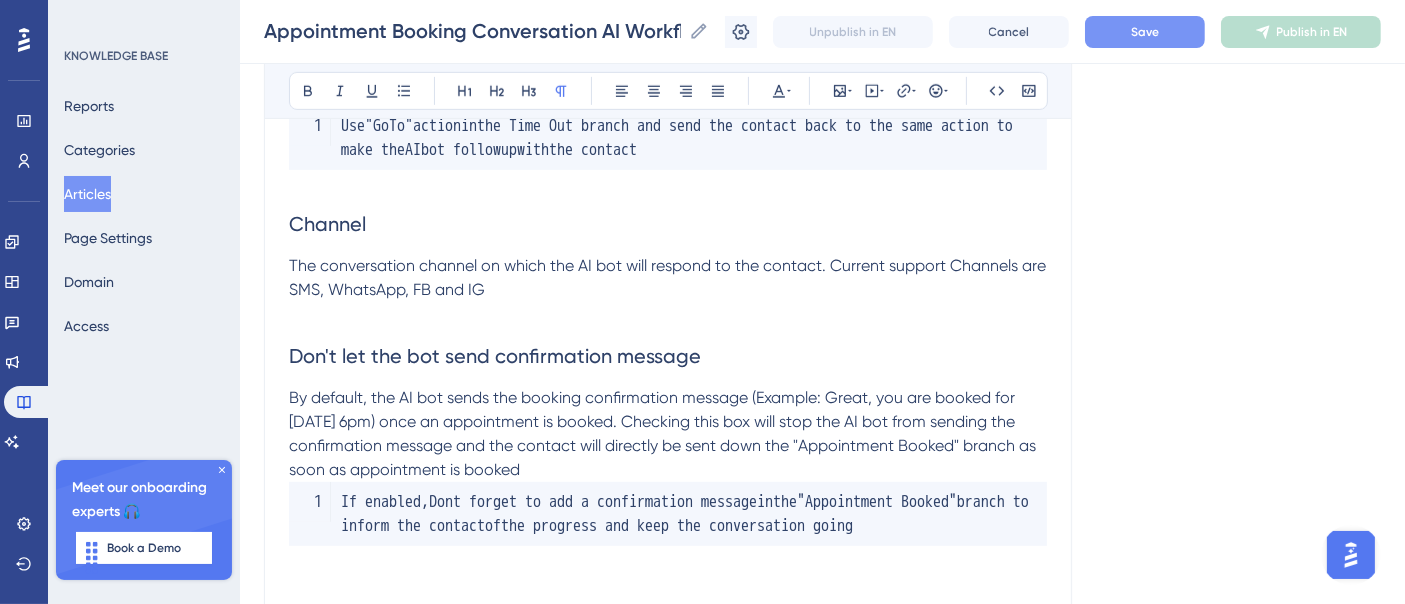 click on "Save" at bounding box center (1145, 32) 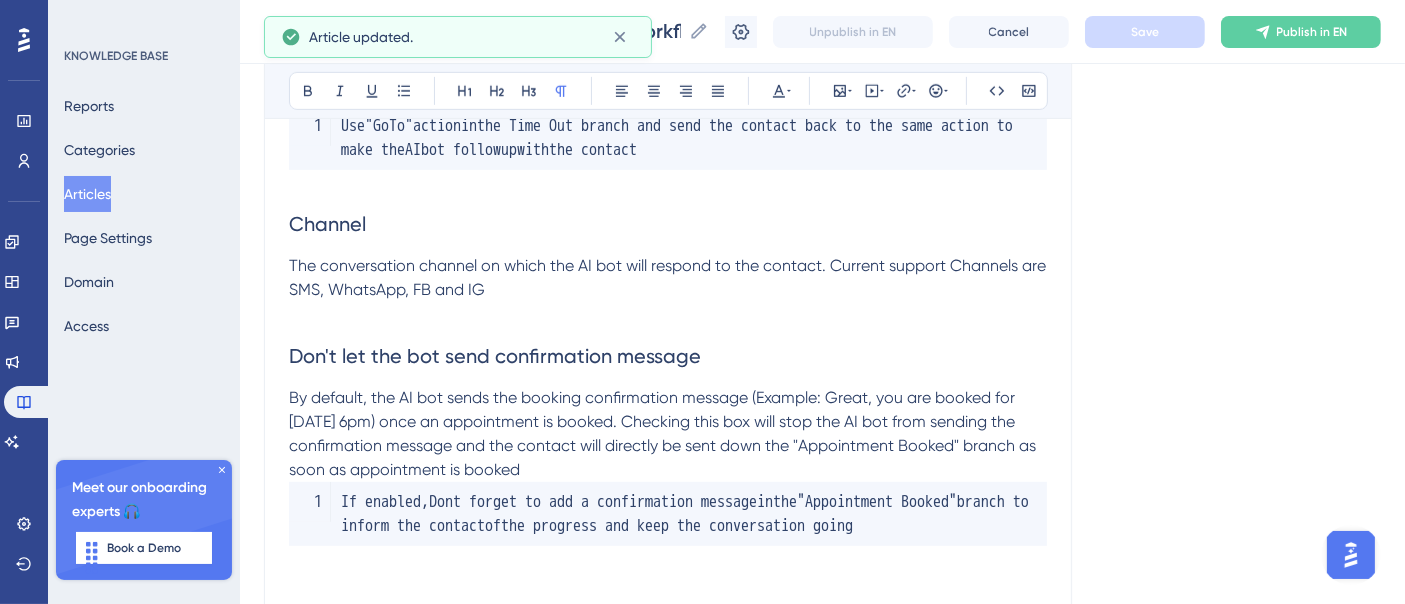 click 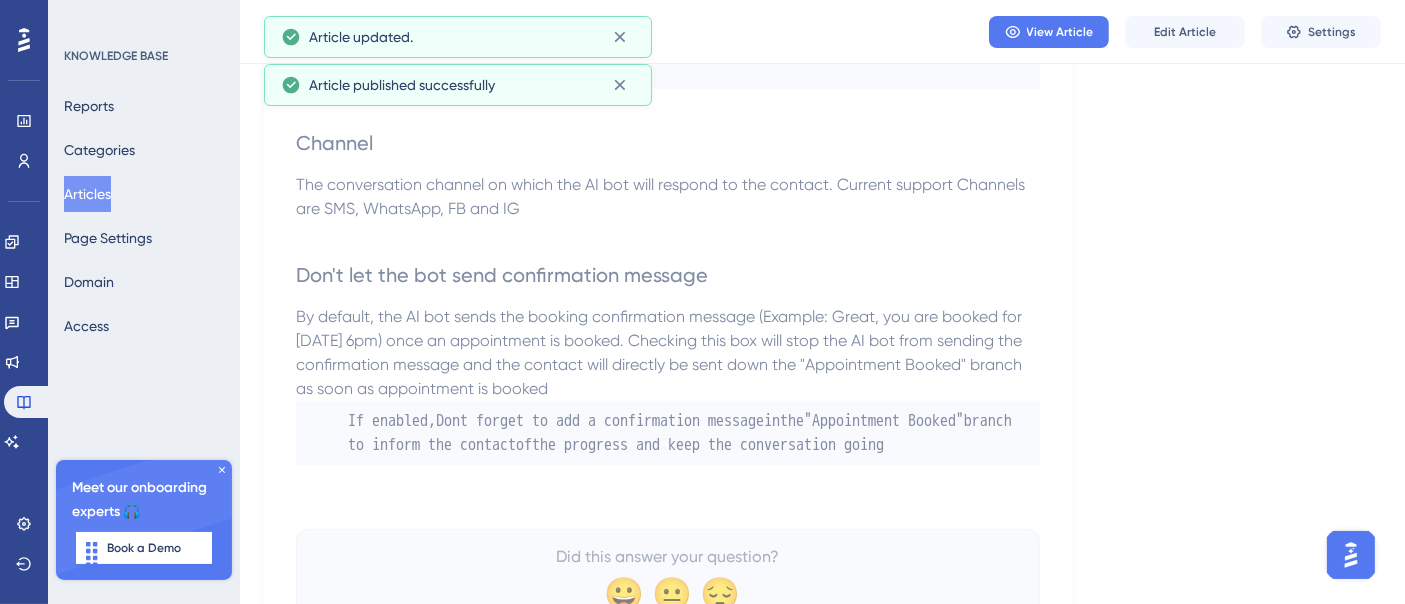 click on "Articles" at bounding box center (87, 194) 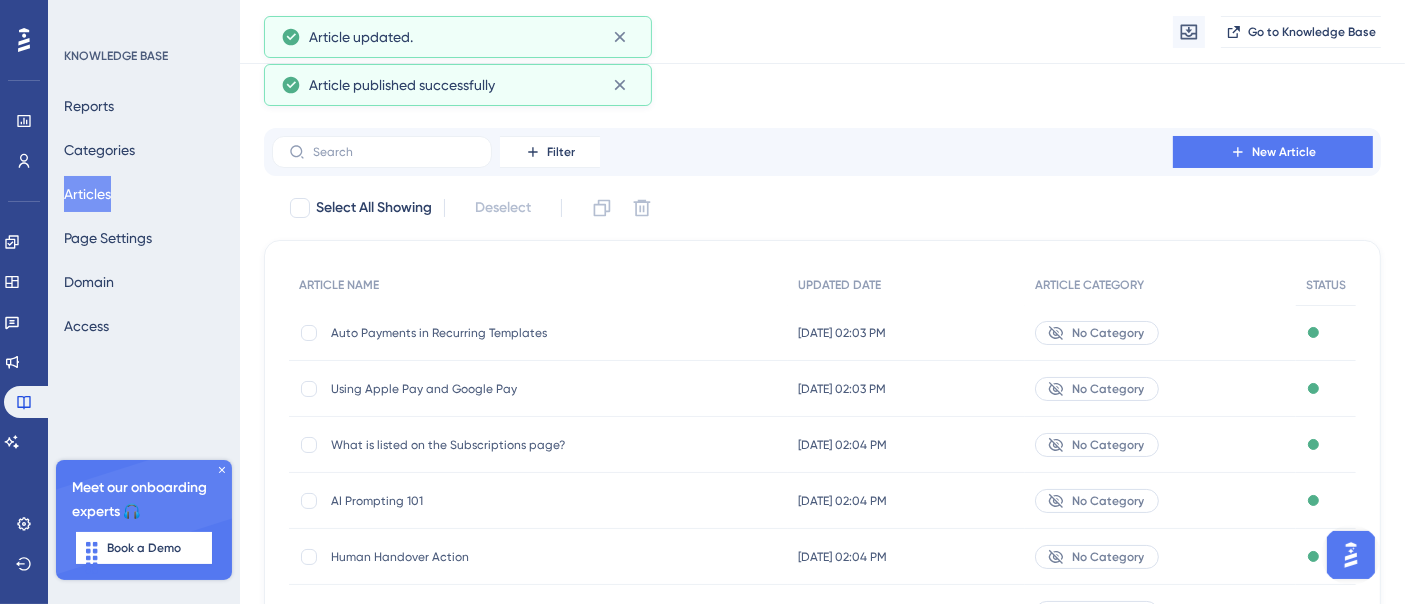 scroll, scrollTop: 412, scrollLeft: 0, axis: vertical 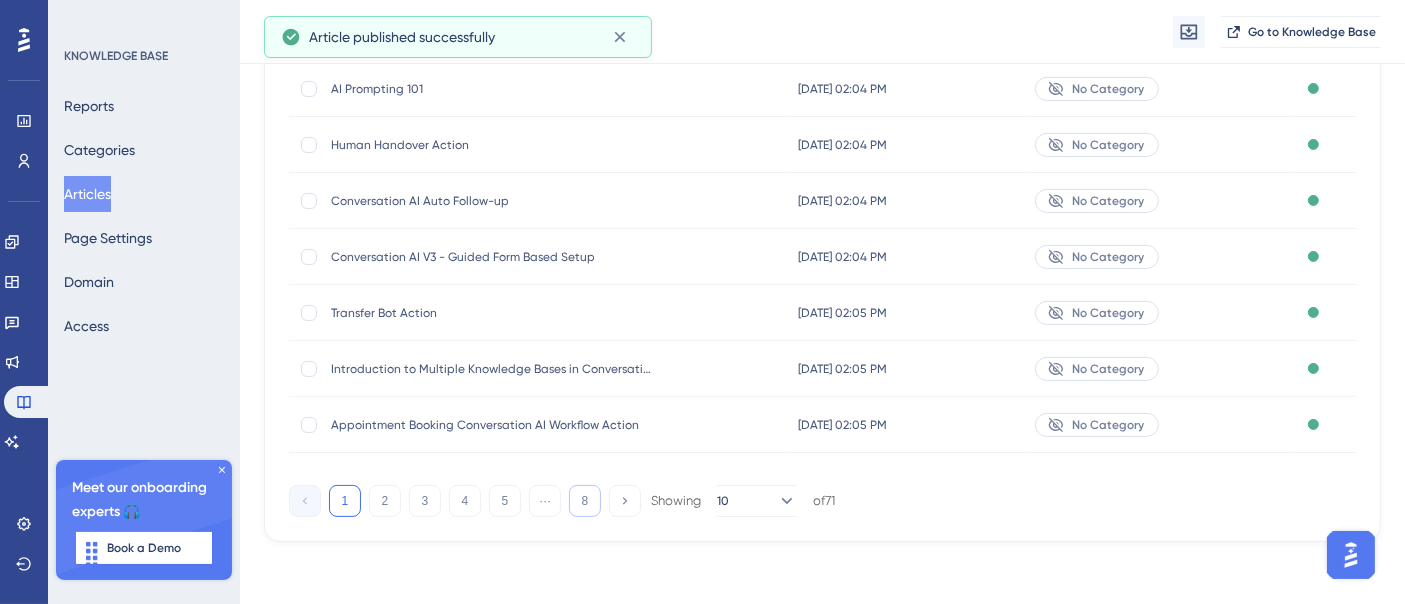 click on "8" at bounding box center [585, 501] 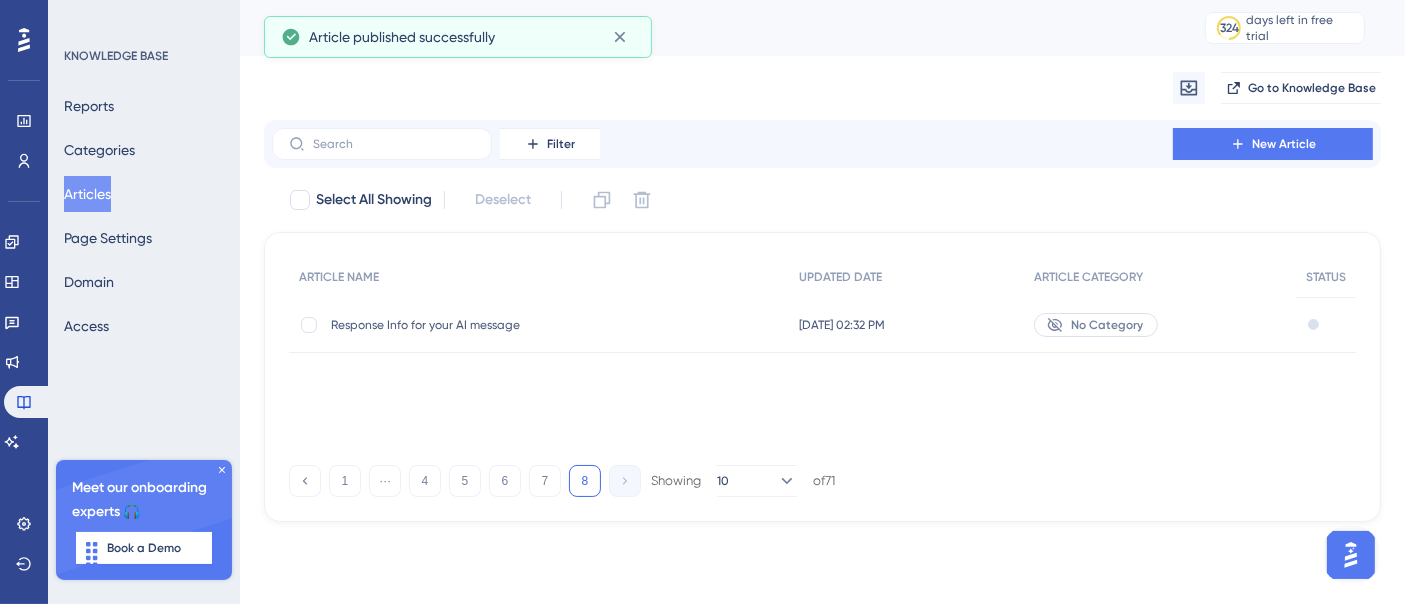scroll, scrollTop: 0, scrollLeft: 0, axis: both 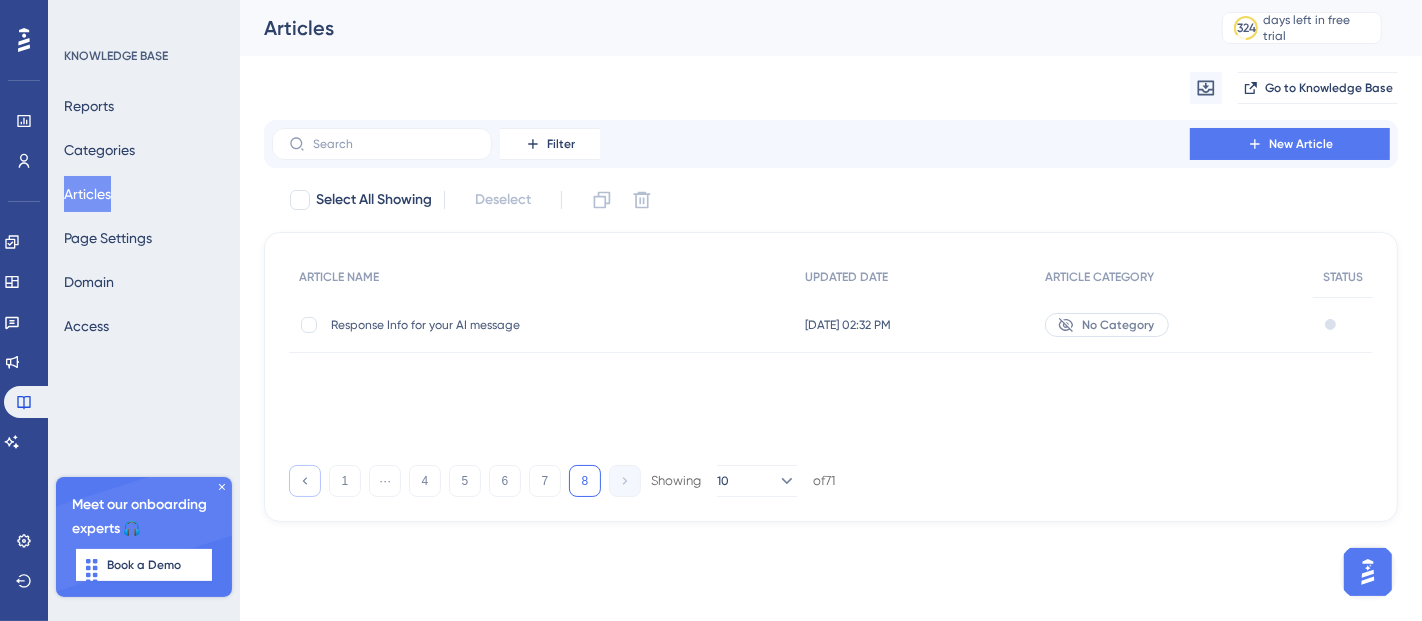 click 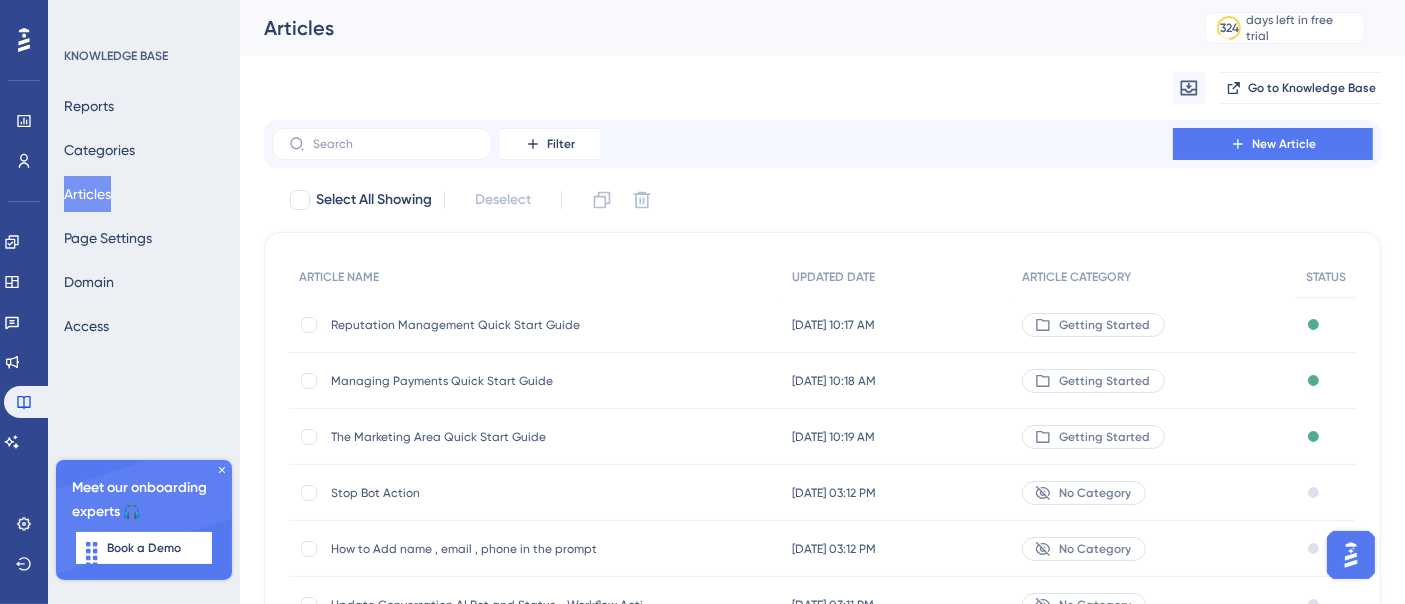 scroll, scrollTop: 111, scrollLeft: 0, axis: vertical 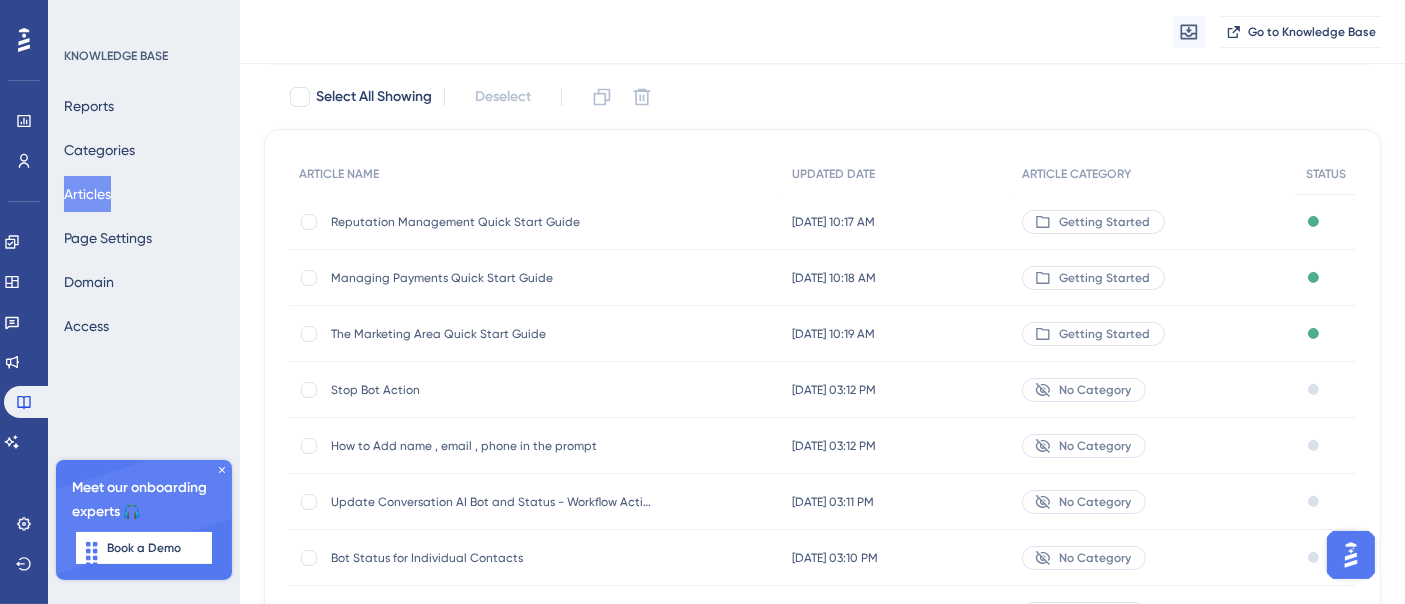 click on "Stop Bot Action Stop Bot Action" at bounding box center (491, 390) 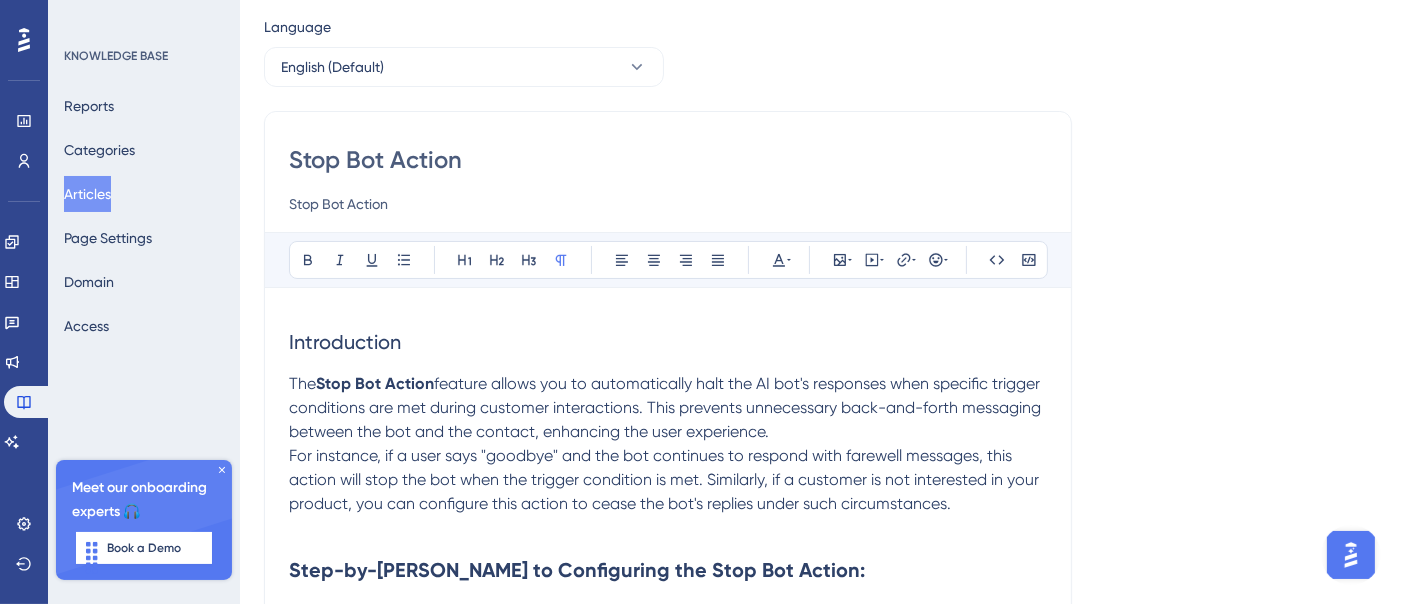 scroll, scrollTop: 0, scrollLeft: 0, axis: both 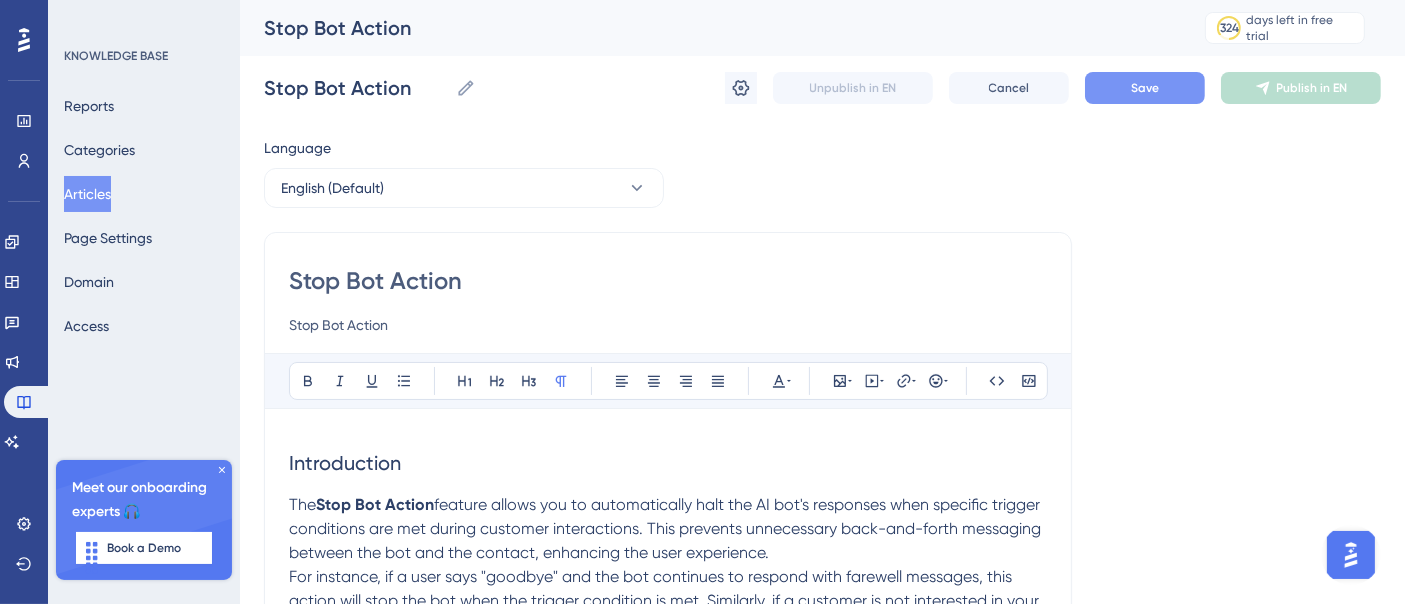 click on "Save" at bounding box center [1145, 88] 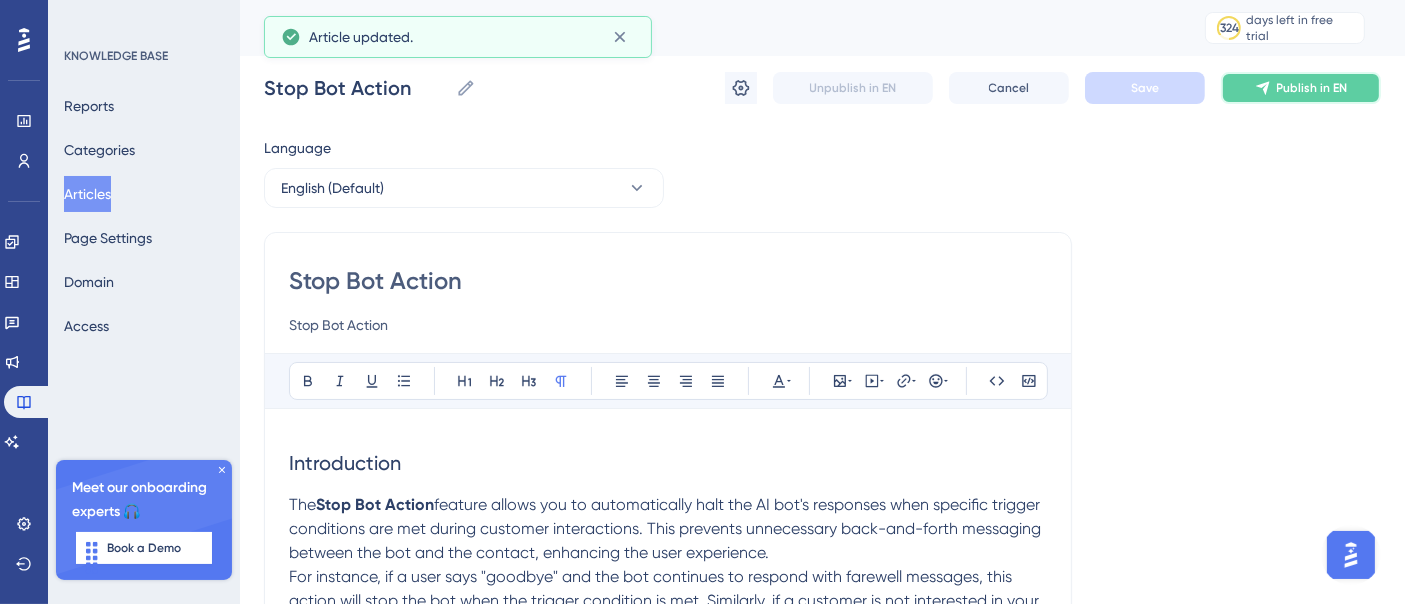 click on "Publish in EN" at bounding box center [1301, 88] 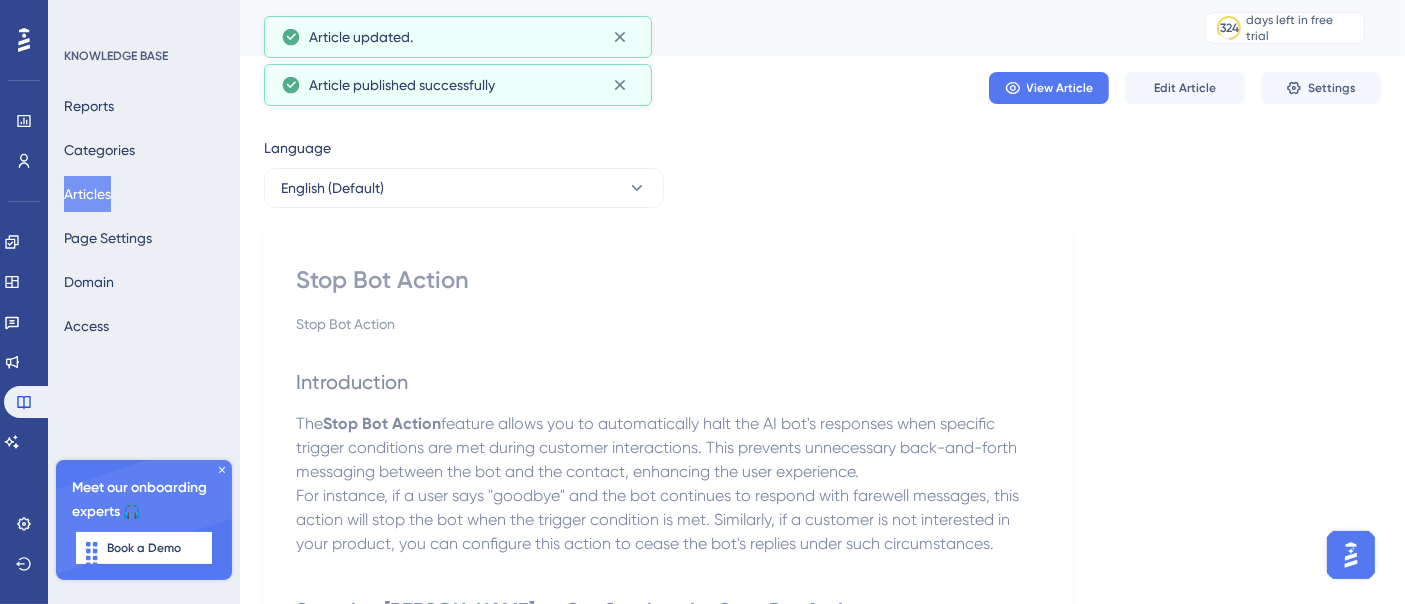click on "Articles" at bounding box center [87, 194] 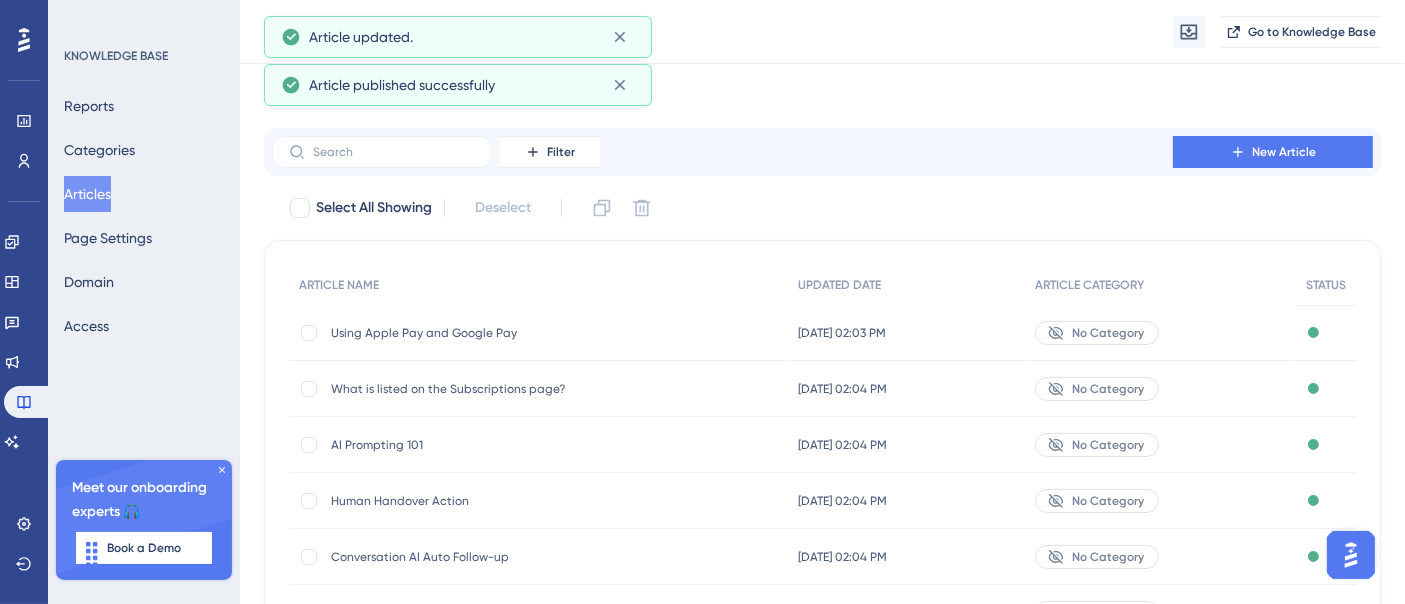 scroll, scrollTop: 412, scrollLeft: 0, axis: vertical 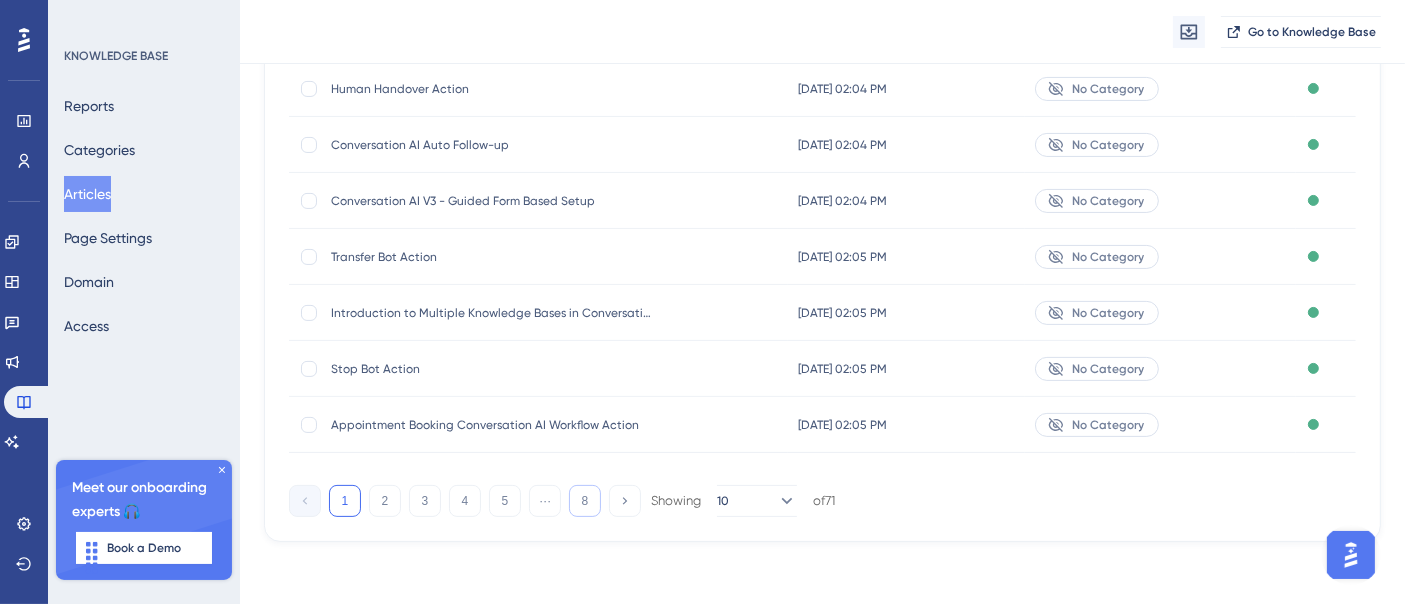 click on "8" at bounding box center [585, 501] 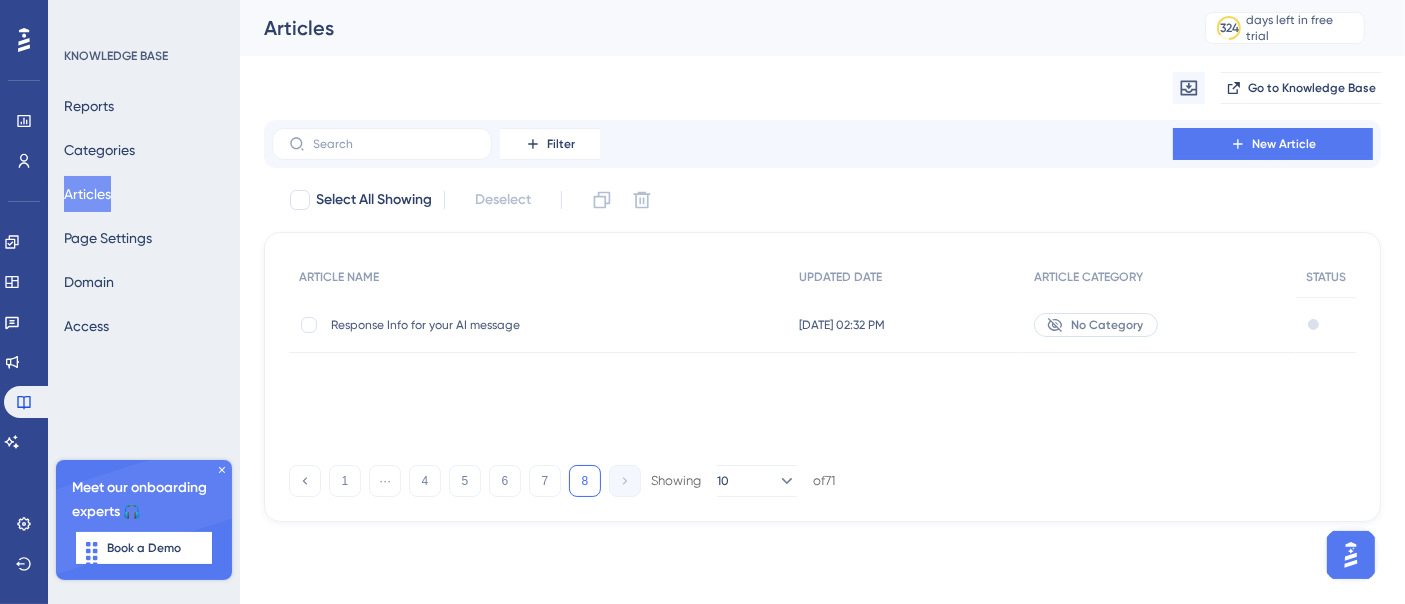scroll, scrollTop: 0, scrollLeft: 0, axis: both 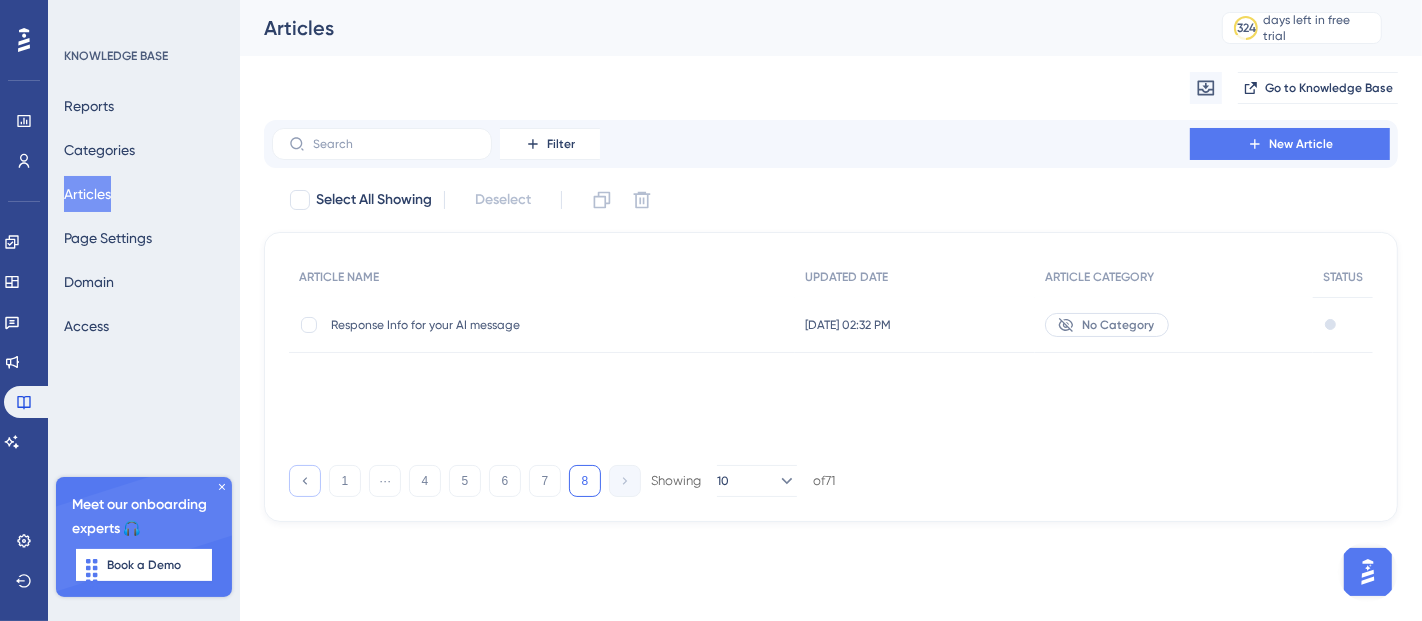 click 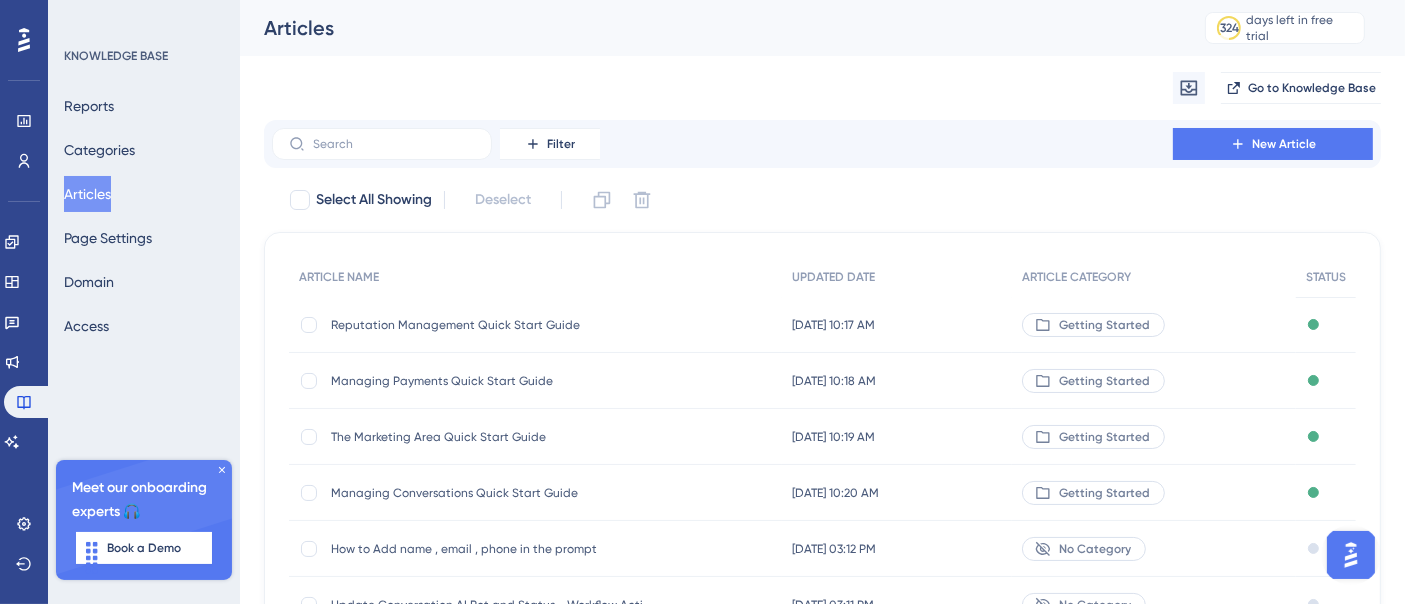 scroll, scrollTop: 222, scrollLeft: 0, axis: vertical 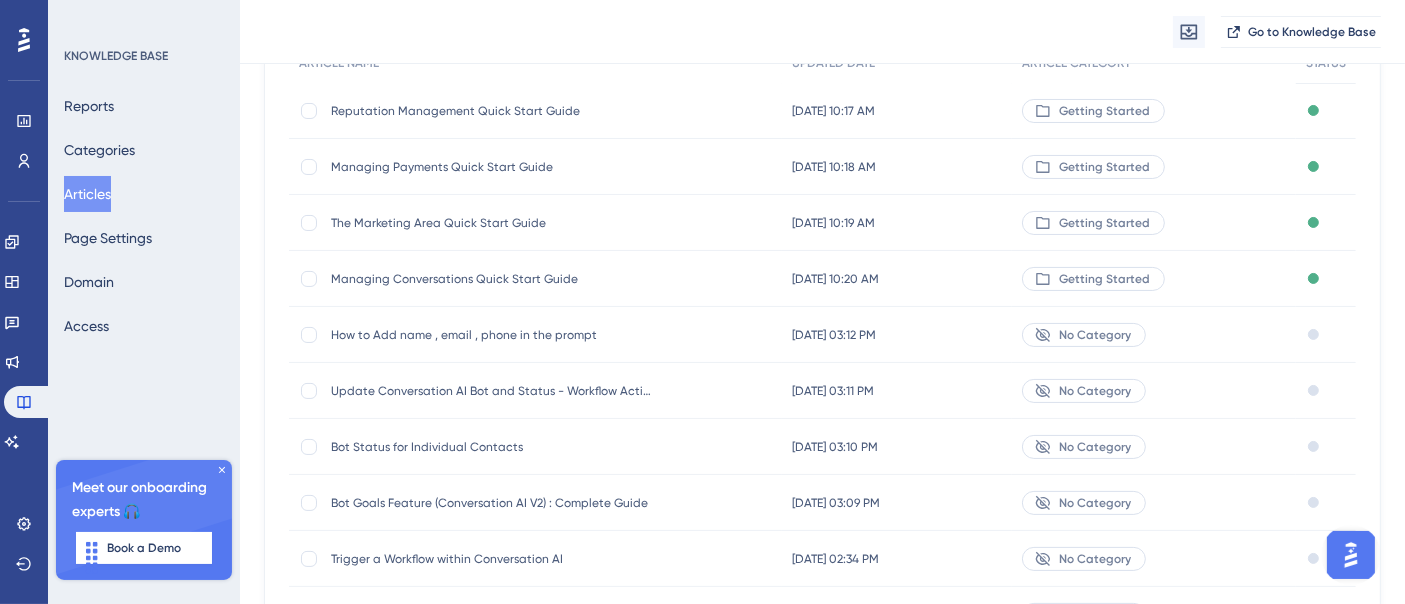 click on "How to Add name , email , phone in the prompt How to Add name , email , phone in the prompt" at bounding box center [491, 335] 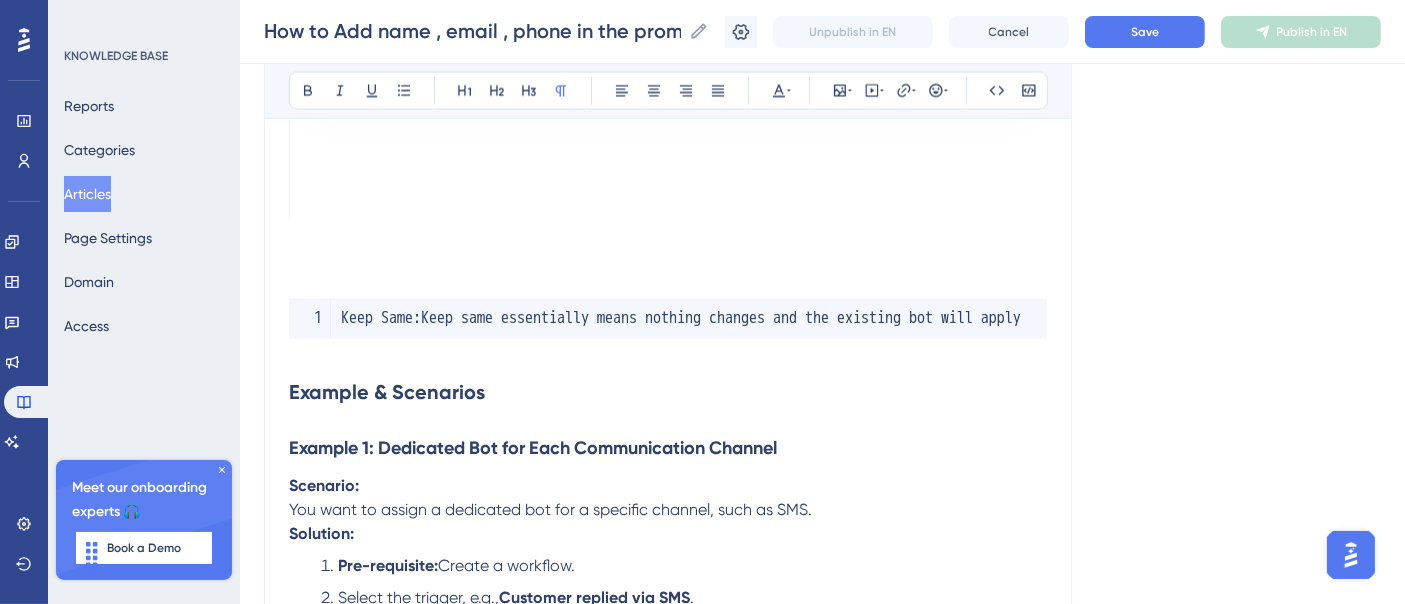 scroll, scrollTop: 3733, scrollLeft: 0, axis: vertical 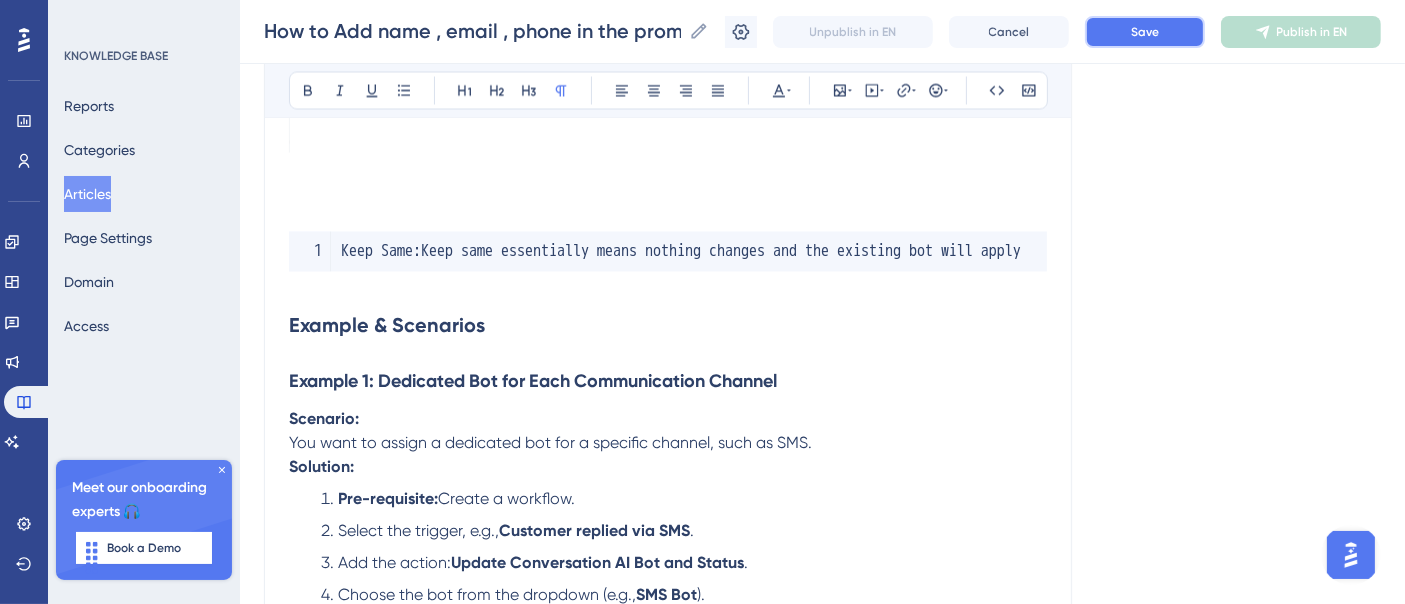 click on "Save" at bounding box center [1145, 32] 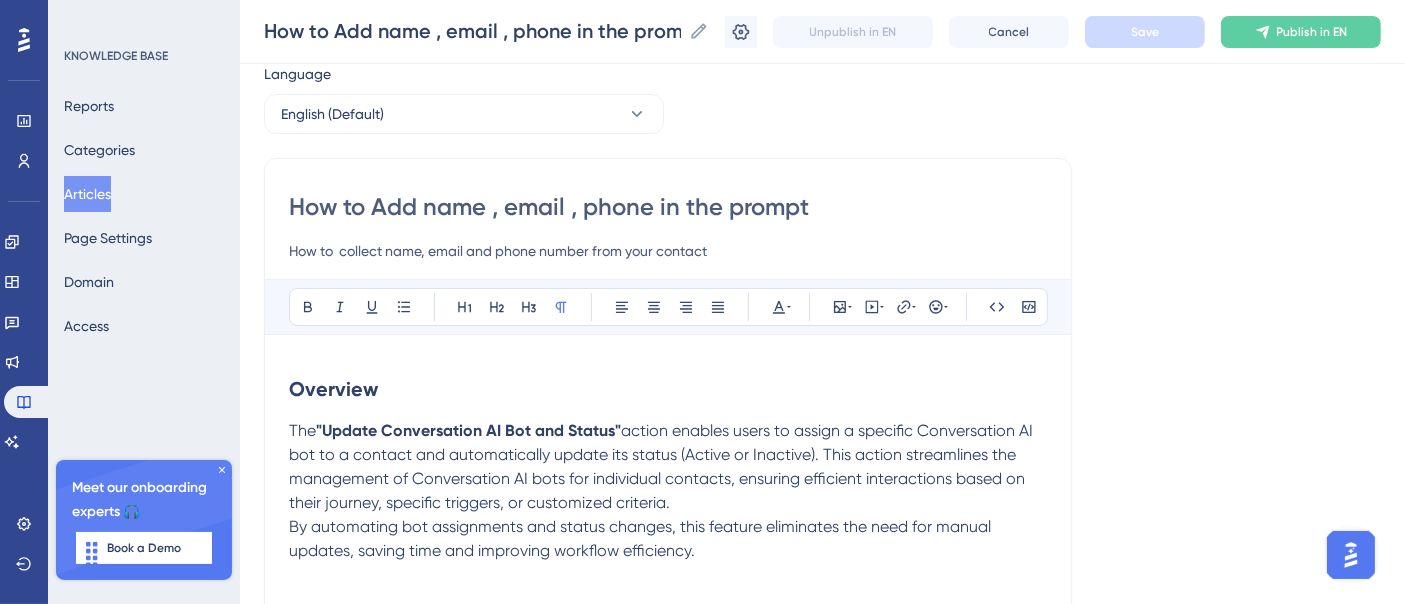 scroll, scrollTop: 400, scrollLeft: 0, axis: vertical 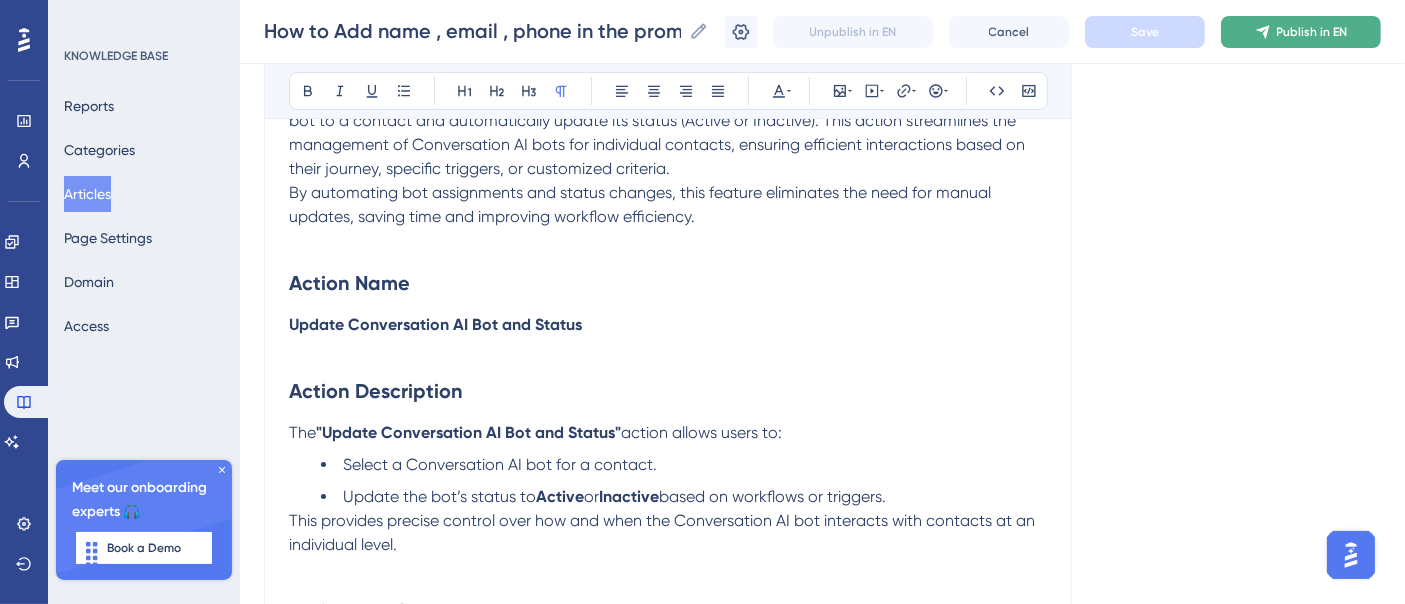 click 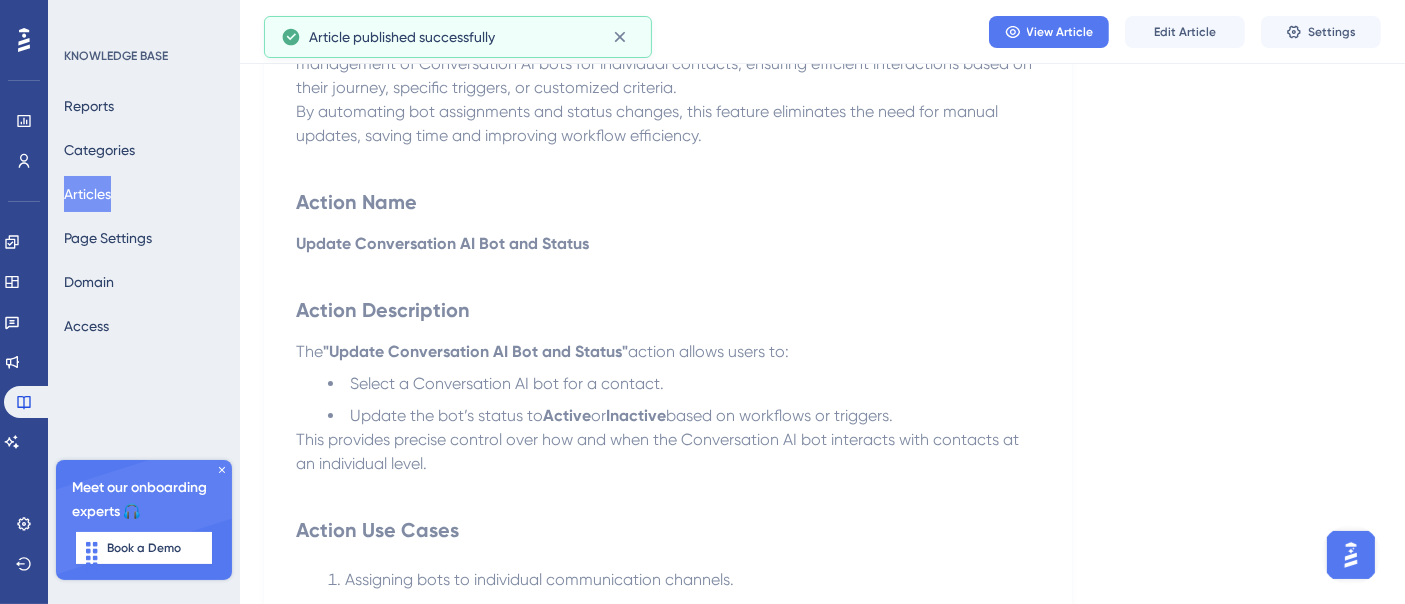 click on "Articles" at bounding box center (87, 194) 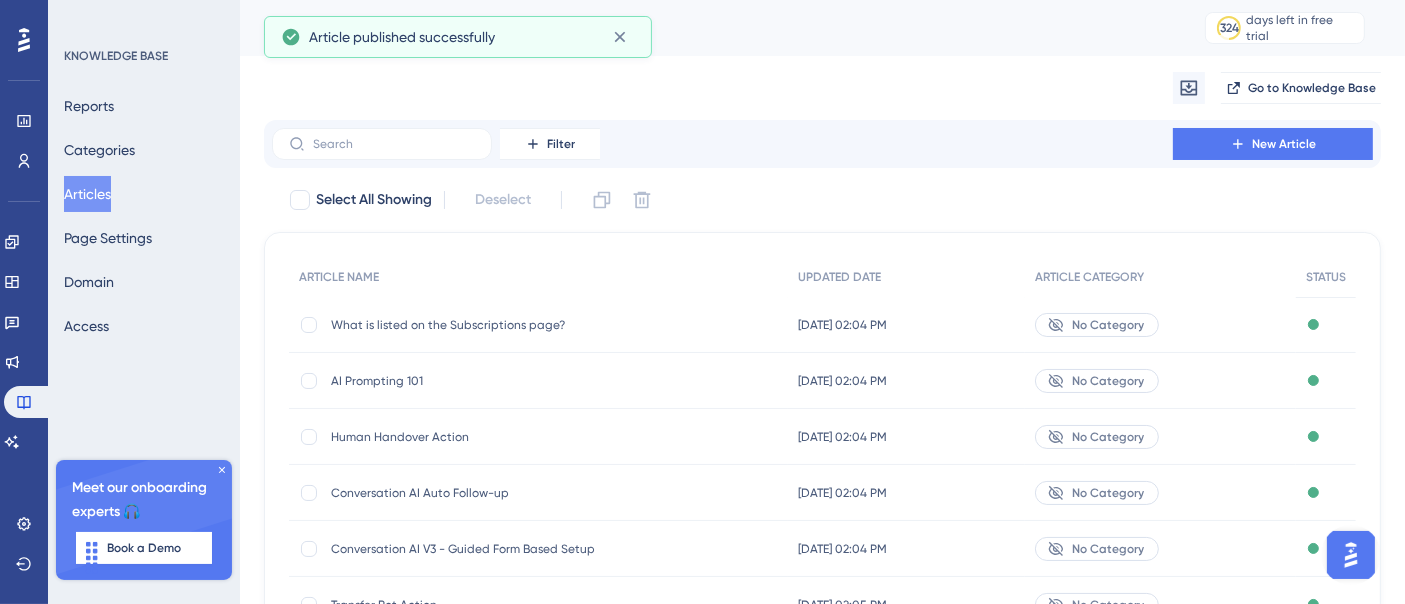 scroll, scrollTop: 405, scrollLeft: 0, axis: vertical 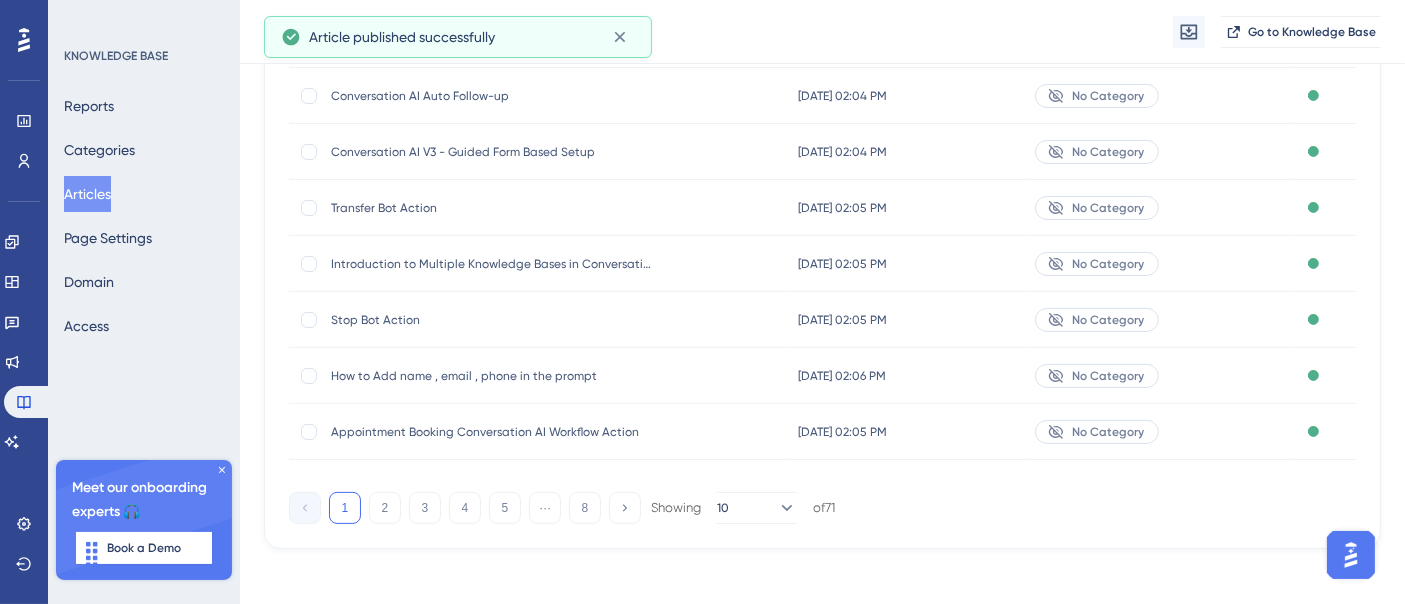 drag, startPoint x: 590, startPoint y: 508, endPoint x: 508, endPoint y: 508, distance: 82 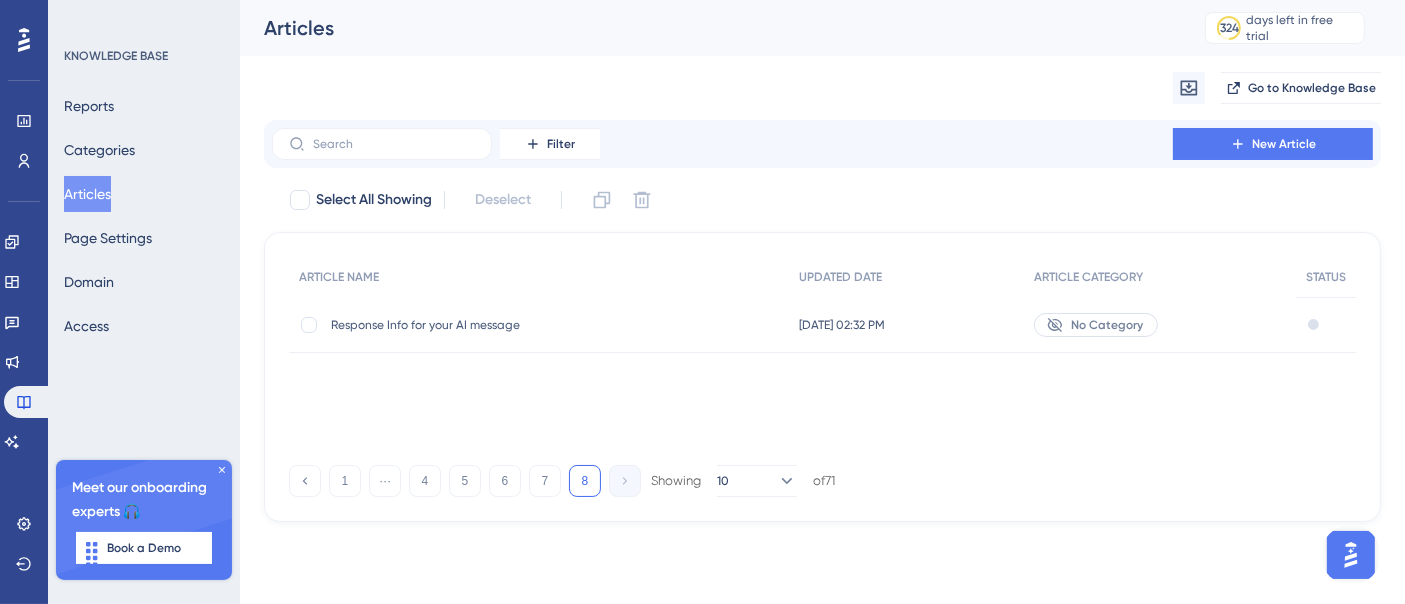 scroll, scrollTop: 0, scrollLeft: 0, axis: both 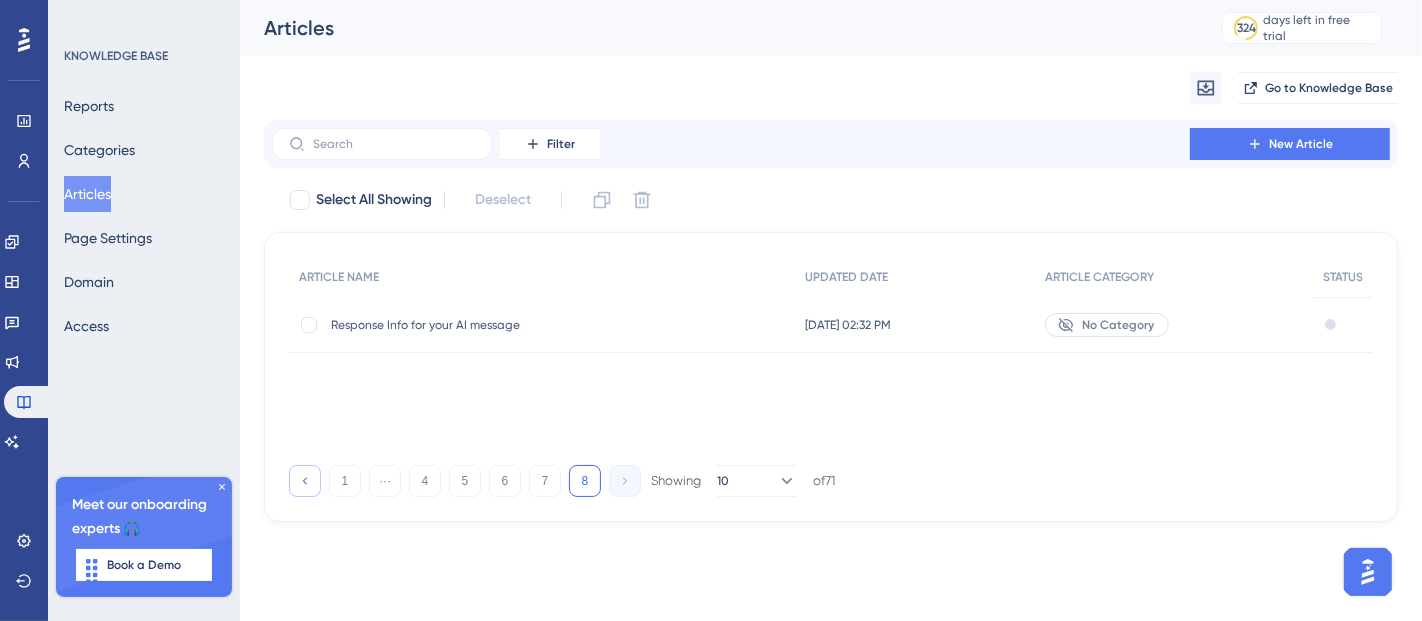 click at bounding box center (305, 481) 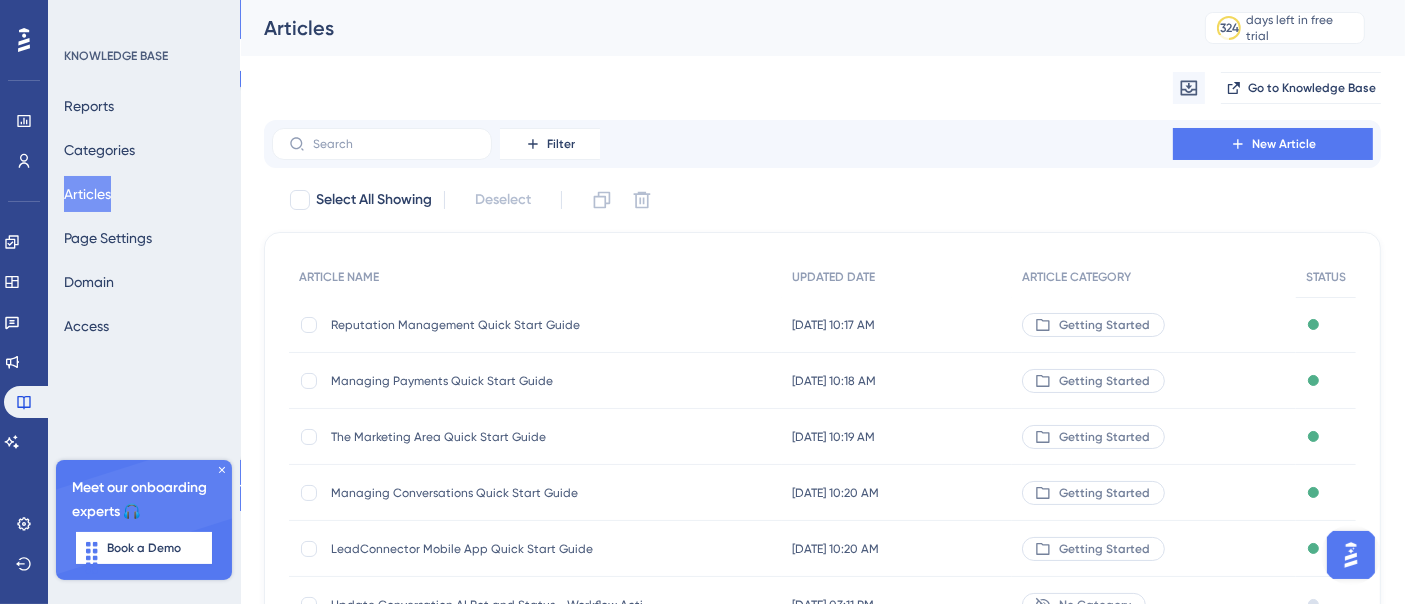 scroll, scrollTop: 222, scrollLeft: 0, axis: vertical 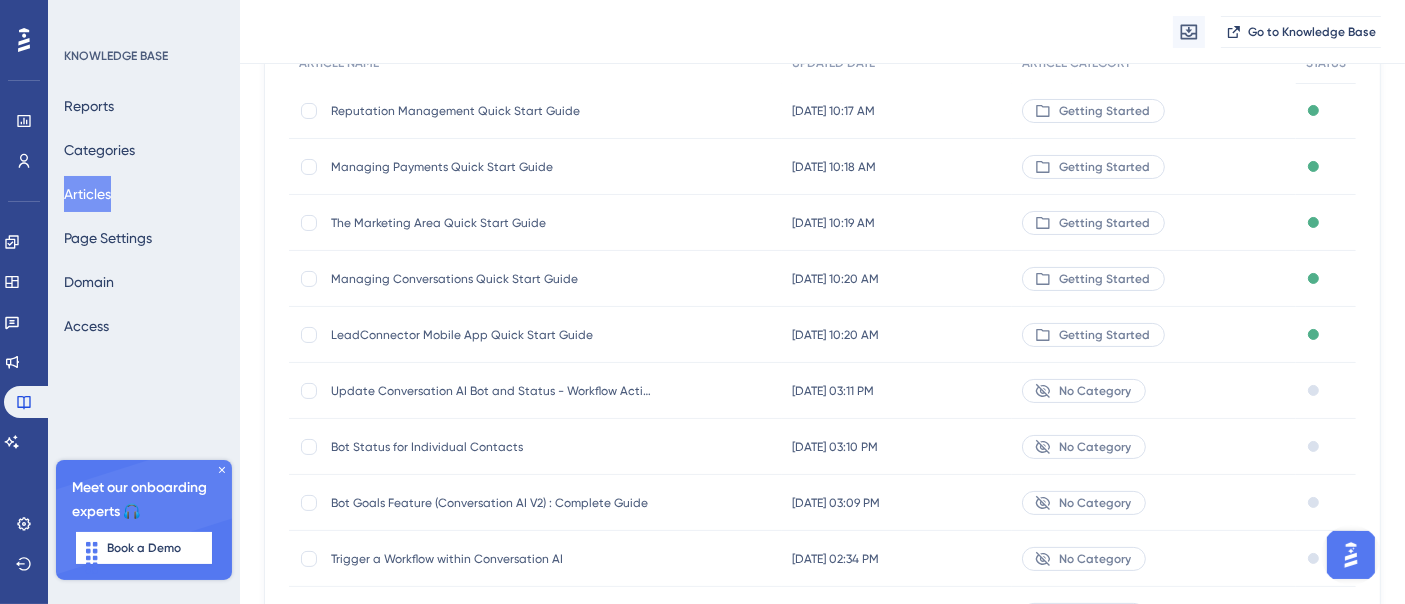 click on "Update Conversation AI Bot and Status - Workflow Action" at bounding box center [491, 391] 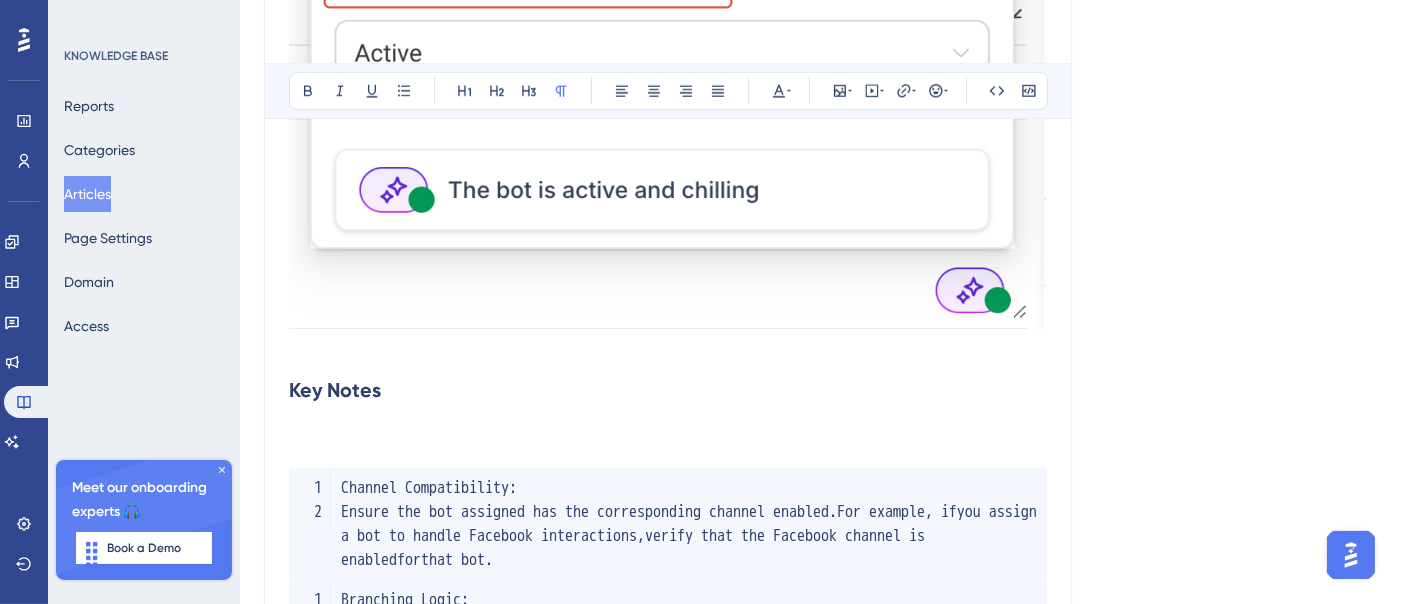 scroll, scrollTop: 1393, scrollLeft: 0, axis: vertical 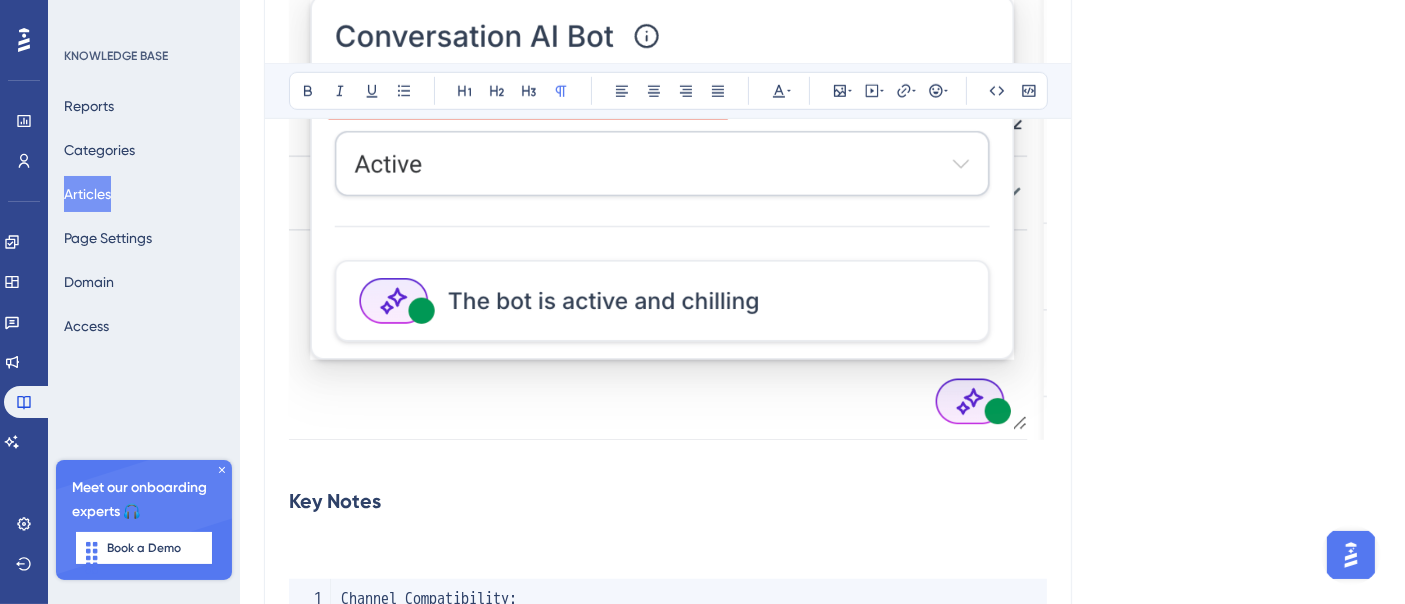 click at bounding box center (668, 212) 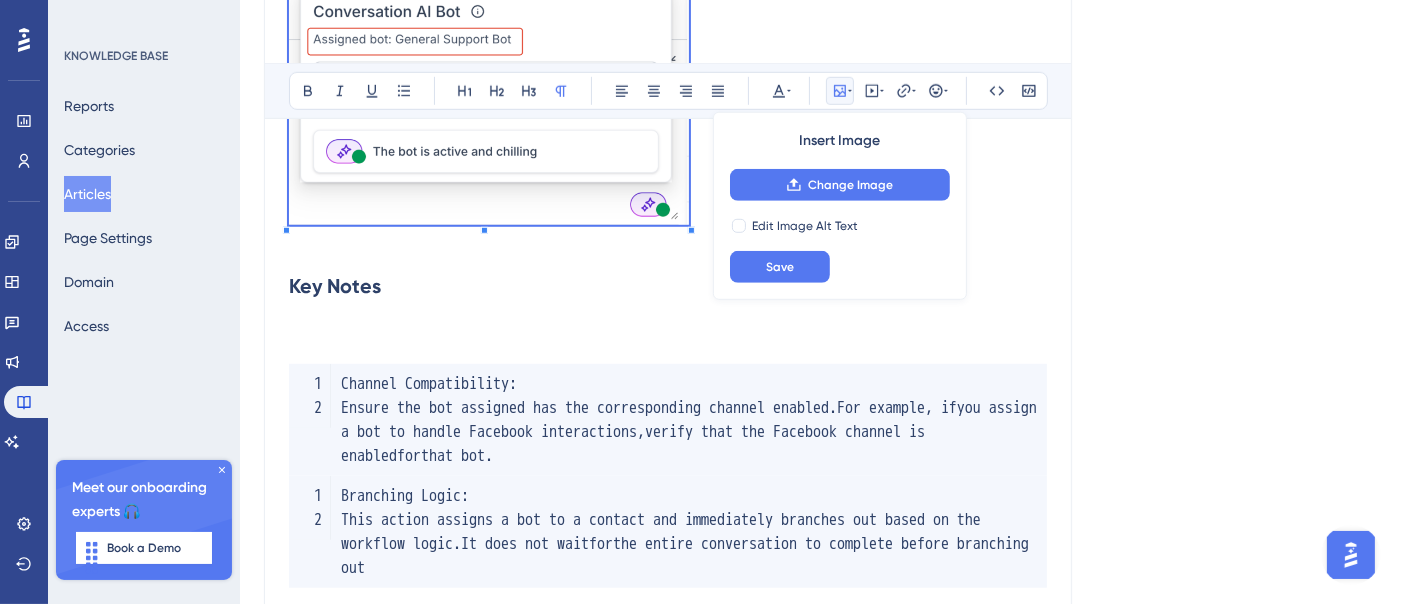 click on "Overview The  "Update Conversation AI Bot and Status"  action enables users to assign a specific Conversation AI bot to a contact and automatically update its status (Active or Inactive). This action streamlines the management of Conversation AI bots for individual contacts, ensuring efficient interactions based on their journey, specific triggers, or customized criteria. By automating bot assignments and status changes, this feature eliminates the need for manual updates, saving time and improving workflow efficiency. Action Name Update Conversation AI Bot and Status Action Description The  "Update Conversation AI Bot and Status"  action allows users to: Select a Conversation AI bot for a contact. Update the bot’s status to  Active  or  Inactive  based on workflows or triggers. This provides precise control over how and when the Conversation AI bot interacts with contacts at an individual level. Action Use Cases Assigning bots to individual communication channels. Appointments booked Key Notes   :" at bounding box center (668, 3333) 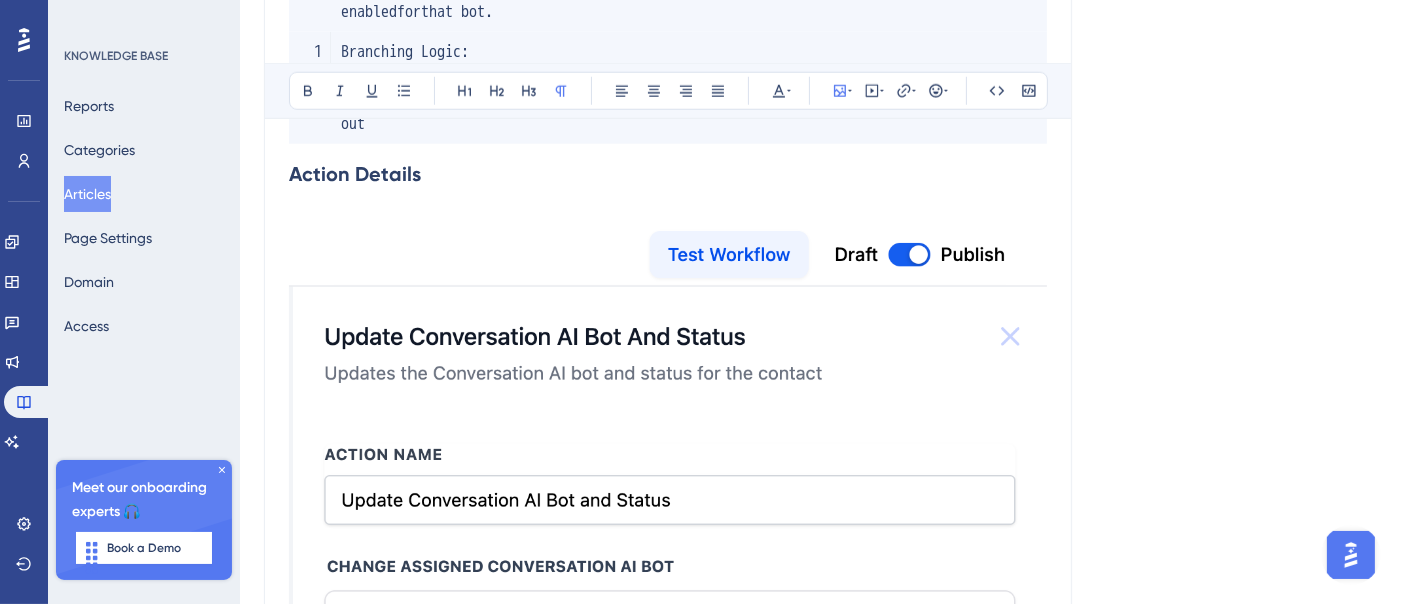 scroll, scrollTop: 1948, scrollLeft: 0, axis: vertical 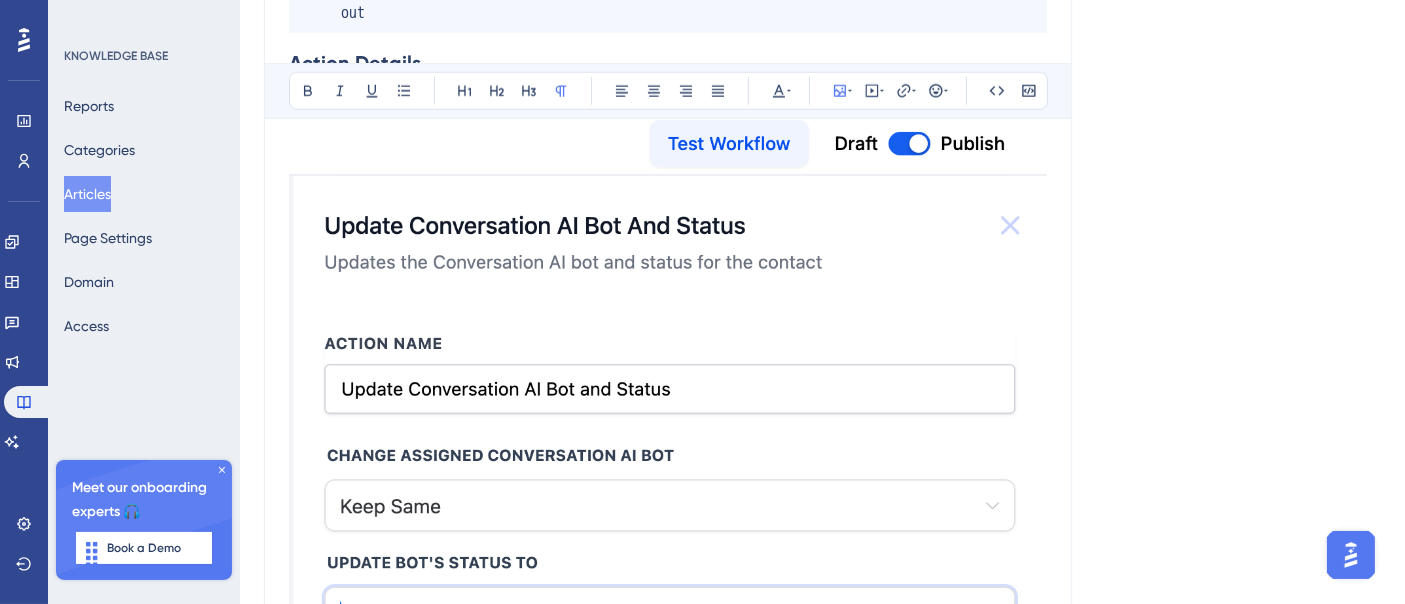 click at bounding box center [668, 1312] 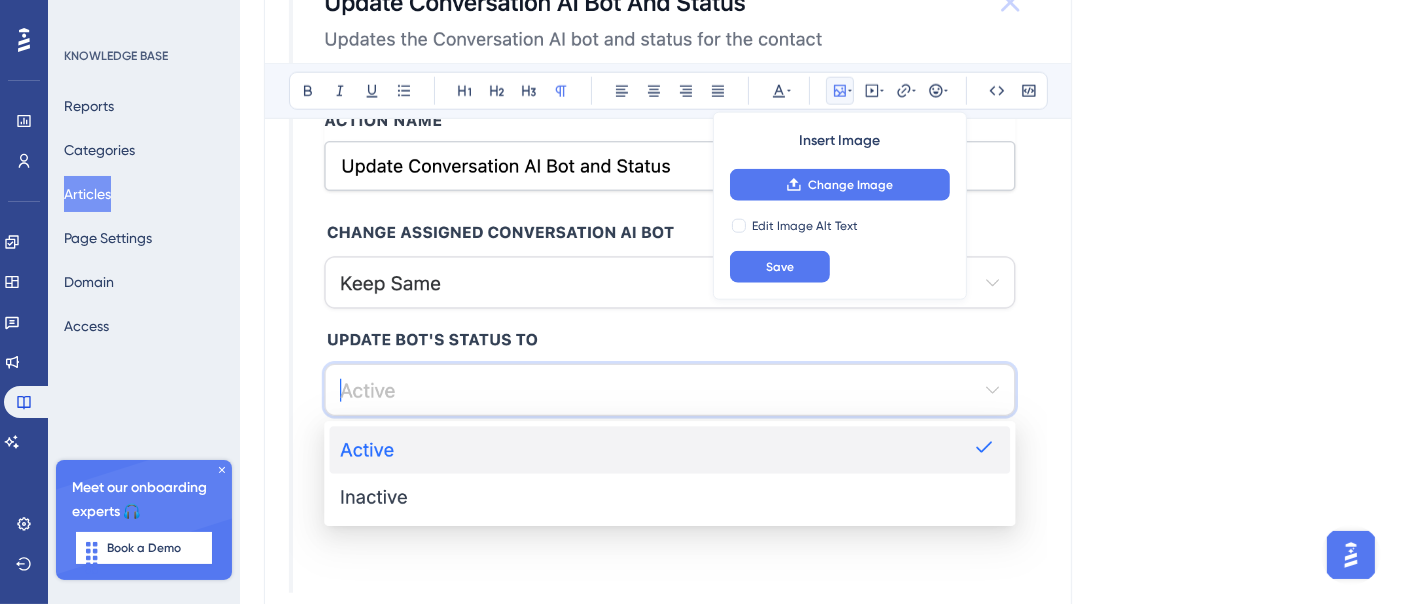 scroll, scrollTop: 2504, scrollLeft: 0, axis: vertical 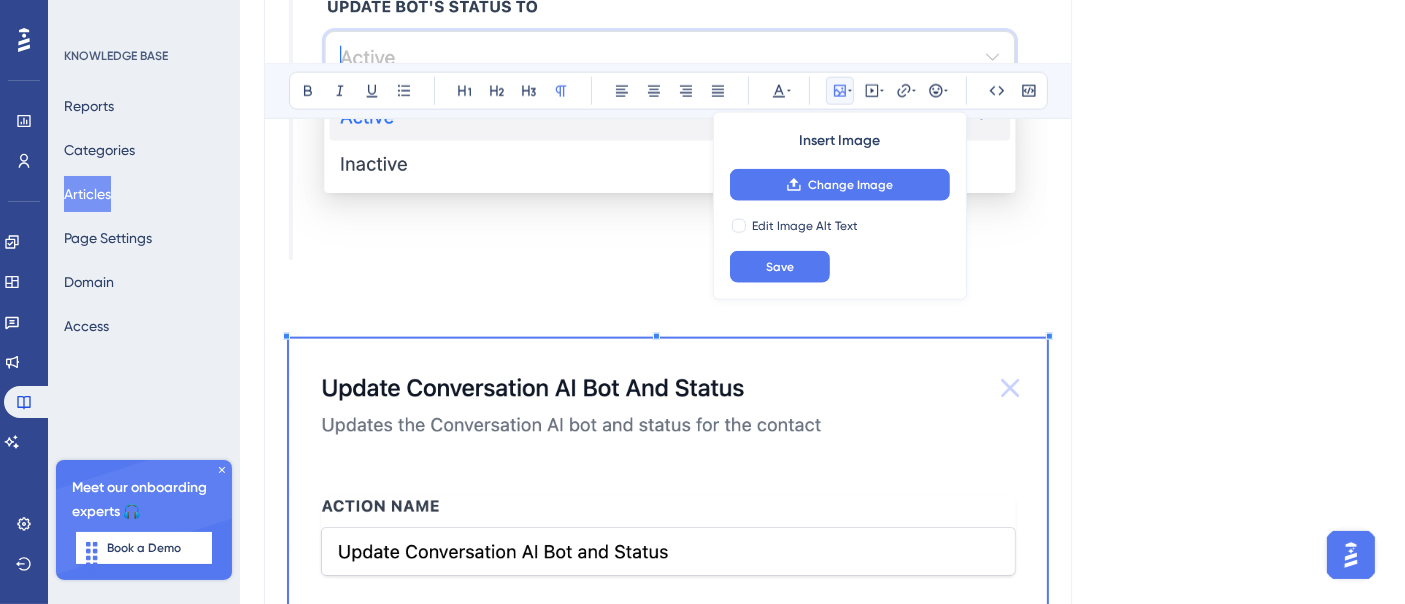 click at bounding box center (668, 760) 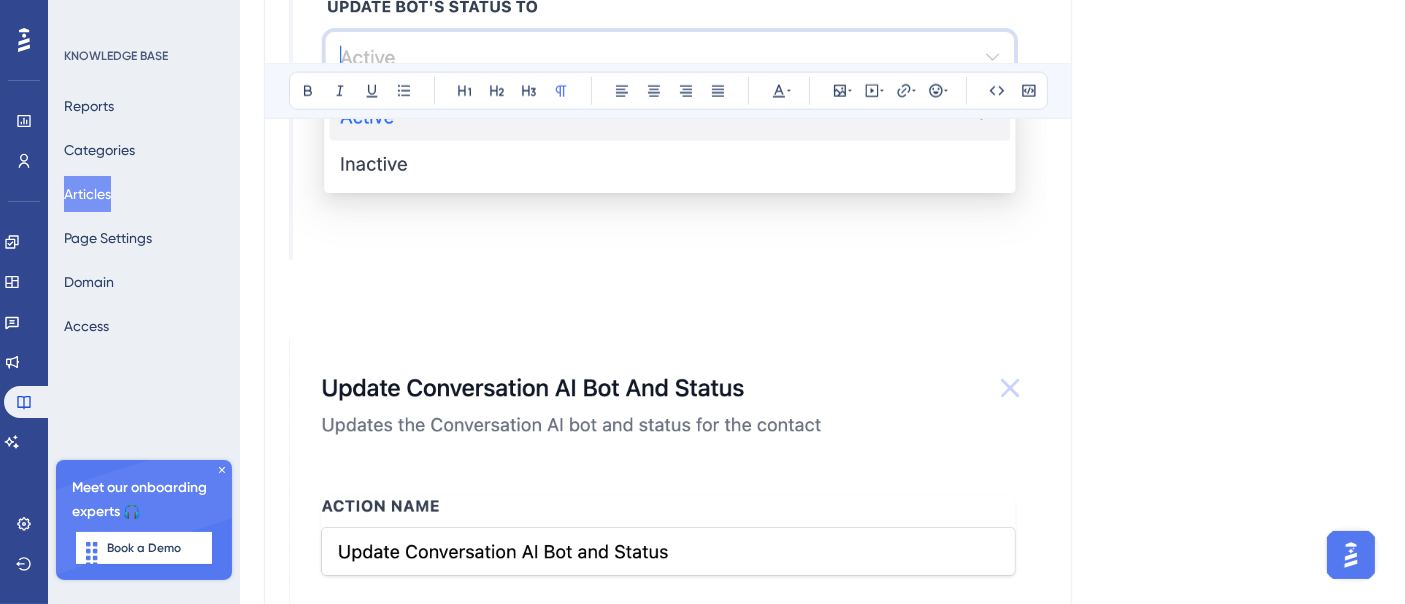 click at bounding box center (668, 756) 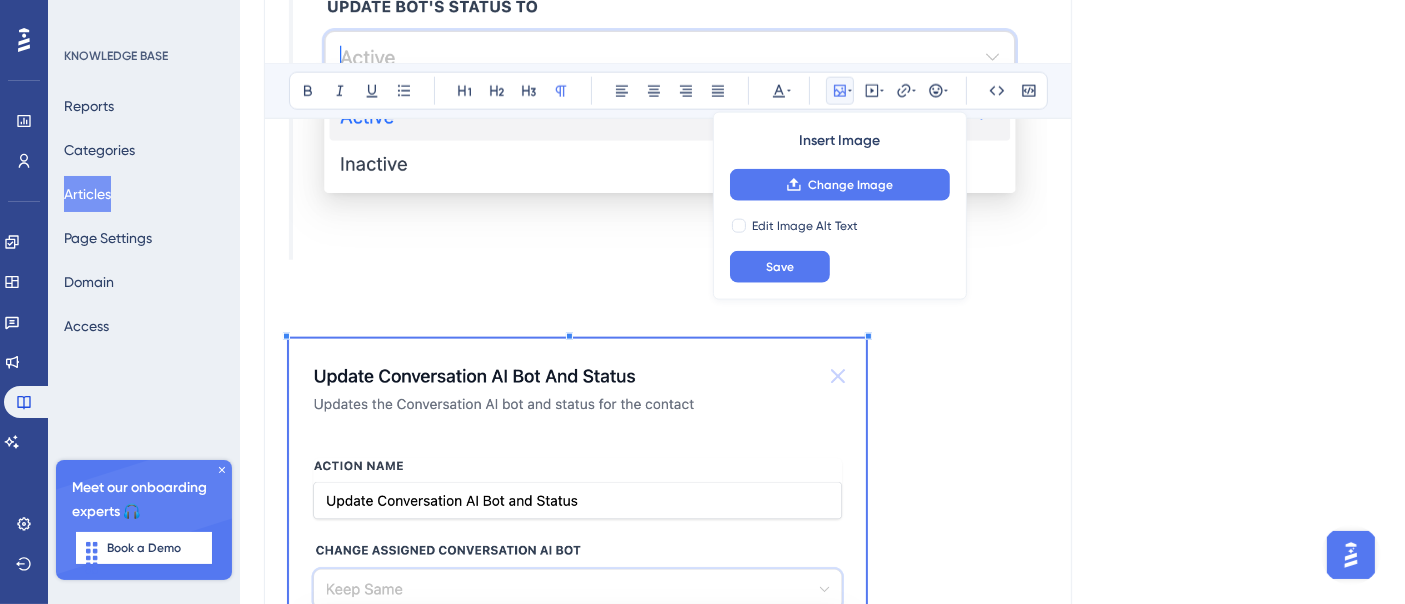click on "Overview The  "Update Conversation AI Bot and Status"  action enables users to assign a specific Conversation AI bot to a contact and automatically update its status (Active or Inactive). This action streamlines the management of Conversation AI bots for individual contacts, ensuring efficient interactions based on their journey, specific triggers, or customized criteria. By automating bot assignments and status changes, this feature eliminates the need for manual updates, saving time and improving workflow efficiency. Action Name Update Conversation AI Bot and Status Action Description The  "Update Conversation AI Bot and Status"  action allows users to: Select a Conversation AI bot for a contact. Update the bot’s status to  Active  or  Inactive  based on workflows or triggers. This provides precise control over how and when the Conversation AI bot interacts with contacts at an individual level. Action Use Cases Assigning bots to individual communication channels. Appointments booked Key Notes   :" at bounding box center [668, 2122] 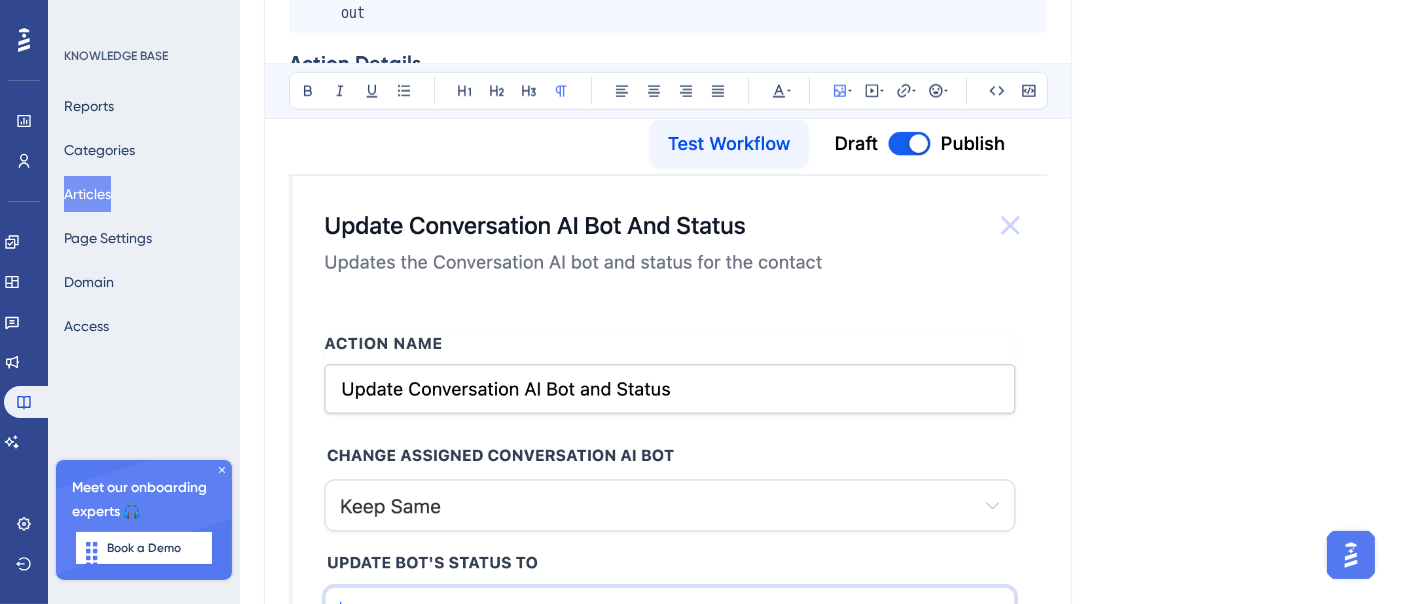 scroll, scrollTop: 2393, scrollLeft: 0, axis: vertical 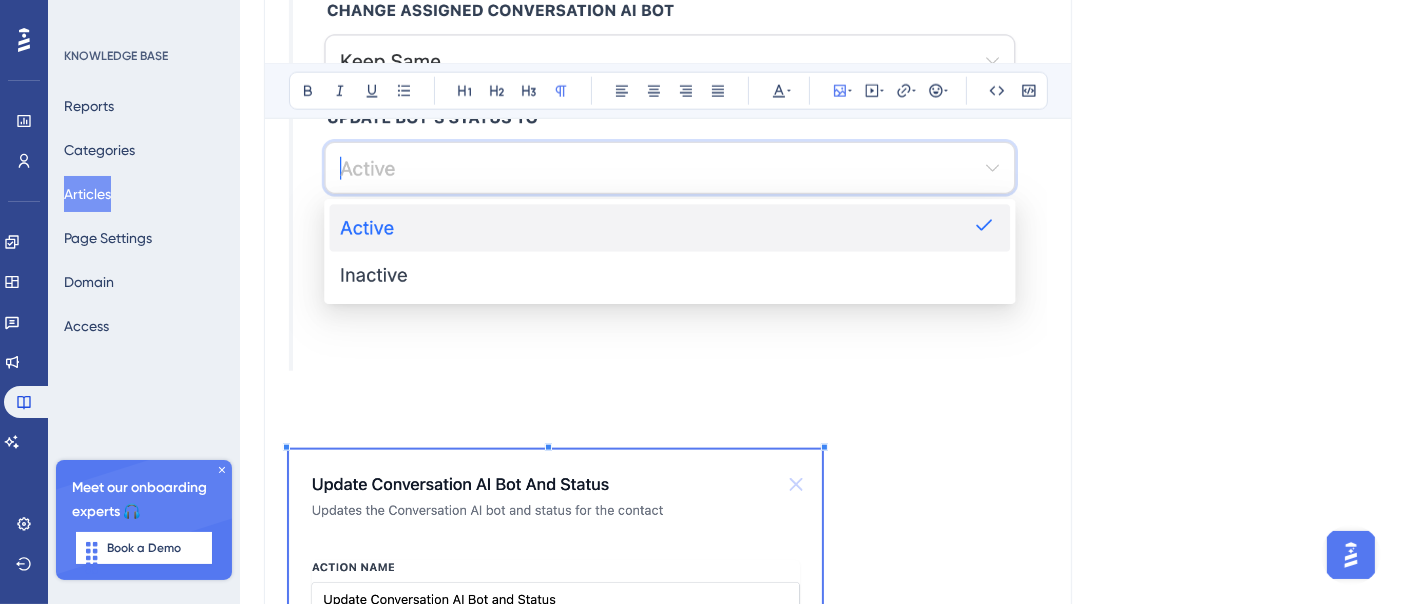 click on "Overview The  "Update Conversation AI Bot and Status"  action enables users to assign a specific Conversation AI bot to a contact and automatically update its status (Active or Inactive). This action streamlines the management of Conversation AI bots for individual contacts, ensuring efficient interactions based on their journey, specific triggers, or customized criteria. By automating bot assignments and status changes, this feature eliminates the need for manual updates, saving time and improving workflow efficiency. Action Name Update Conversation AI Bot and Status Action Description The  "Update Conversation AI Bot and Status"  action allows users to: Select a Conversation AI bot for a contact. Update the bot’s status to  Active  or  Inactive  based on workflows or triggers. This provides precise control over how and when the Conversation AI bot interacts with contacts at an individual level. Action Use Cases Assigning bots to individual communication channels. Appointments booked Key Notes   :" at bounding box center [668, 2209] 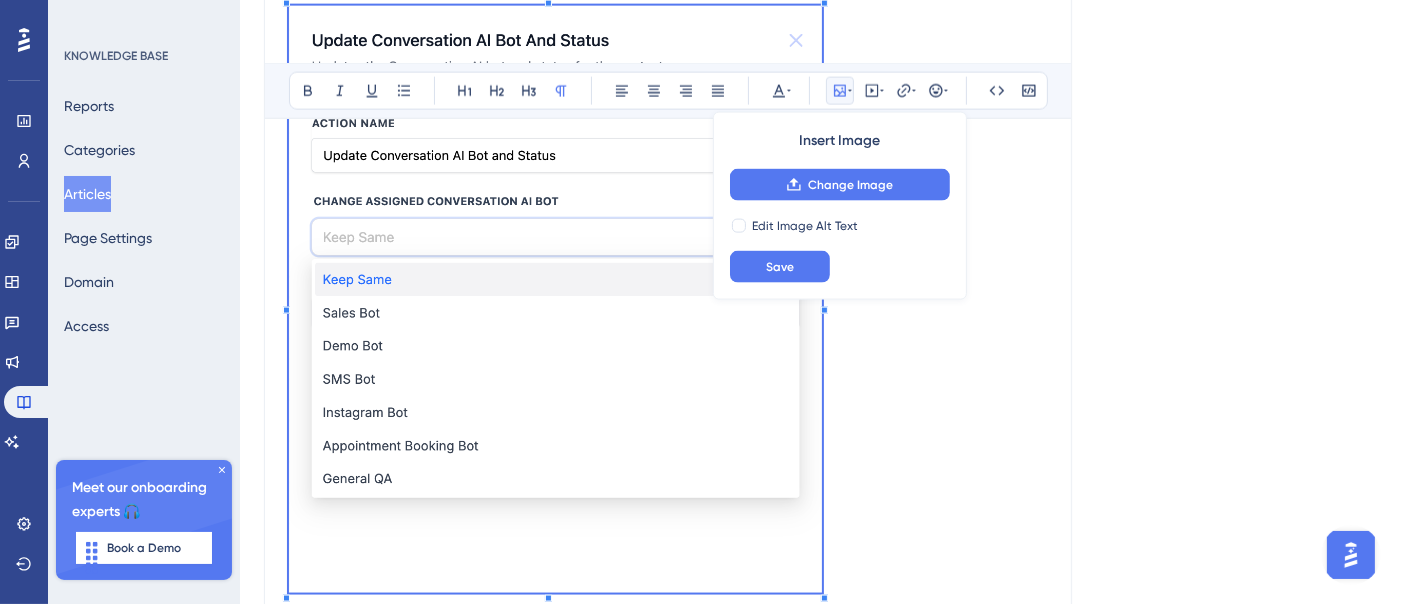scroll, scrollTop: 3171, scrollLeft: 0, axis: vertical 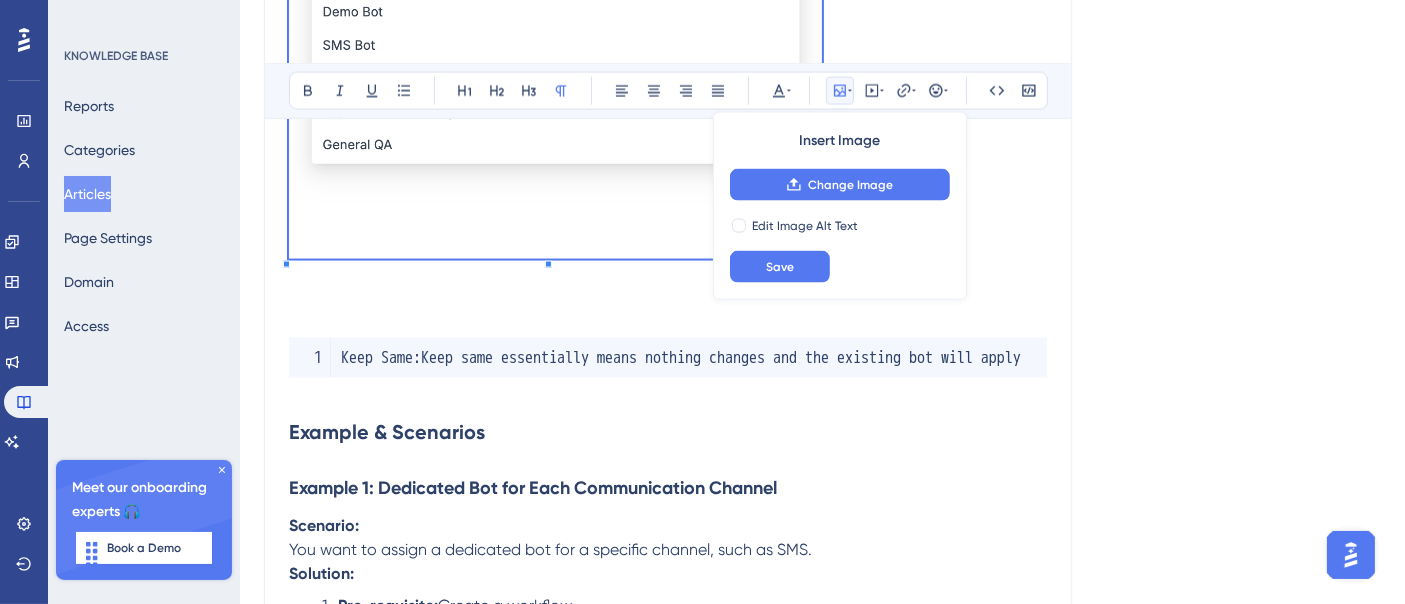 click at bounding box center (668, 1168) 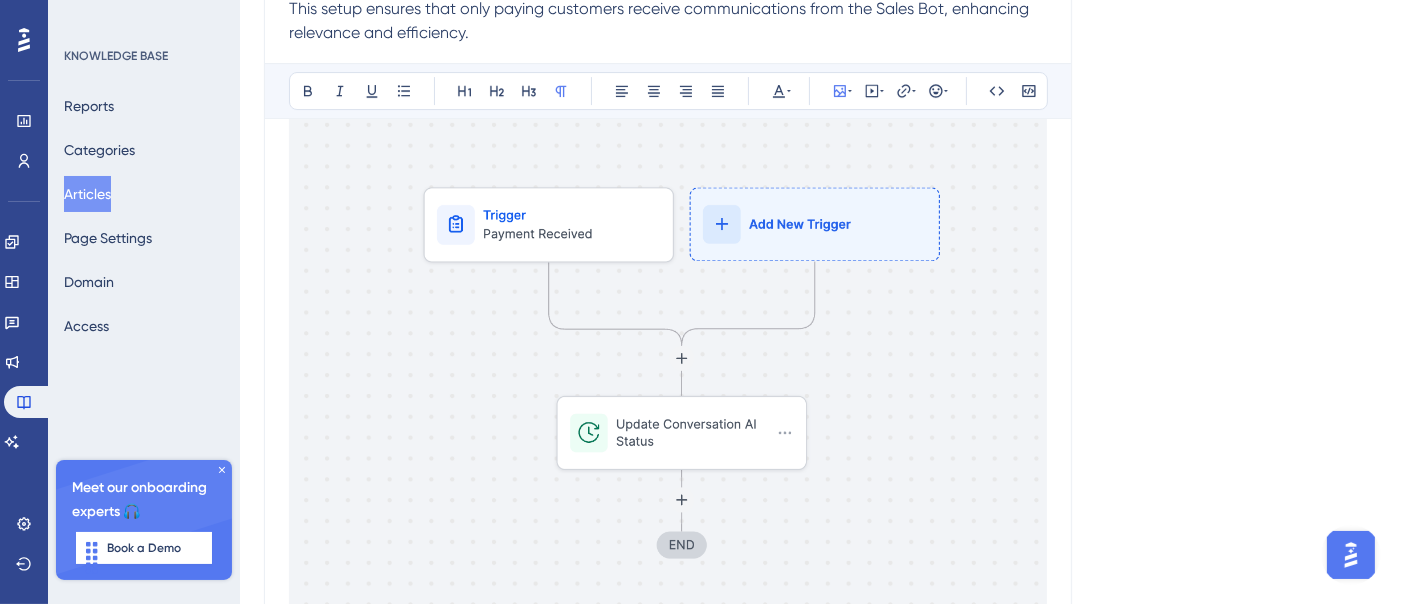 scroll, scrollTop: 6504, scrollLeft: 0, axis: vertical 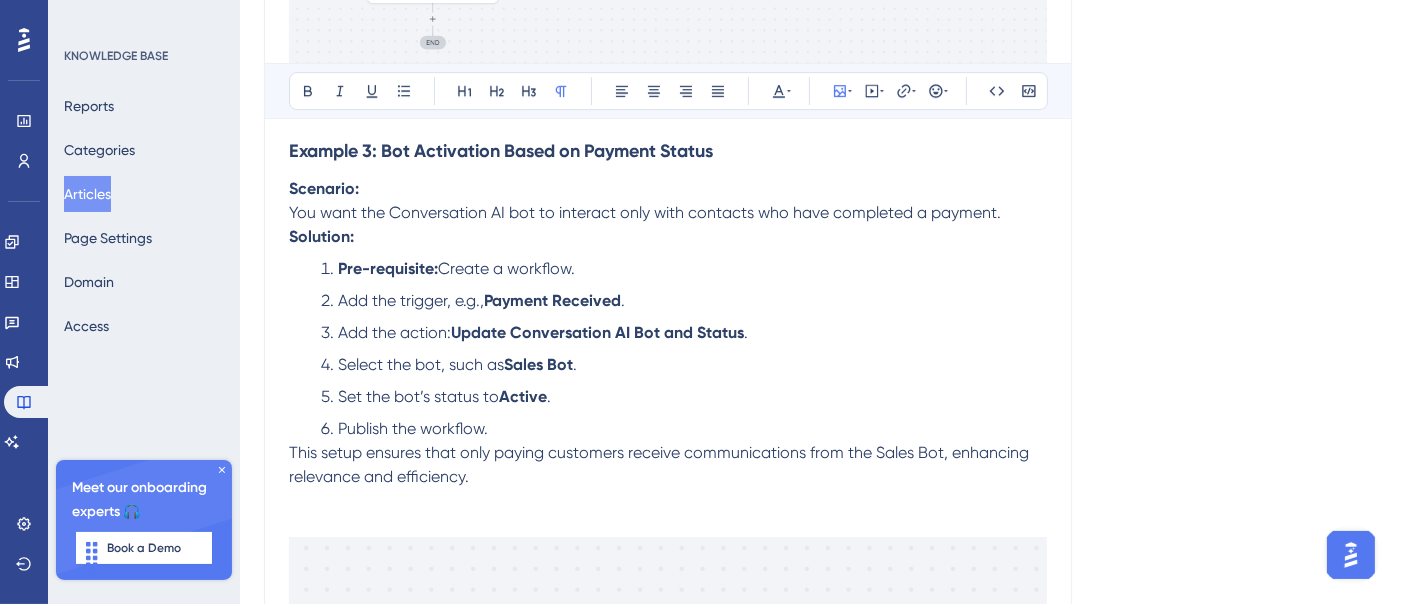 click at bounding box center (668, 823) 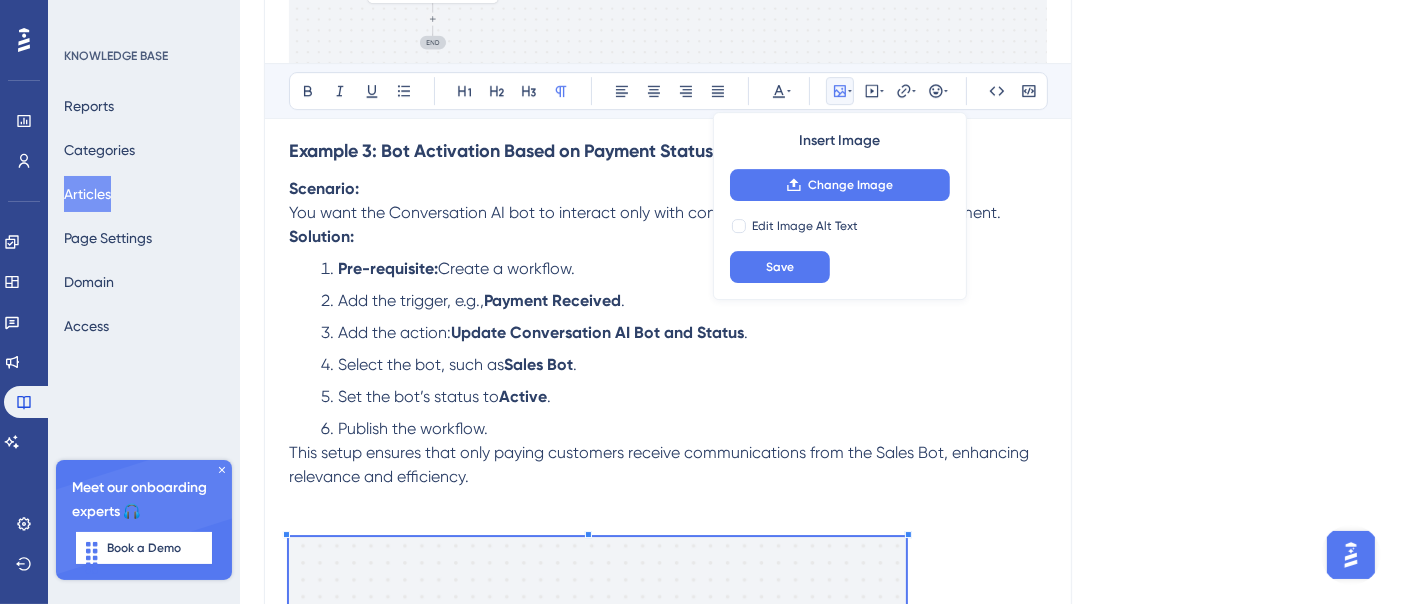 click on "Overview The  "Update Conversation AI Bot and Status"  action enables users to assign a specific Conversation AI bot to a contact and automatically update its status (Active or Inactive). This action streamlines the management of Conversation AI bots for individual contacts, ensuring efficient interactions based on their journey, specific triggers, or customized criteria. By automating bot assignments and status changes, this feature eliminates the need for manual updates, saving time and improving workflow efficiency. Action Name Update Conversation AI Bot and Status Action Description The  "Update Conversation AI Bot and Status"  action allows users to: Select a Conversation AI bot for a contact. Update the bot’s status to  Active  or  Inactive  based on workflows or triggers. This provides precise control over how and when the Conversation AI bot interacts with contacts at an individual level. Action Use Cases Assigning bots to individual communication channels. Appointments booked Key Notes   :" at bounding box center [668, -1956] 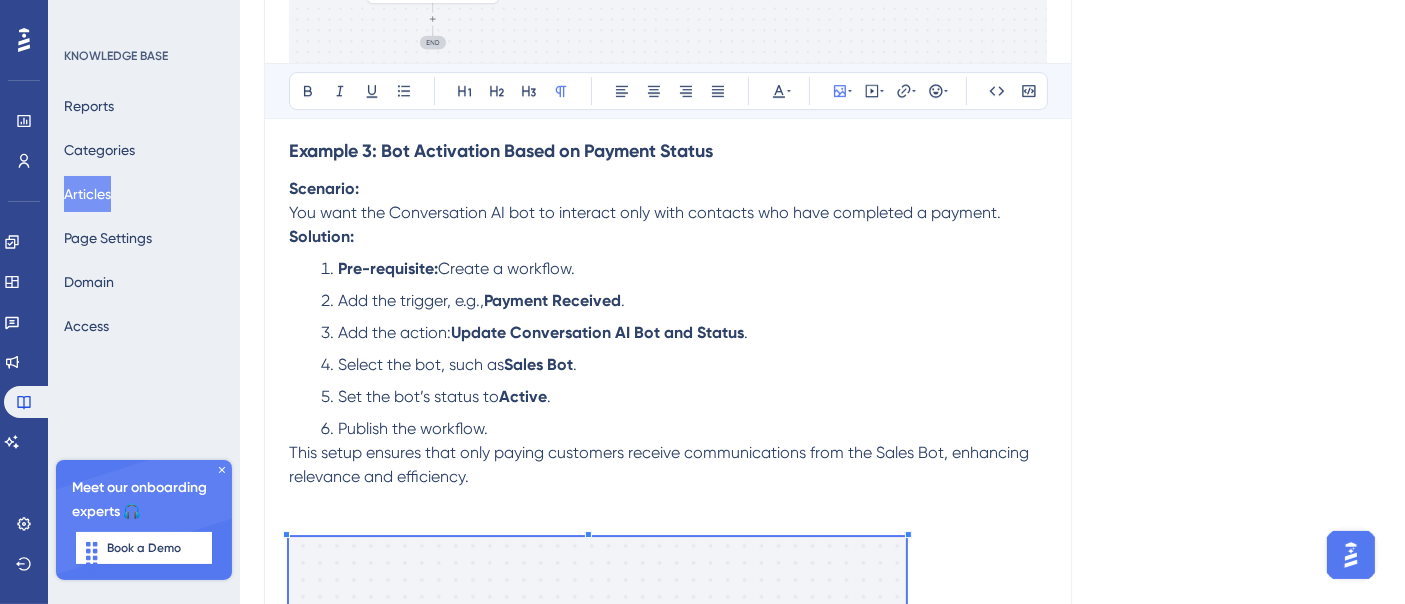 click at bounding box center (668, 1045) 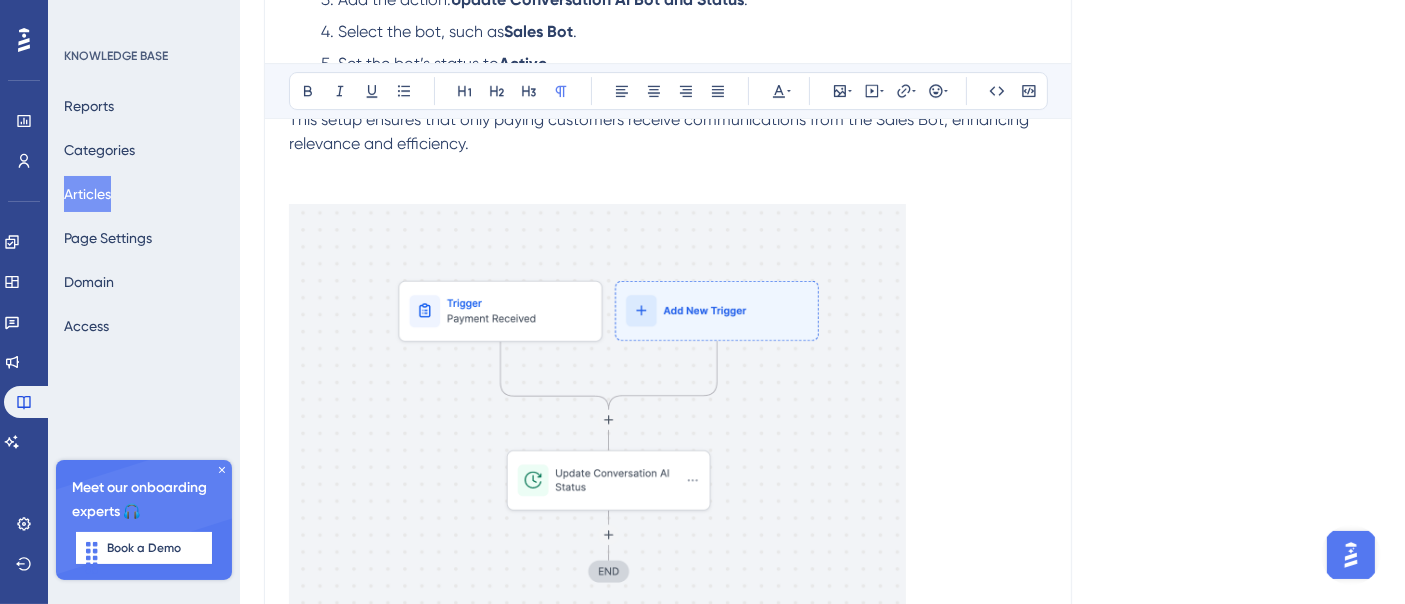 scroll, scrollTop: 7282, scrollLeft: 0, axis: vertical 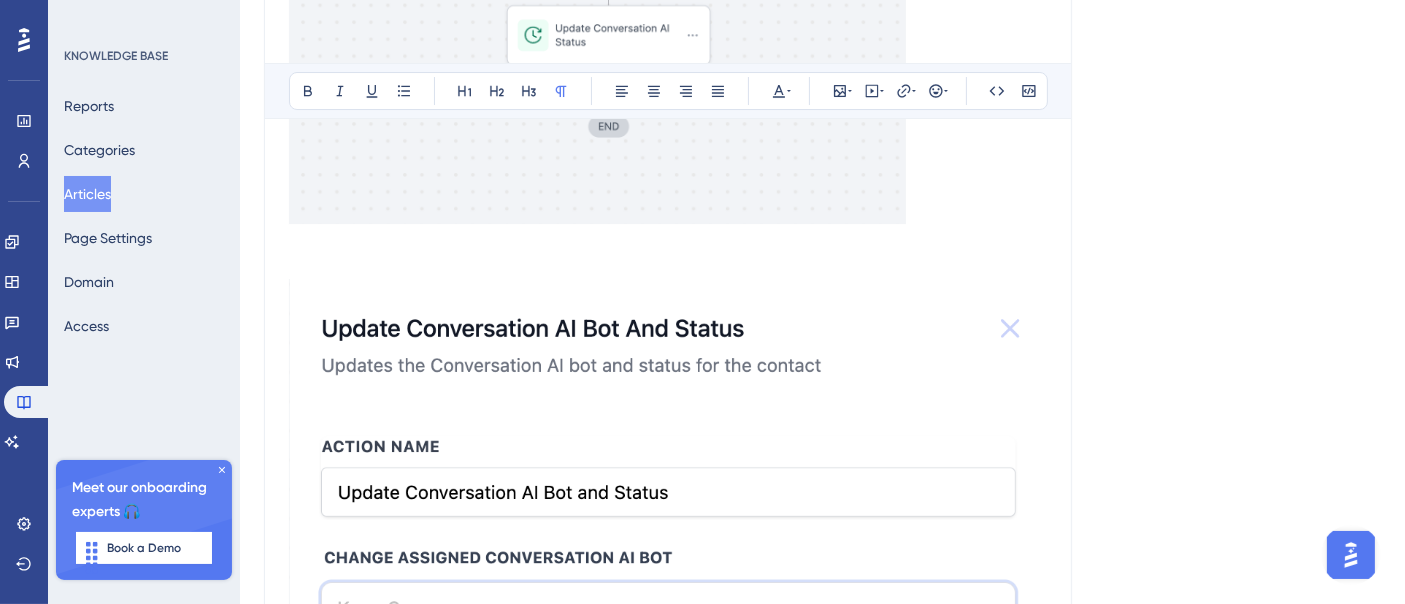 click at bounding box center (668, 696) 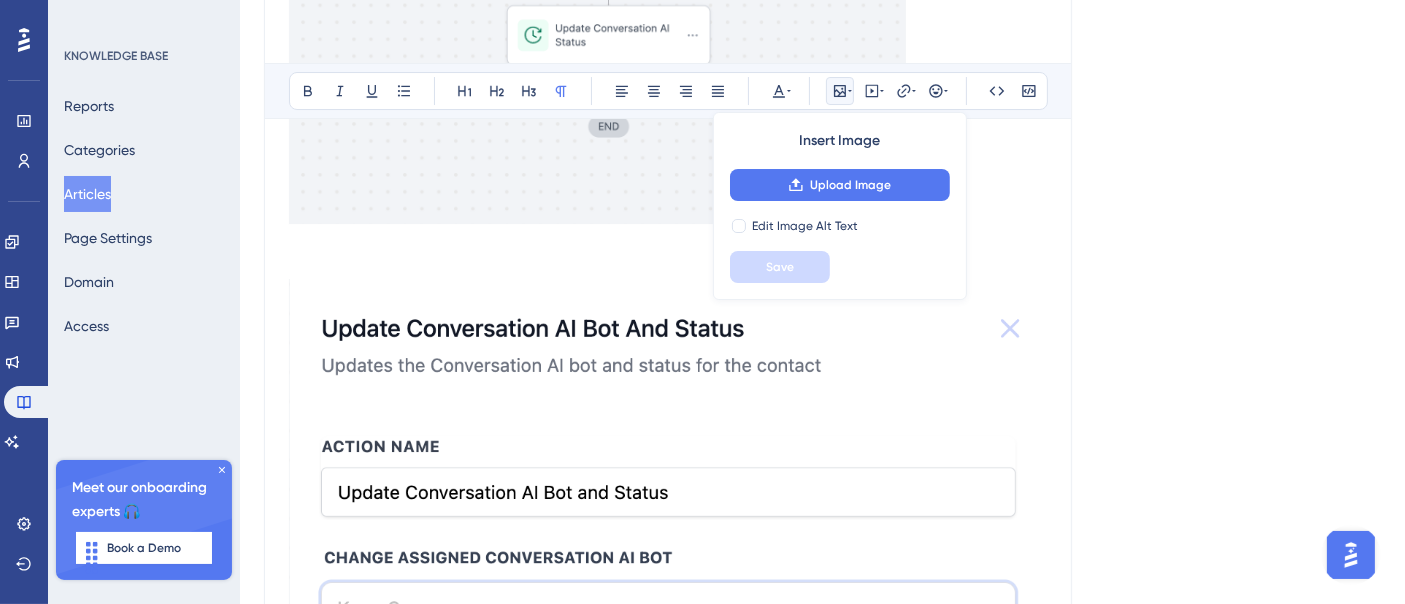 drag, startPoint x: 1047, startPoint y: 470, endPoint x: 819, endPoint y: 328, distance: 268.6038 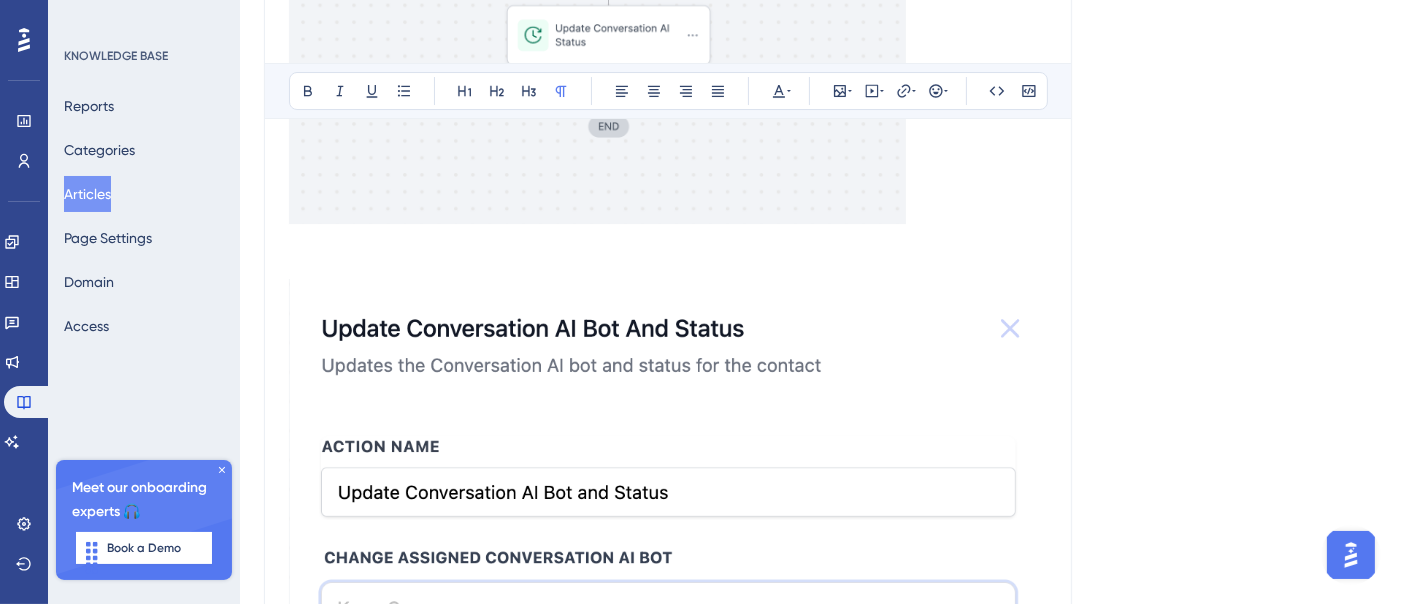 click at bounding box center (668, 696) 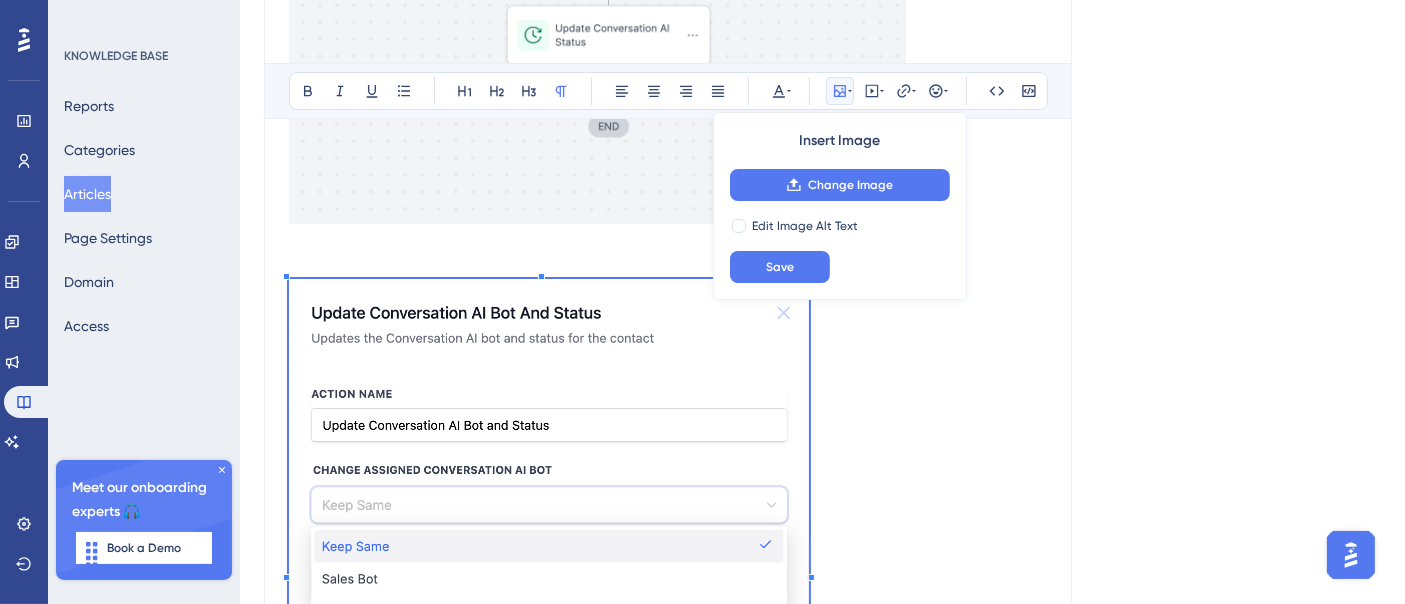 click on "Bold Italic Underline Bullet Point Heading 1 Heading 2 Heading 3 Normal Align Left Align Center Align Right Align Justify Text Color Insert Image Change Image Edit Image Alt Text Save Embed Video Hyperlink Emojis Code Code Block Overview The  "Update Conversation AI Bot and Status"  action enables users to assign a specific Conversation AI bot to a contact and automatically update its status (Active or Inactive). This action streamlines the management of Conversation AI bots for individual contacts, ensuring efficient interactions based on their journey, specific triggers, or customized criteria. By automating bot assignments and status changes, this feature eliminates the need for manual updates, saving time and improving workflow efficiency. Action Name Update Conversation AI Bot and Status Action Description The  "Update Conversation AI Bot and Status"  action allows users to: Select a Conversation AI bot for a contact. Update the bot’s status to  Active  or  Inactive Action Use Cases Key Notes" at bounding box center (668, -2905) 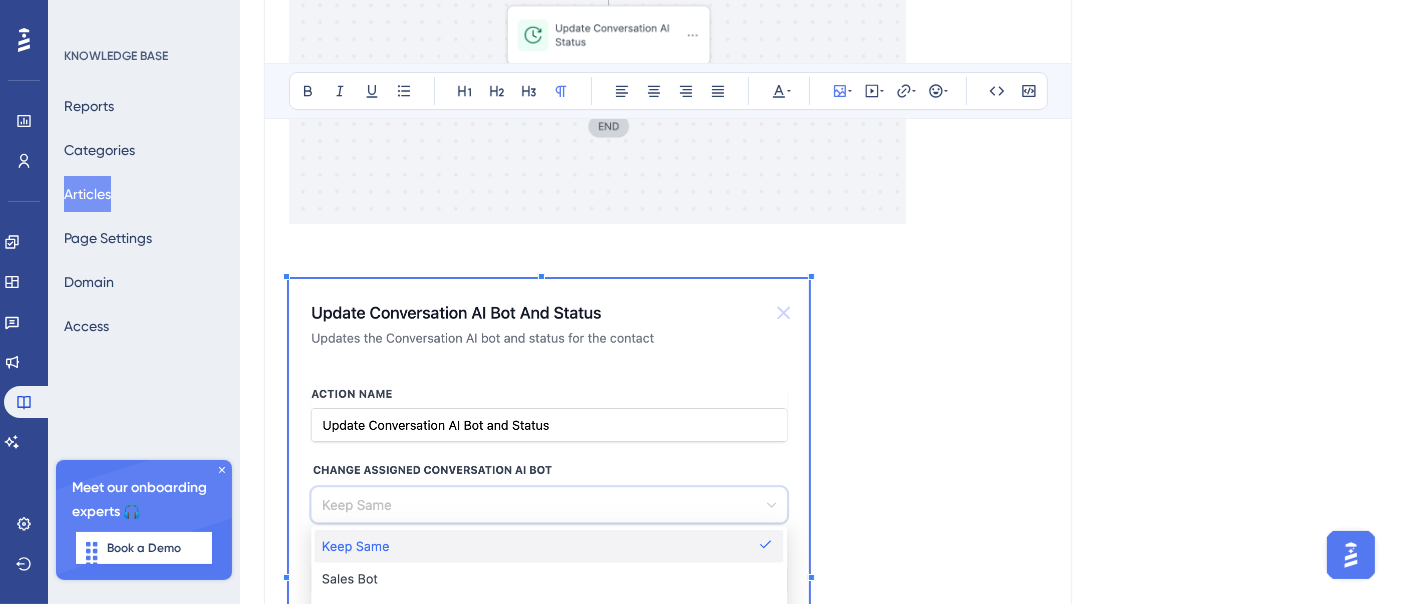 scroll, scrollTop: 7351, scrollLeft: 0, axis: vertical 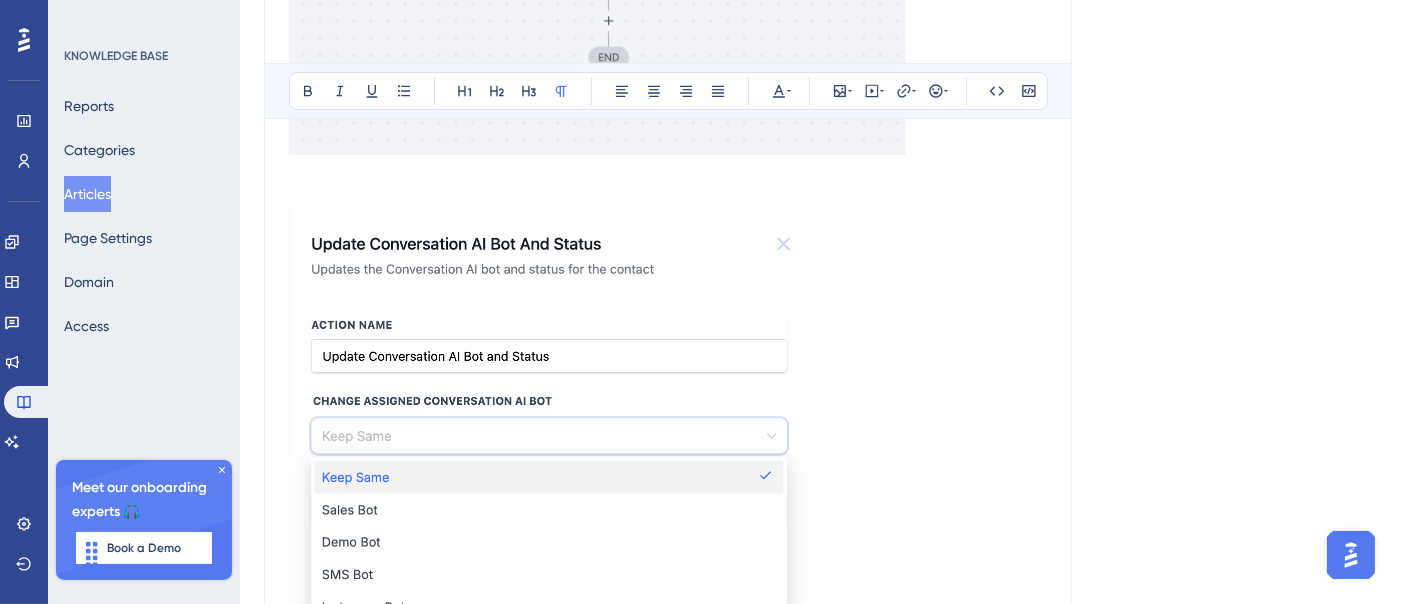 click at bounding box center [668, 826] 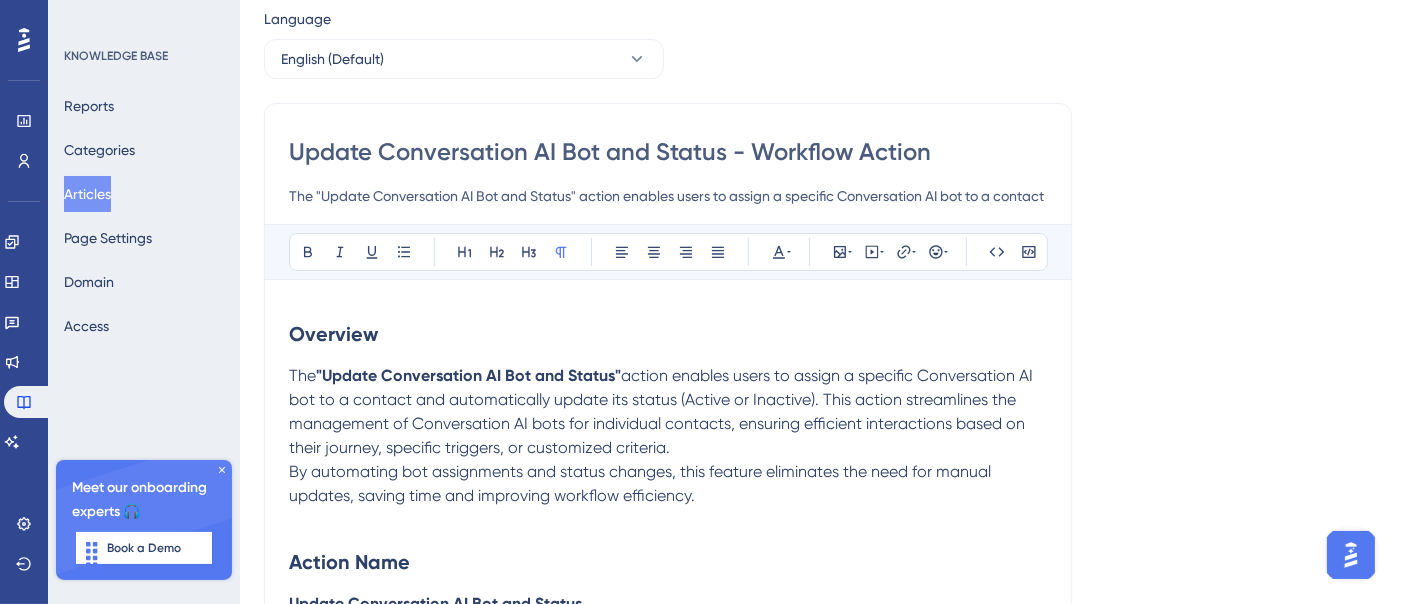scroll, scrollTop: 0, scrollLeft: 0, axis: both 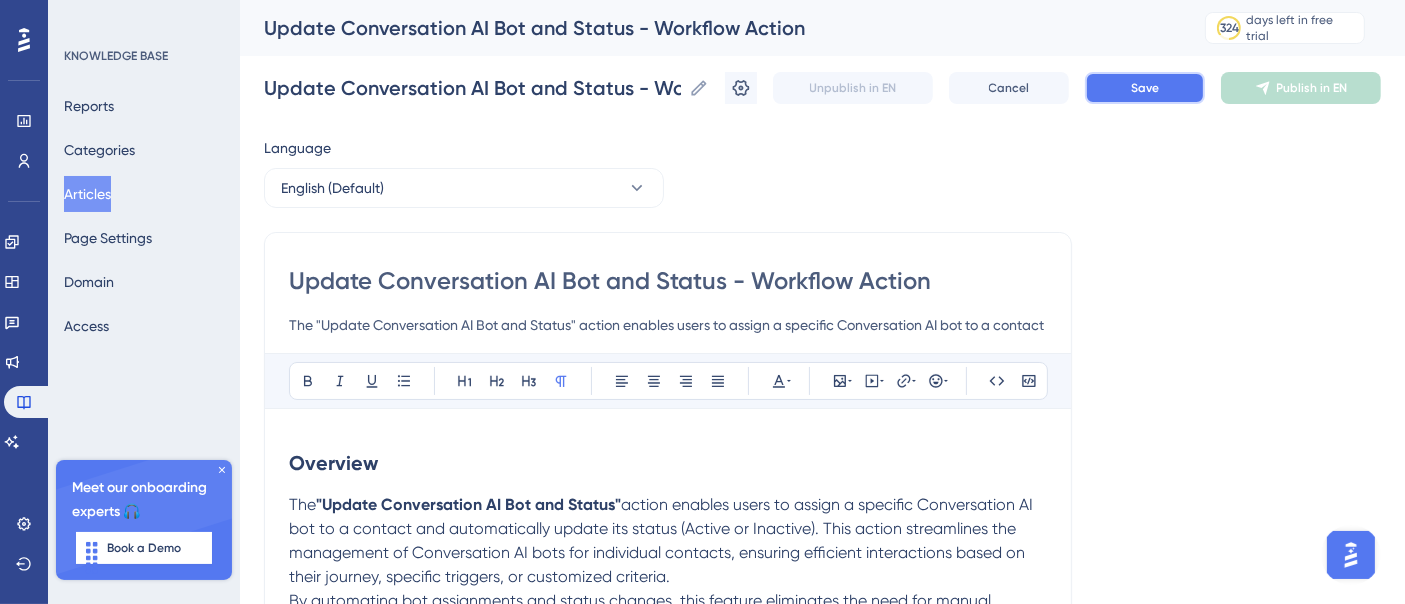 click on "Save" at bounding box center [1145, 88] 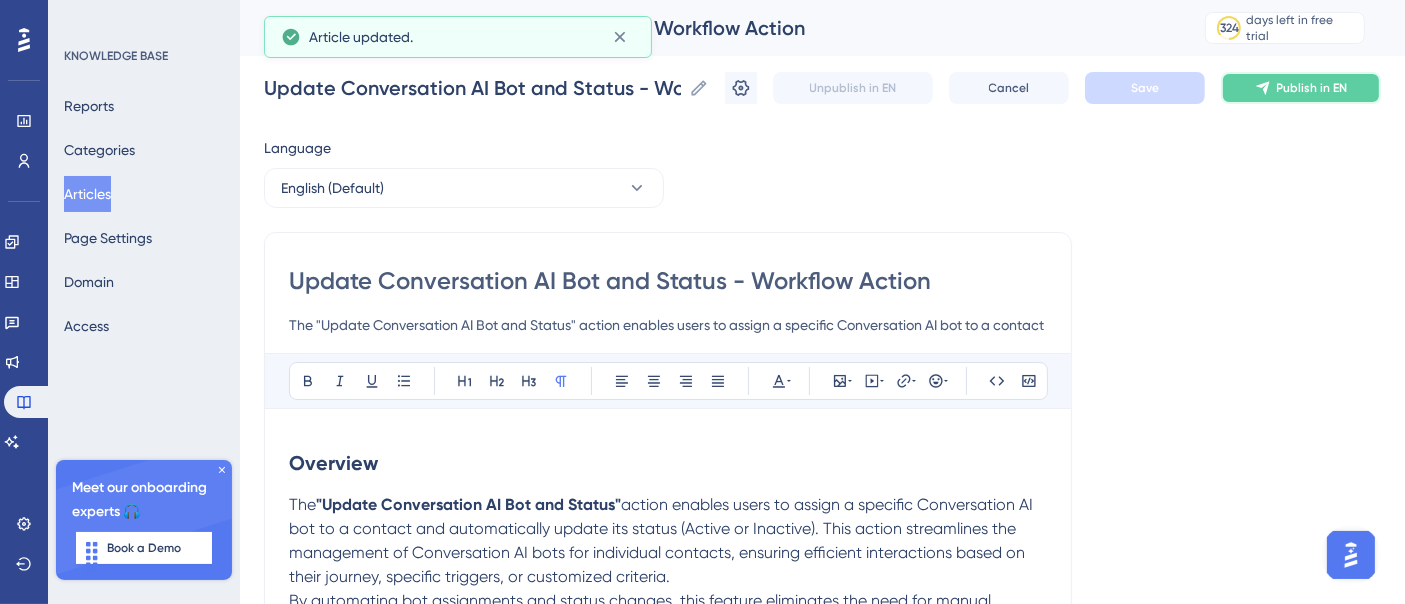 click on "Publish in EN" at bounding box center [1301, 88] 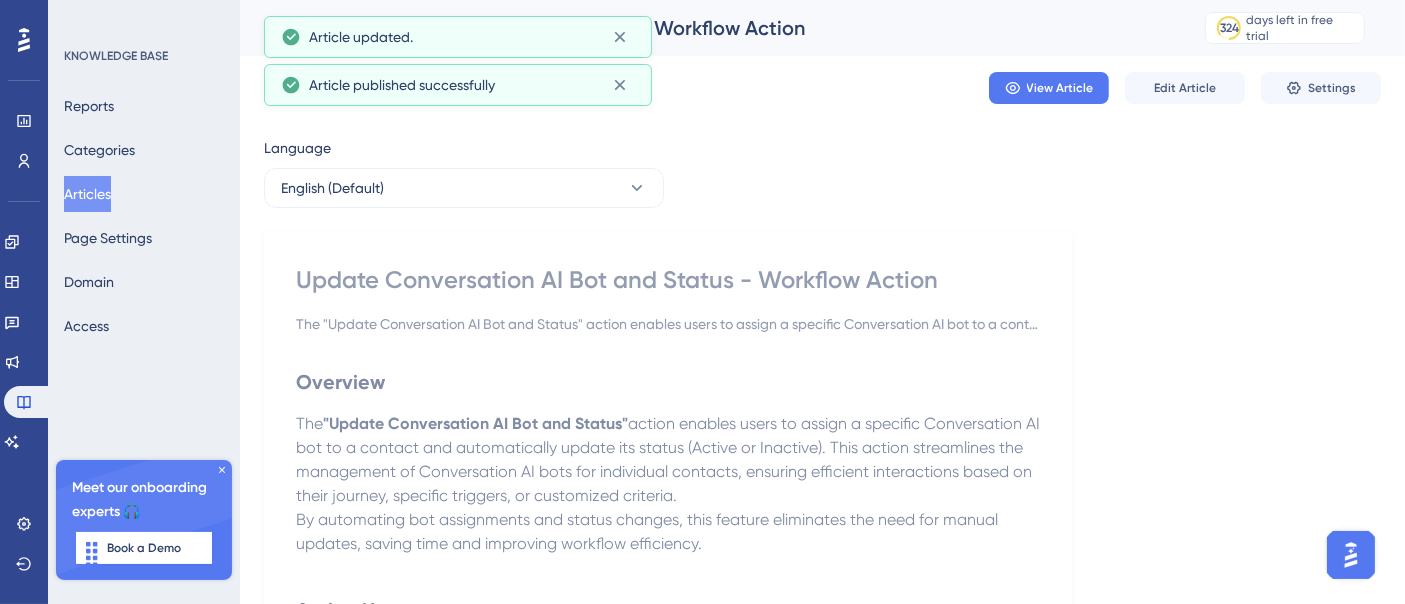 click on "Articles" at bounding box center [87, 194] 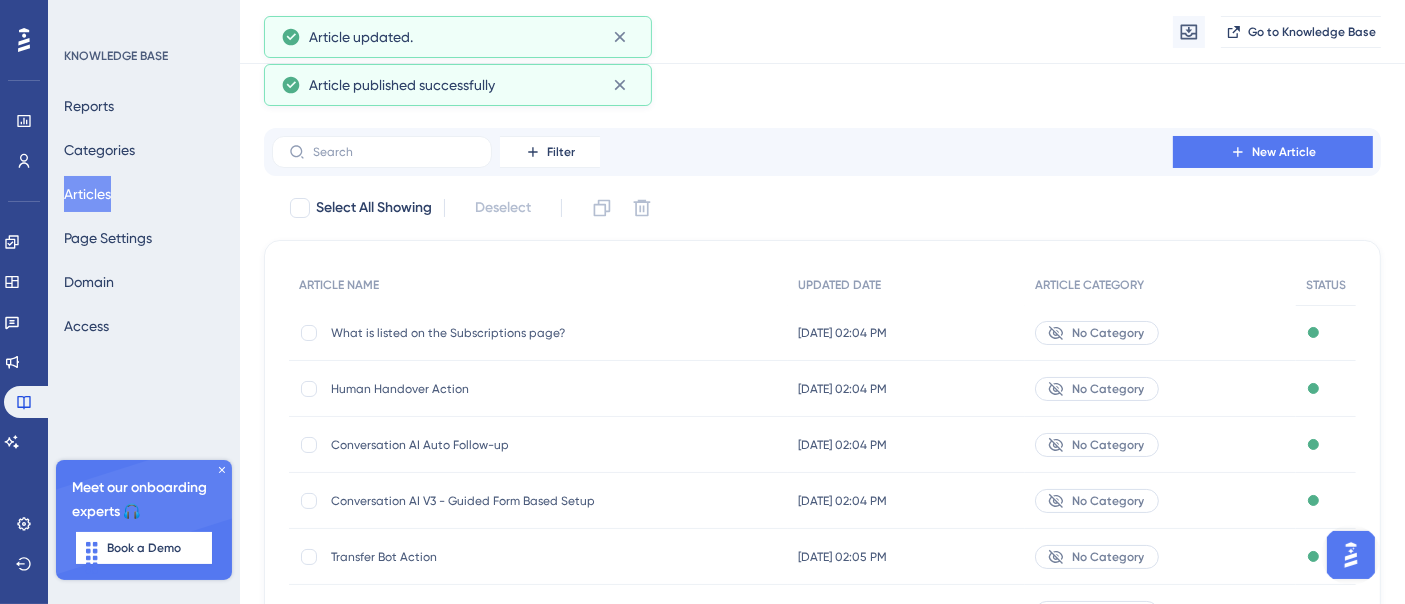 scroll, scrollTop: 412, scrollLeft: 0, axis: vertical 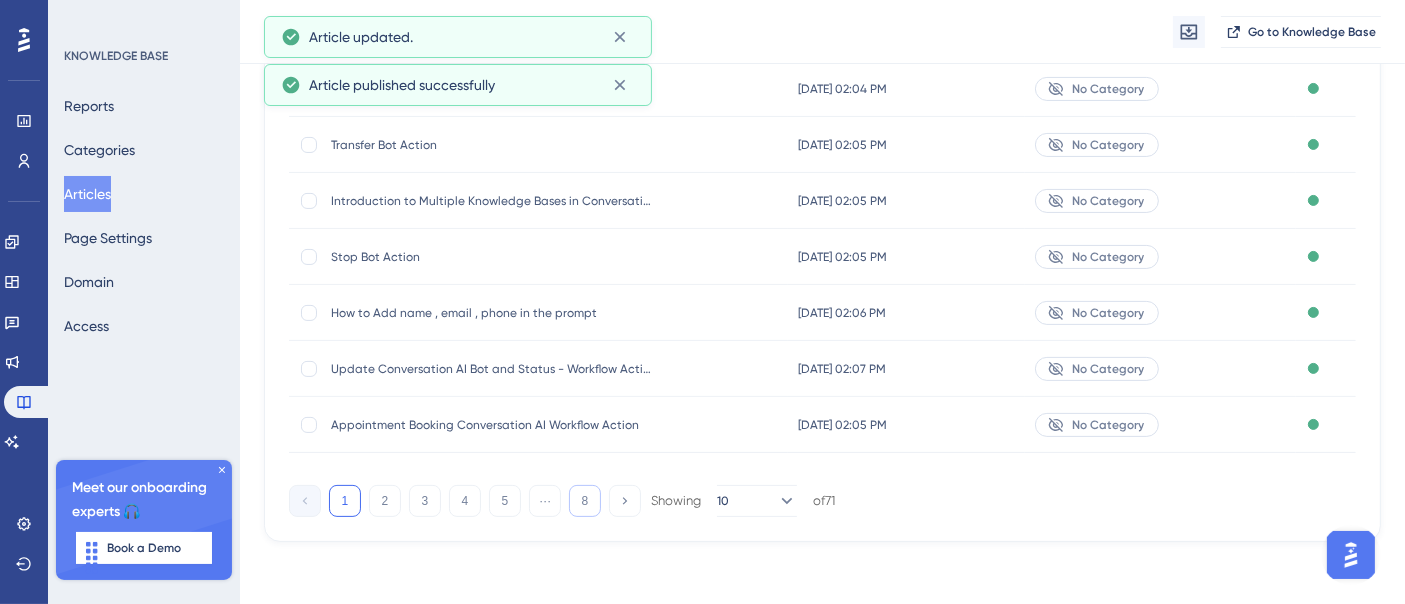 click on "8" at bounding box center [585, 501] 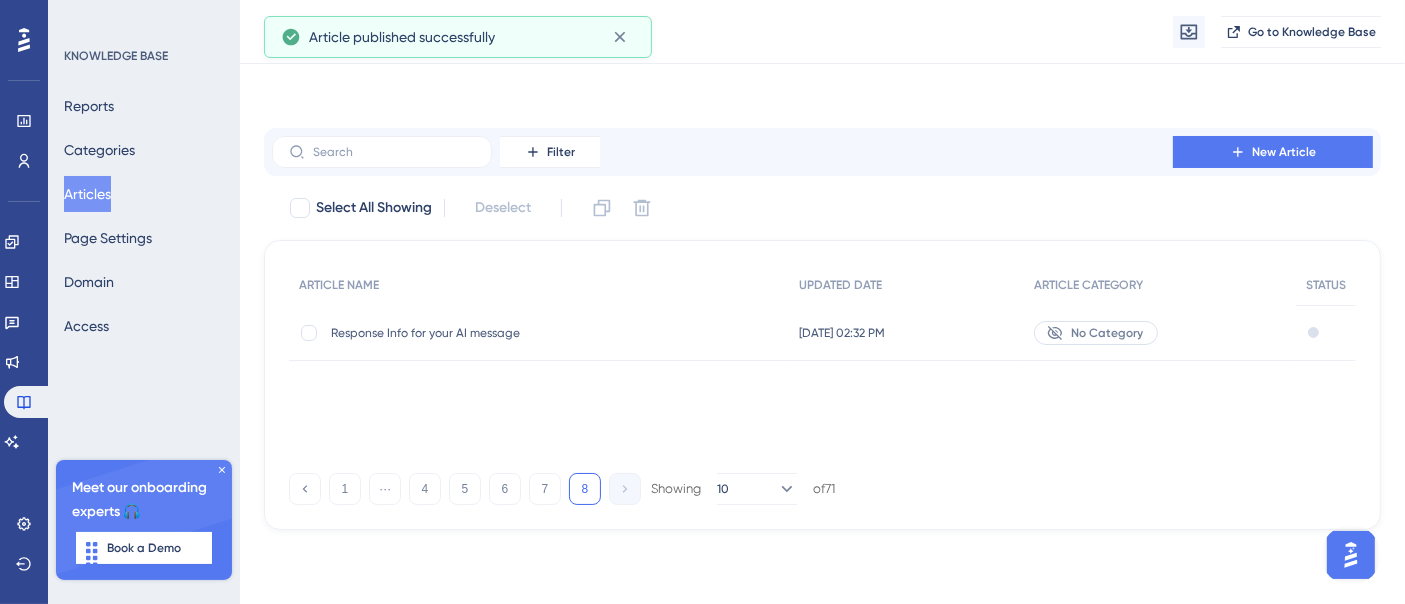 scroll, scrollTop: 0, scrollLeft: 0, axis: both 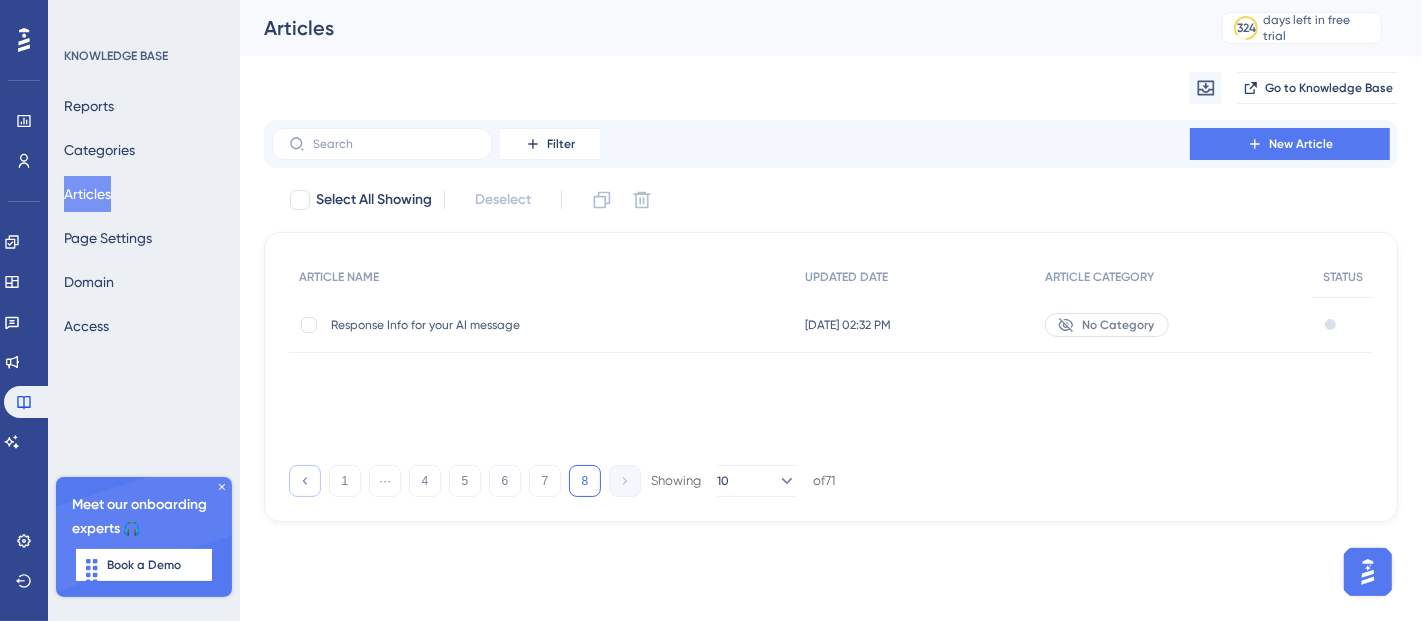 click at bounding box center [305, 481] 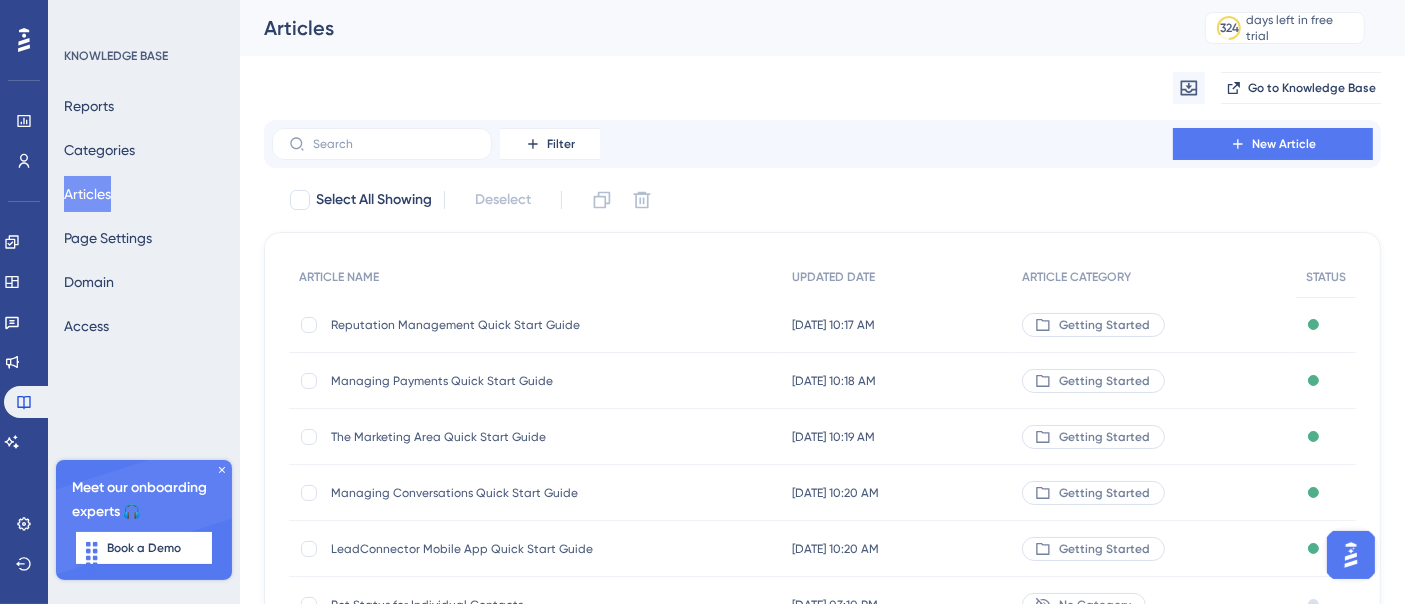 scroll, scrollTop: 405, scrollLeft: 0, axis: vertical 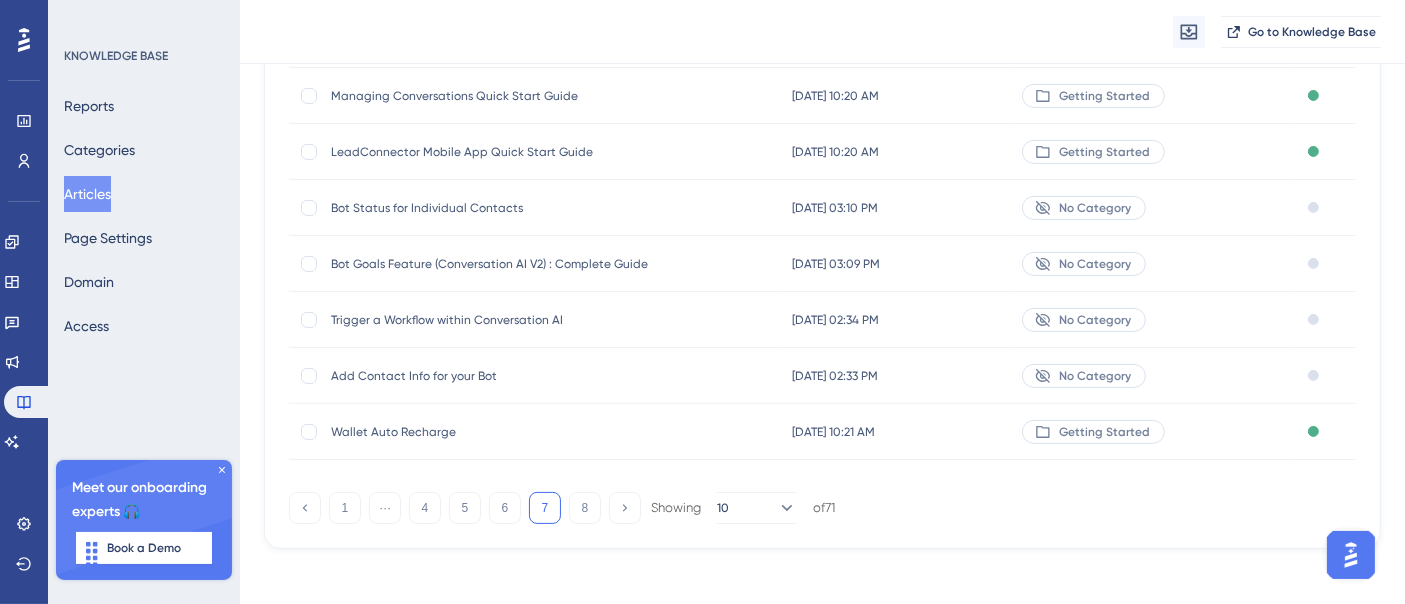 click on "Bot Status for Individual Contacts" at bounding box center [491, 208] 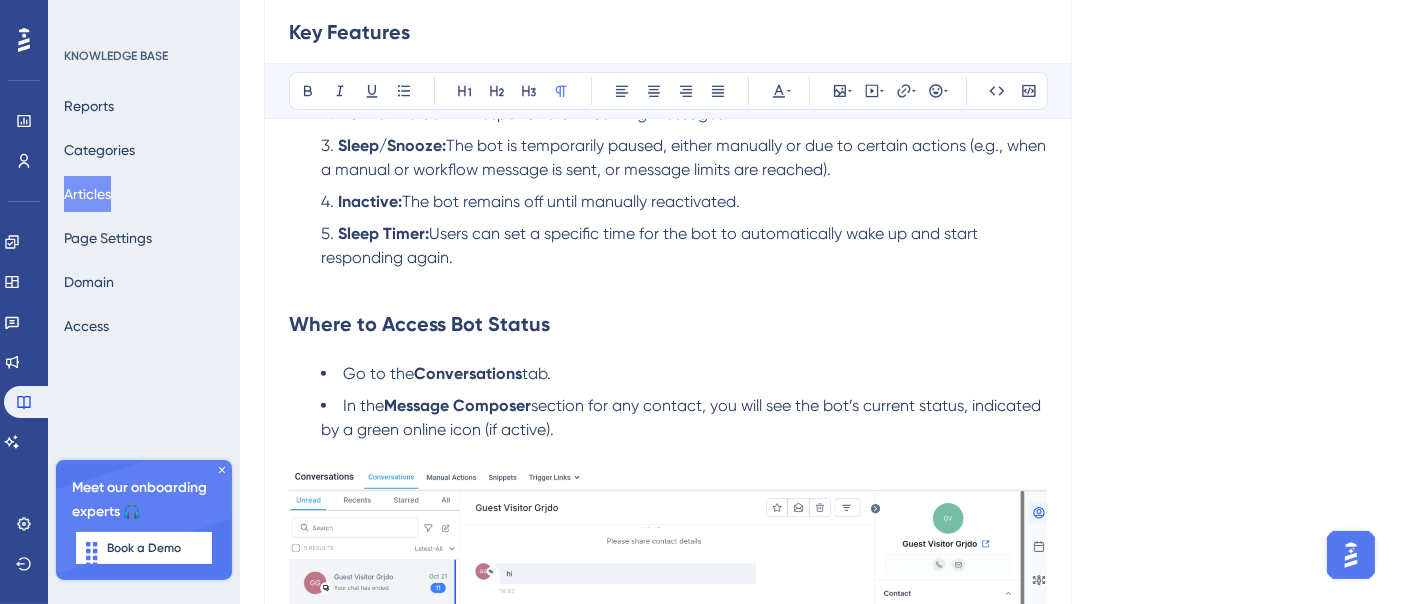 scroll, scrollTop: 0, scrollLeft: 0, axis: both 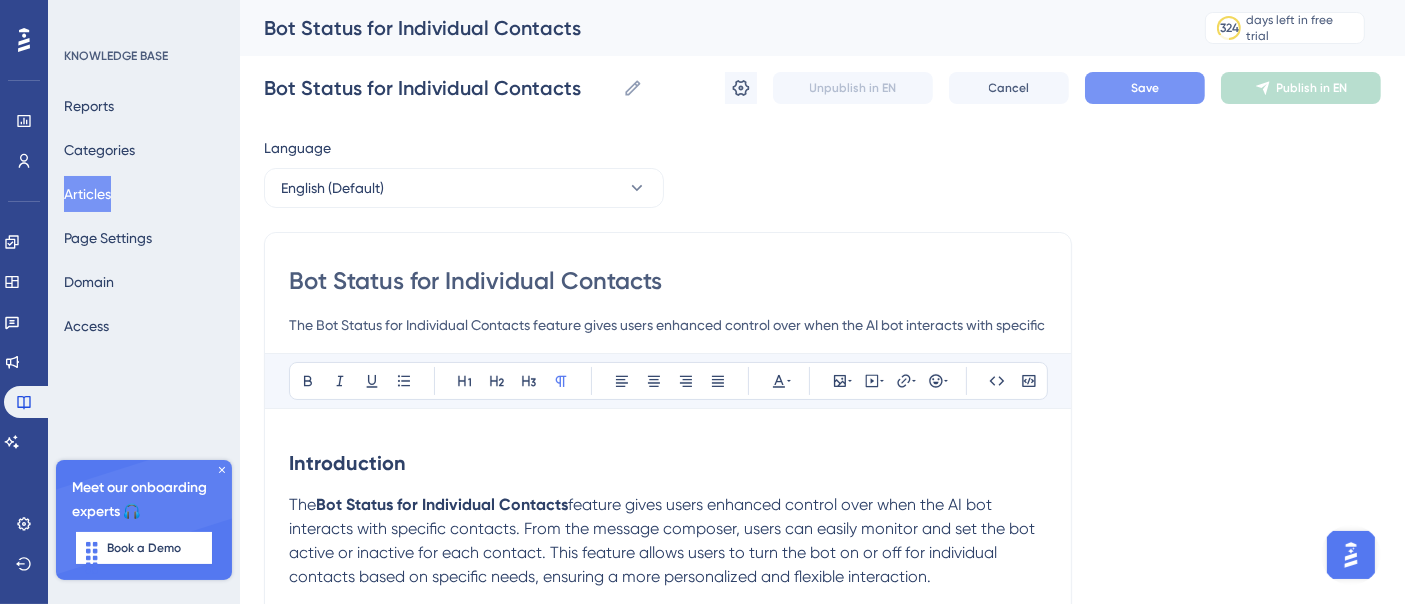 click on "Save" at bounding box center (1145, 88) 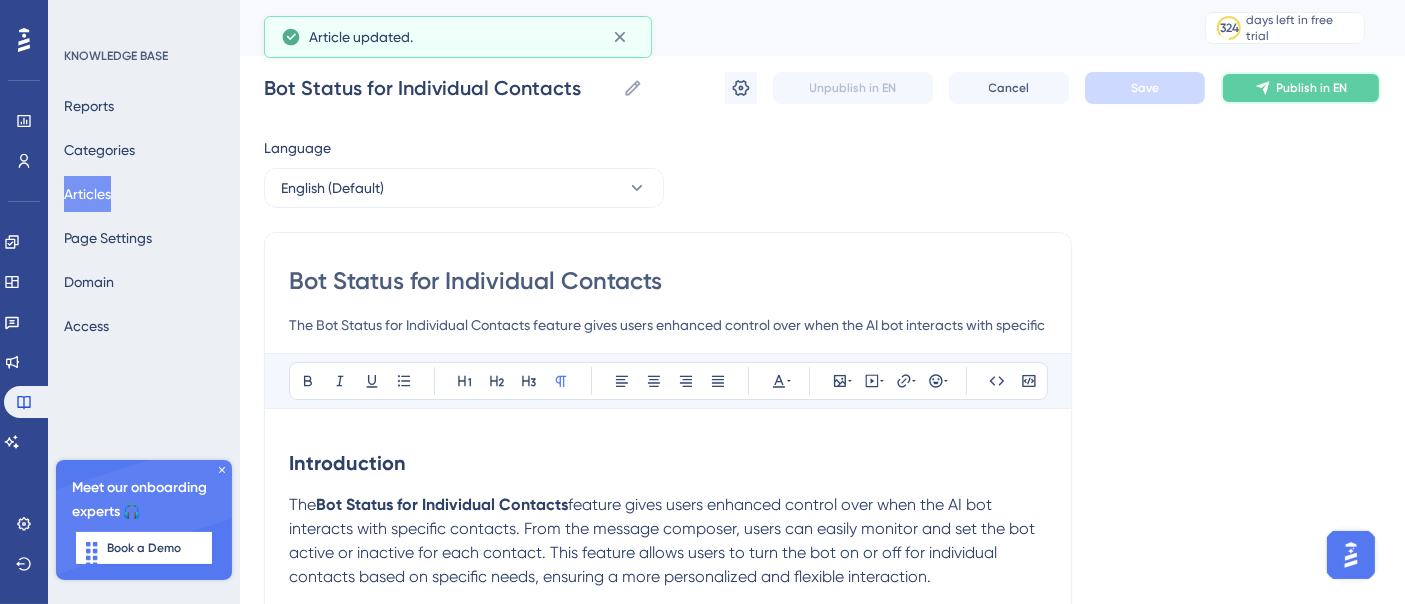 click on "Publish in EN" at bounding box center [1301, 88] 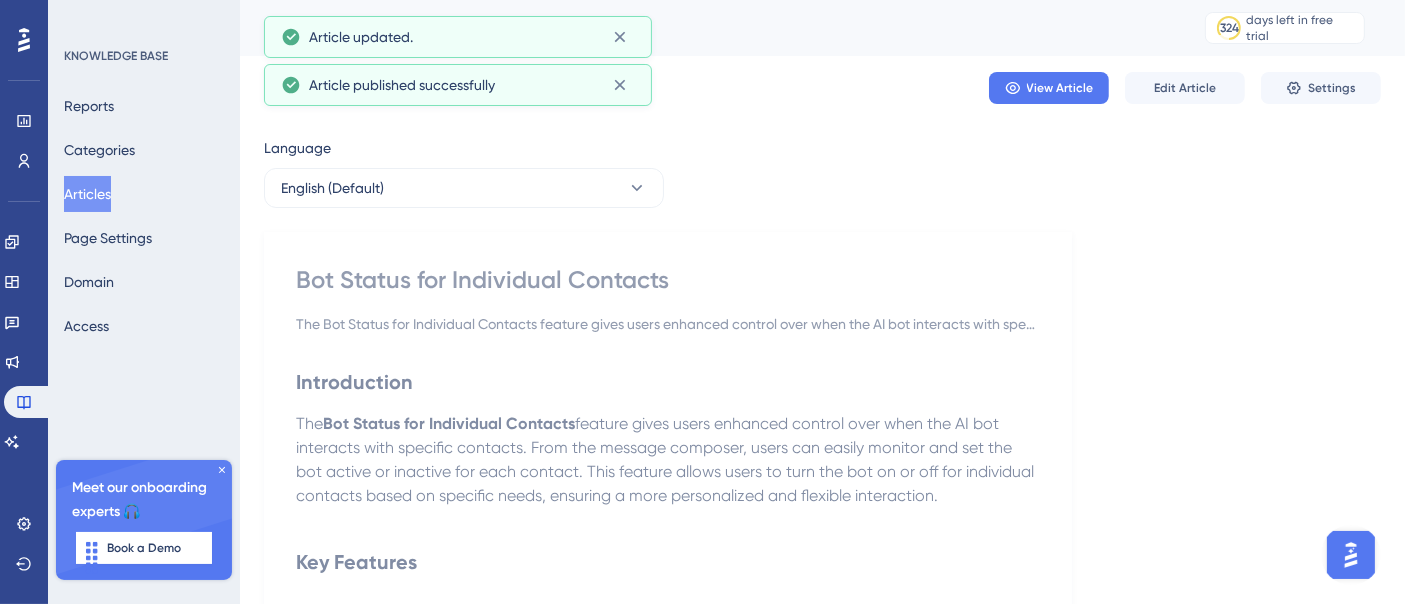 click on "Articles" at bounding box center (87, 194) 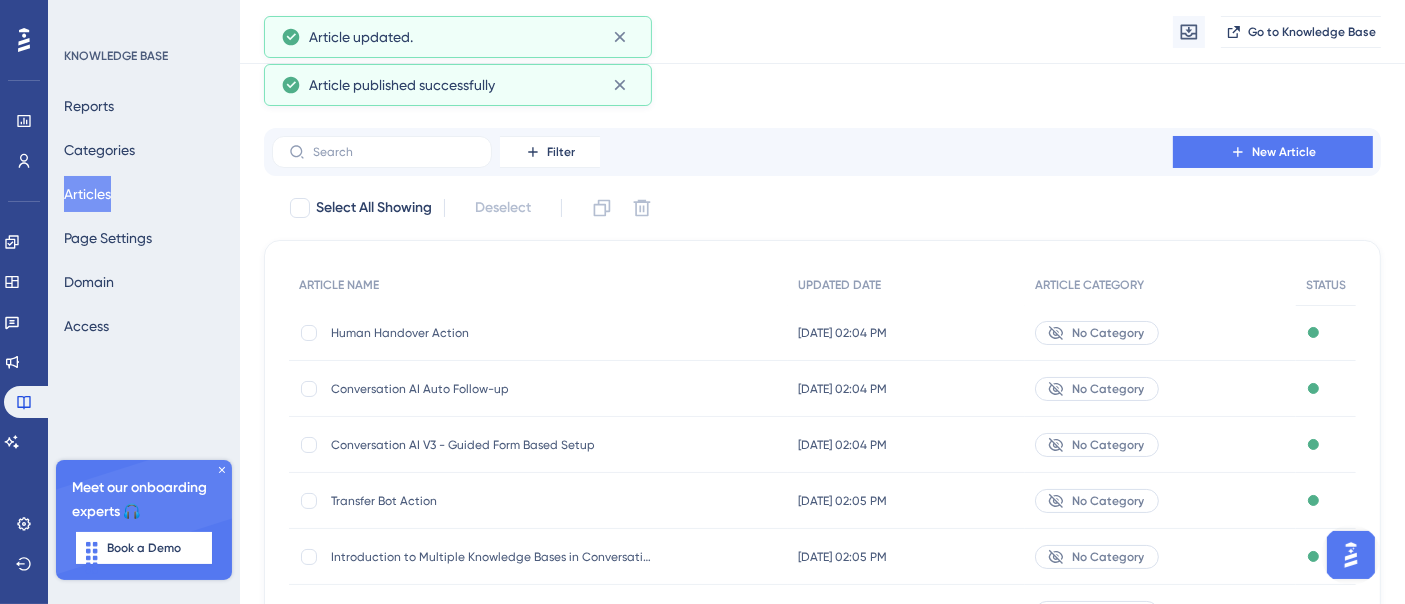 scroll, scrollTop: 412, scrollLeft: 0, axis: vertical 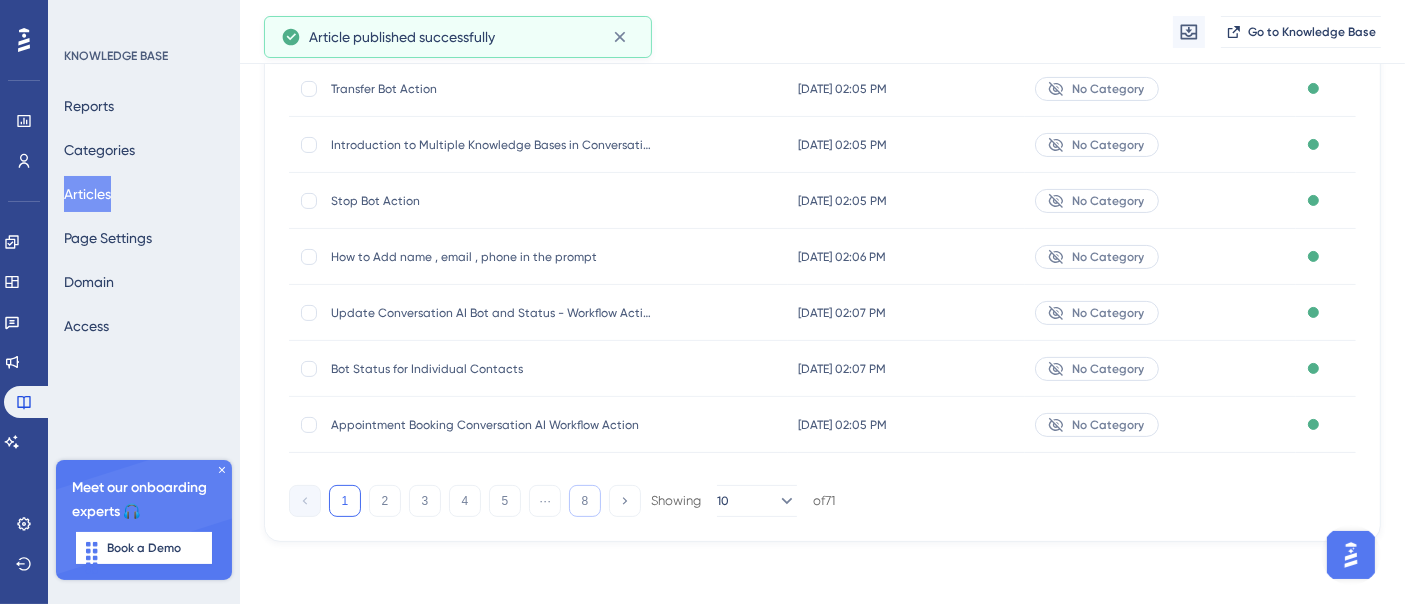 click on "8" at bounding box center (585, 501) 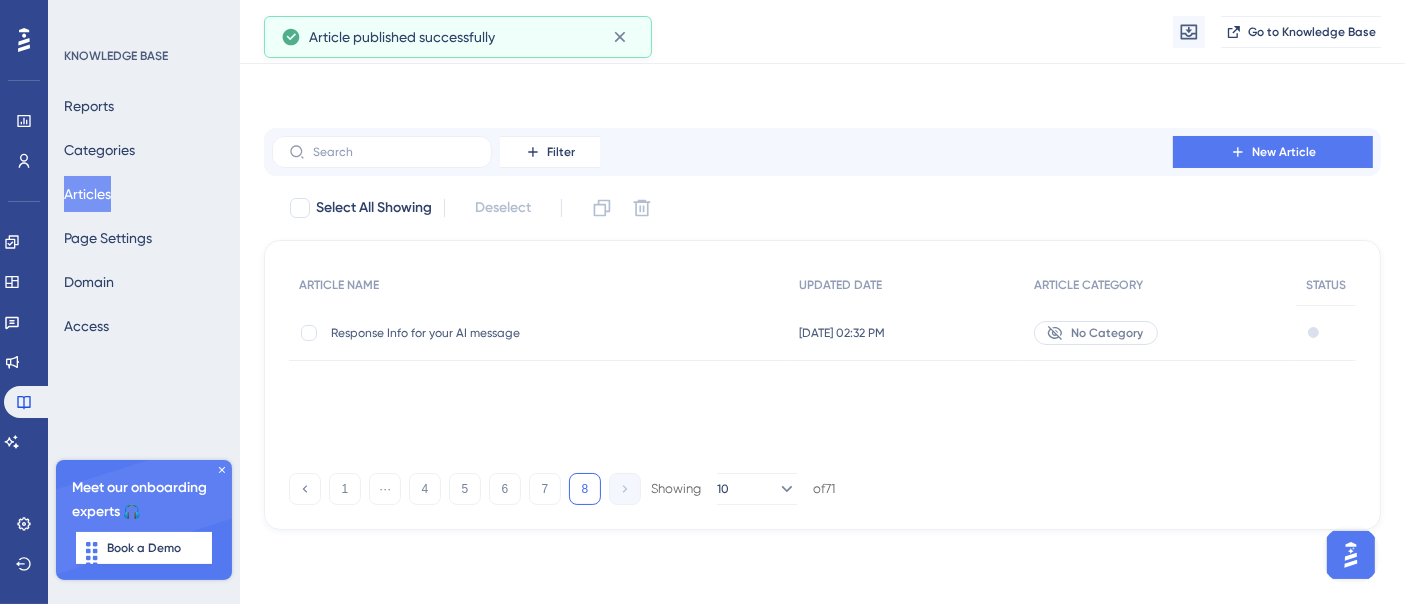 scroll, scrollTop: 0, scrollLeft: 0, axis: both 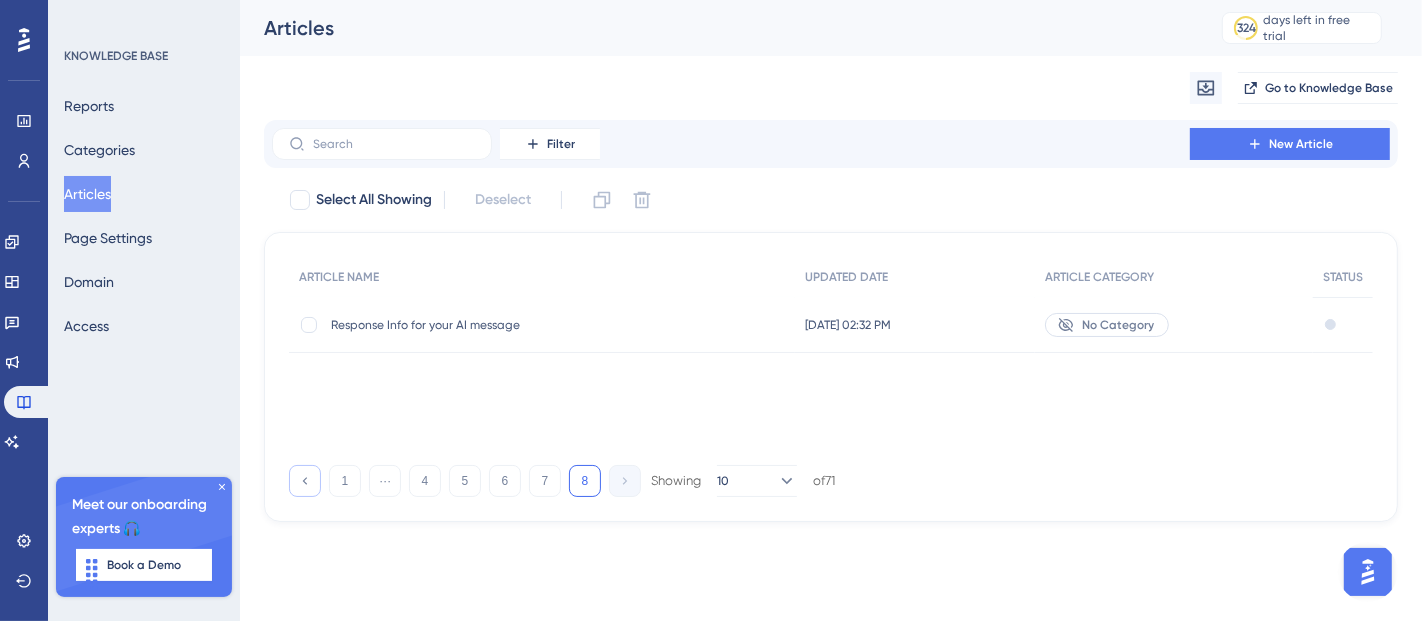 click at bounding box center [305, 481] 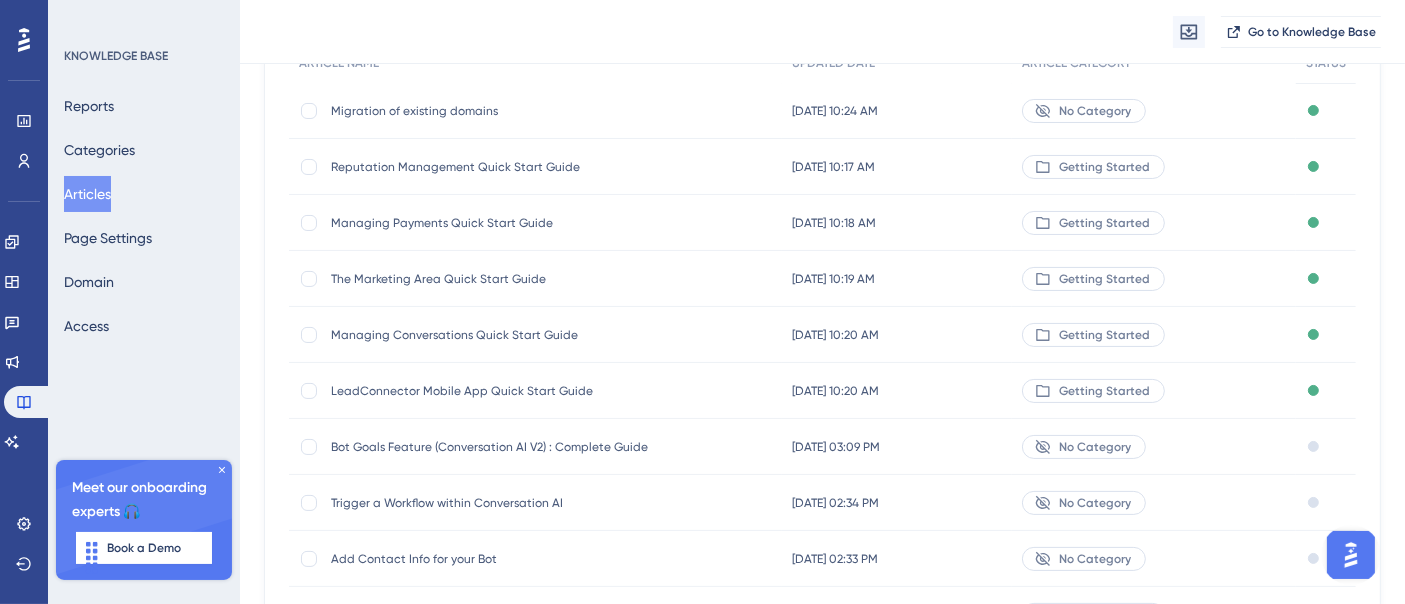 scroll, scrollTop: 333, scrollLeft: 0, axis: vertical 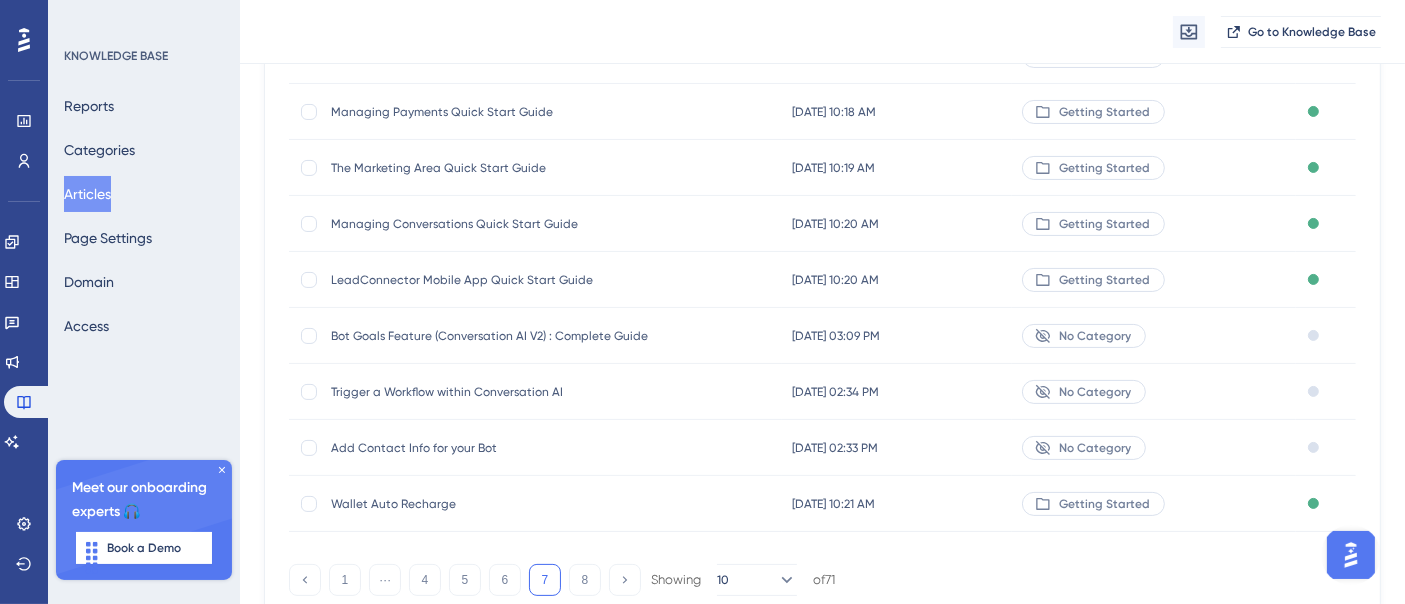 click on "Bot Goals Feature (Conversation AI V2) : Complete Guide" at bounding box center [491, 336] 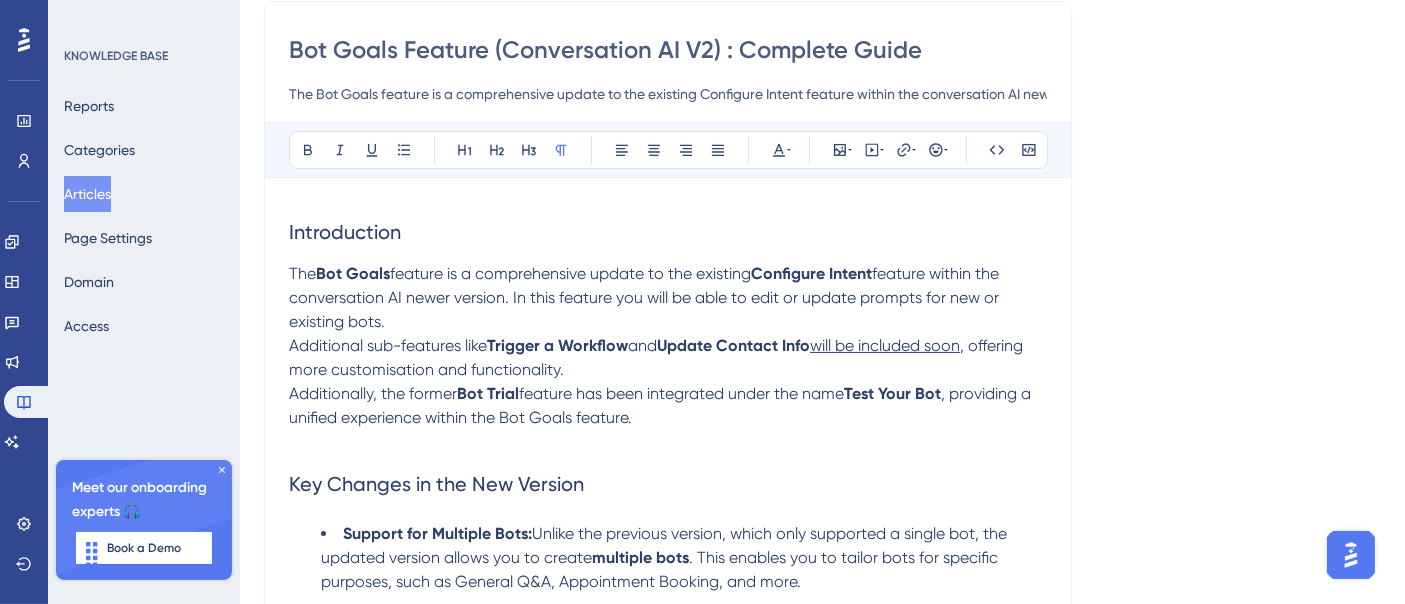 scroll, scrollTop: 0, scrollLeft: 0, axis: both 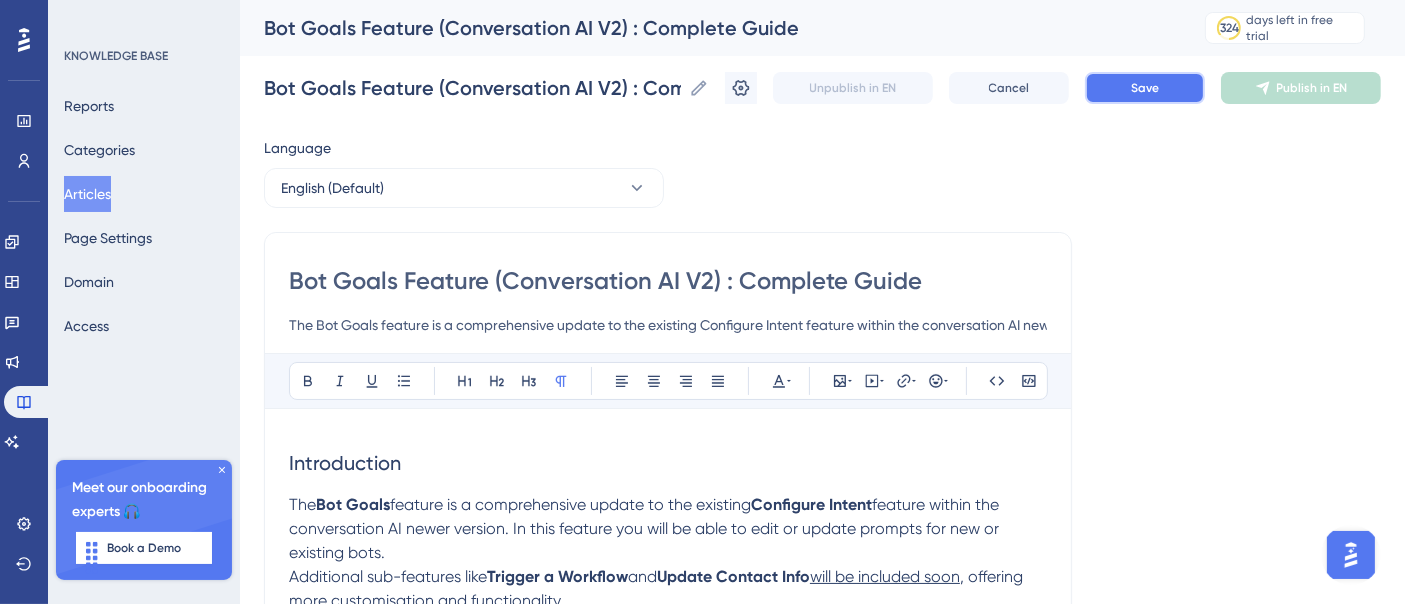 click on "Save" at bounding box center (1145, 88) 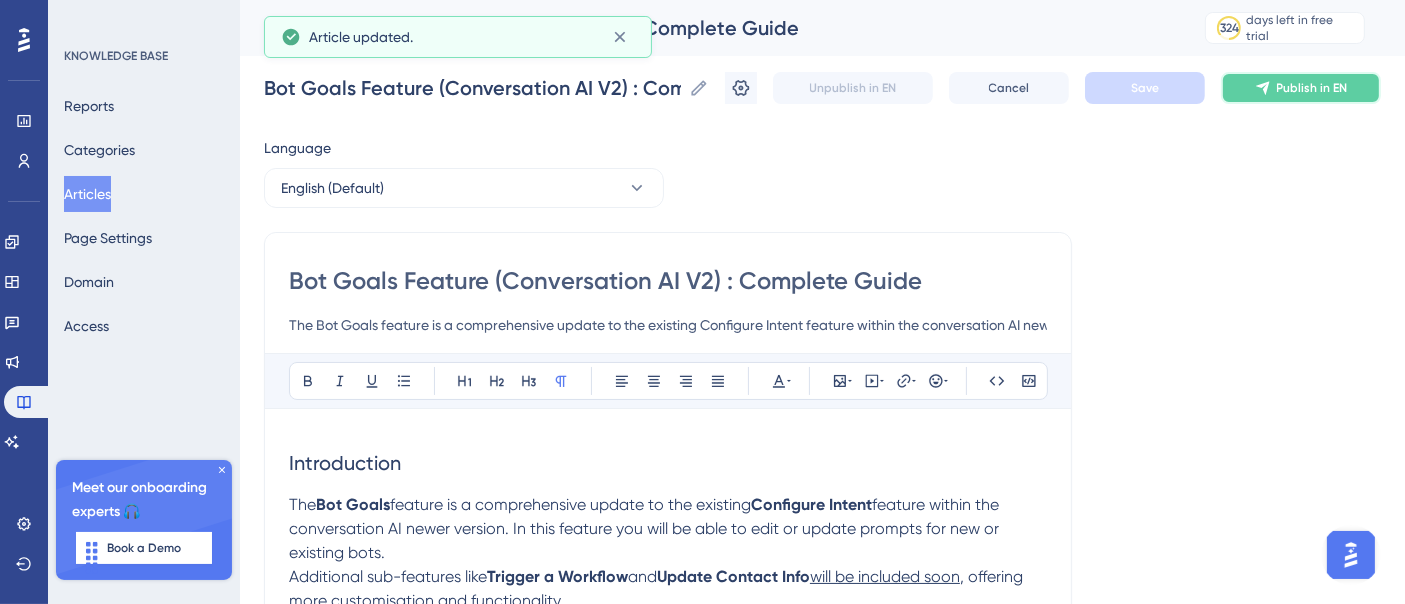 click 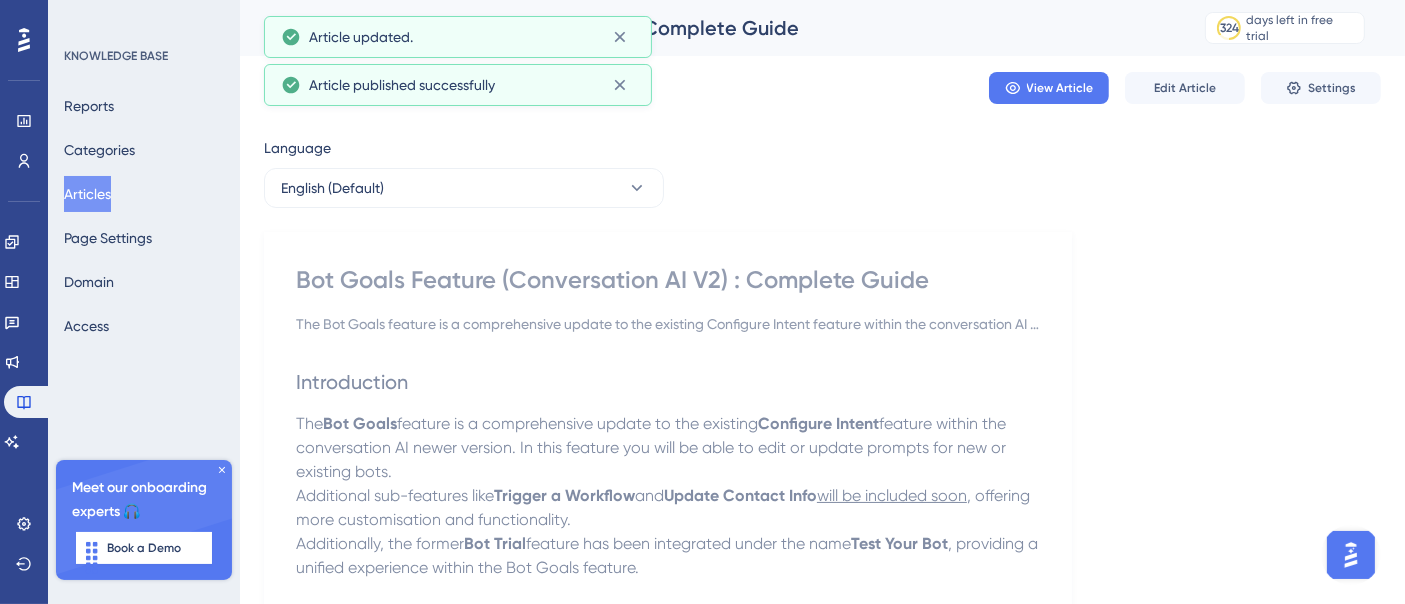 click on "Articles" at bounding box center (87, 194) 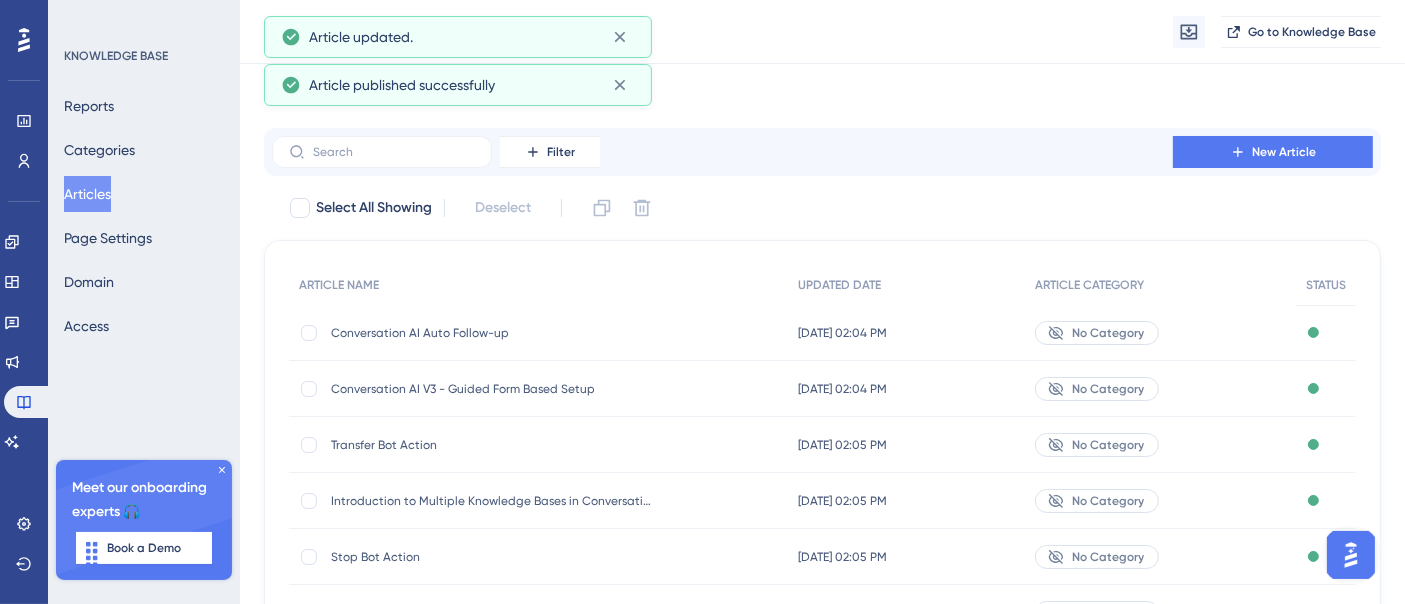 scroll, scrollTop: 412, scrollLeft: 0, axis: vertical 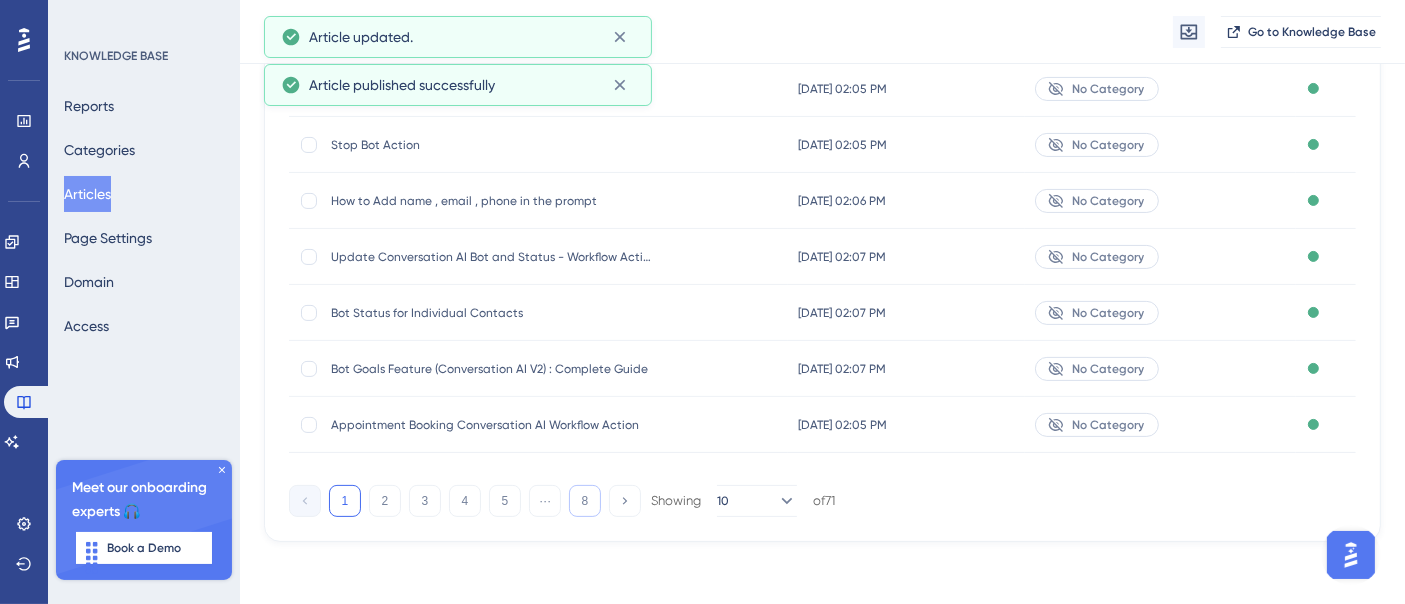click on "8" at bounding box center [585, 501] 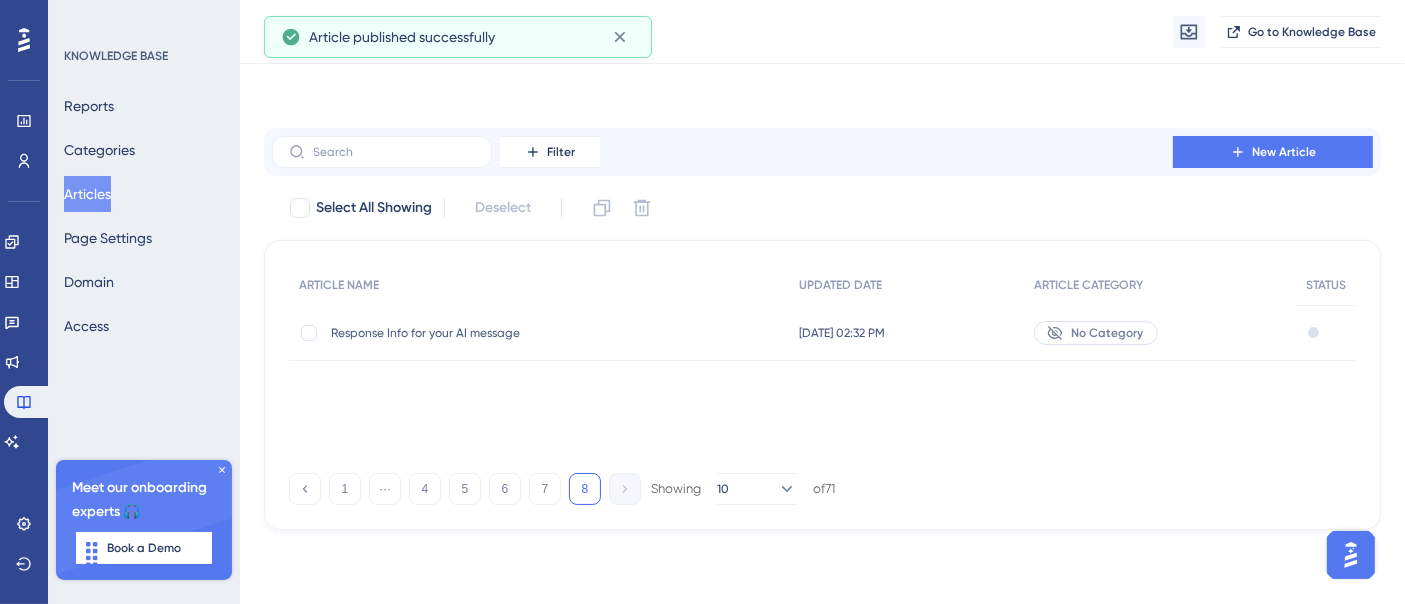 scroll, scrollTop: 0, scrollLeft: 0, axis: both 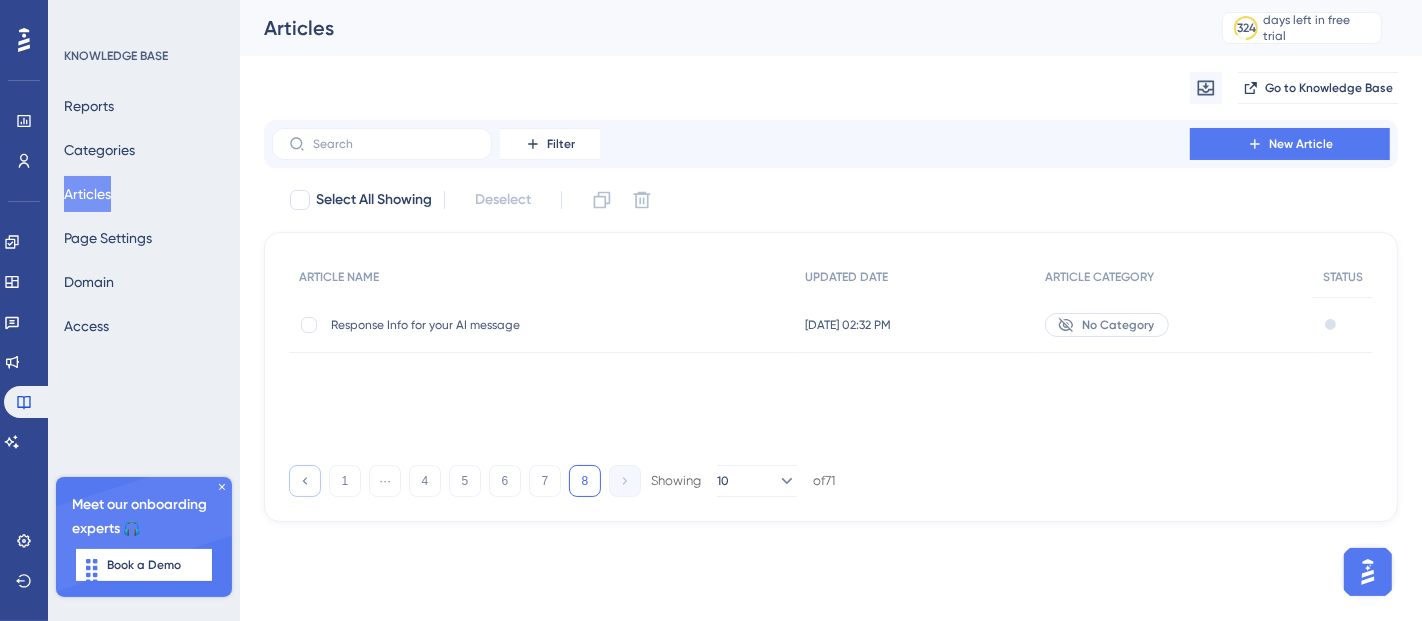 click 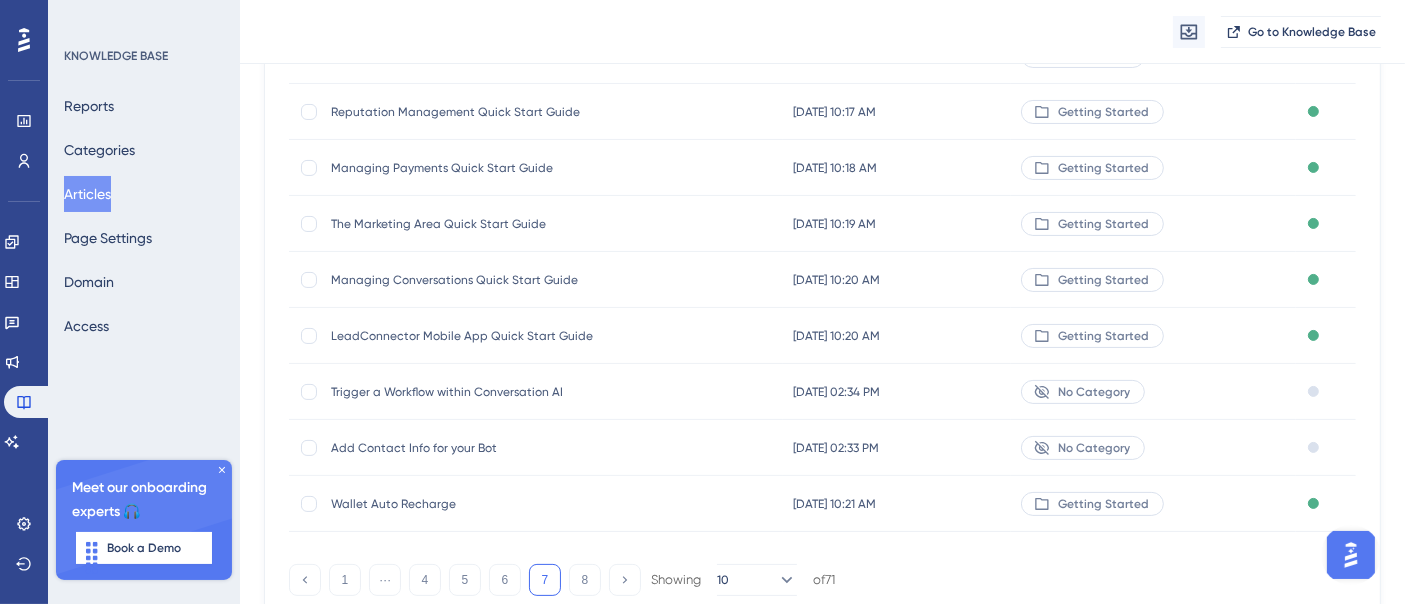scroll, scrollTop: 412, scrollLeft: 0, axis: vertical 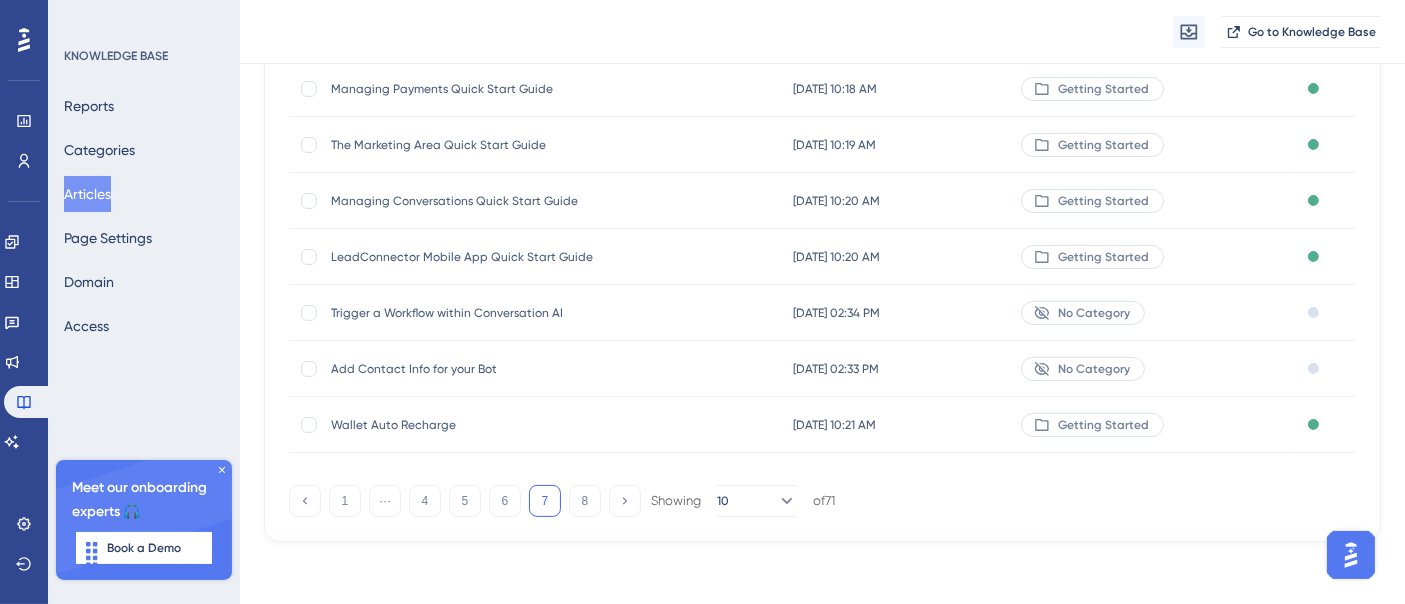 click on "Trigger a Workflow within Conversation AI" at bounding box center (491, 313) 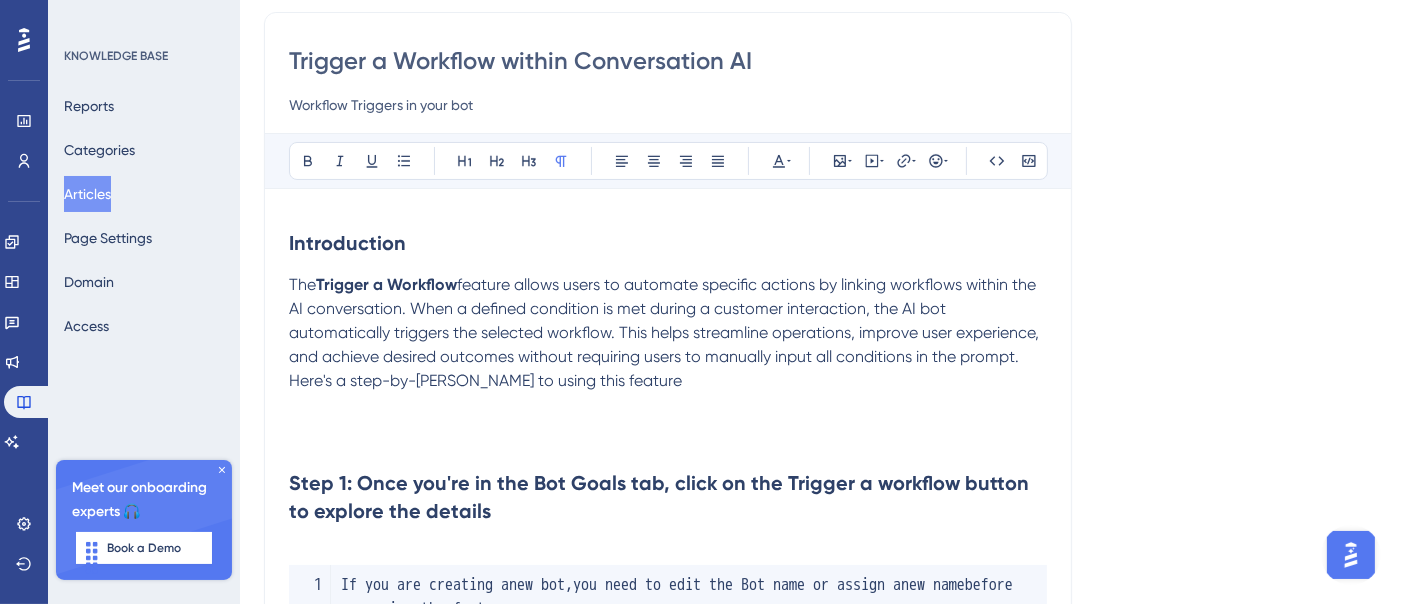 scroll, scrollTop: 0, scrollLeft: 0, axis: both 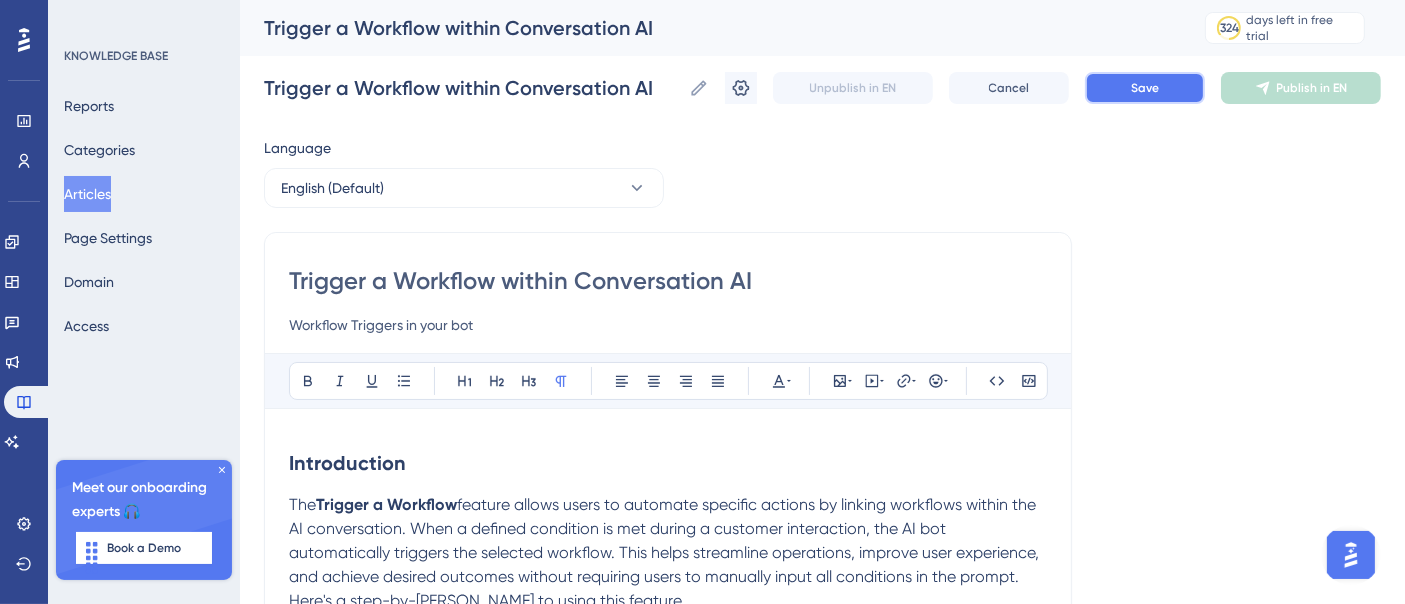 click on "Save" at bounding box center (1145, 88) 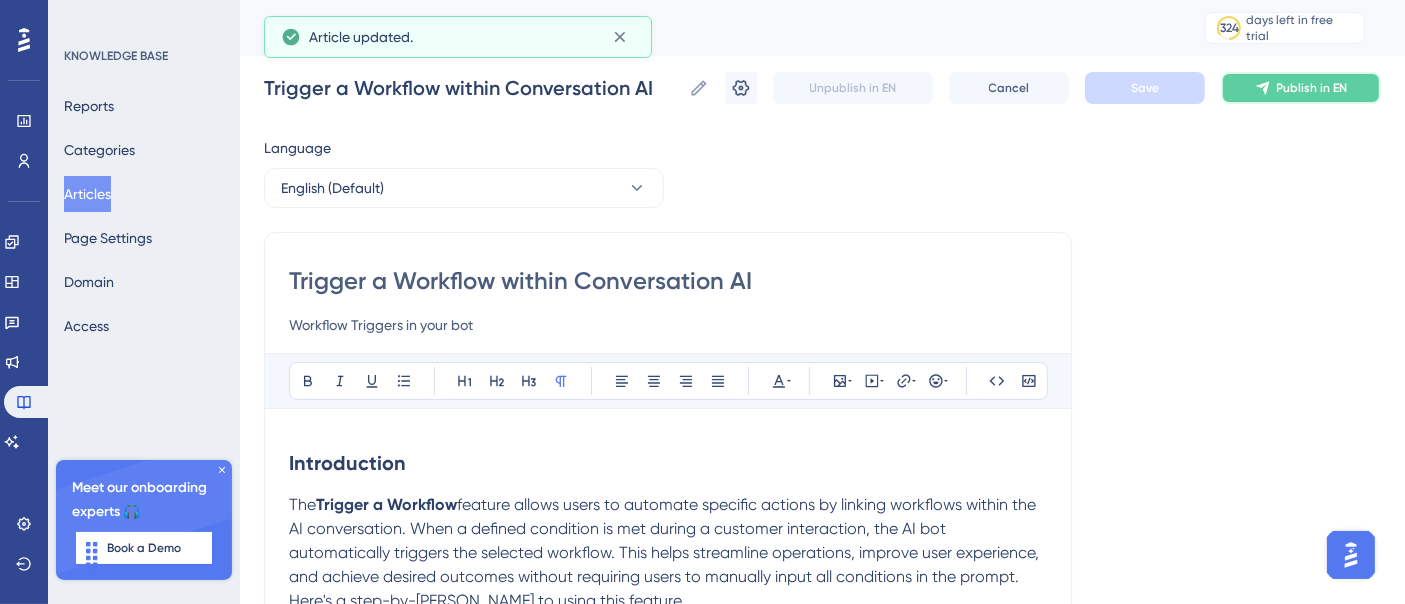 click on "Publish in EN" at bounding box center (1312, 88) 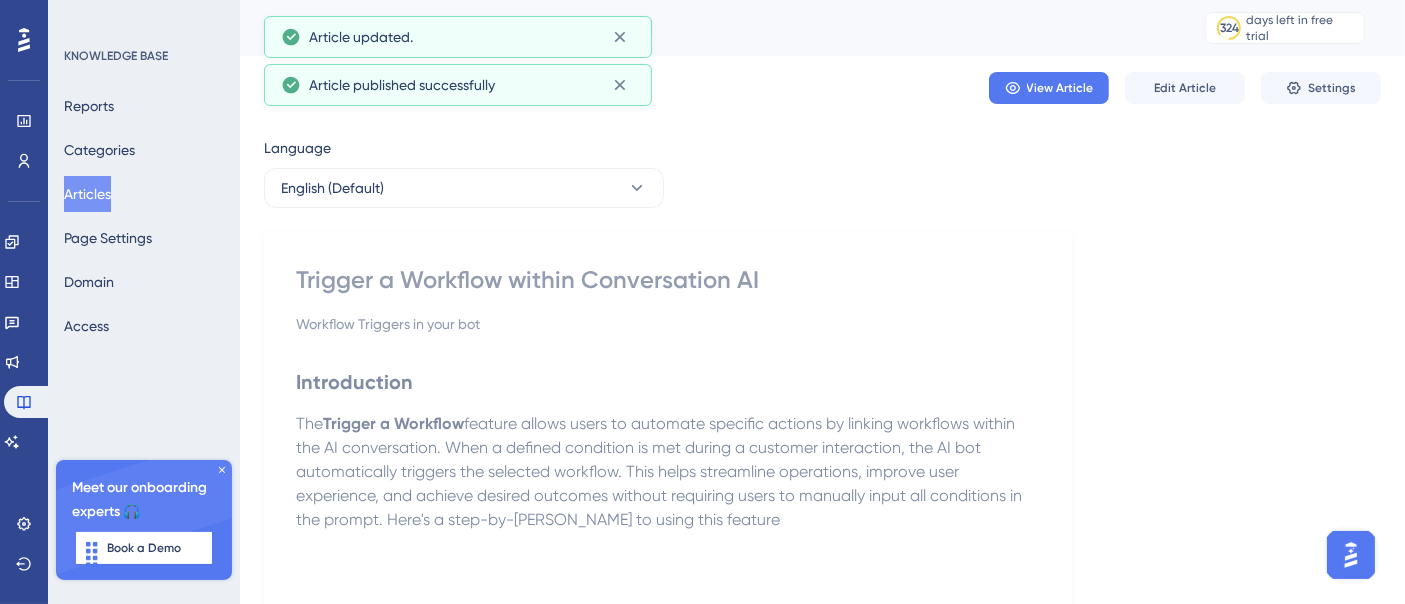 click on "Articles" at bounding box center (87, 194) 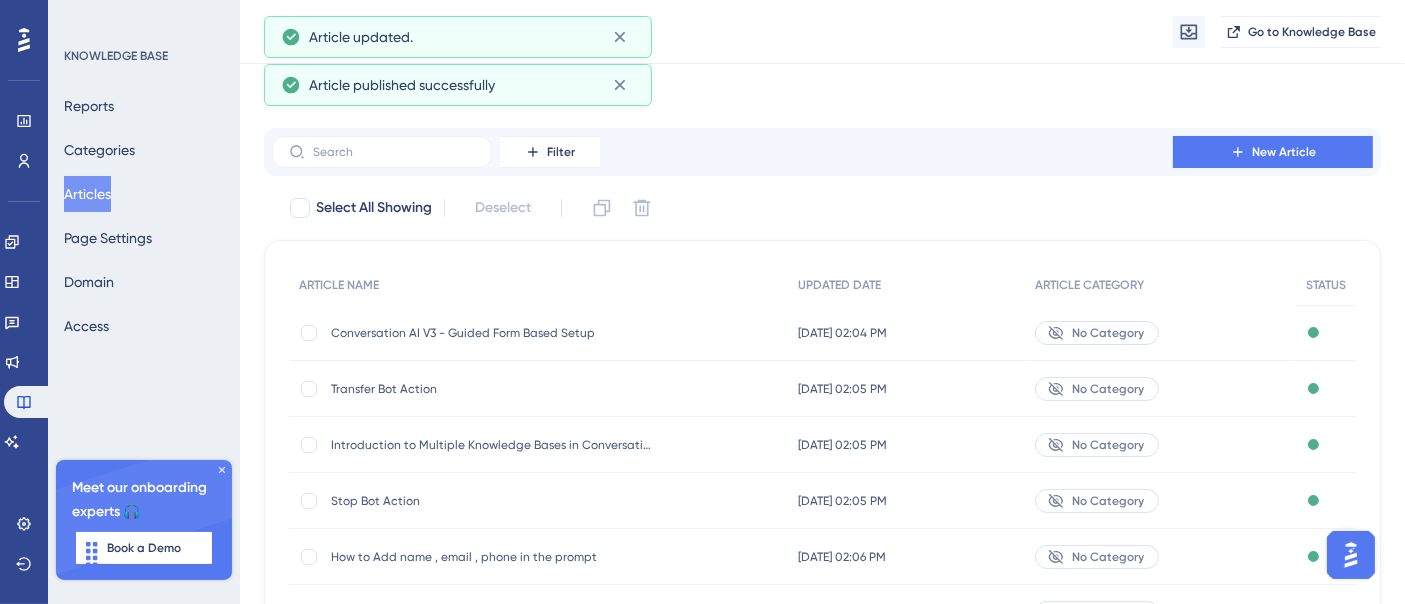 scroll, scrollTop: 412, scrollLeft: 0, axis: vertical 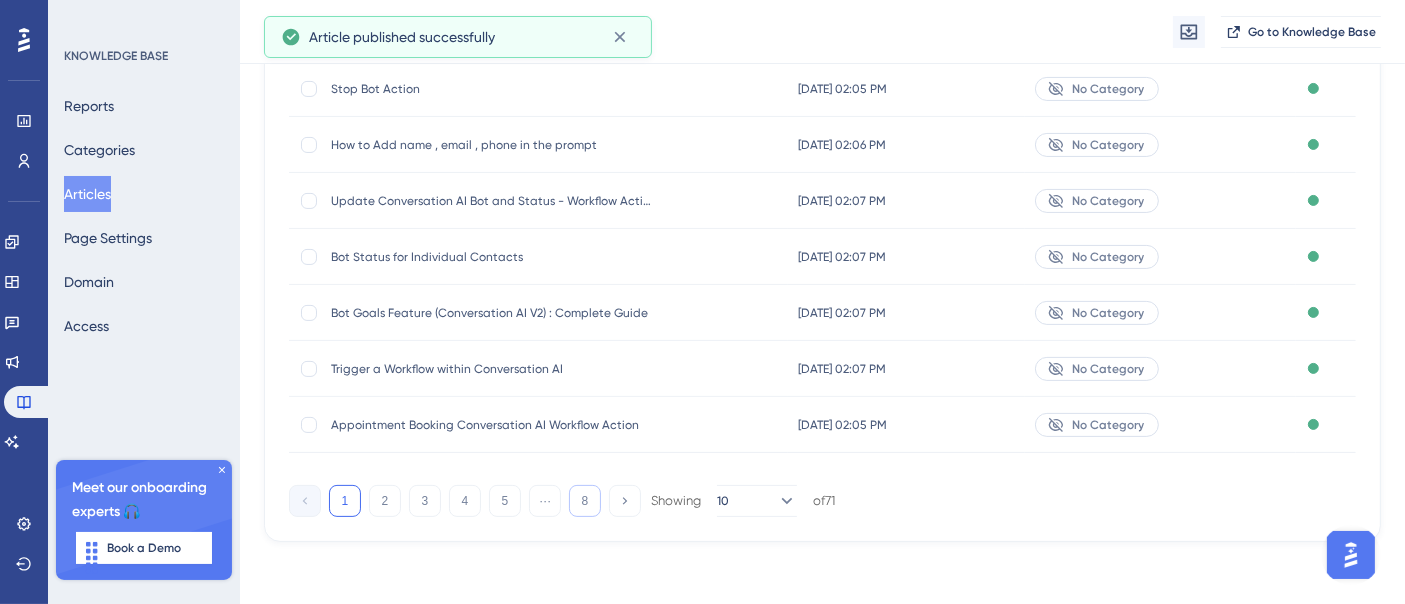 click on "8" at bounding box center [585, 501] 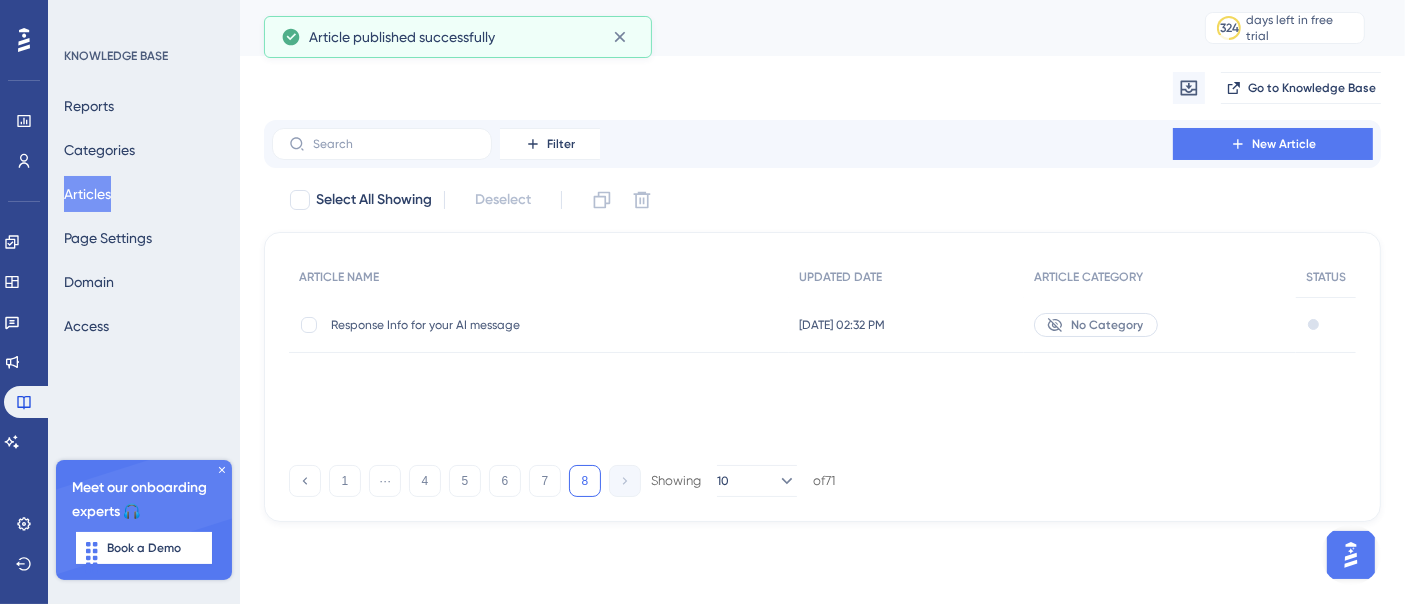 scroll, scrollTop: 0, scrollLeft: 0, axis: both 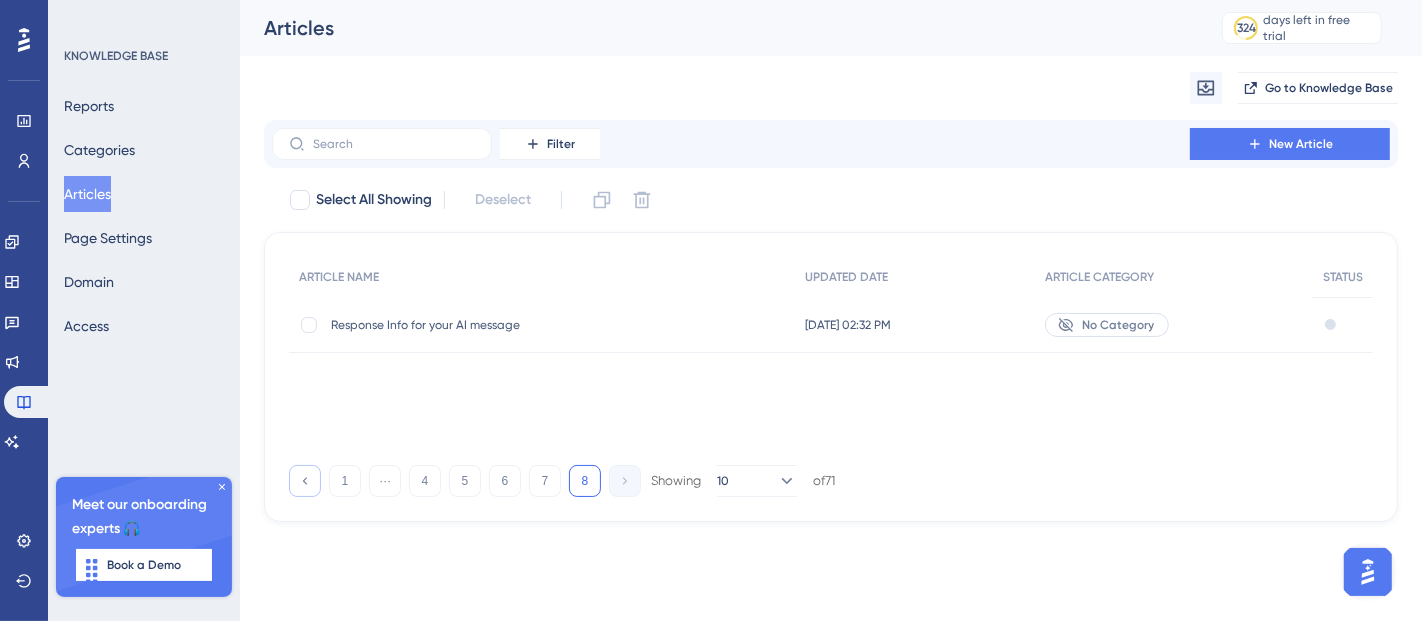 click 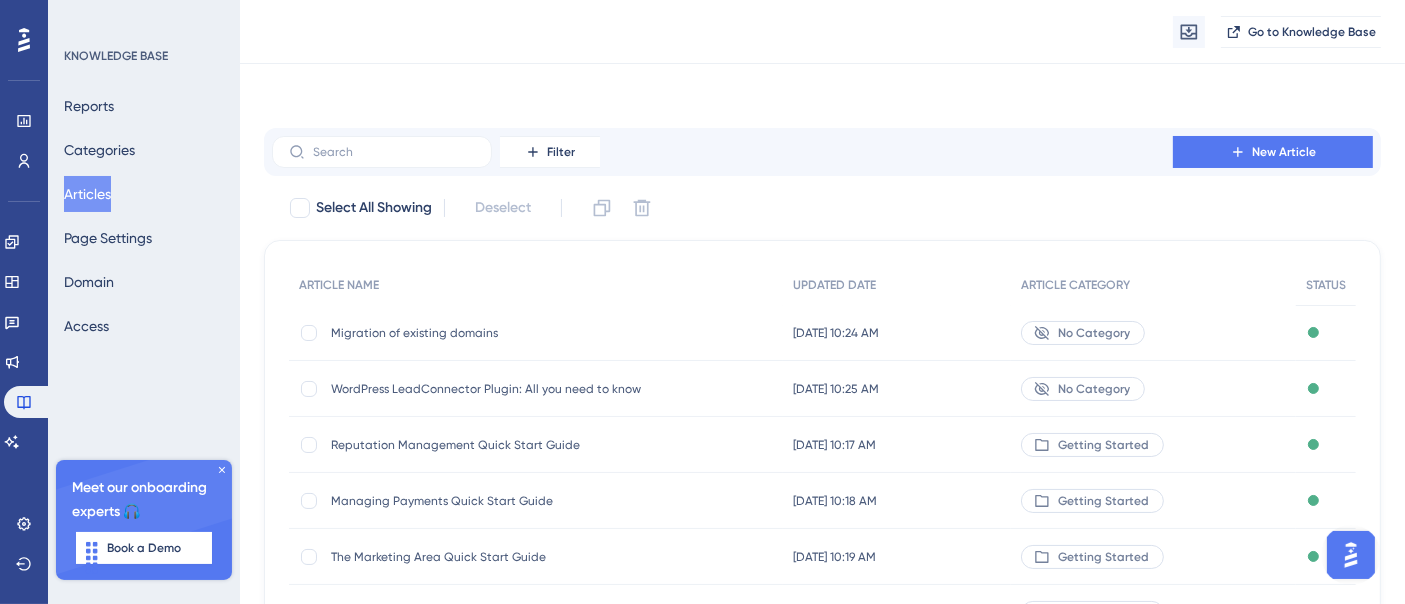 scroll, scrollTop: 333, scrollLeft: 0, axis: vertical 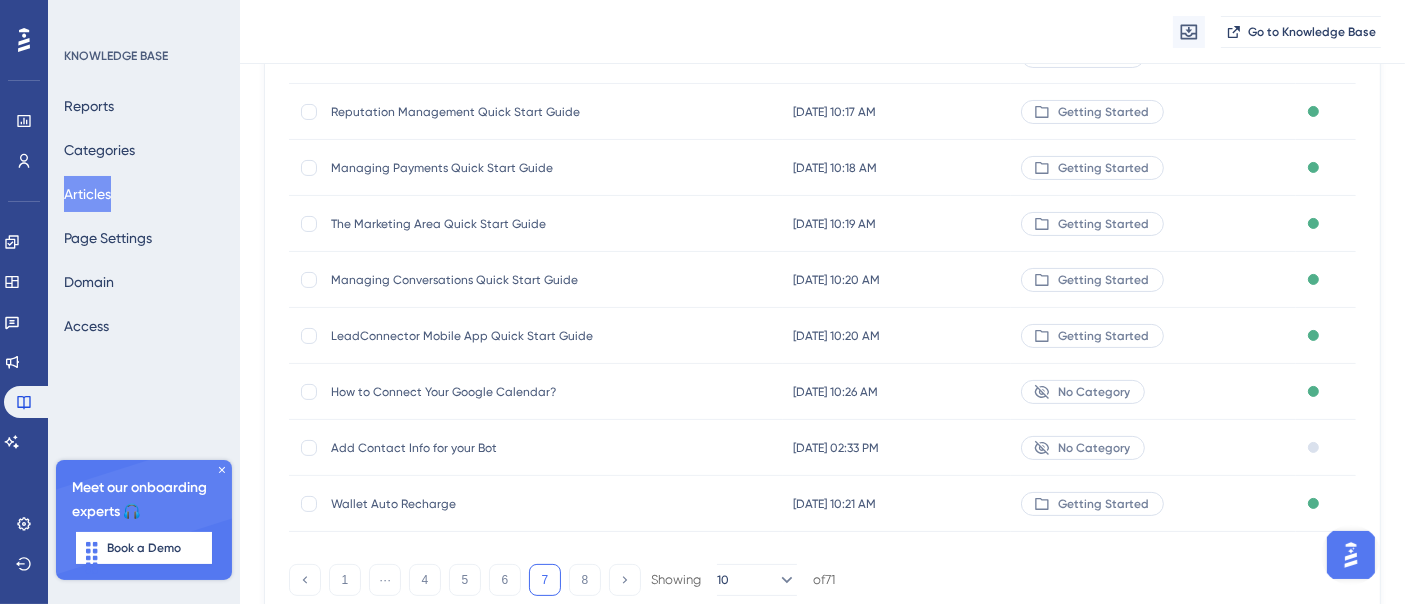 click on "Add Contact Info for your Bot" at bounding box center (491, 448) 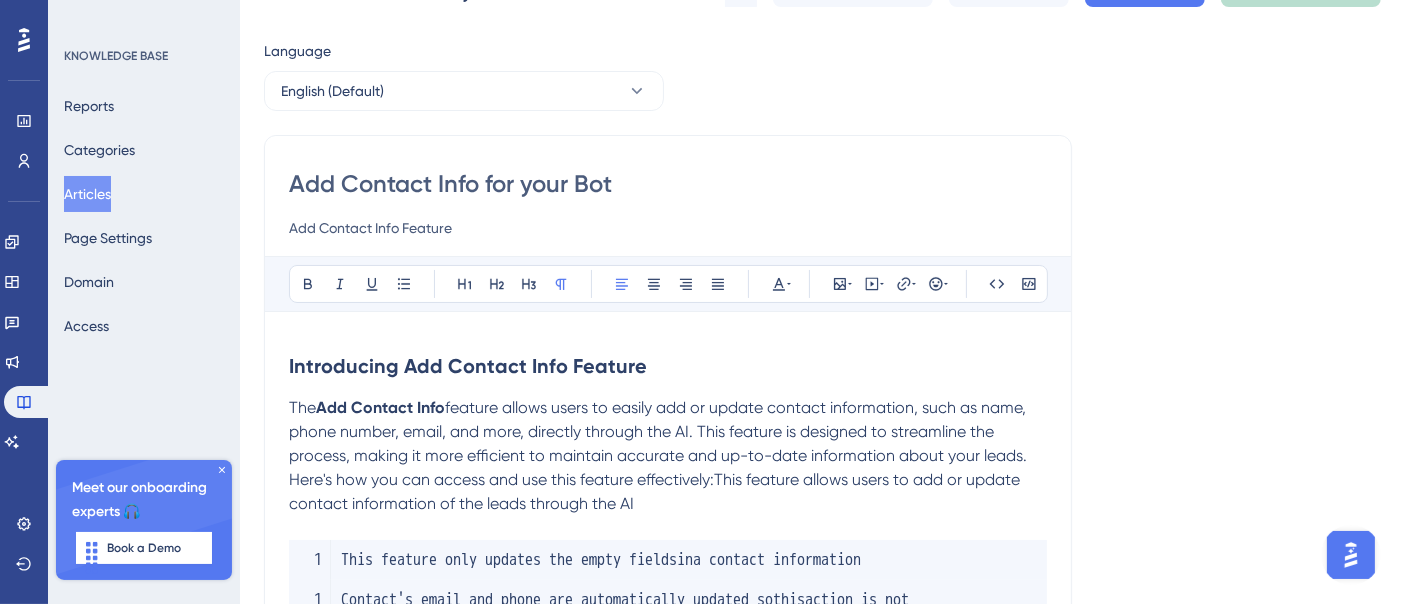 scroll, scrollTop: 0, scrollLeft: 0, axis: both 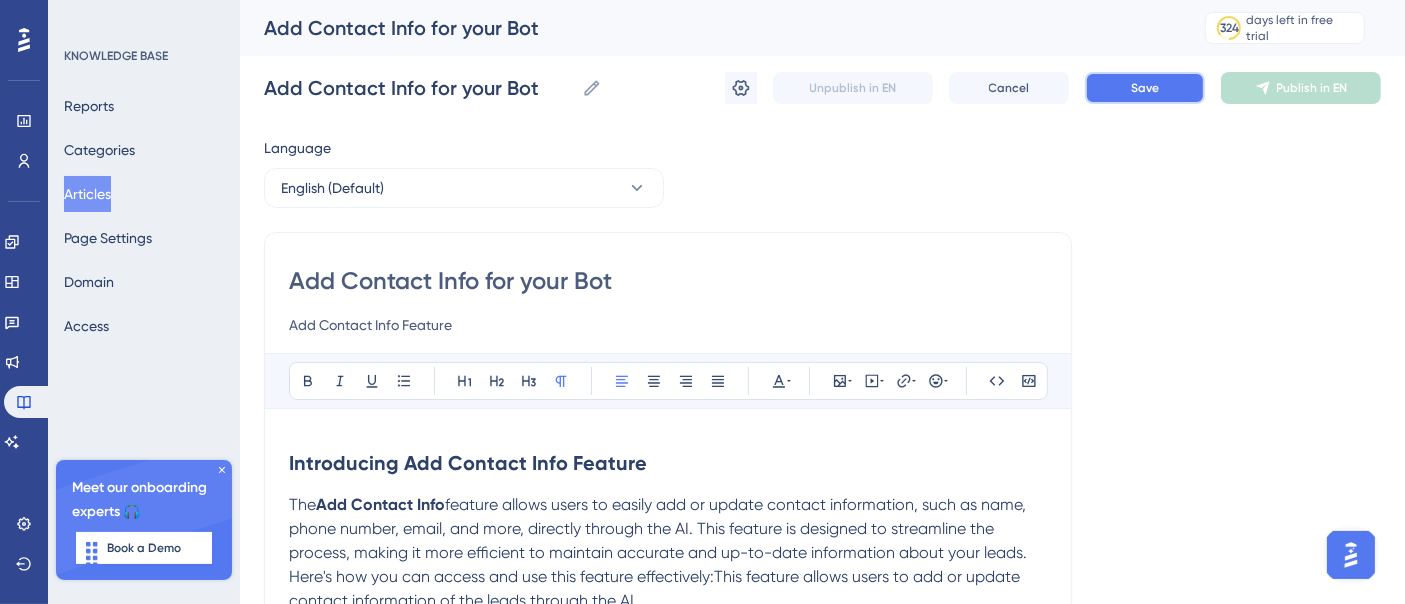click on "Save" at bounding box center (1145, 88) 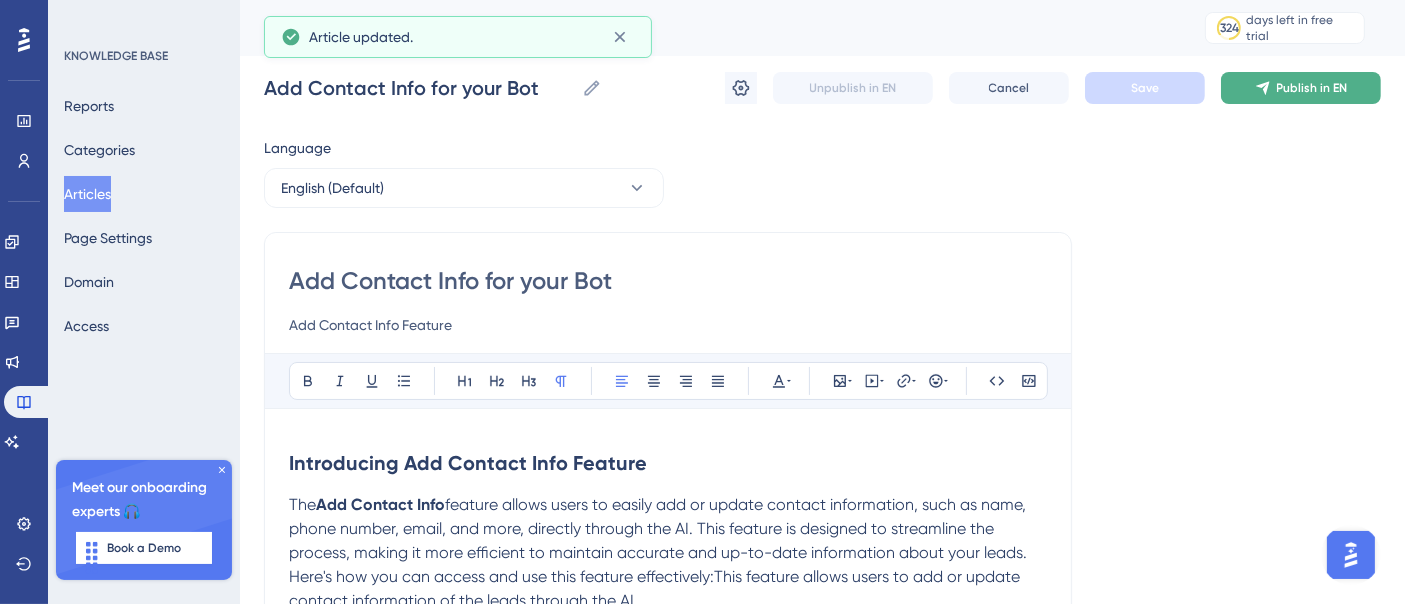 click on "Publish in EN" at bounding box center (1301, 88) 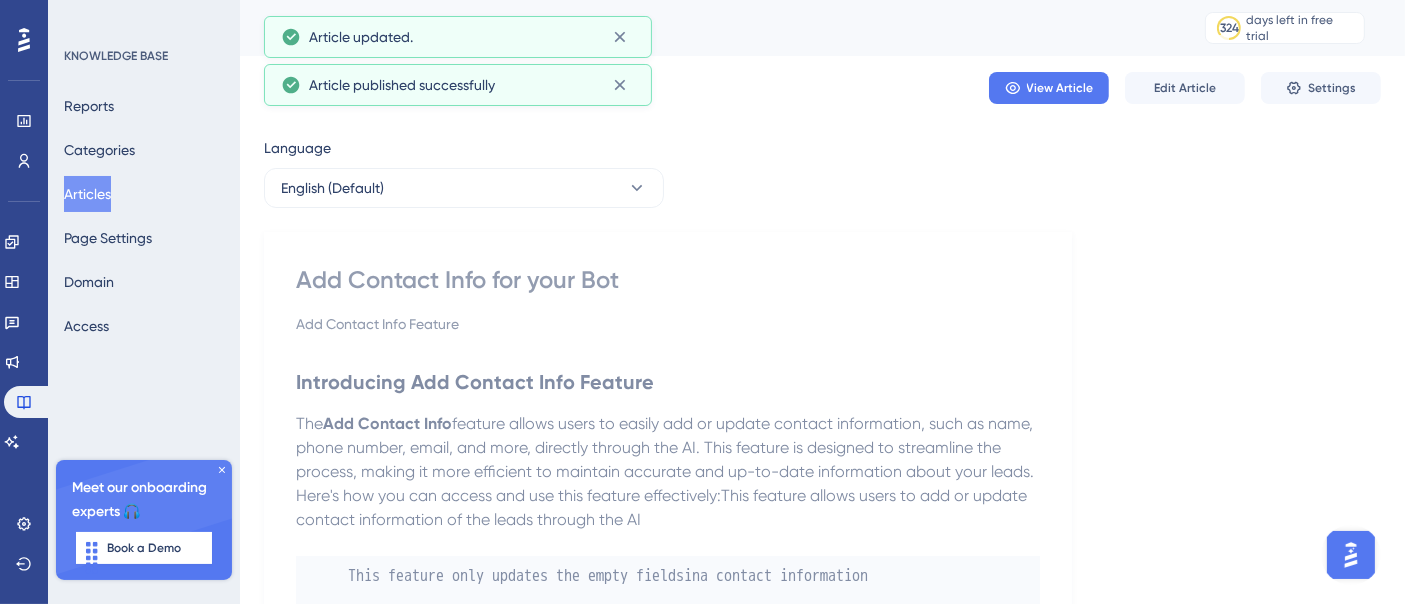 click on "Articles" at bounding box center (87, 194) 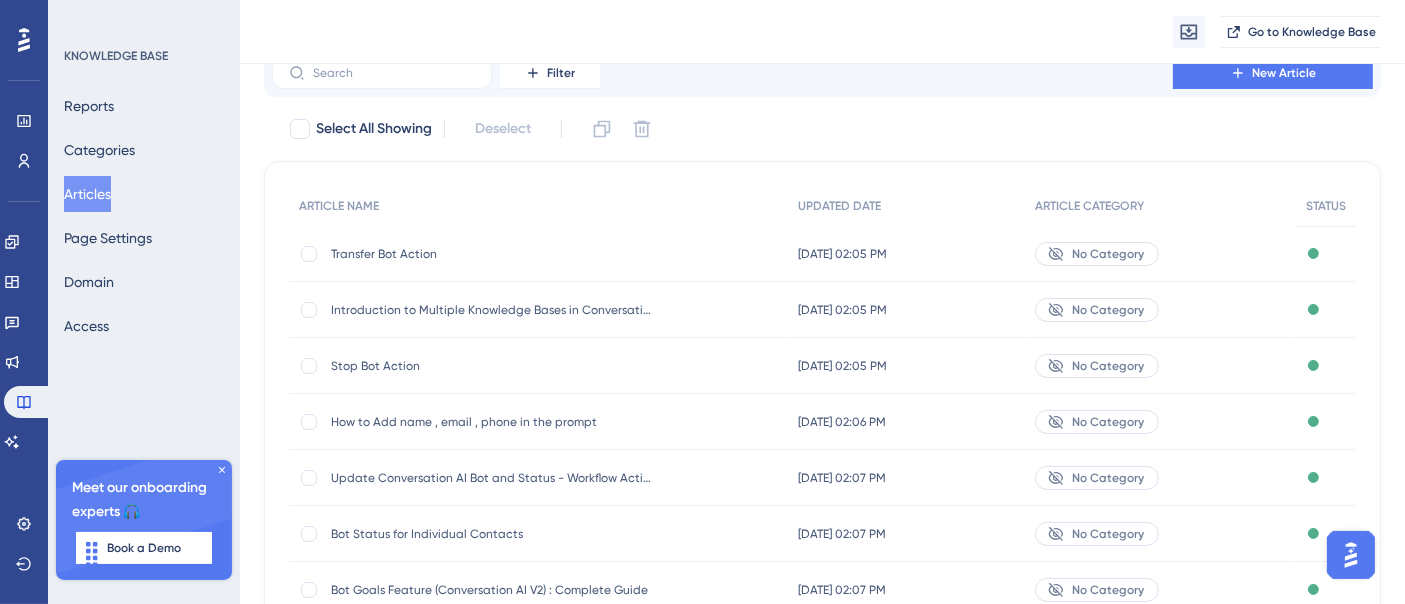 scroll, scrollTop: 0, scrollLeft: 0, axis: both 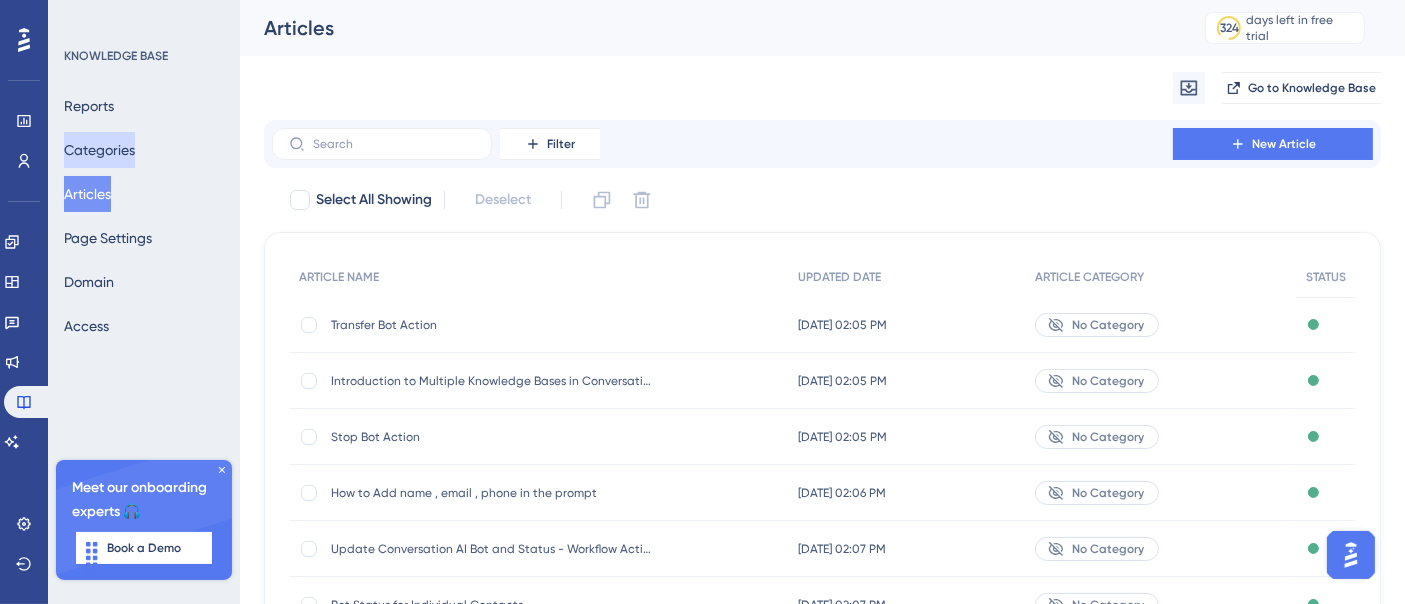 click on "Categories" at bounding box center (99, 150) 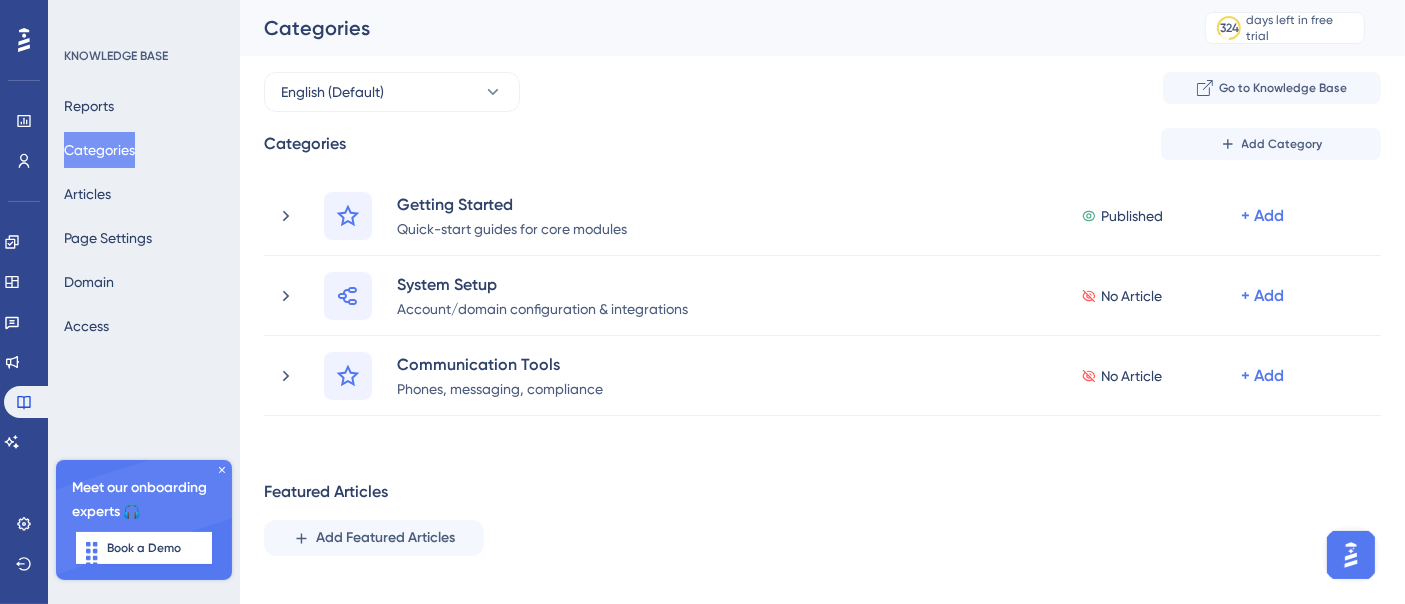 type 